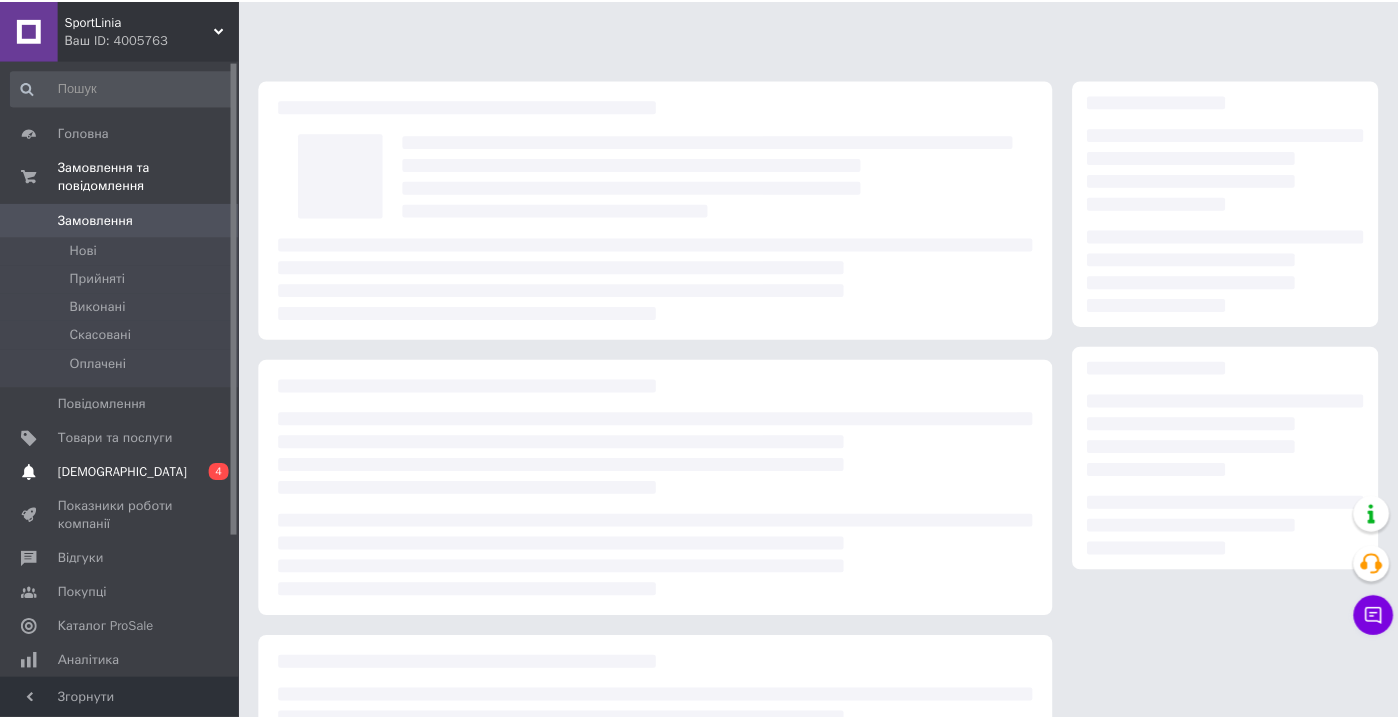 scroll, scrollTop: 0, scrollLeft: 0, axis: both 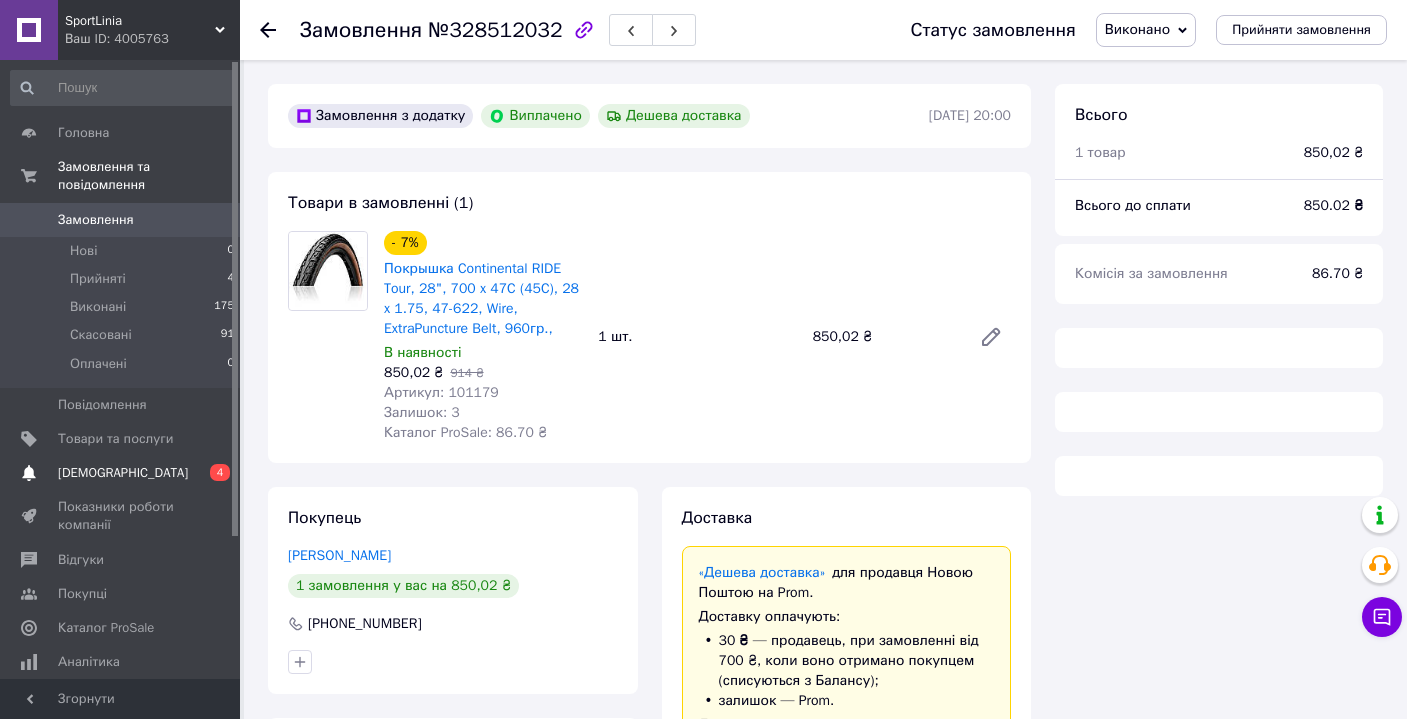 click on "[DEMOGRAPHIC_DATA]" at bounding box center (121, 473) 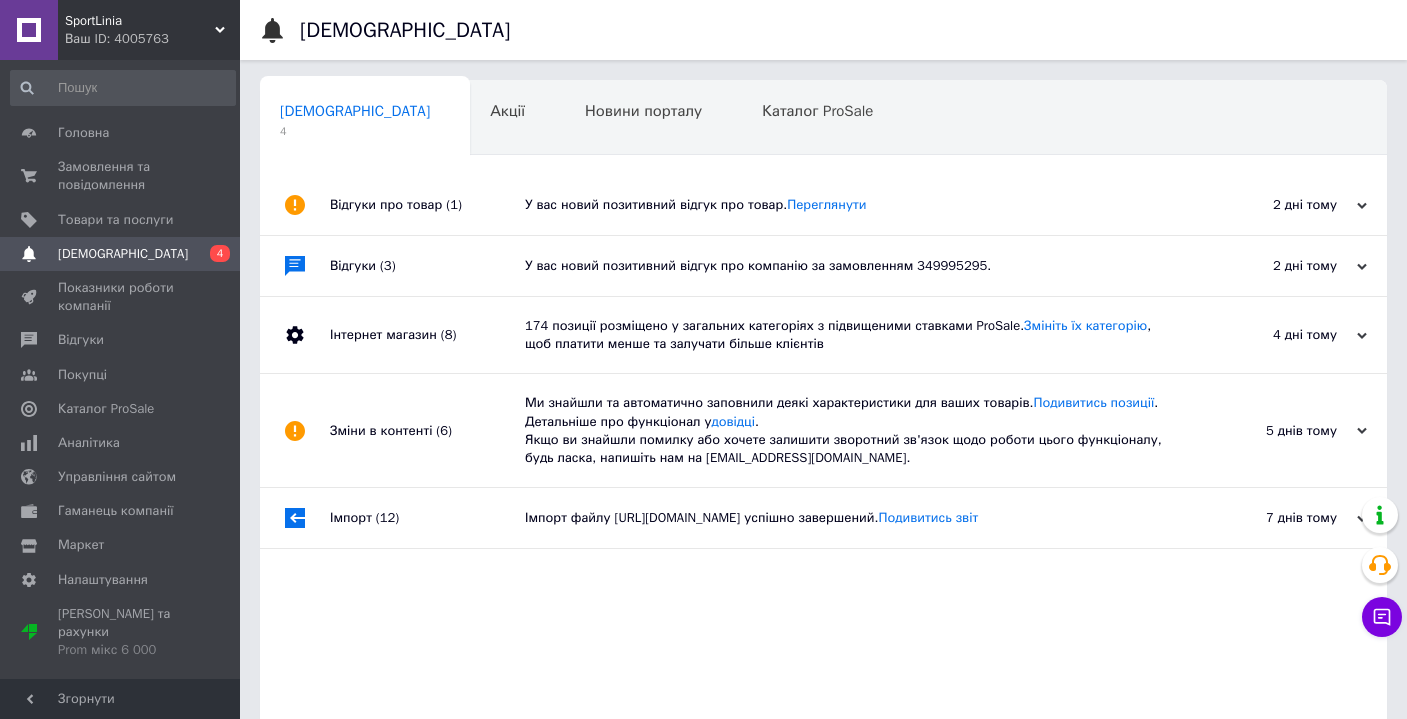 click on "У вас новий позитивний відгук про товар.  [GEOGRAPHIC_DATA]" at bounding box center [846, 205] 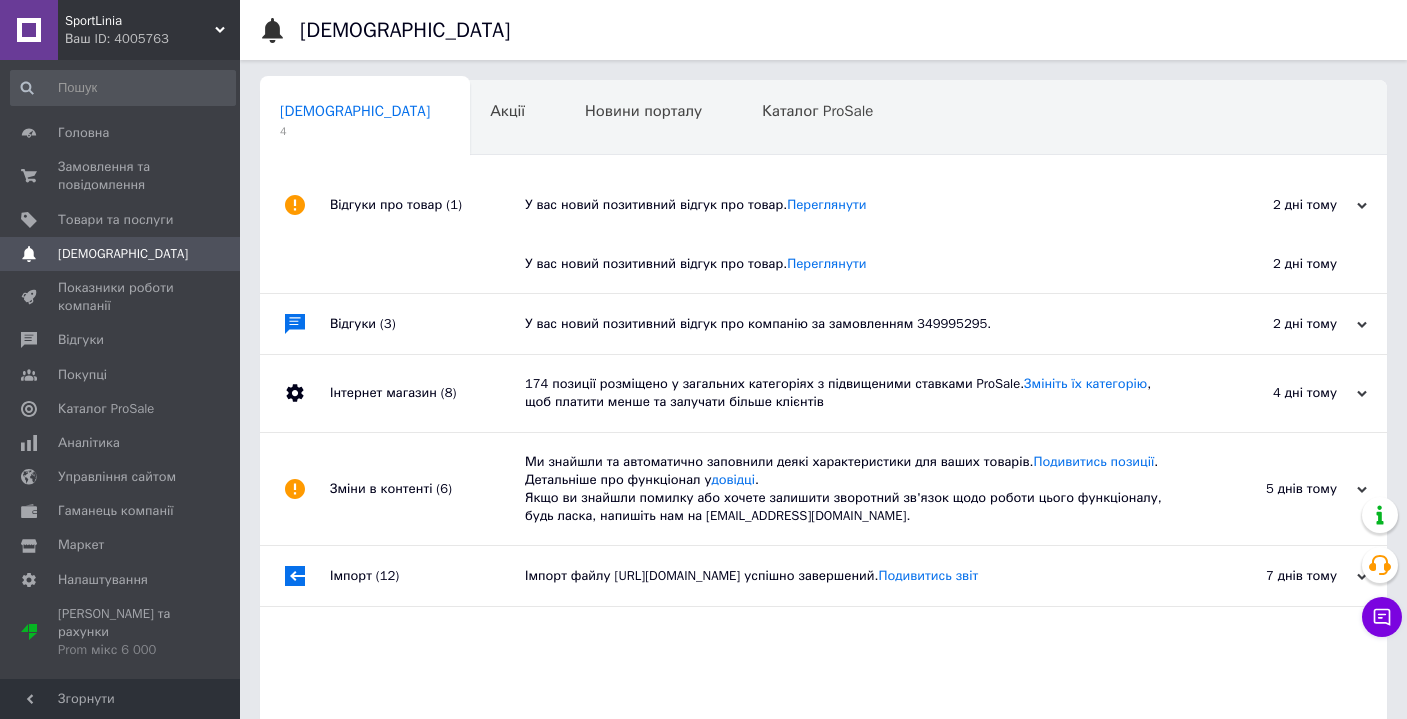 click on "У вас новий позитивний відгук про товар.  [GEOGRAPHIC_DATA]" at bounding box center [846, 205] 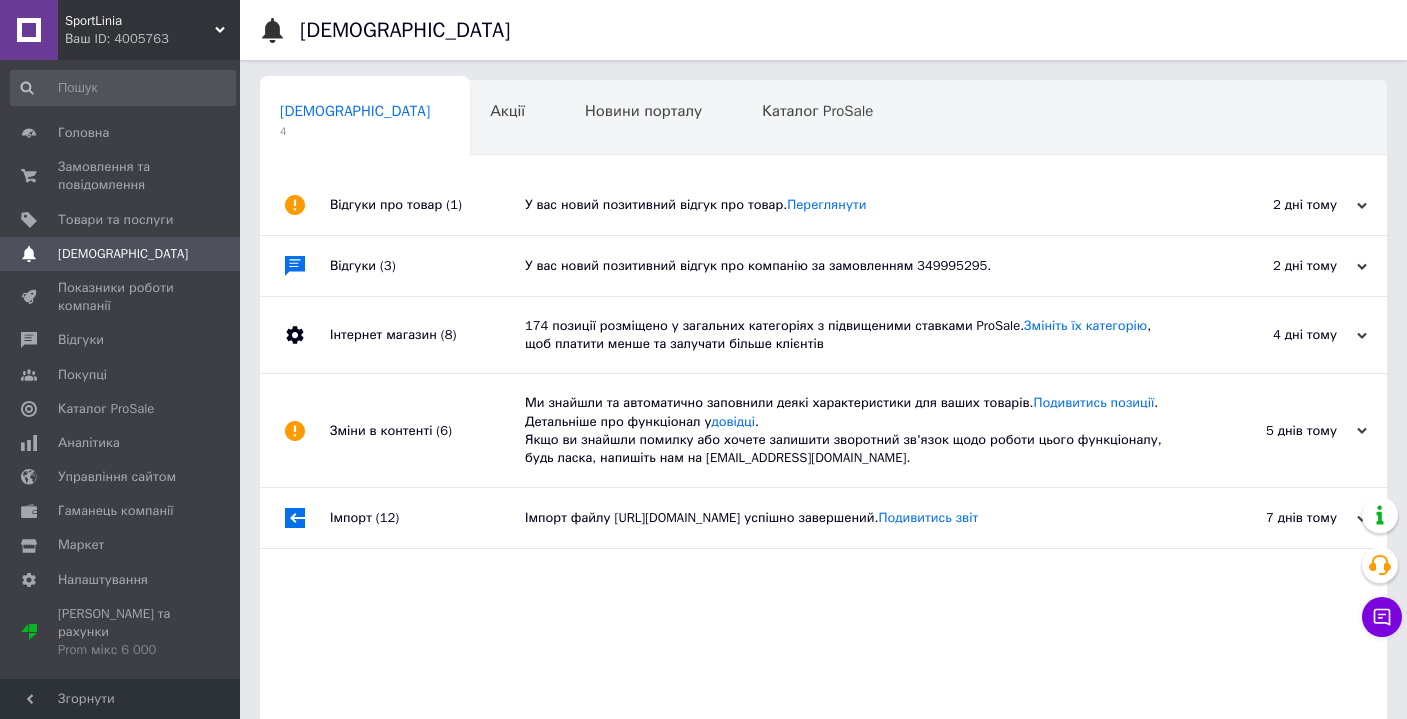 click on "Ми знайшли та автоматично заповнили деякі характеристики для ваших товарів.  Подивитись позиції . Детальніше про функціонал у  довідці . Якщо ви знайшли помилку або хочете залишити зворотний зв'язок щодо роботи цього функціоналу, будь ласка, напишіть нам на [EMAIL_ADDRESS][DOMAIN_NAME]." at bounding box center [846, 430] 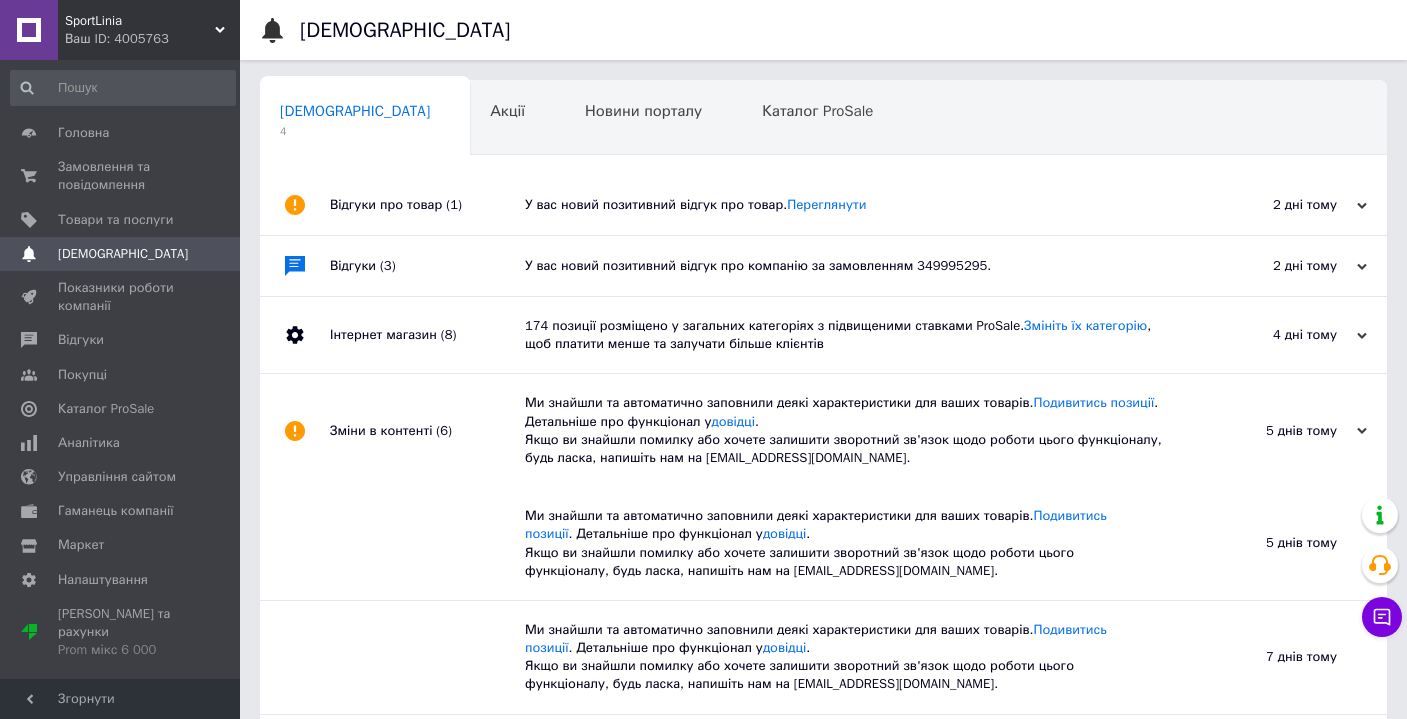click on "Ми знайшли та автоматично заповнили деякі характеристики для ваших товарів.  Подивитись позиції . Детальніше про функціонал у  довідці . Якщо ви знайшли помилку або хочете залишити зворотний зв'язок щодо роботи цього функціоналу, будь ласка, напишіть нам на [EMAIL_ADDRESS][DOMAIN_NAME]." at bounding box center (846, 430) 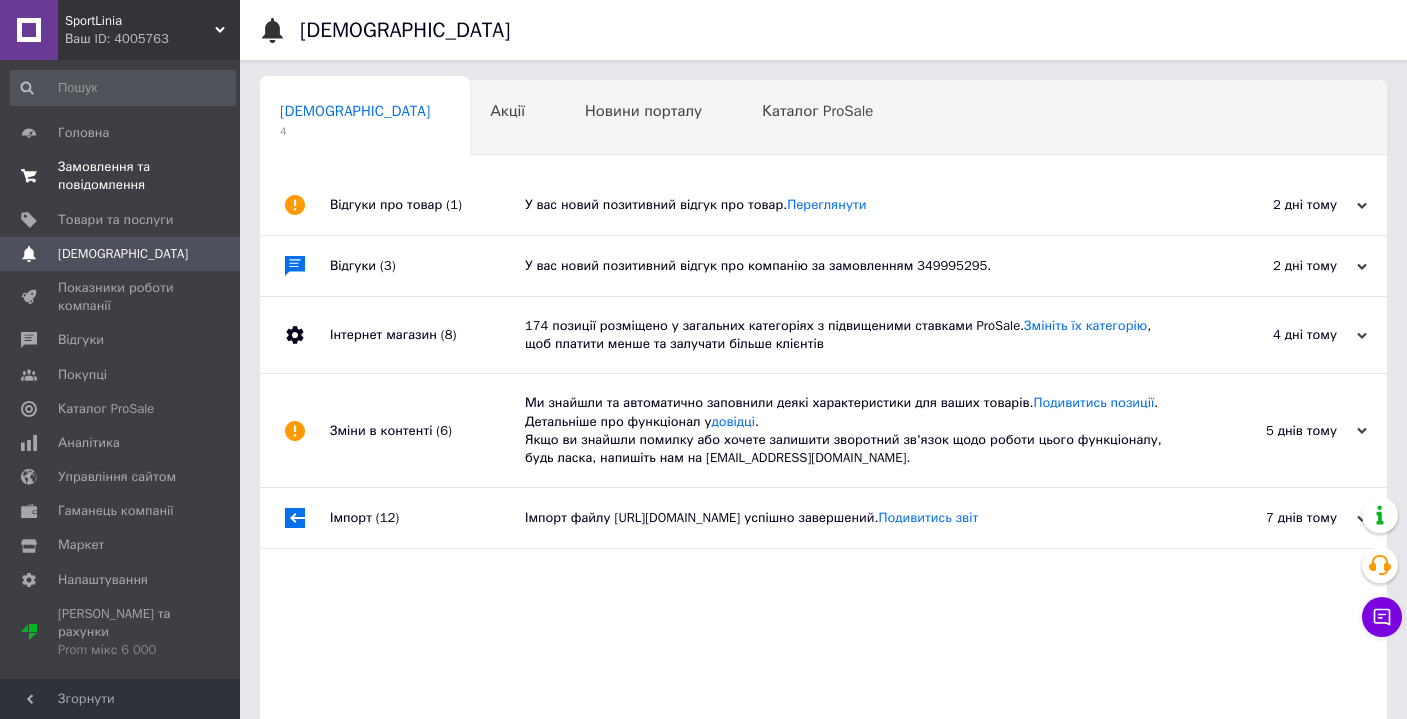 click on "Замовлення та повідомлення" at bounding box center (121, 176) 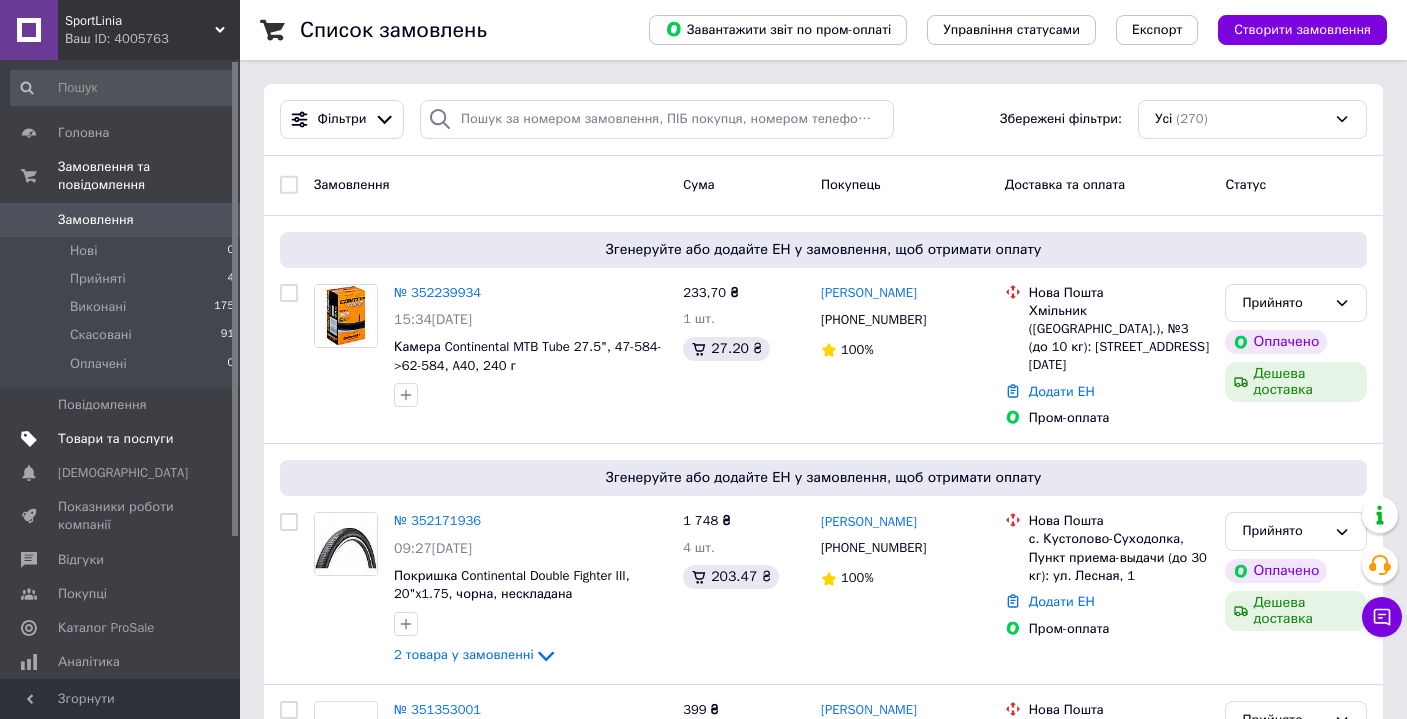 click on "Товари та послуги" at bounding box center [115, 439] 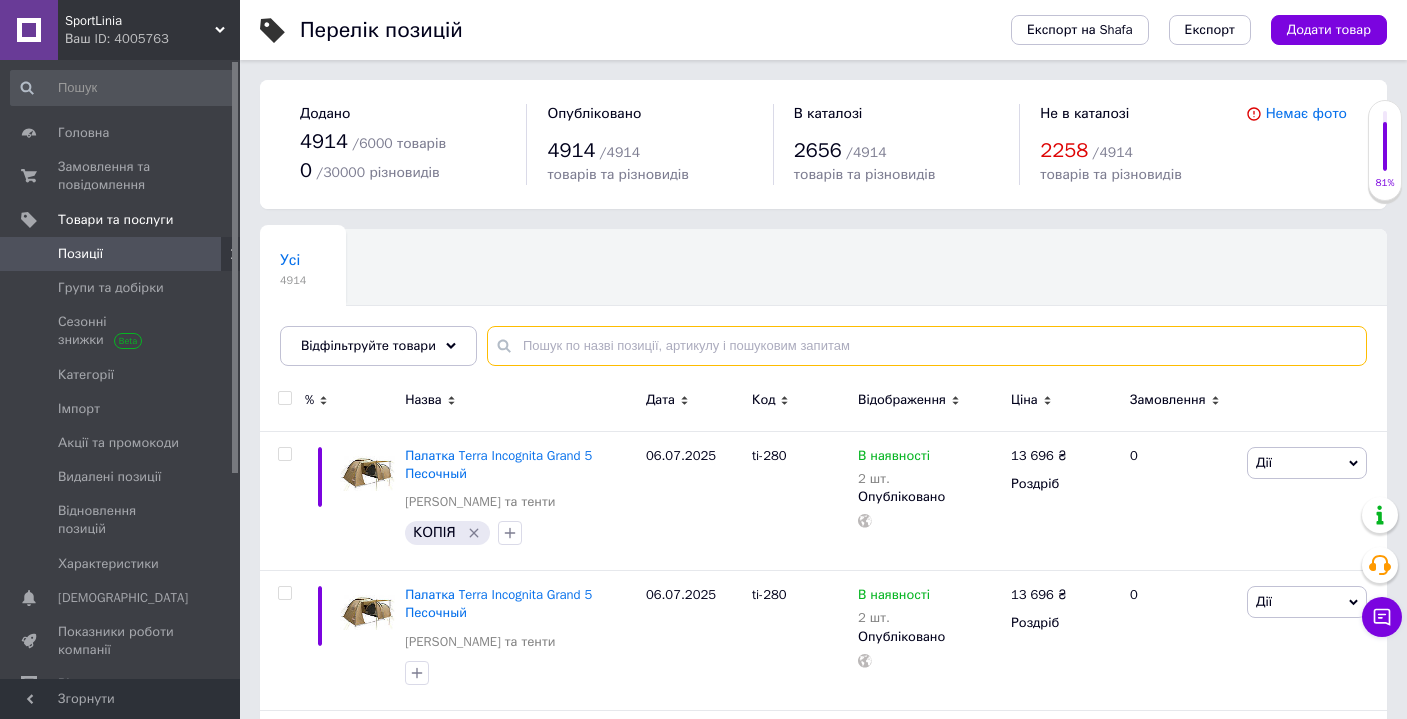 click at bounding box center (927, 346) 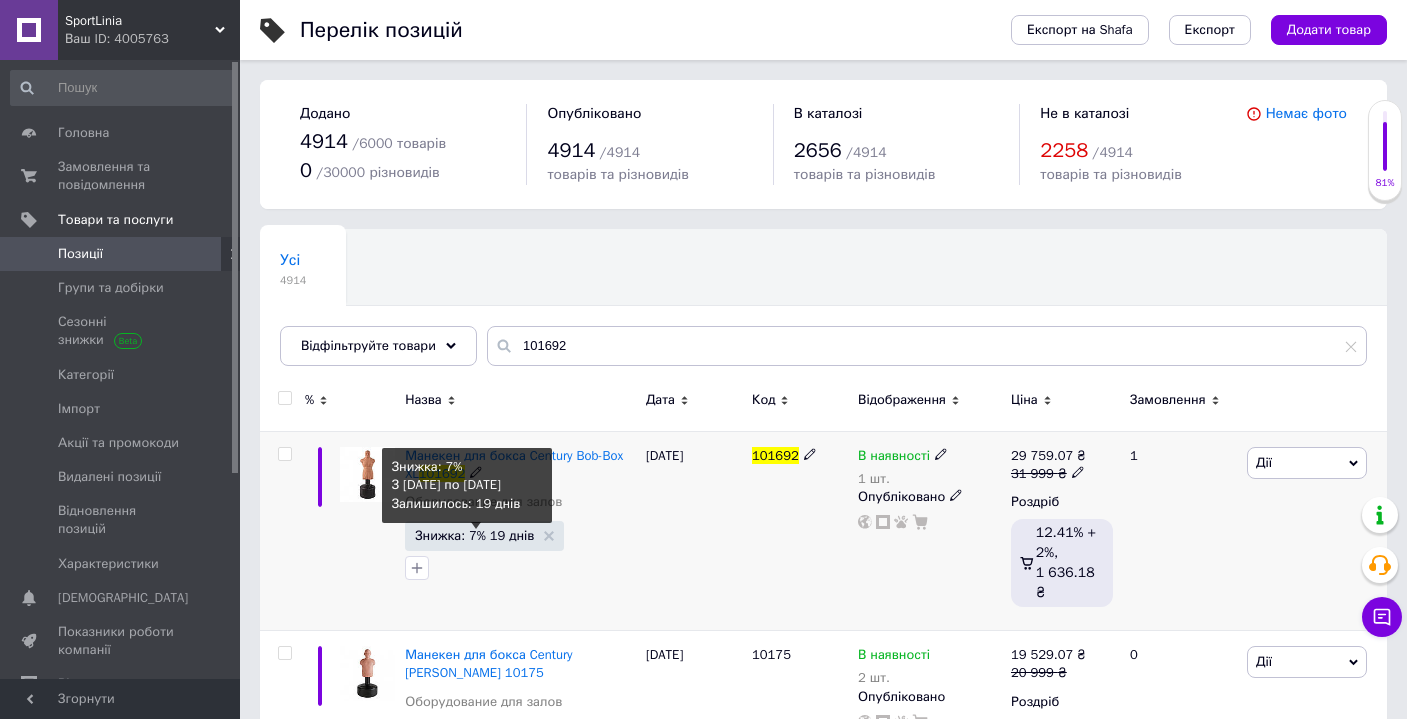 click on "Знижка: 7% 19 днів" at bounding box center (474, 535) 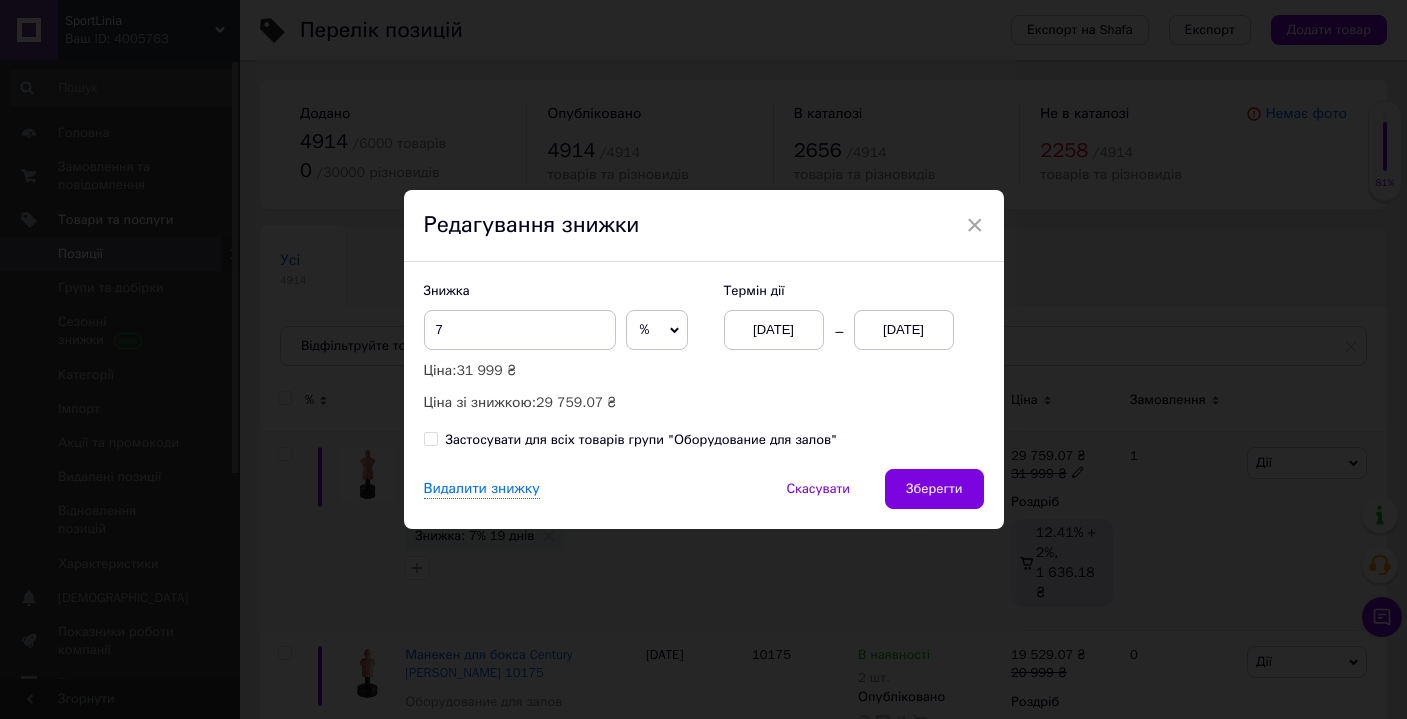 click on "[DATE]" at bounding box center (774, 330) 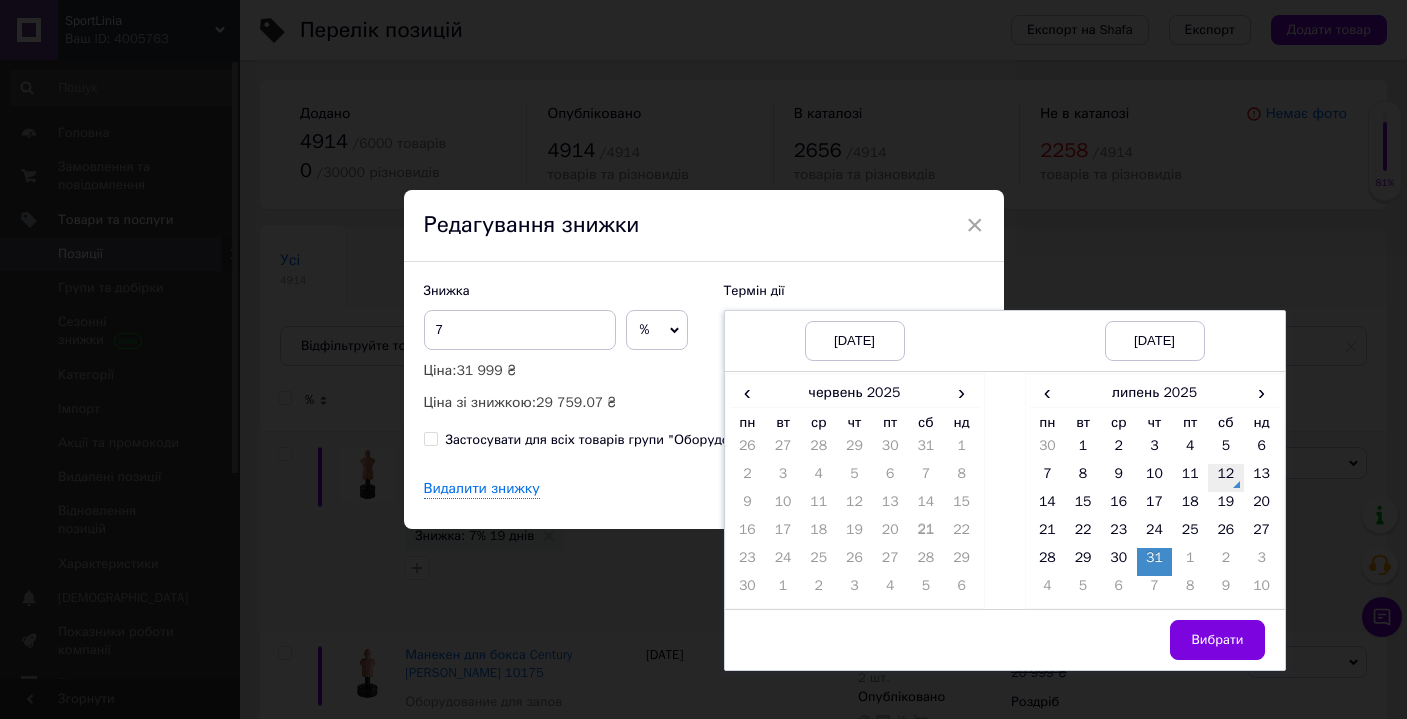 click on "12" at bounding box center (1226, 478) 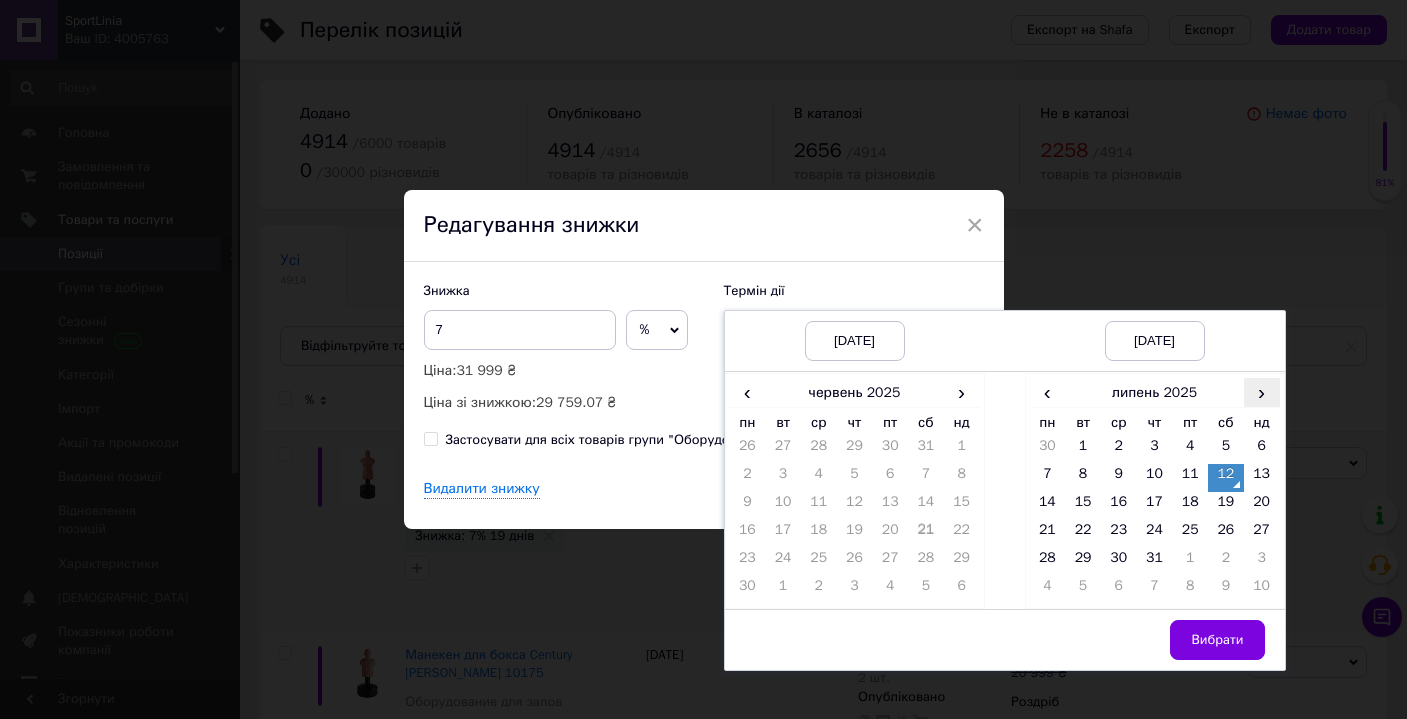 click on "›" at bounding box center [1262, 392] 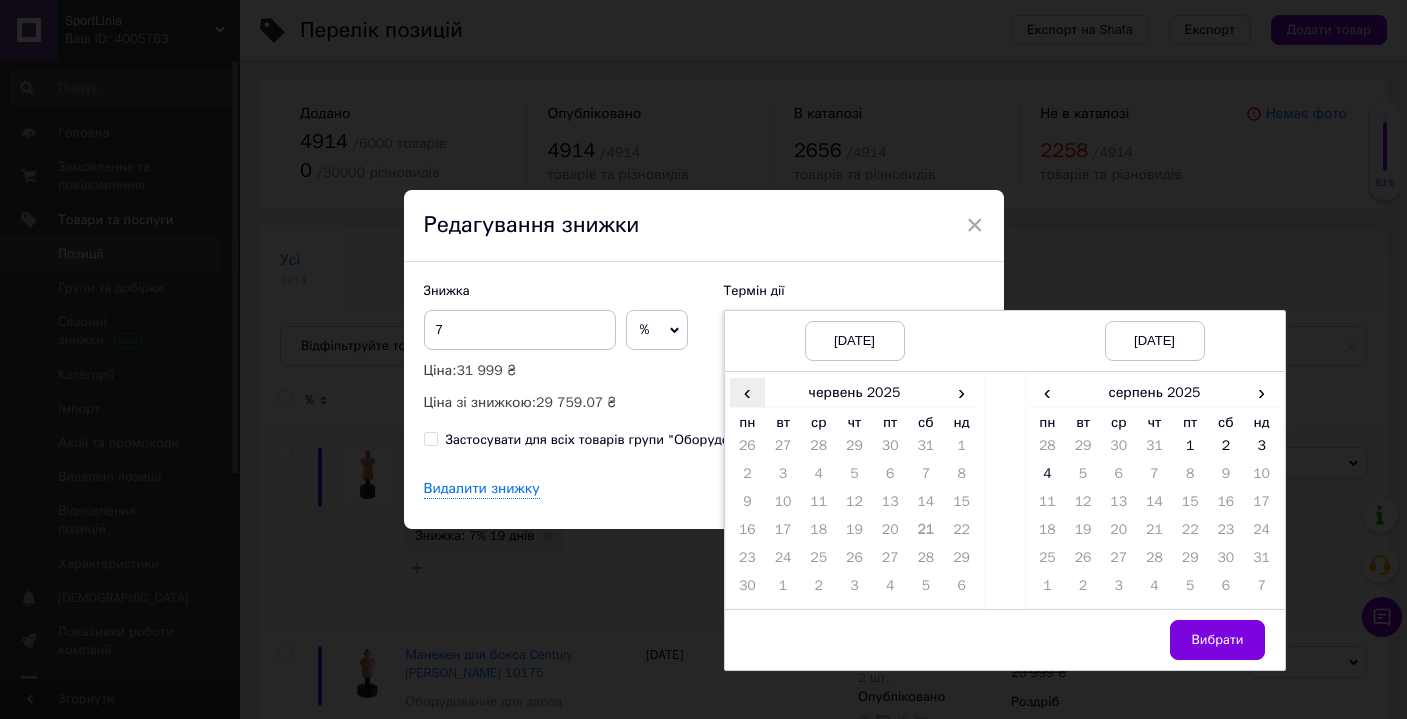 click on "‹" at bounding box center [748, 392] 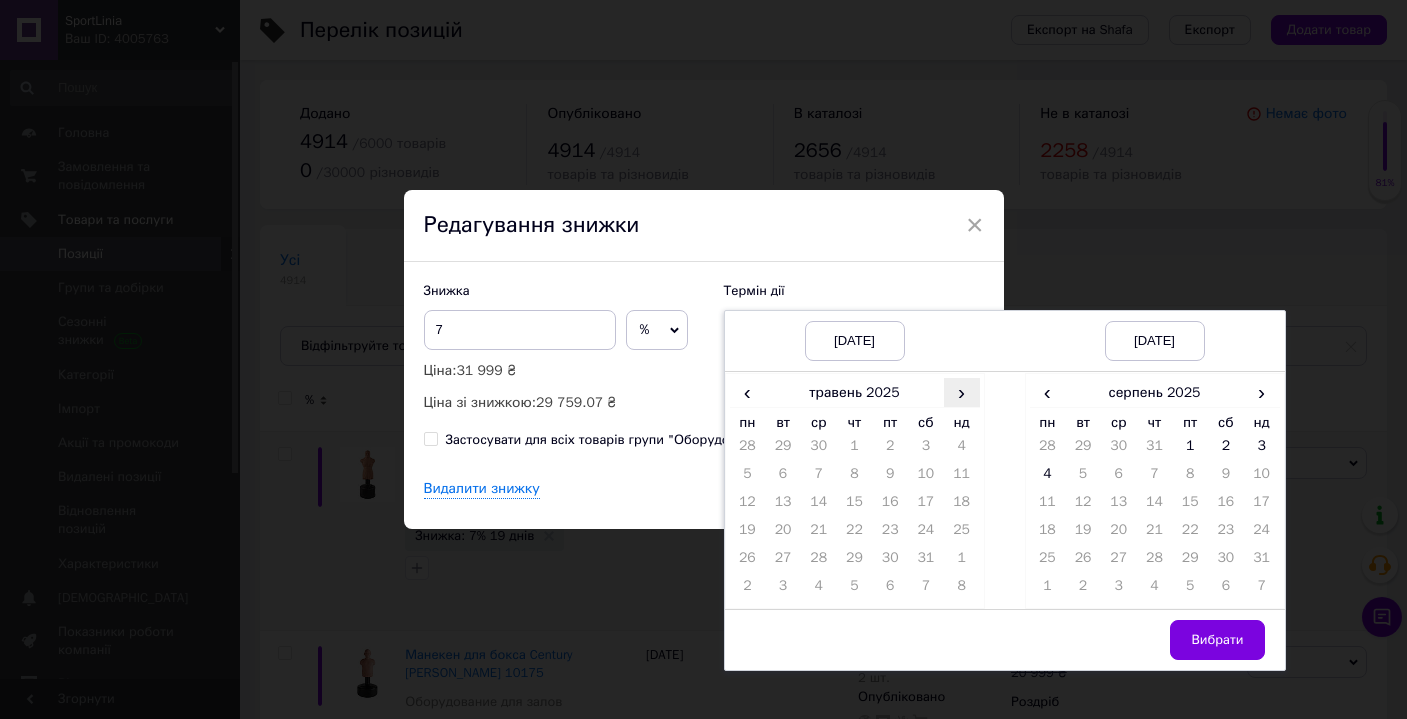 click on "›" at bounding box center [962, 392] 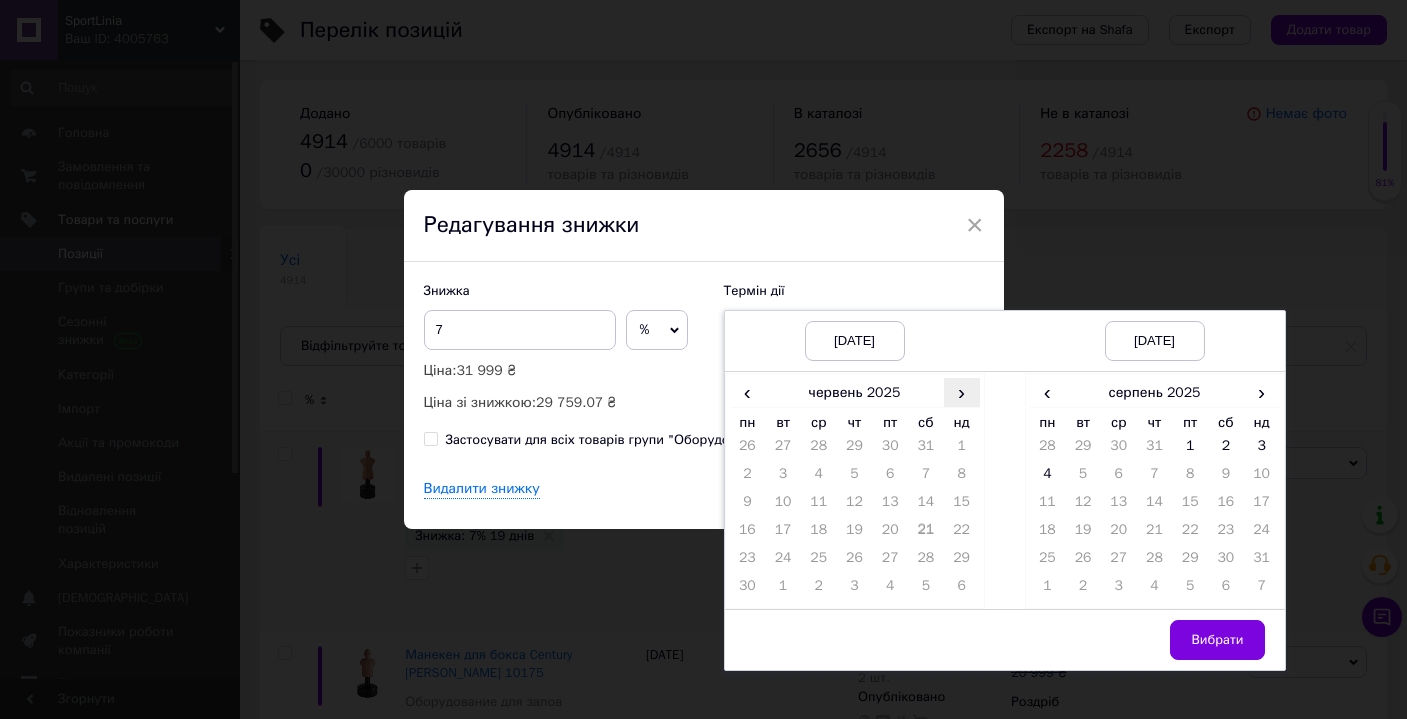 click on "›" at bounding box center [962, 392] 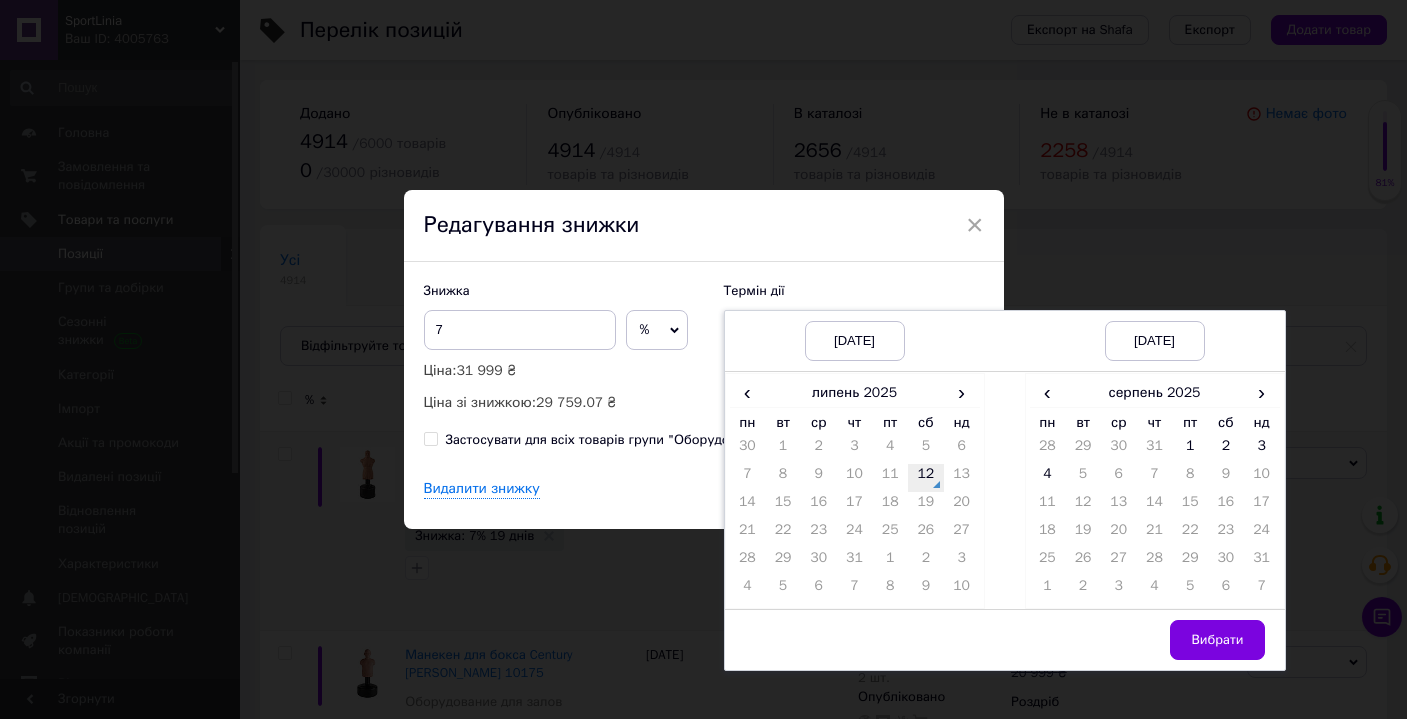 click on "12" at bounding box center [926, 478] 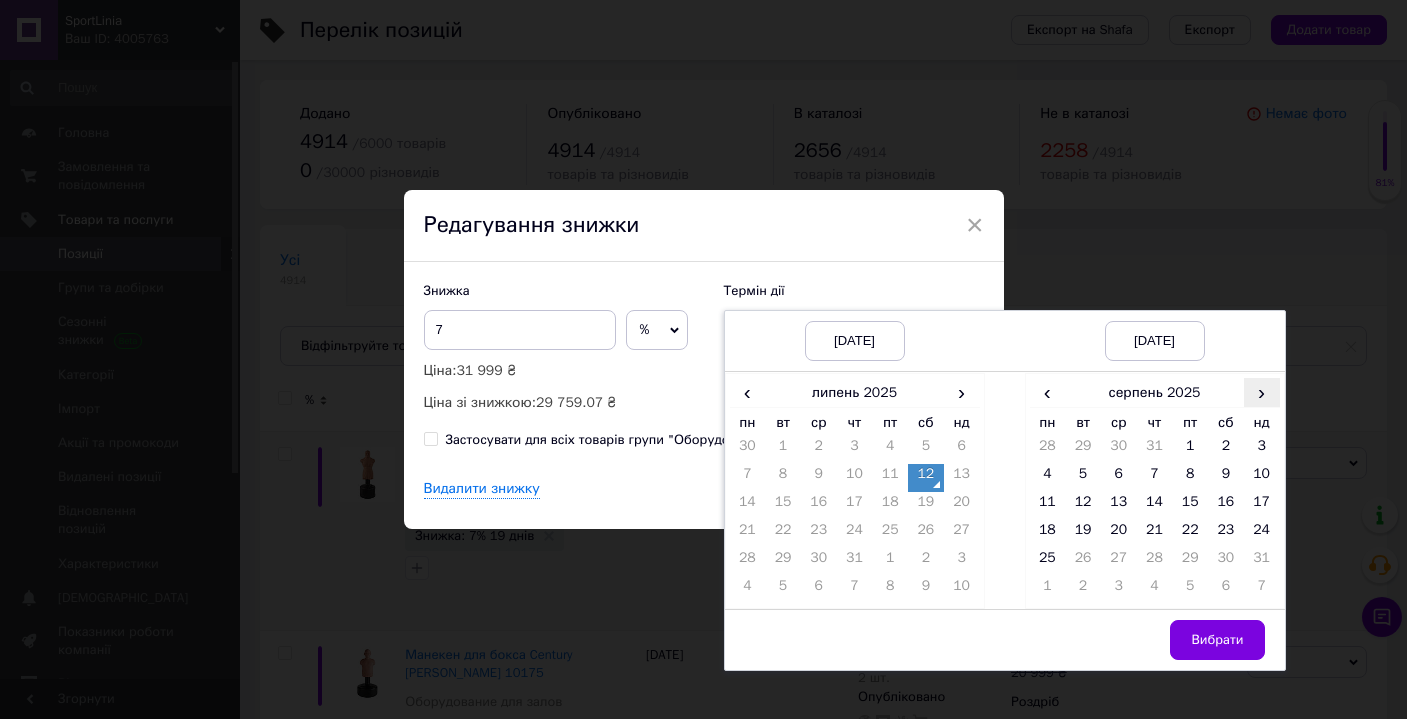 click on "›" at bounding box center (1262, 392) 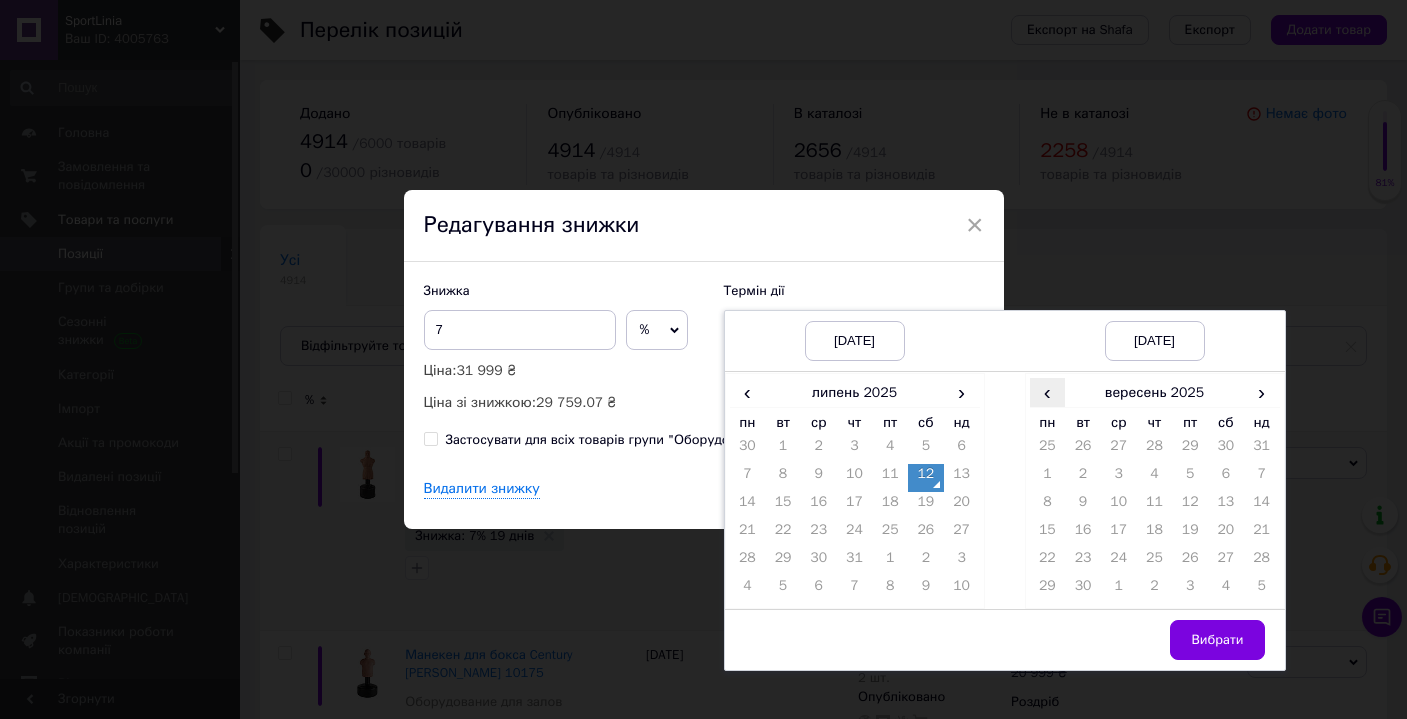 click on "‹" at bounding box center (1048, 392) 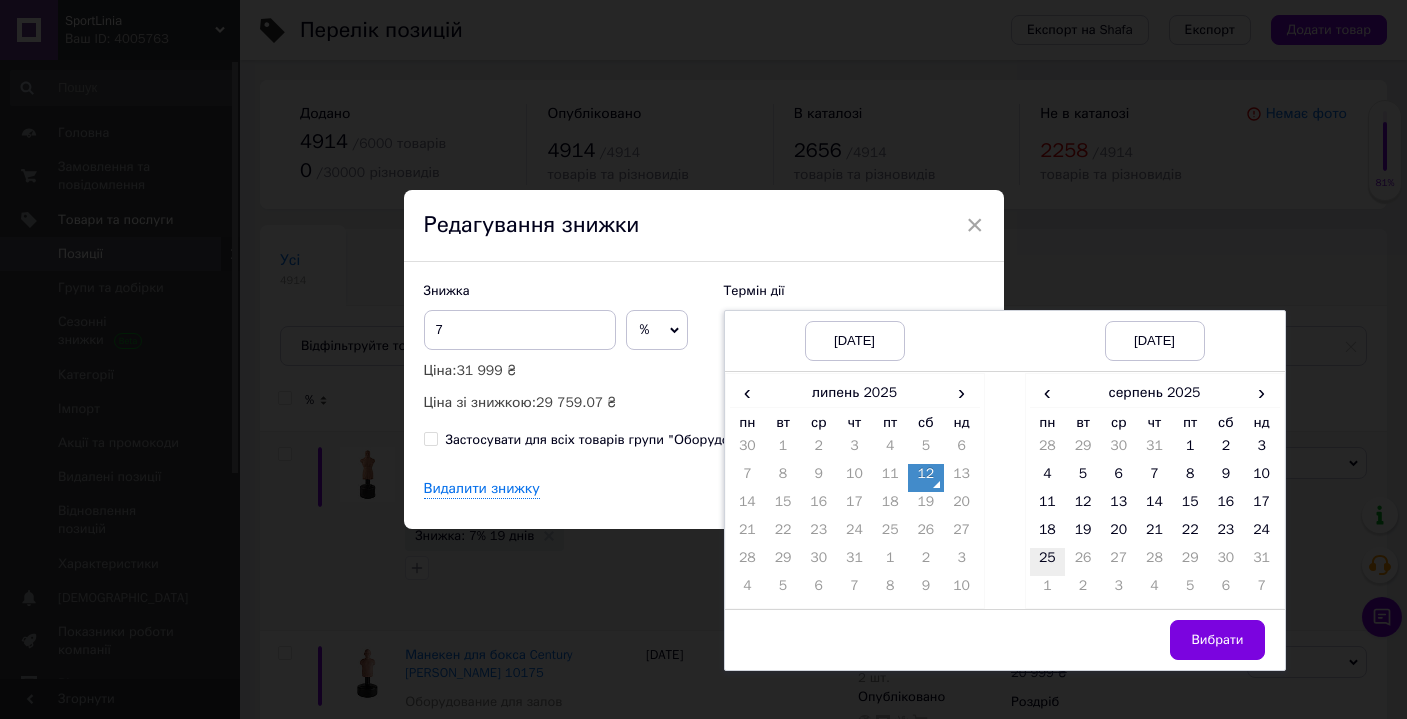 click on "25" at bounding box center (1048, 562) 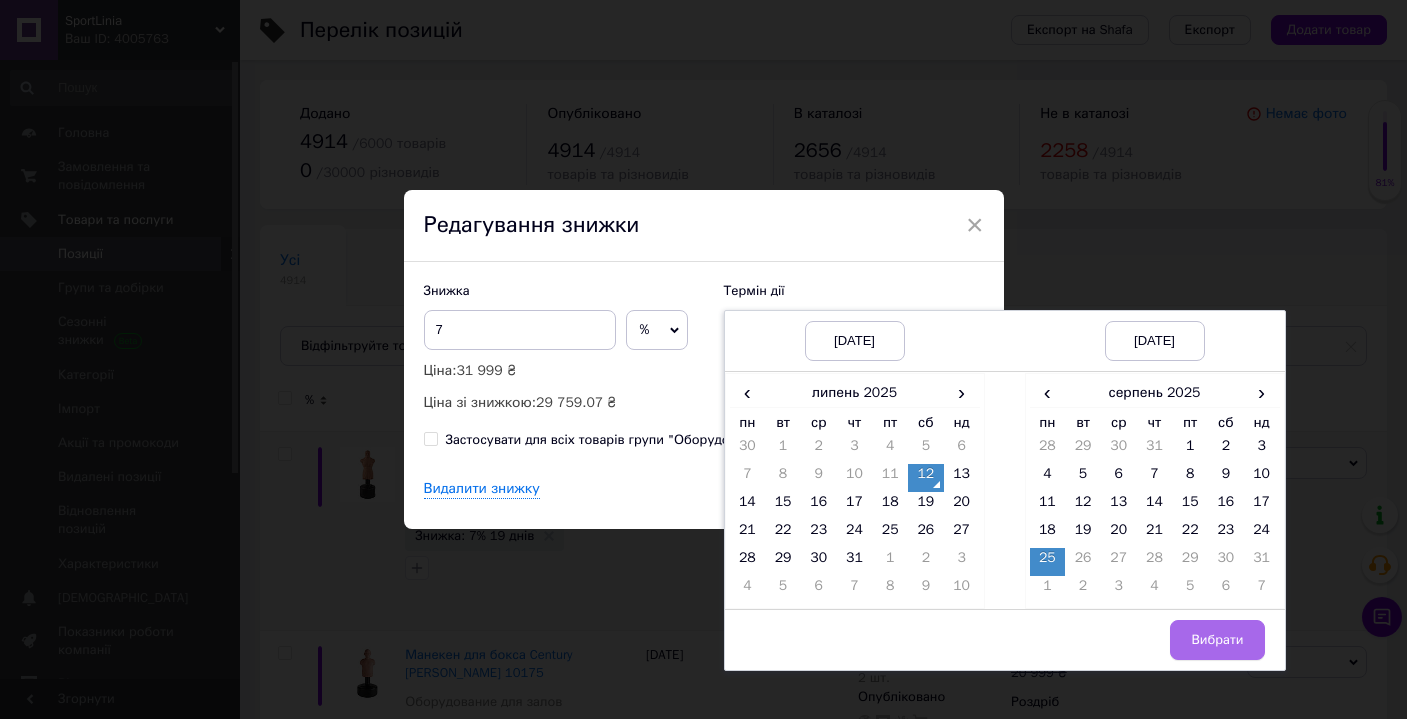click on "Вибрати" at bounding box center (1217, 640) 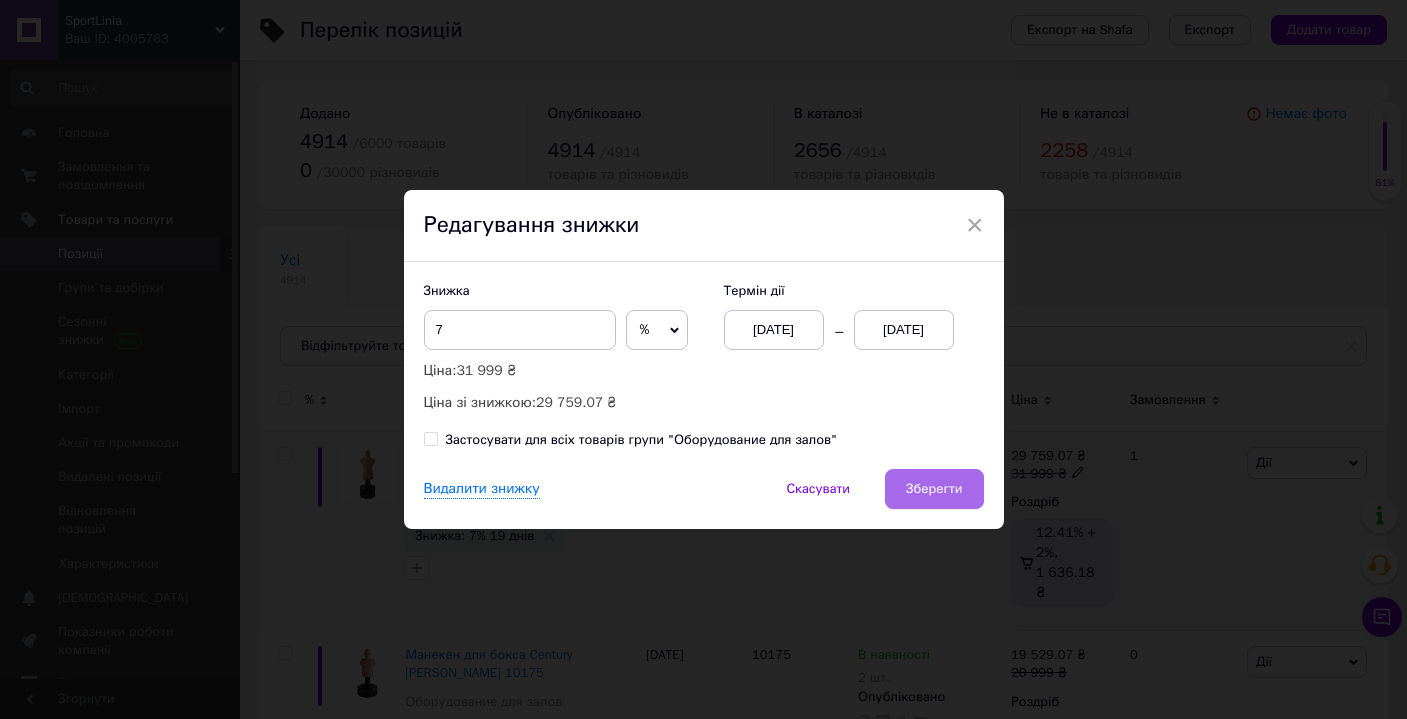 click on "Зберегти" at bounding box center (934, 489) 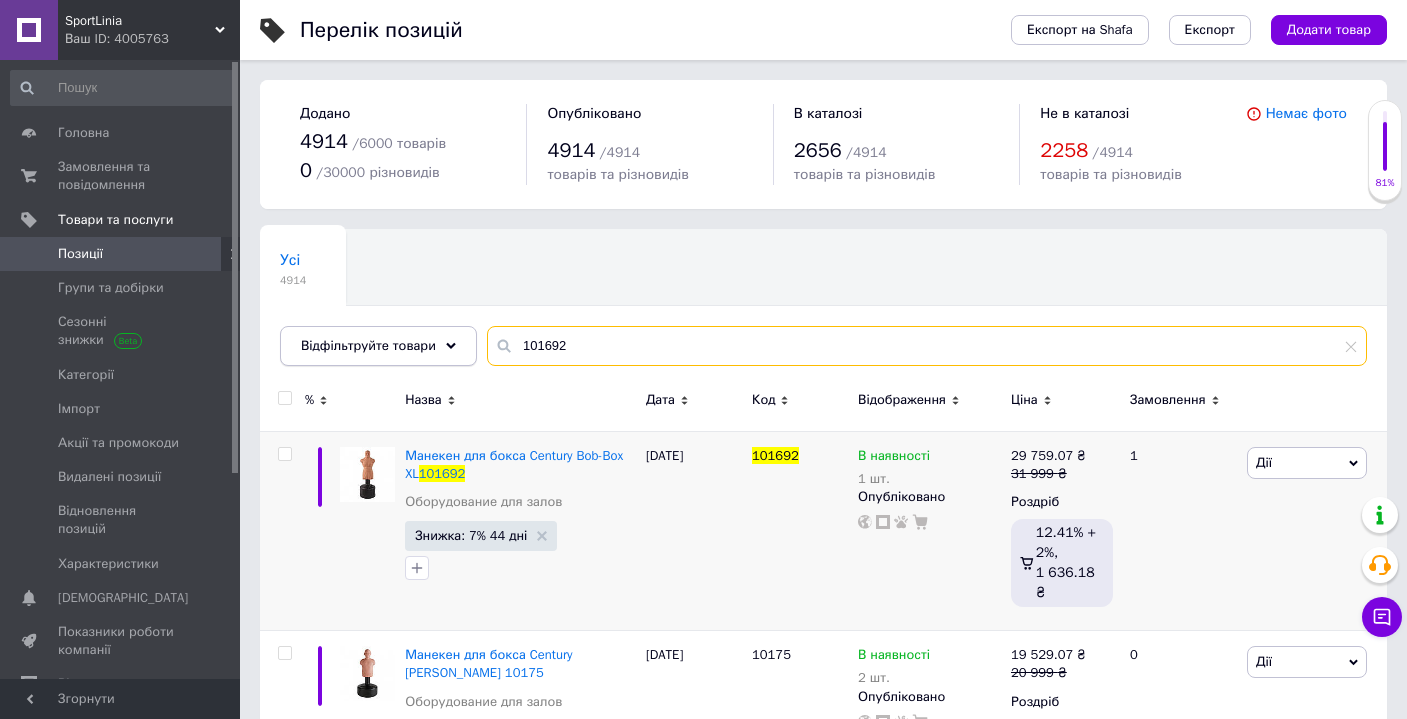 drag, startPoint x: 583, startPoint y: 338, endPoint x: 478, endPoint y: 333, distance: 105.11898 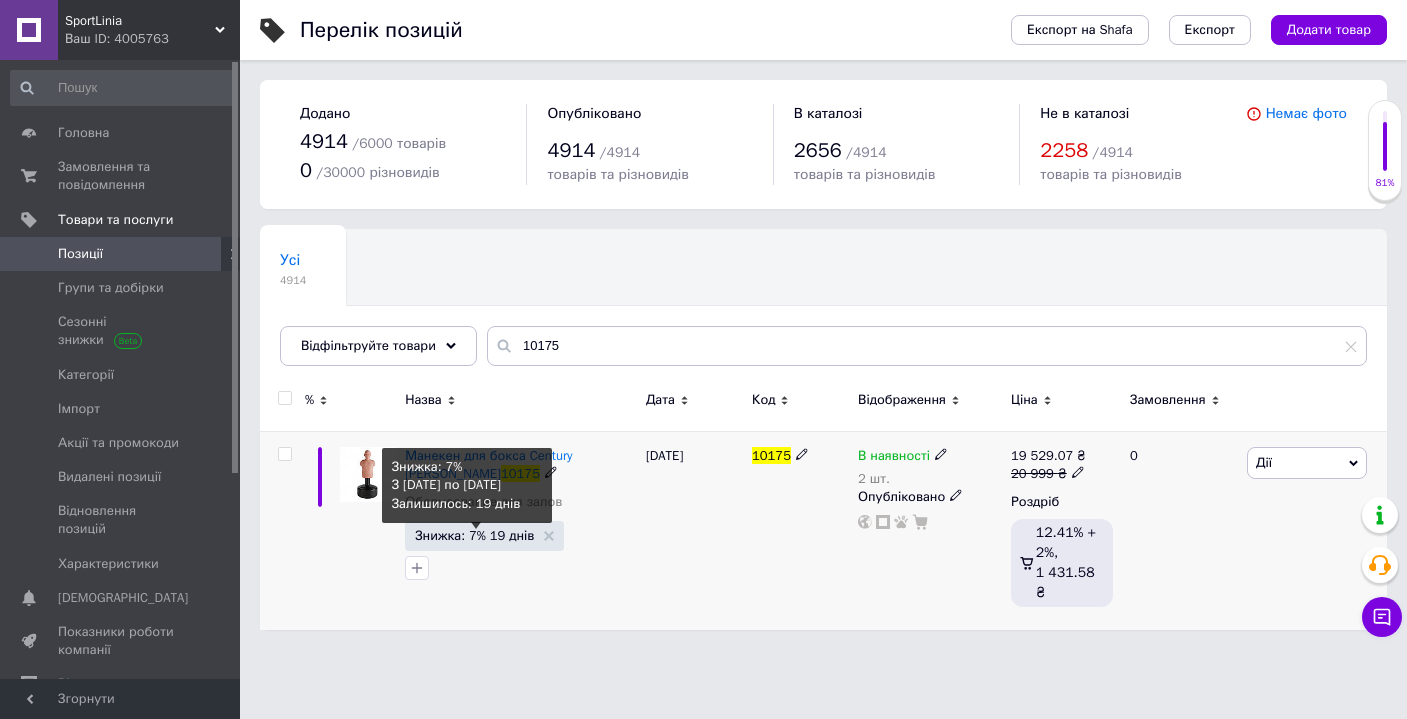 click on "Знижка: 7% 19 днів" at bounding box center (474, 535) 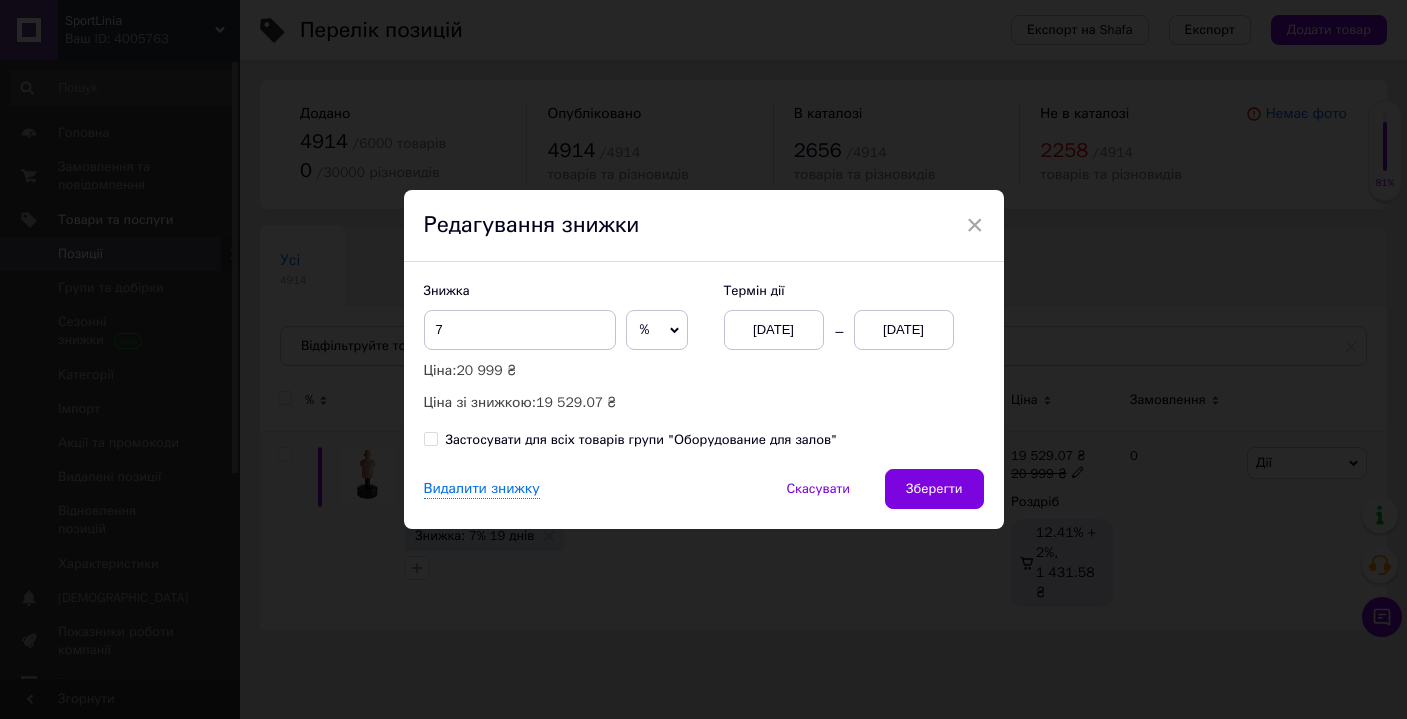 click on "[DATE]" at bounding box center [774, 330] 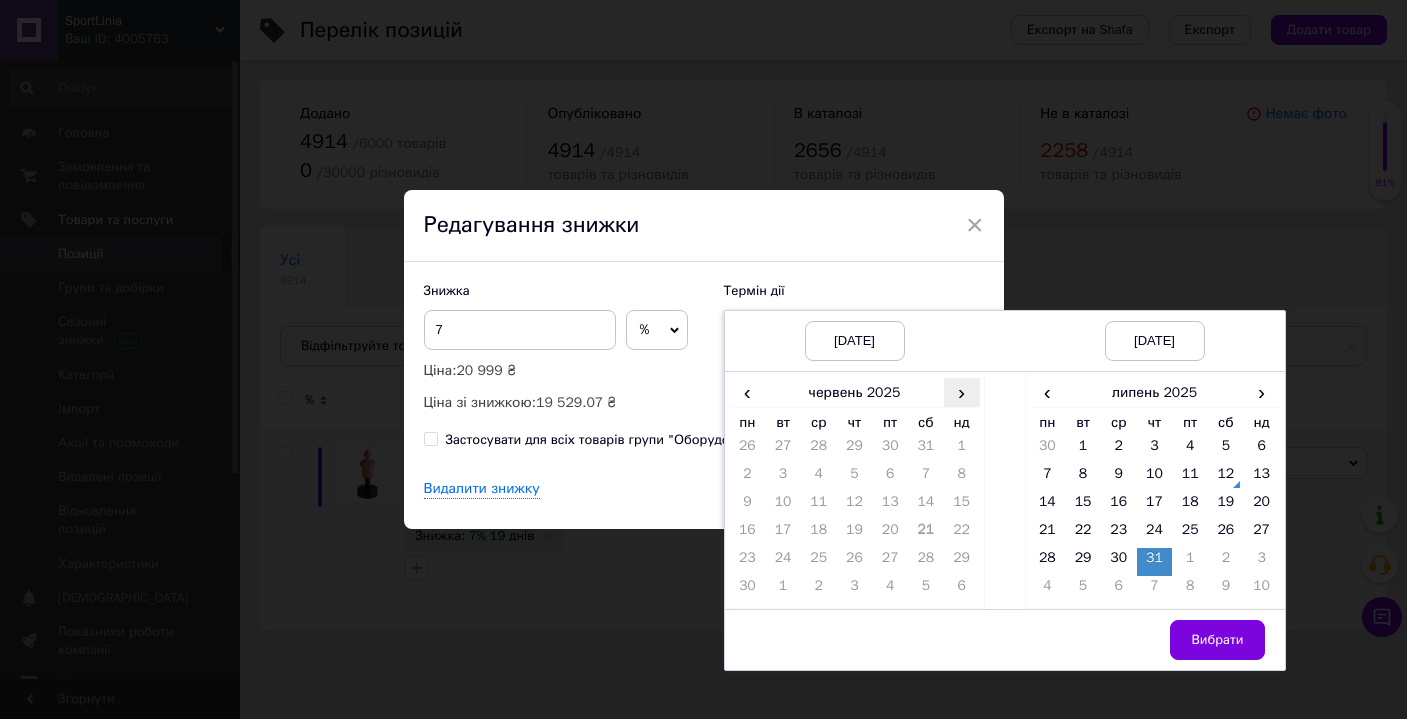 click on "›" at bounding box center (962, 392) 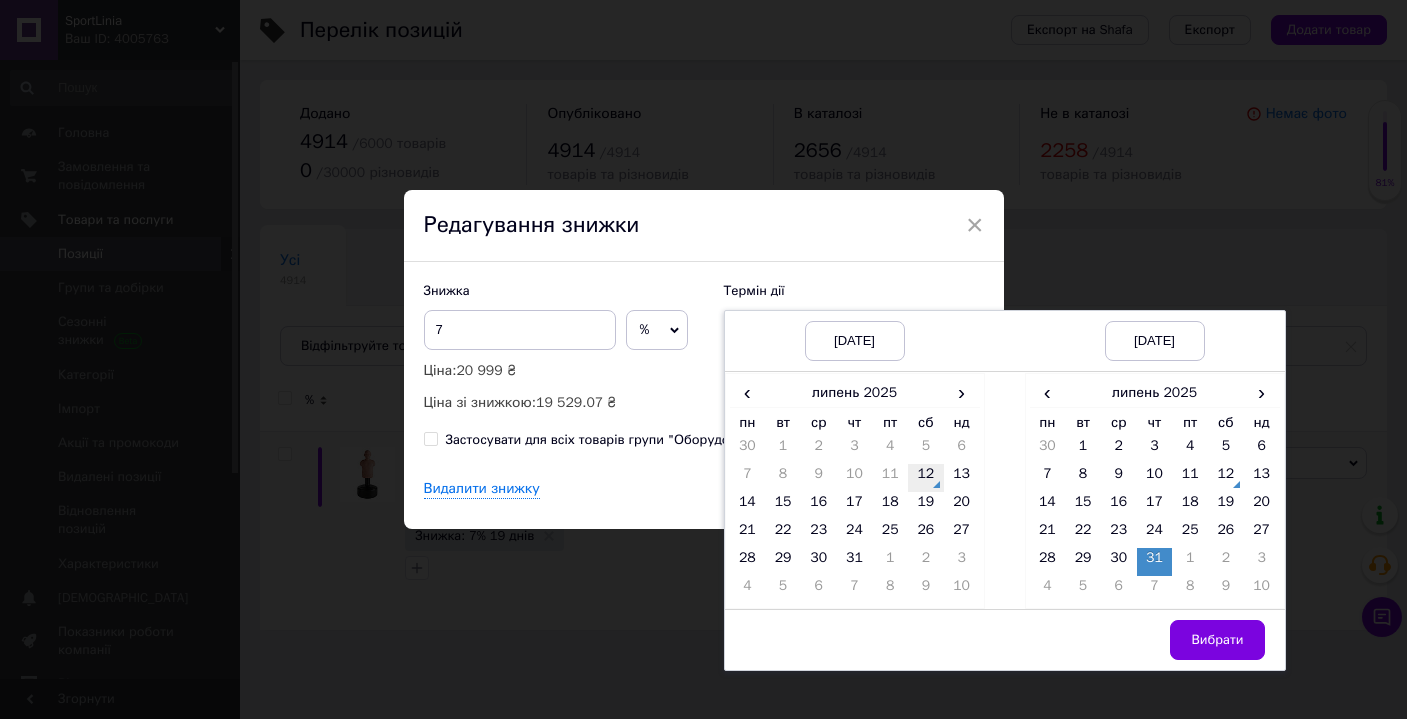 click on "12" at bounding box center (926, 478) 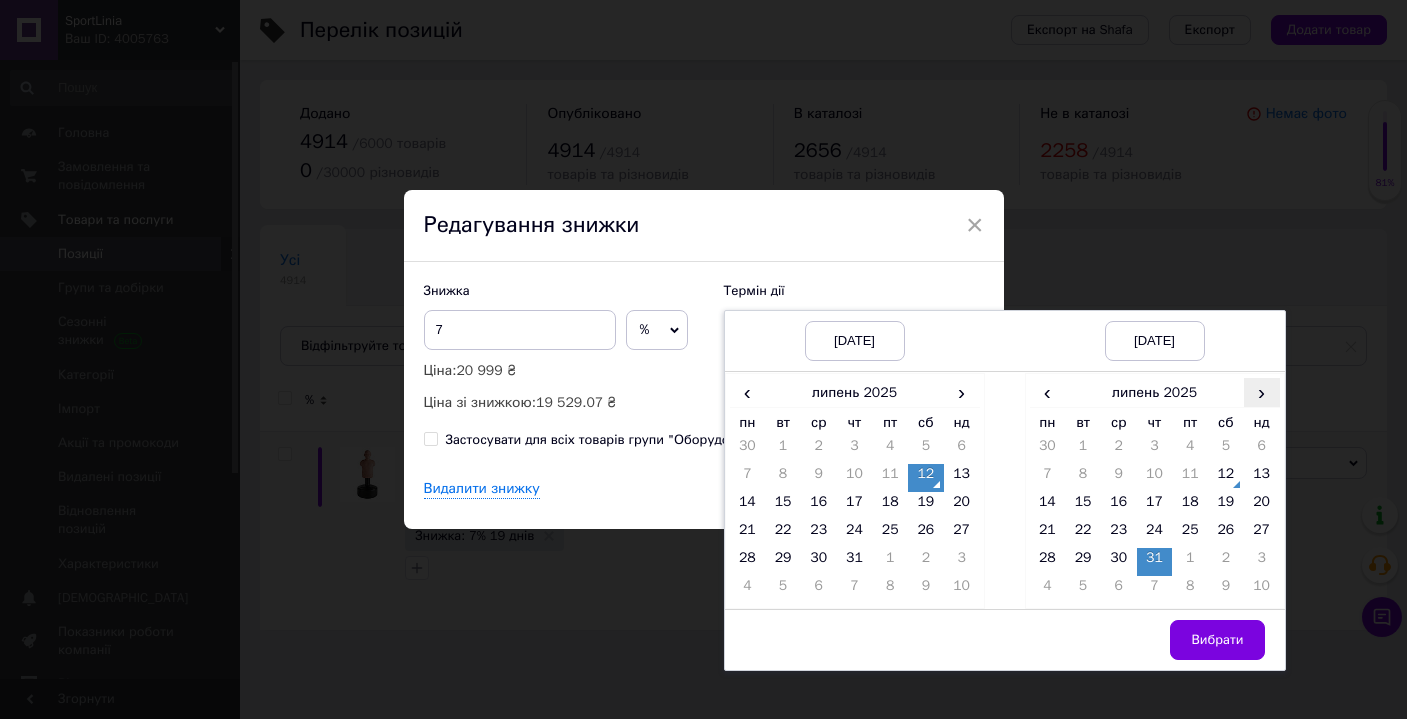 click on "›" at bounding box center [1262, 392] 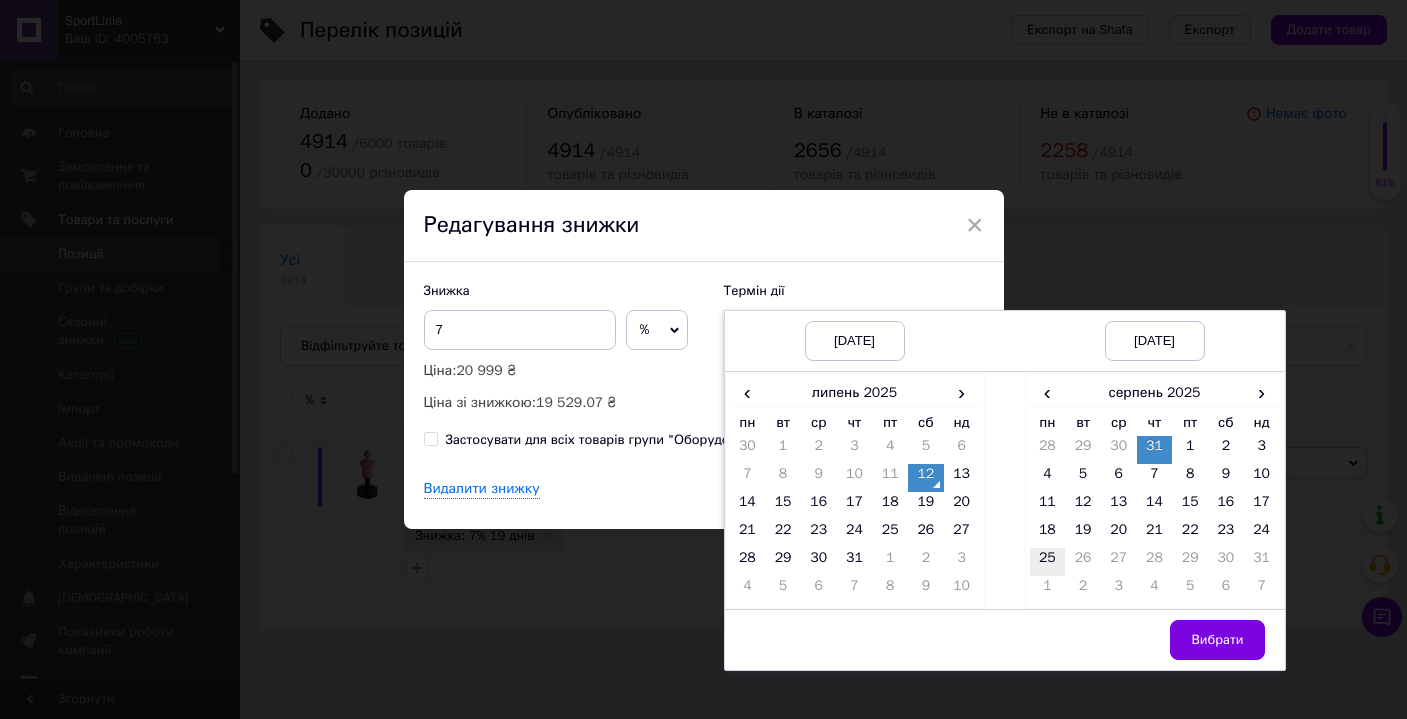 click on "25" at bounding box center [1048, 562] 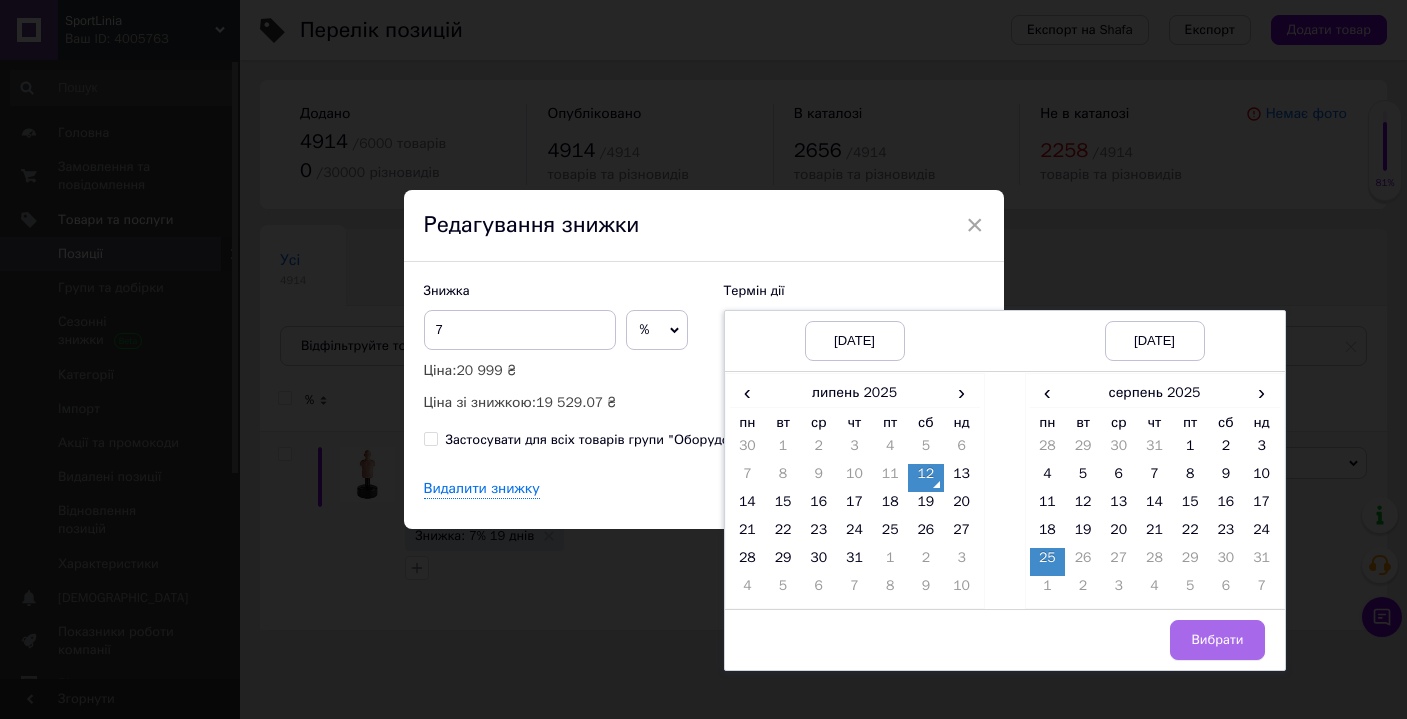 click on "Вибрати" at bounding box center [1217, 640] 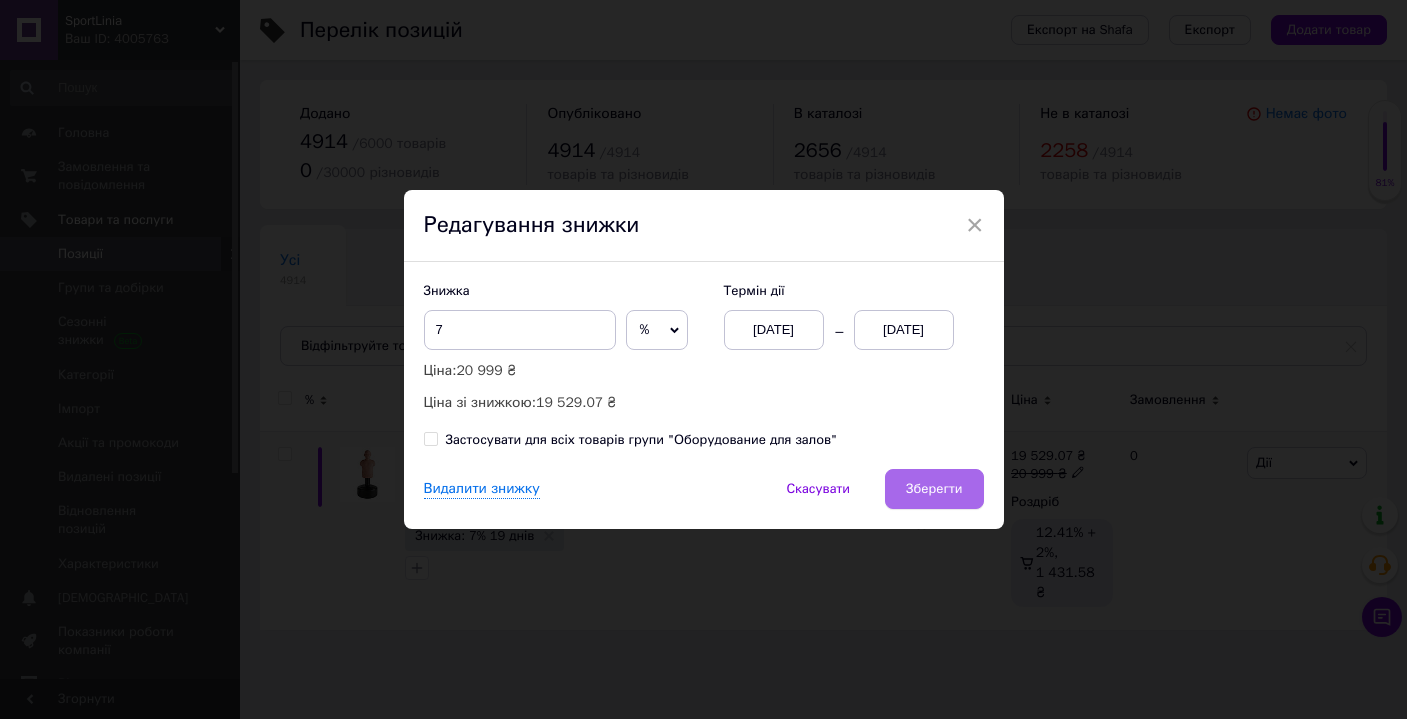 click on "Зберегти" at bounding box center [934, 489] 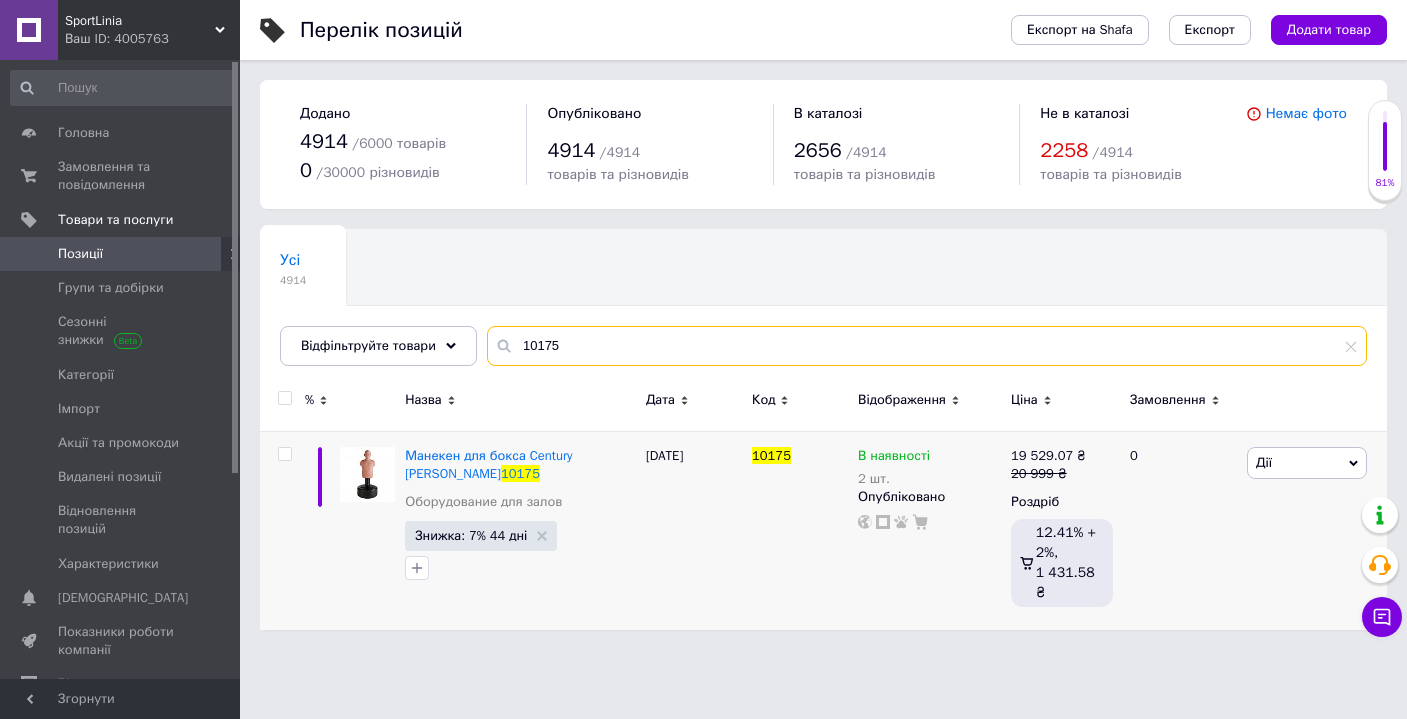drag, startPoint x: 576, startPoint y: 340, endPoint x: 504, endPoint y: 336, distance: 72.11102 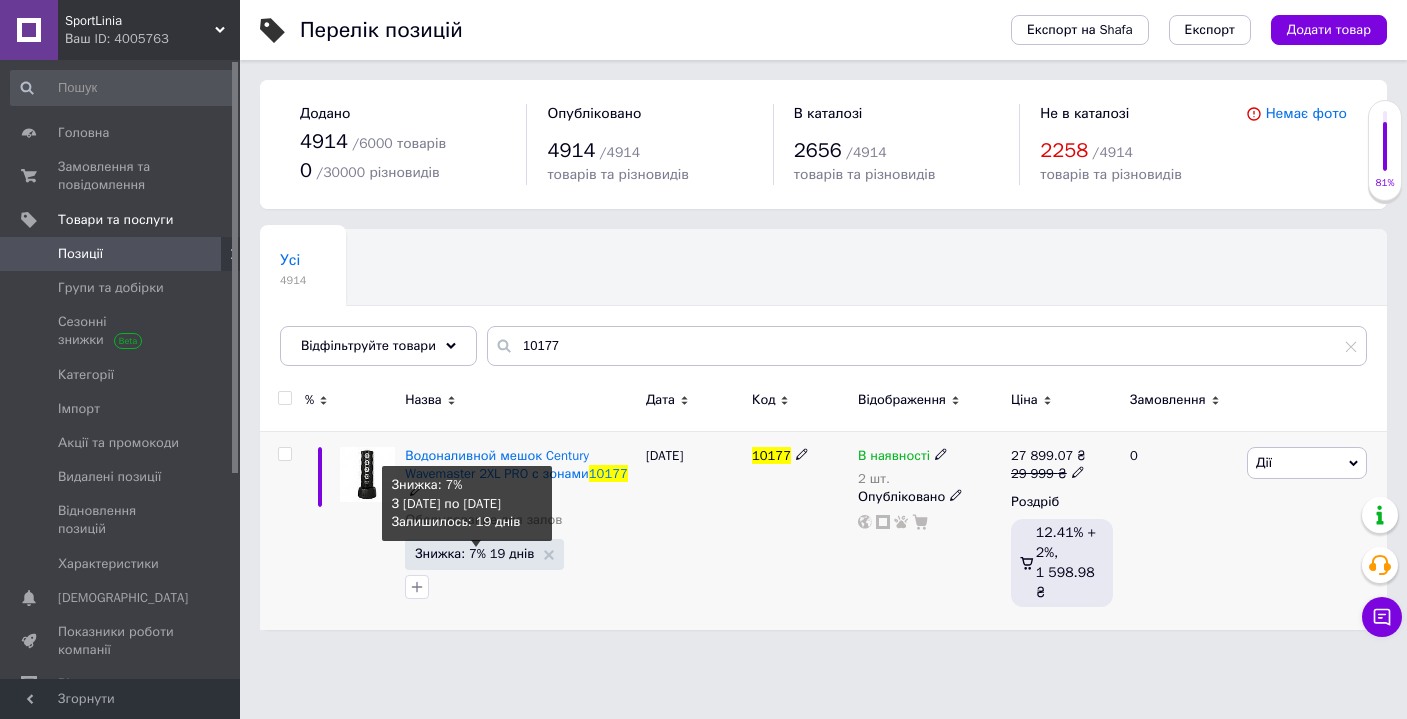 click on "Знижка: 7% 19 днів" at bounding box center (474, 553) 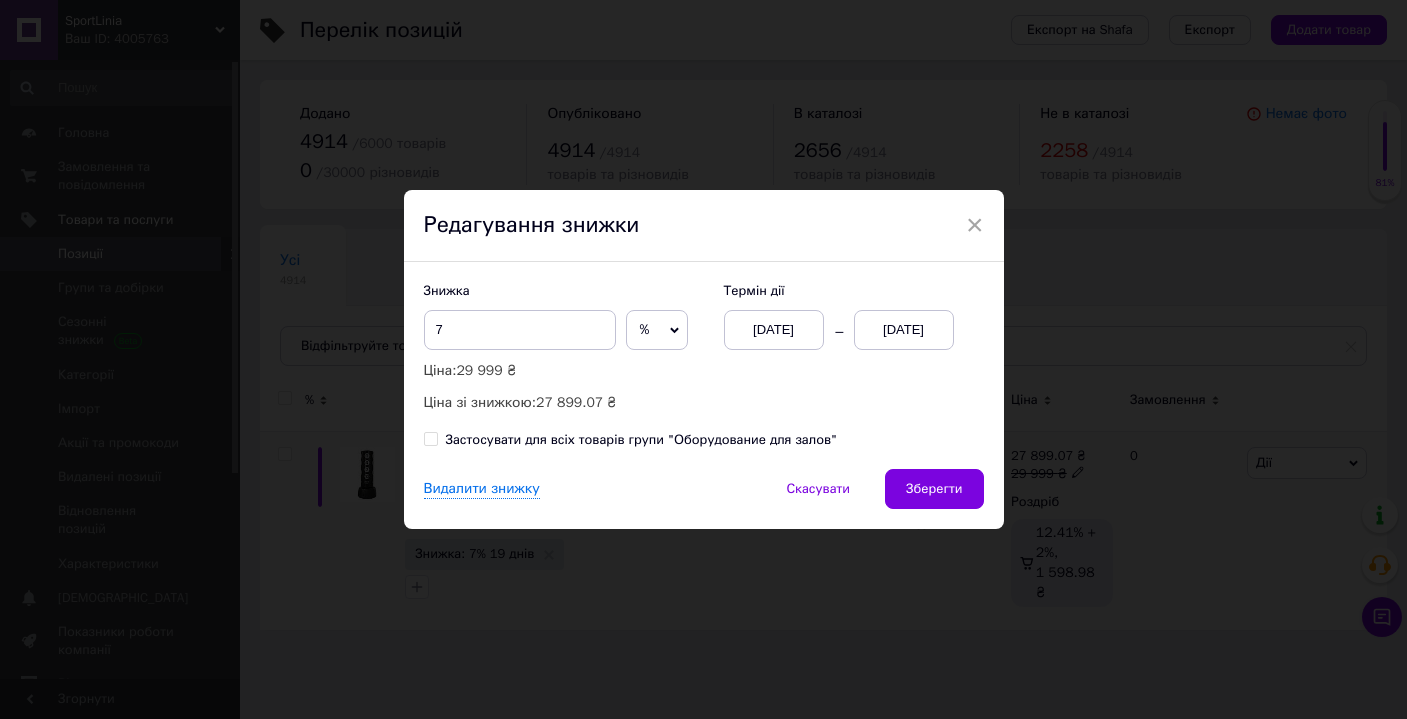 click on "[DATE]" at bounding box center [774, 330] 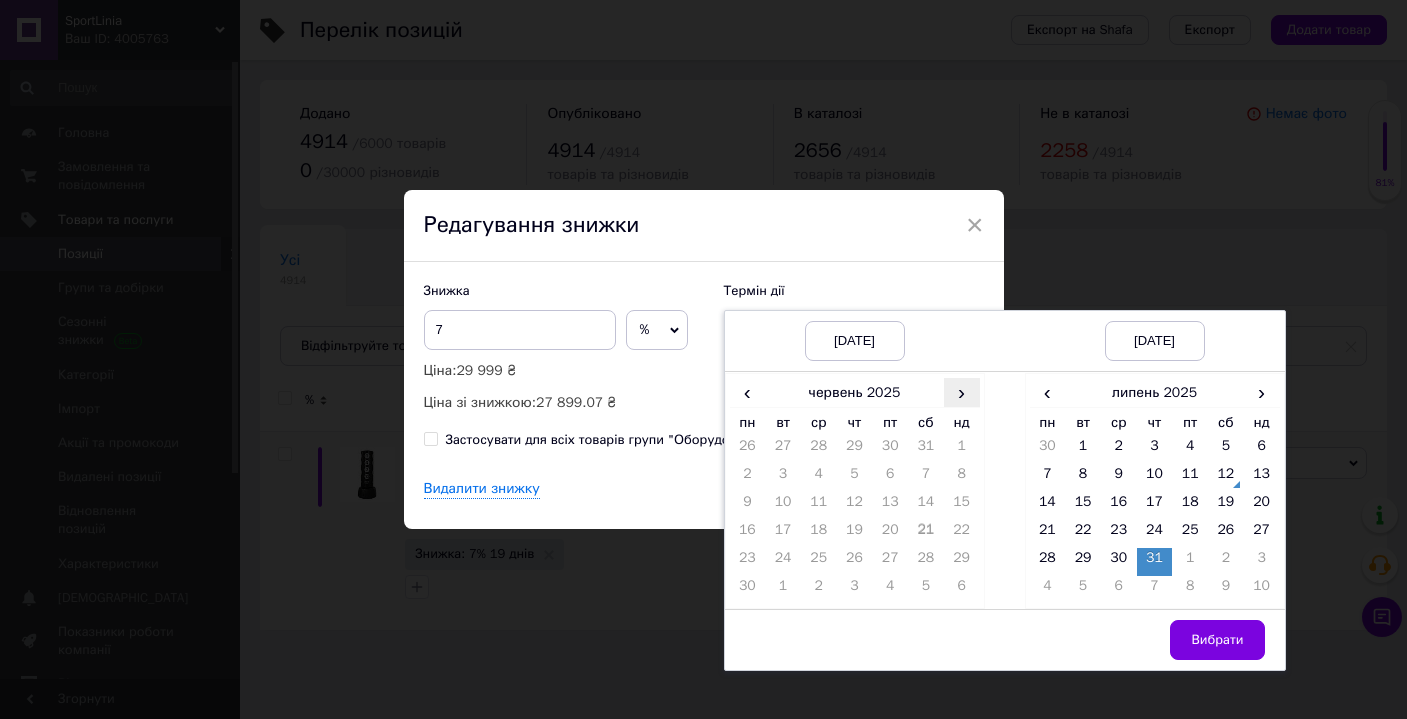 click on "›" at bounding box center [962, 392] 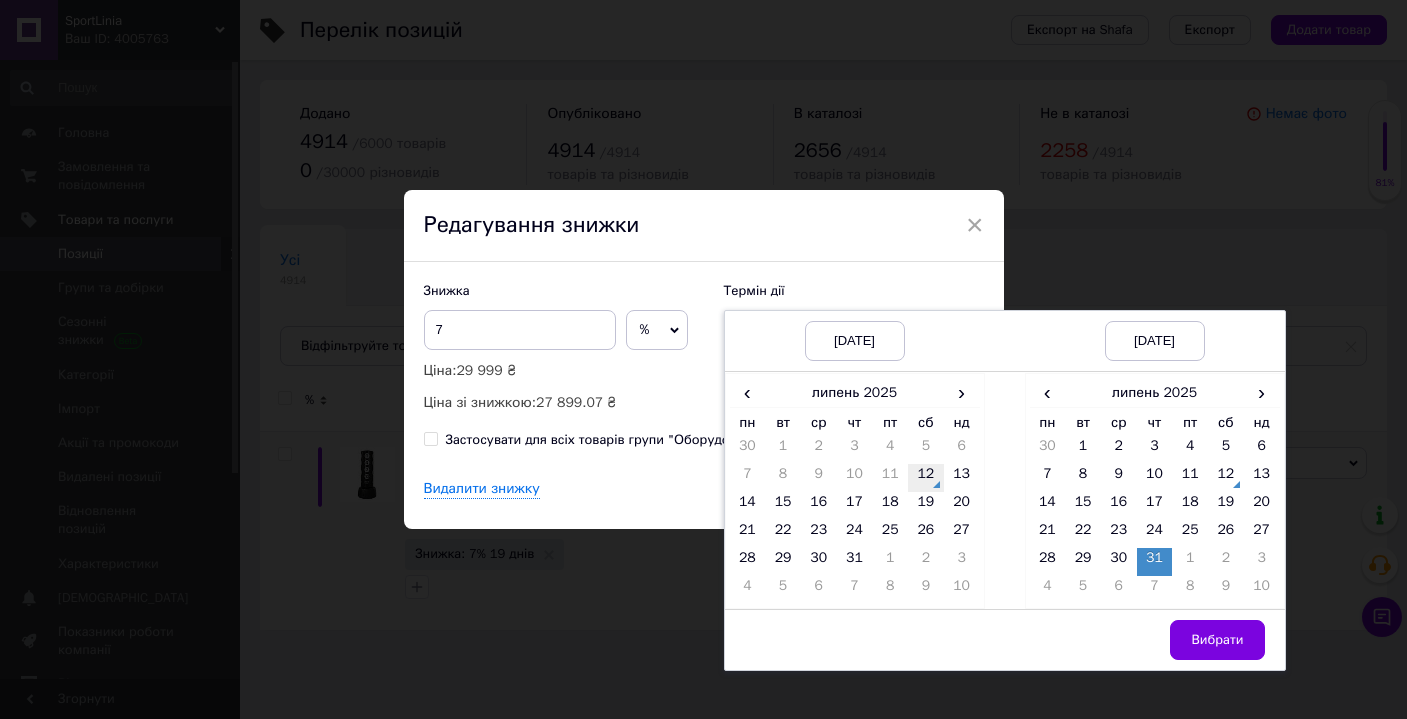click on "12" at bounding box center (926, 478) 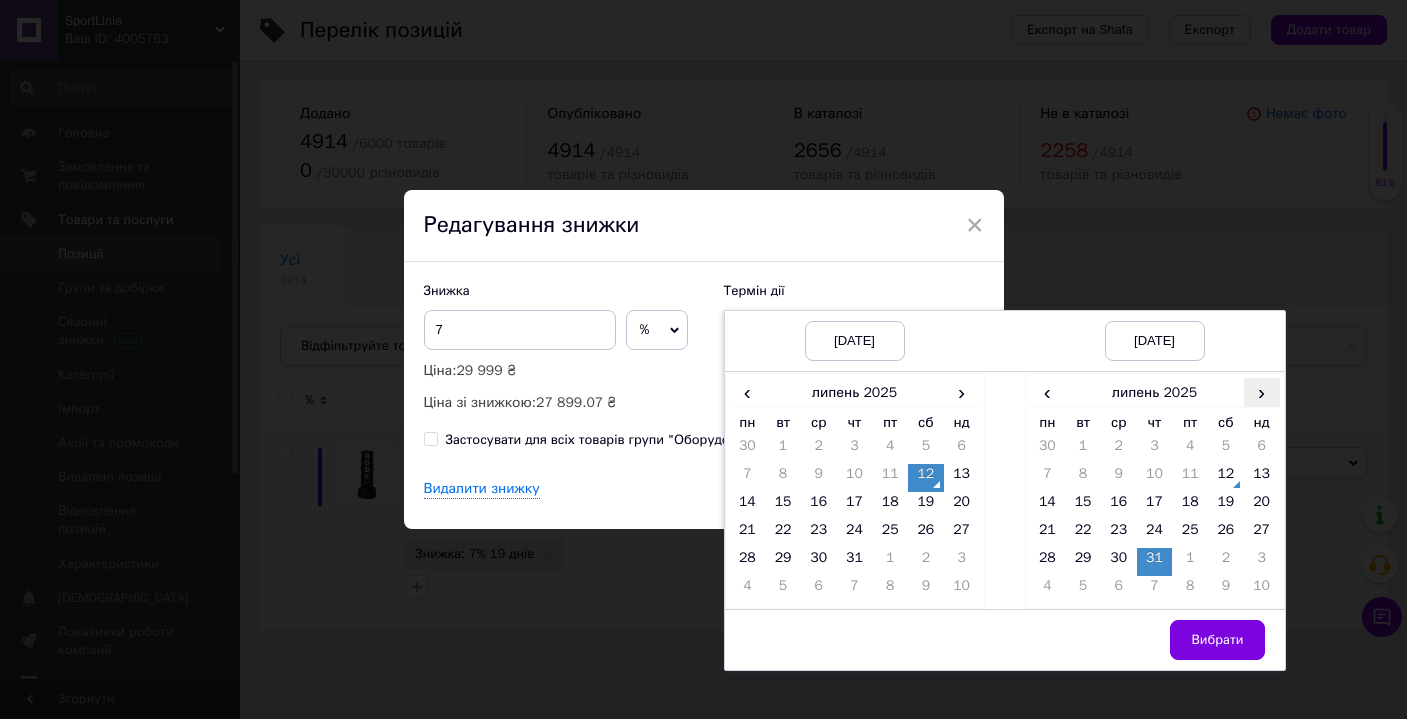 click on "›" at bounding box center (1262, 392) 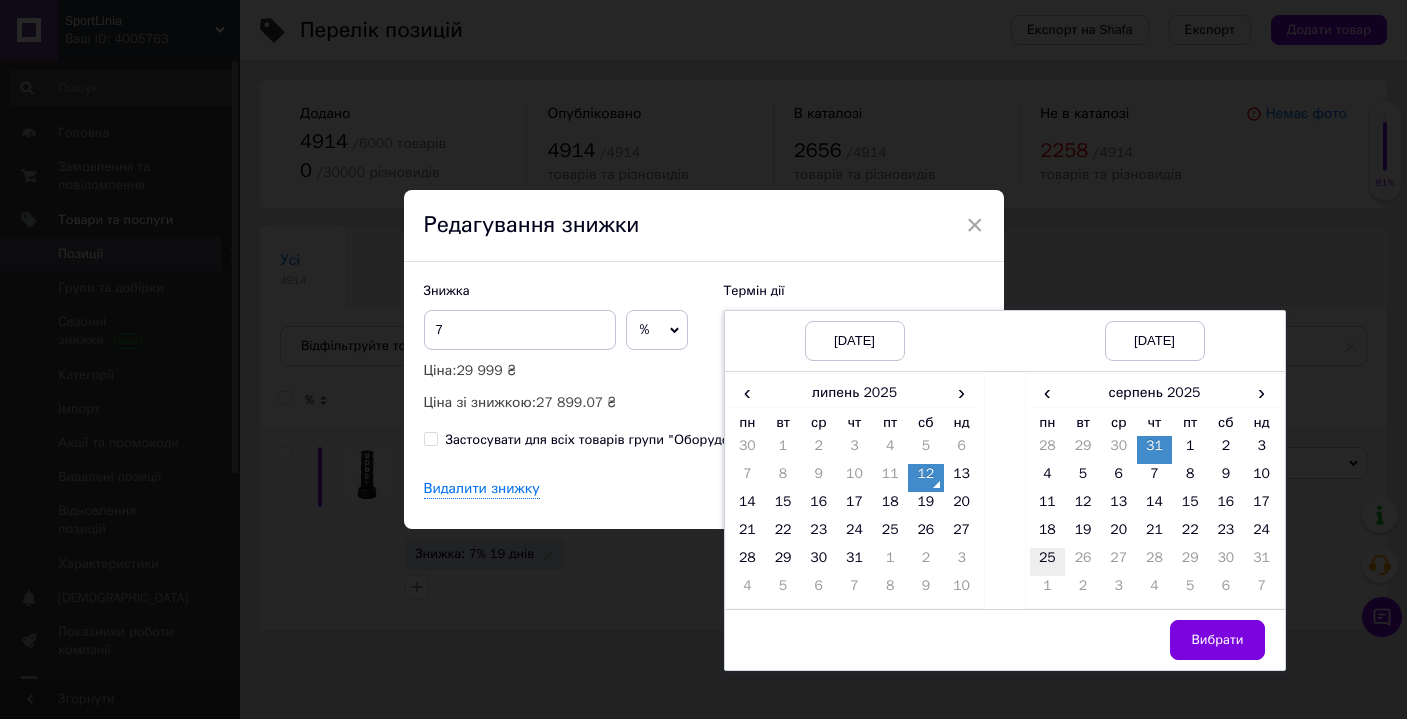click on "25" at bounding box center [1048, 562] 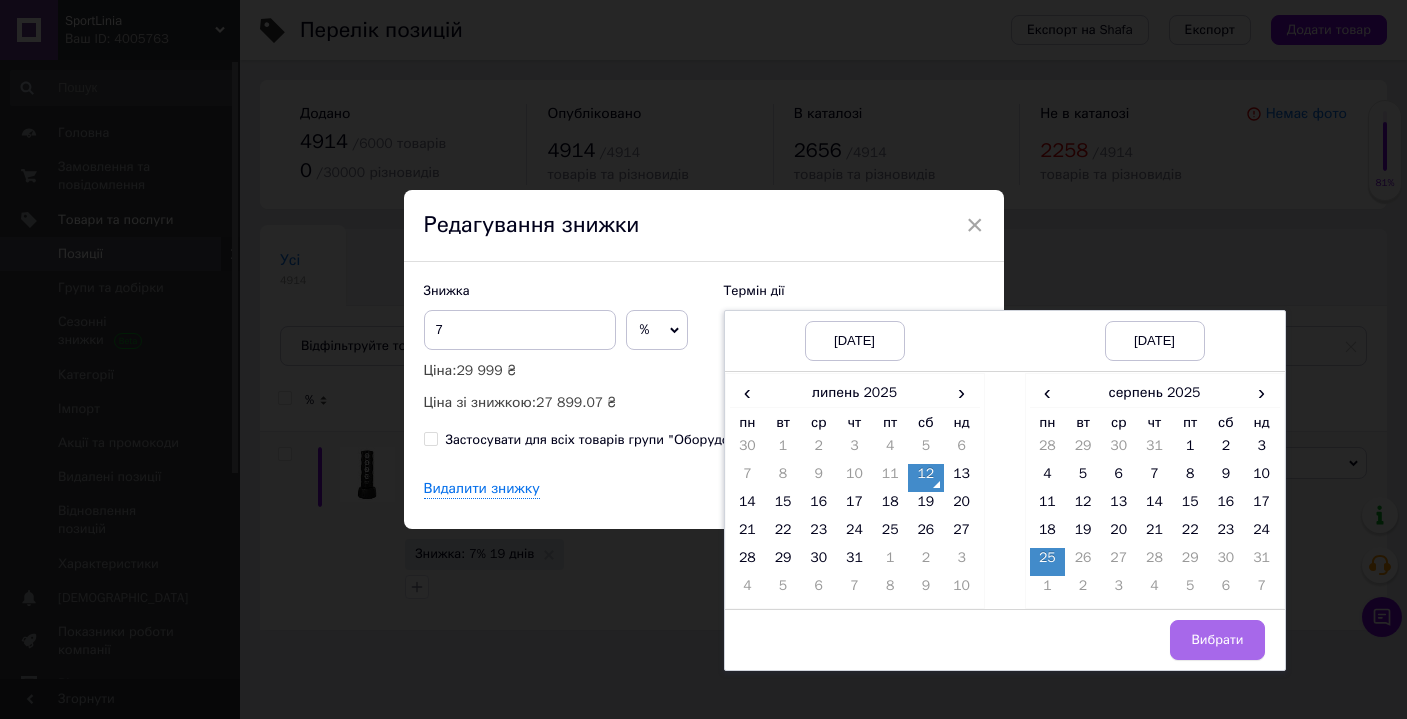 click on "Вибрати" at bounding box center [1217, 640] 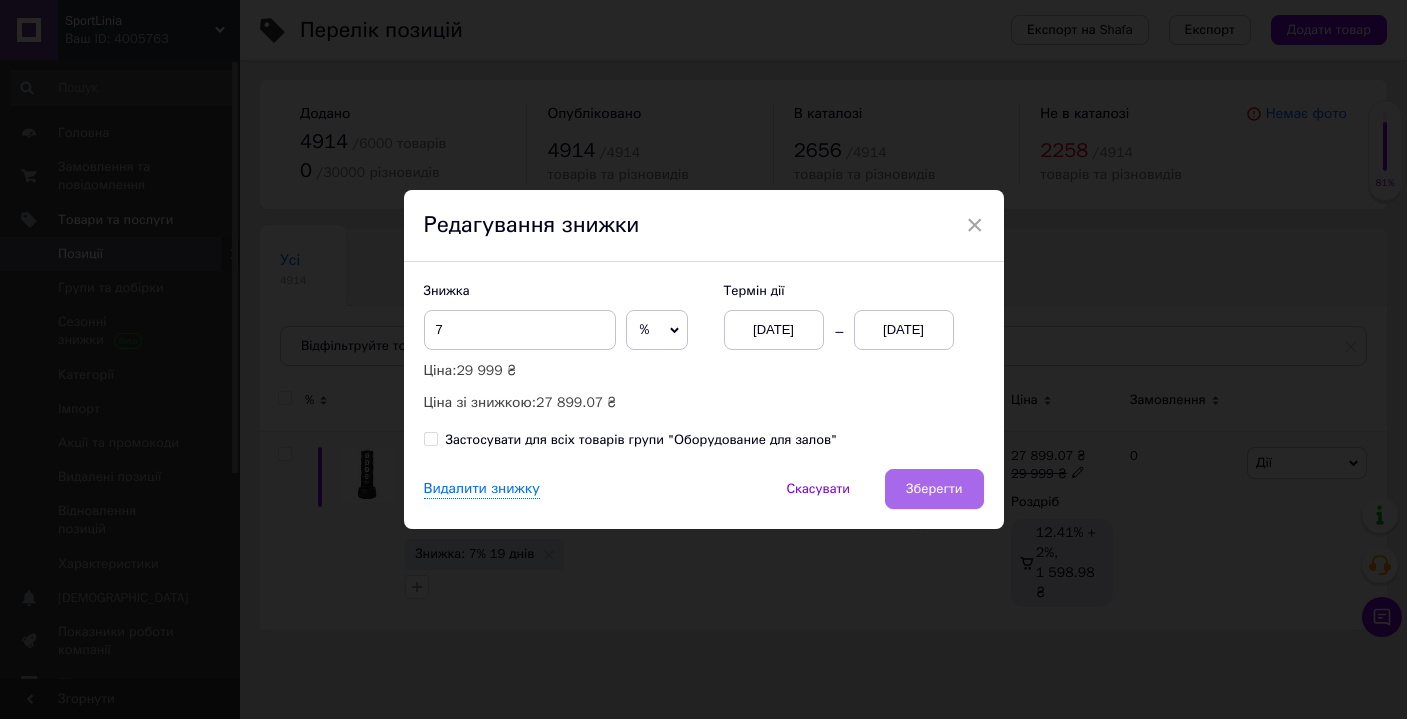 click on "Зберегти" at bounding box center (934, 489) 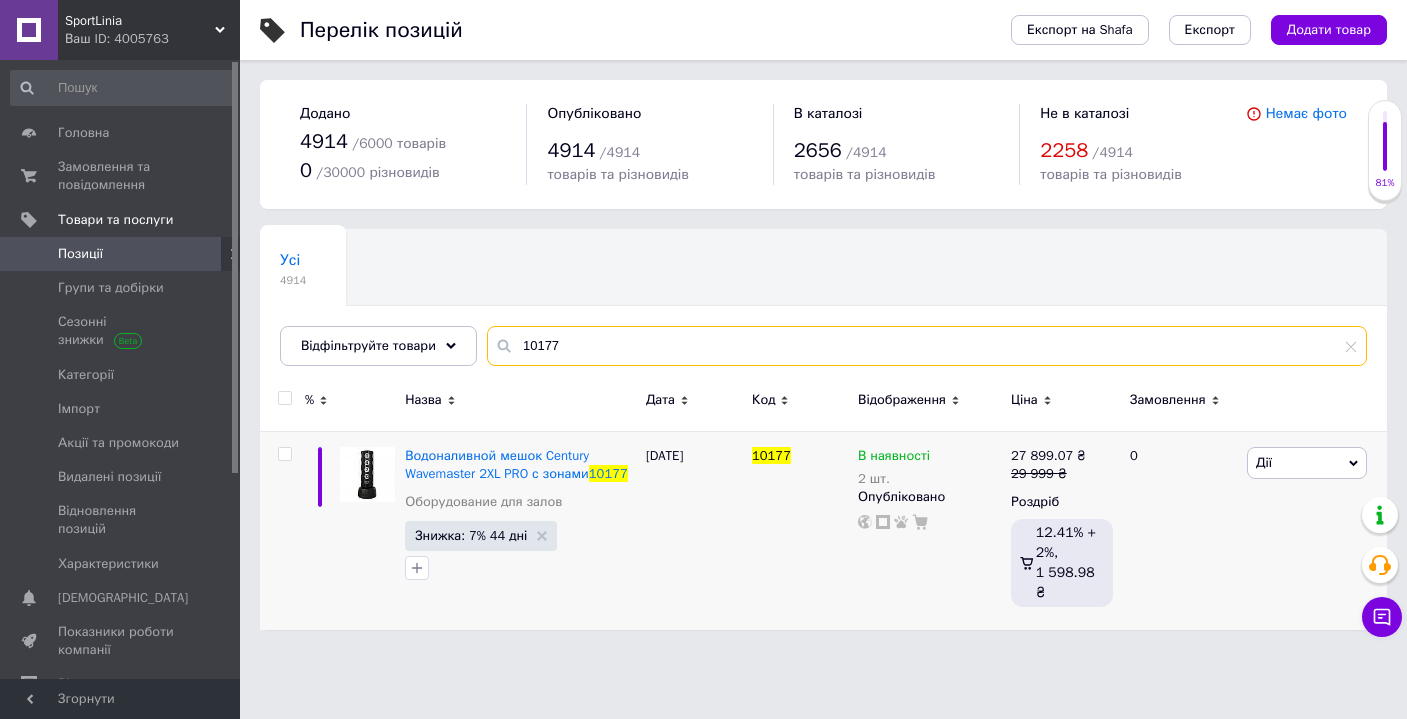 drag, startPoint x: 566, startPoint y: 346, endPoint x: 509, endPoint y: 342, distance: 57.14018 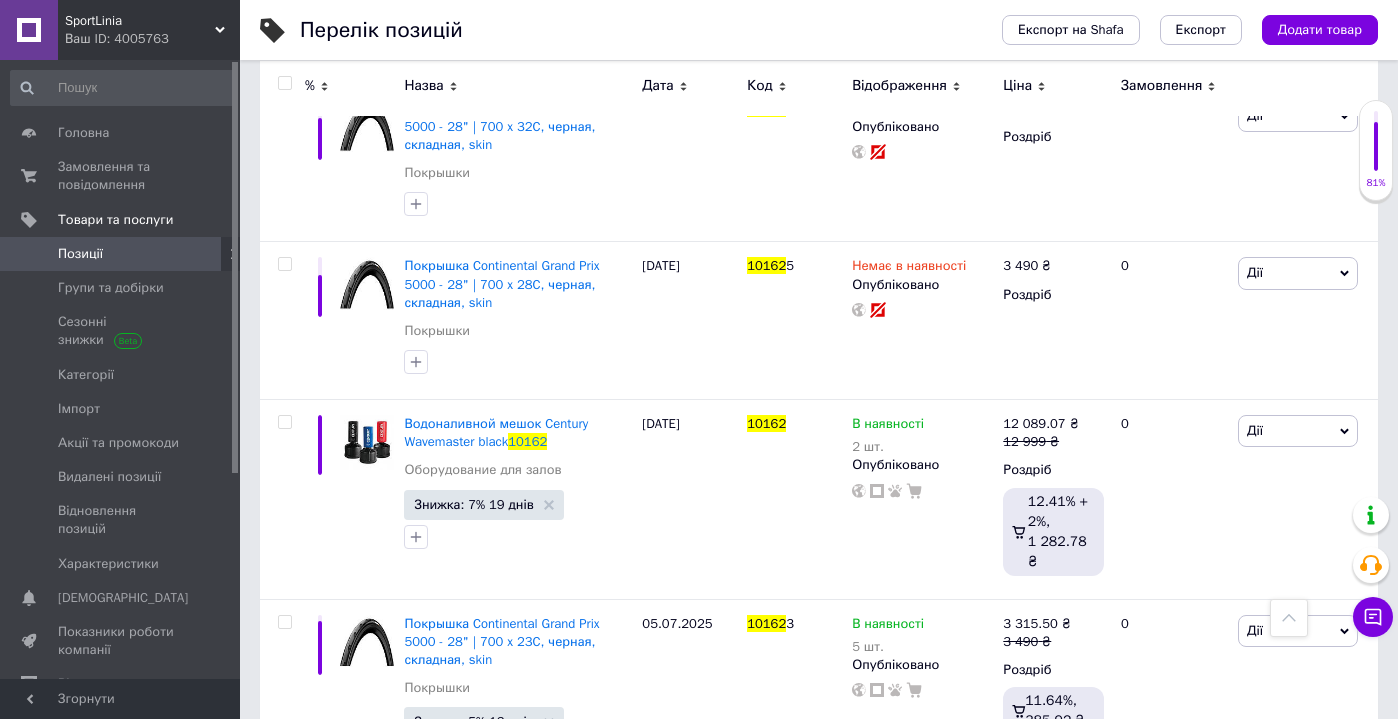 scroll, scrollTop: 628, scrollLeft: 0, axis: vertical 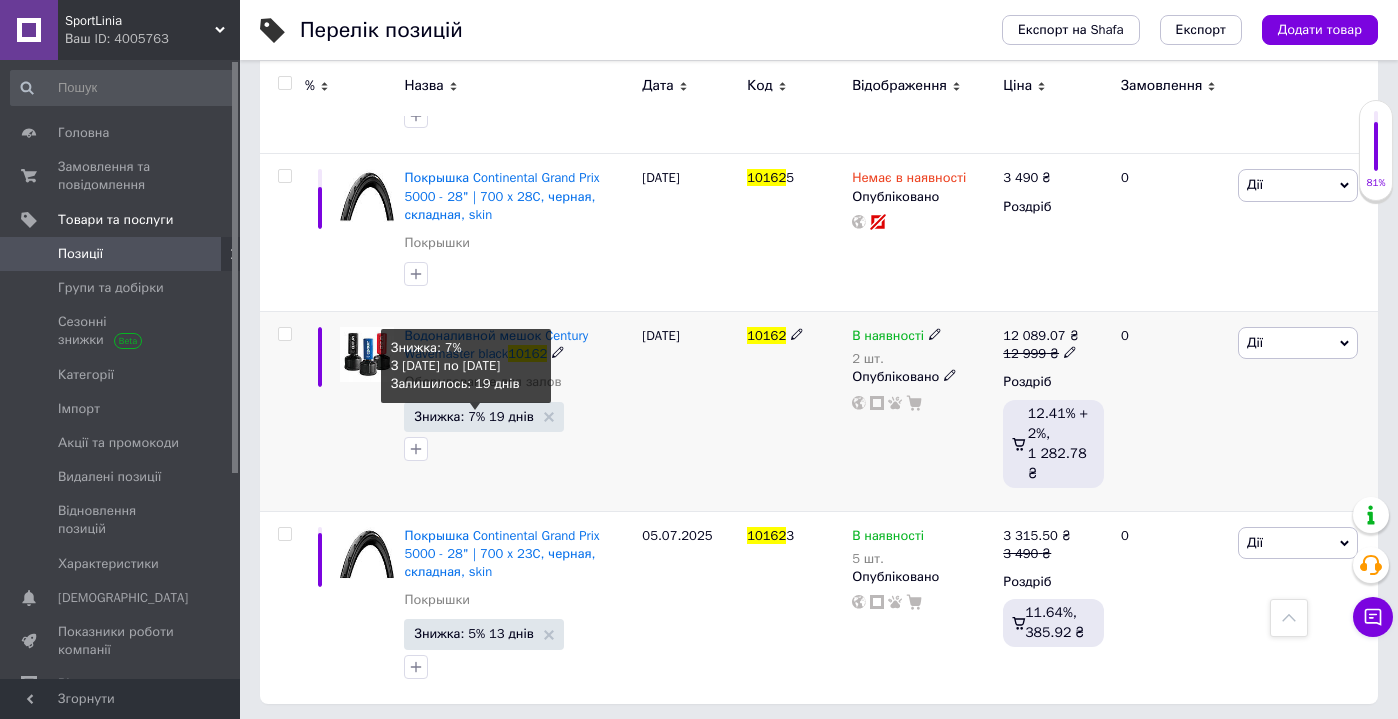 click on "Знижка: 7% 19 днів" at bounding box center (473, 416) 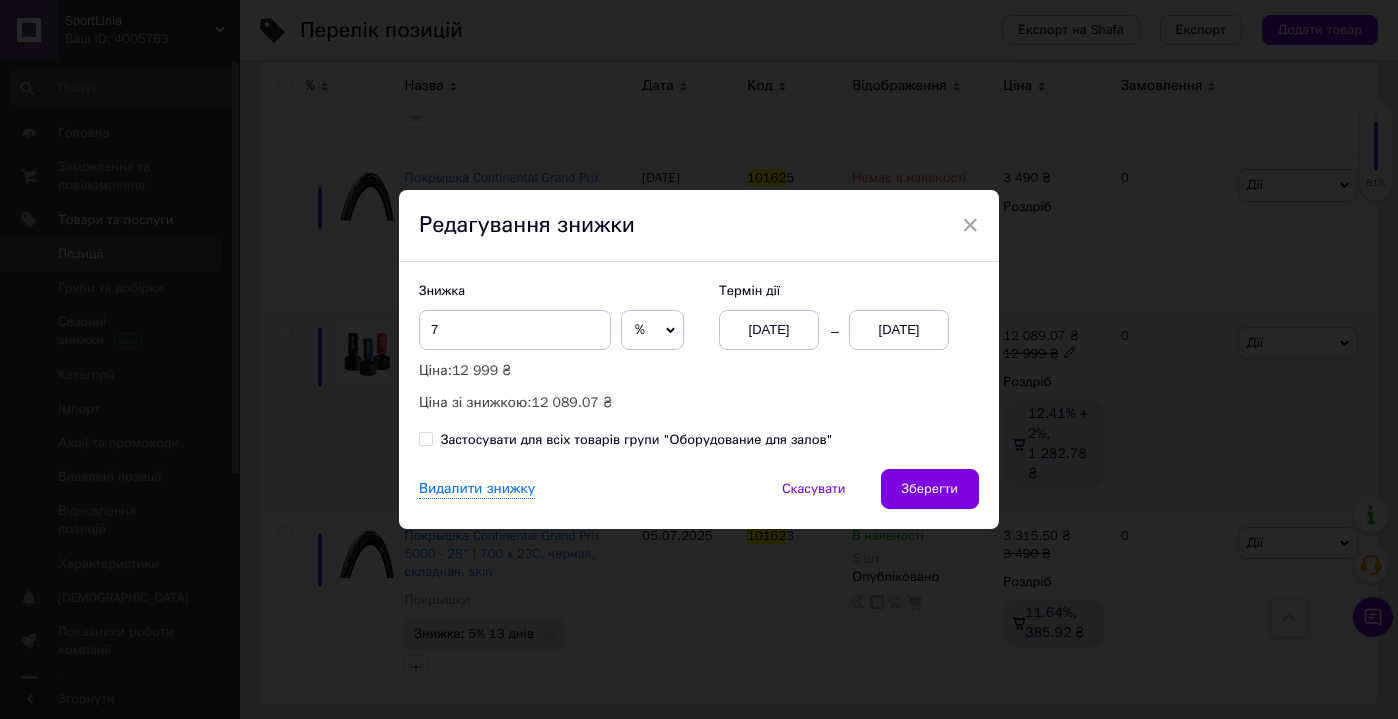 click on "[DATE]" at bounding box center (769, 330) 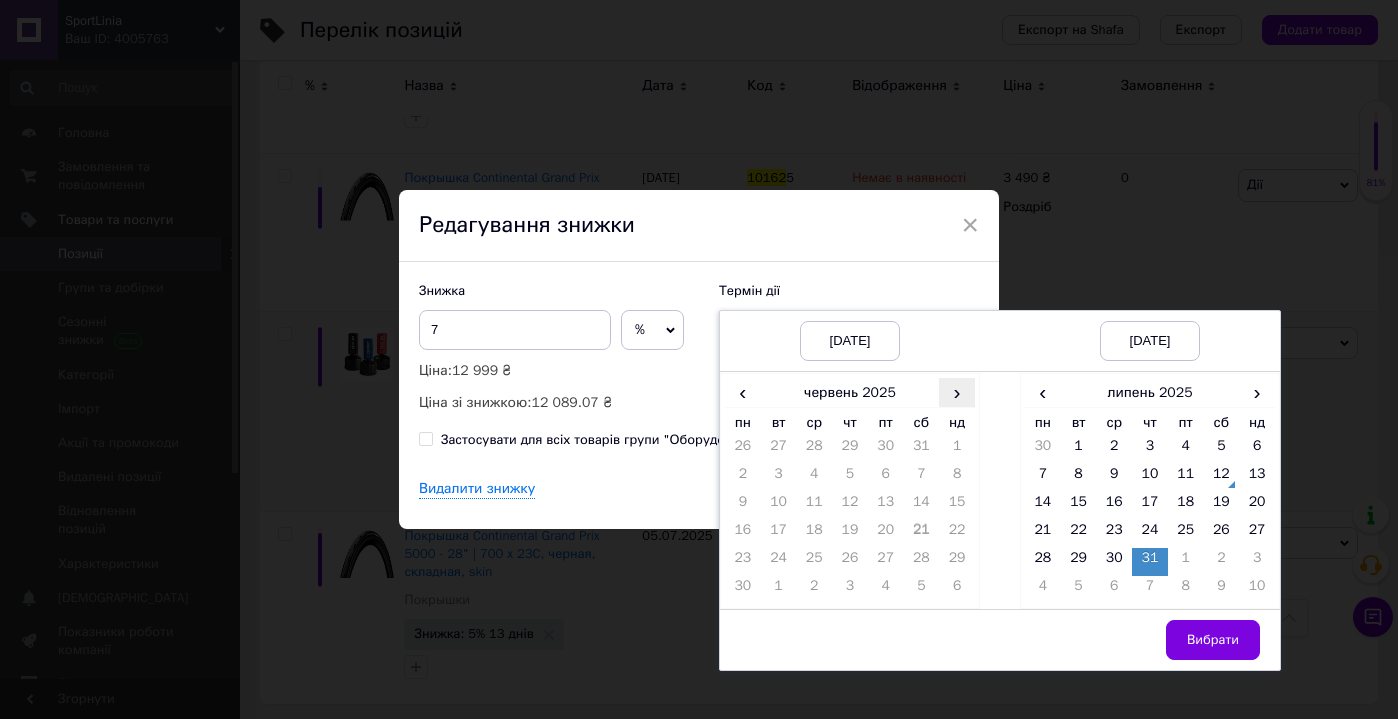 click on "›" at bounding box center [957, 392] 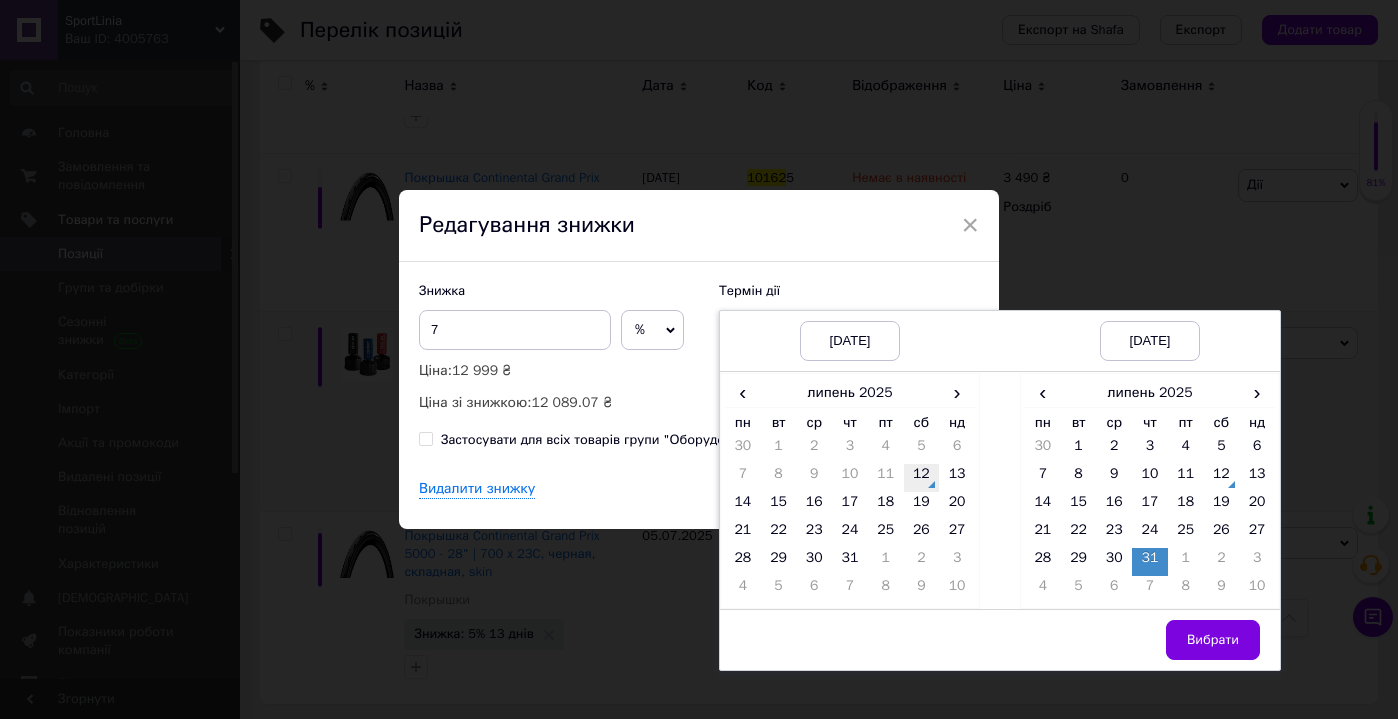 click on "12" at bounding box center [922, 478] 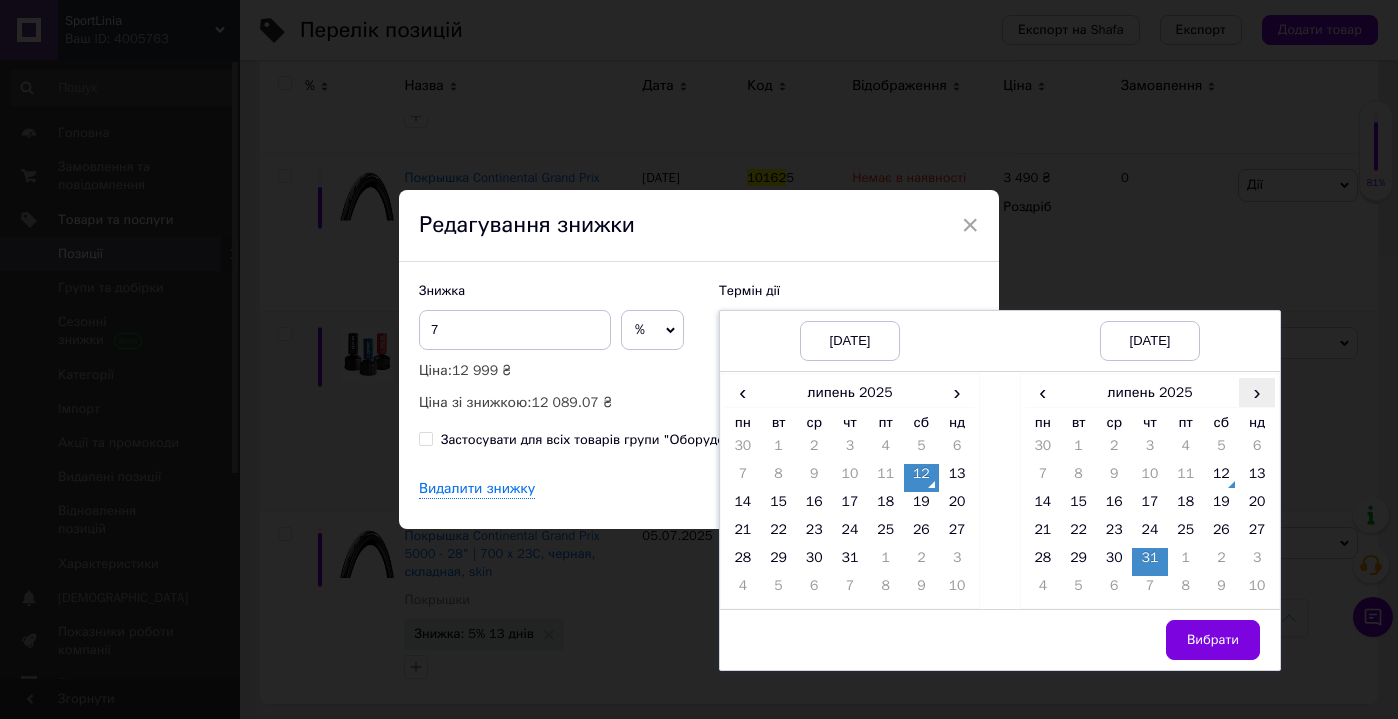 click on "›" at bounding box center (1257, 392) 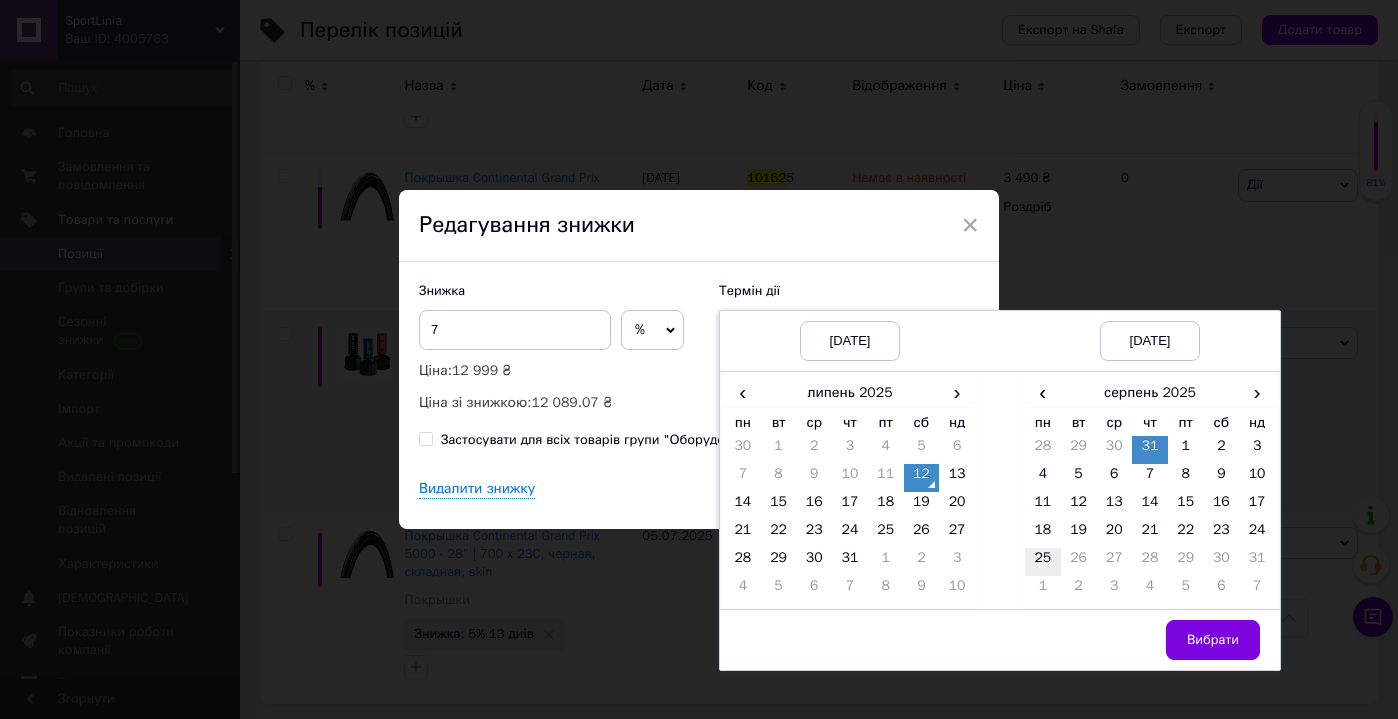 click on "25" at bounding box center [1043, 562] 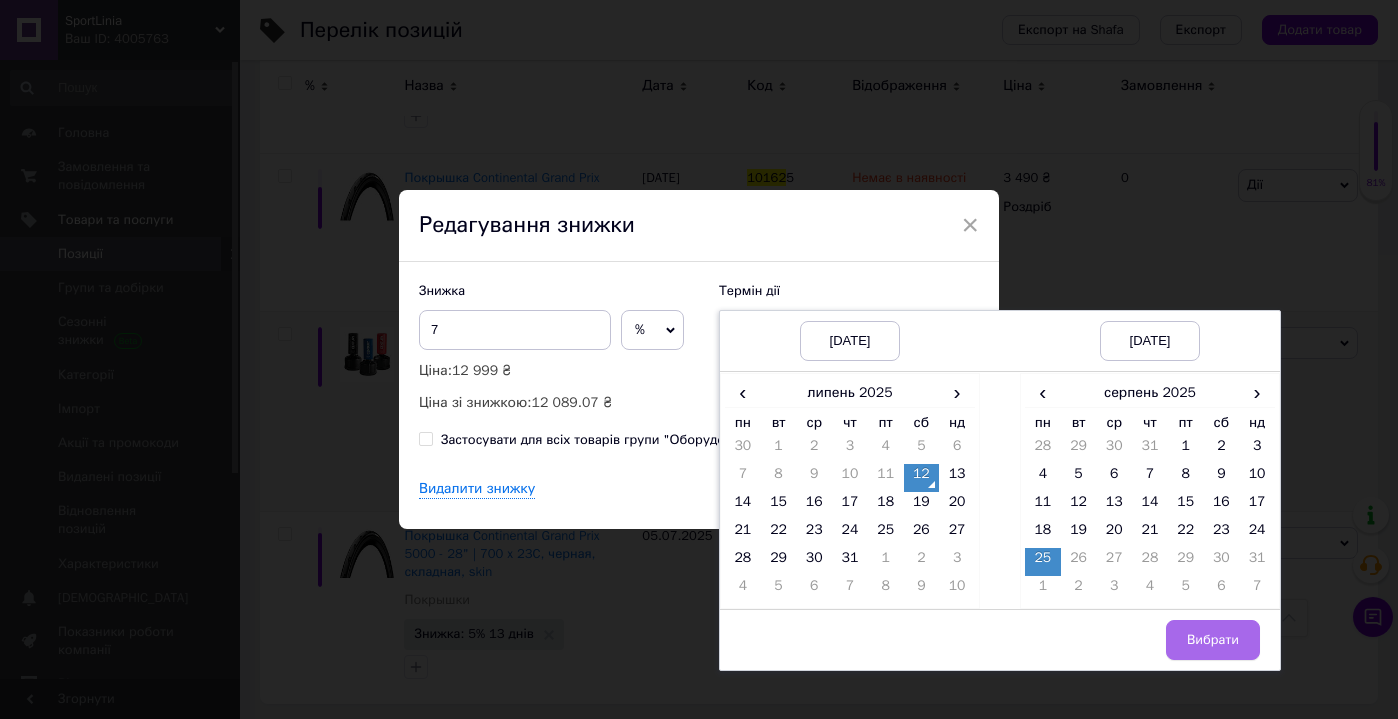 click on "Вибрати" at bounding box center (1213, 640) 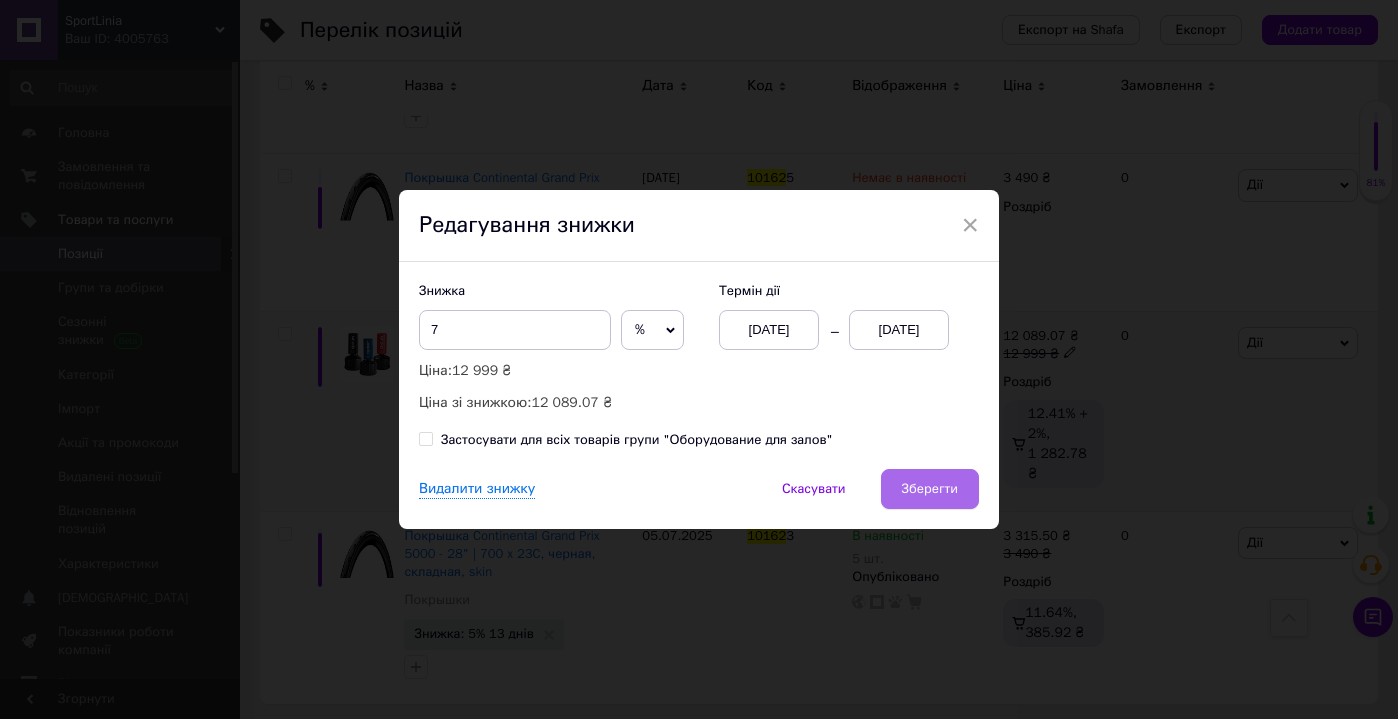 click on "Зберегти" at bounding box center (930, 489) 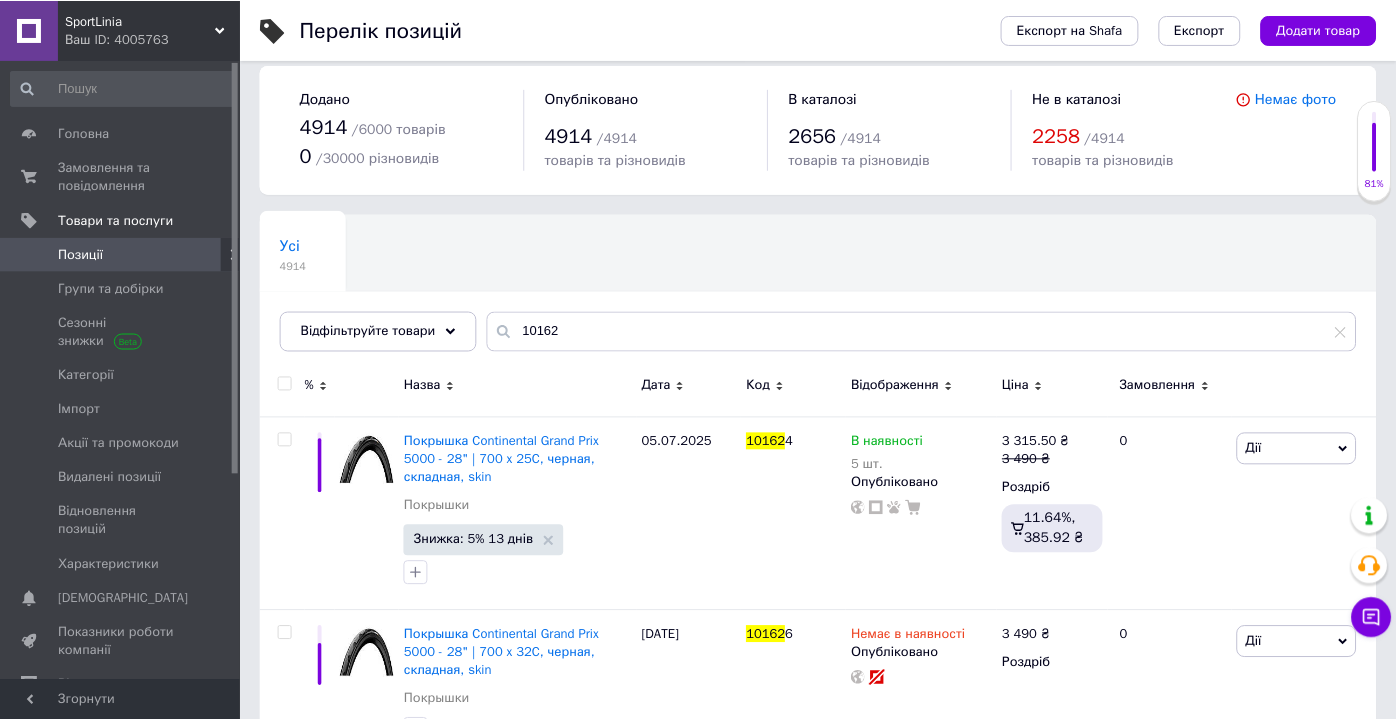 scroll, scrollTop: 0, scrollLeft: 0, axis: both 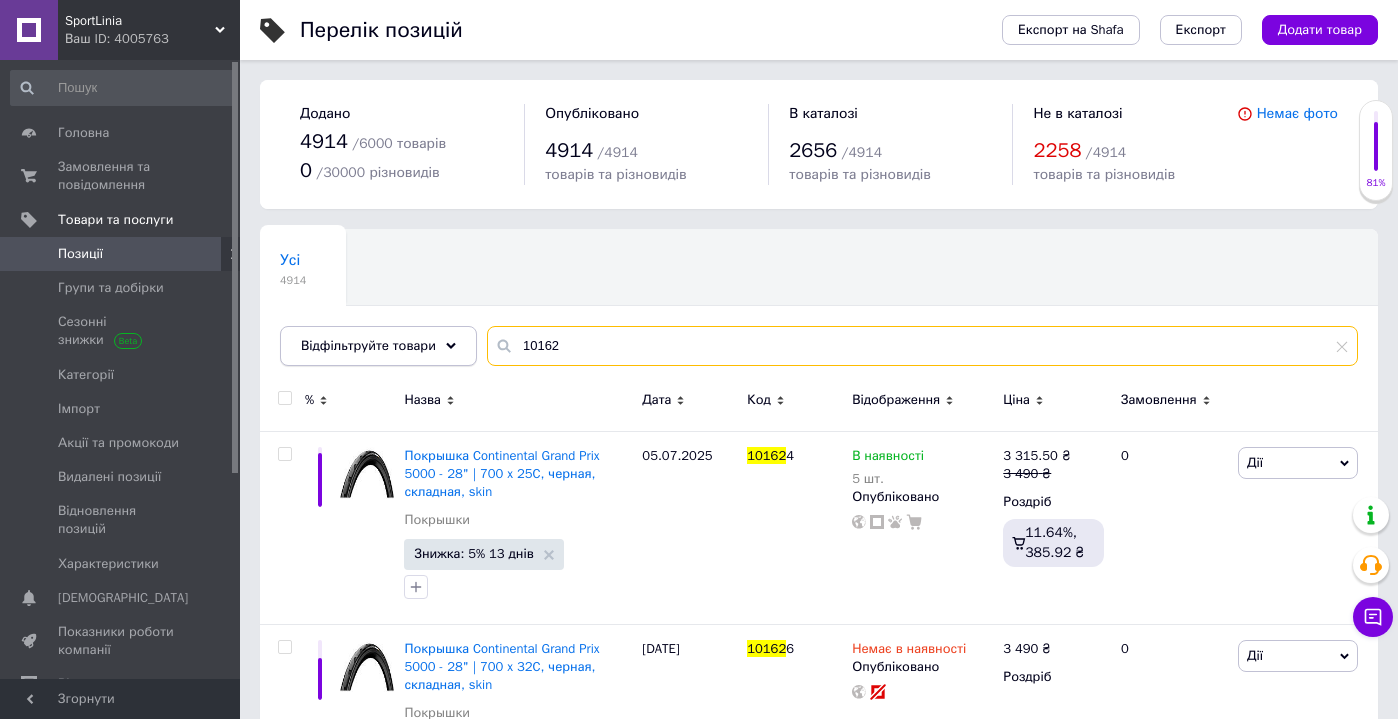 drag, startPoint x: 575, startPoint y: 344, endPoint x: 472, endPoint y: 340, distance: 103.077644 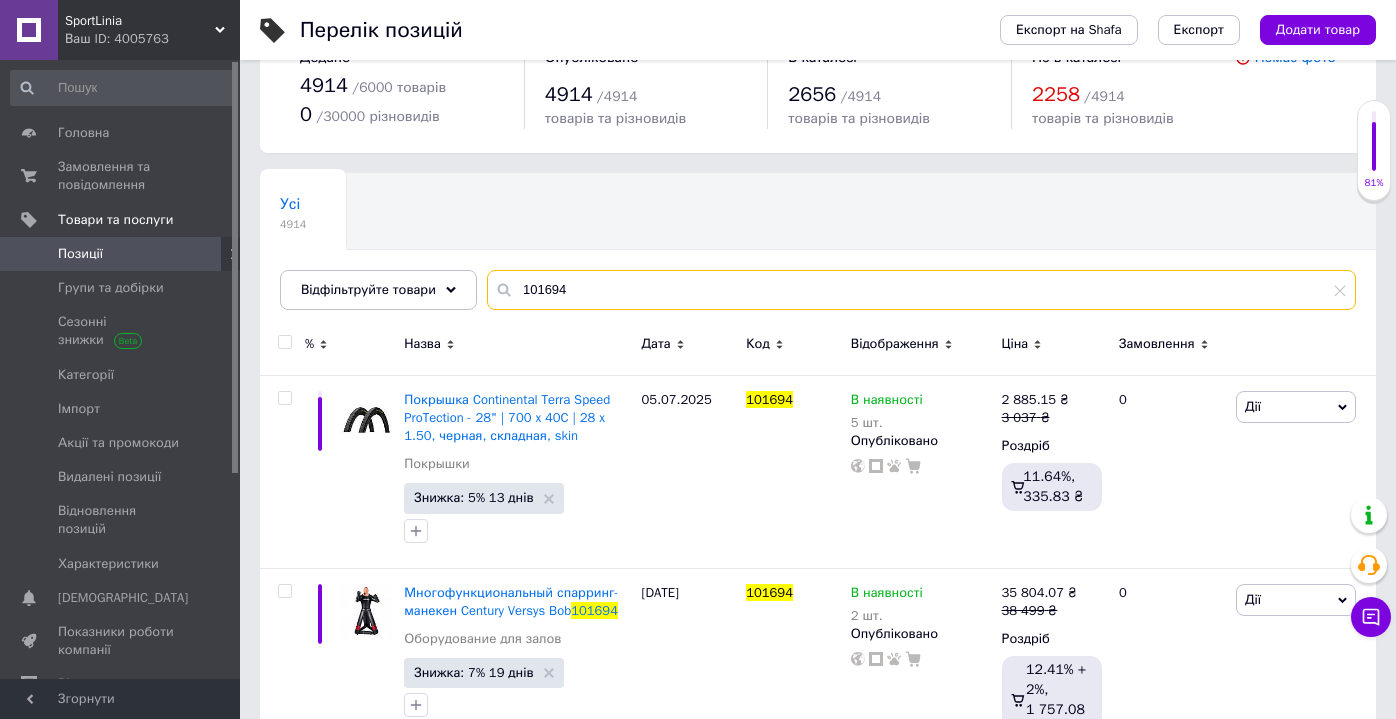 scroll, scrollTop: 102, scrollLeft: 0, axis: vertical 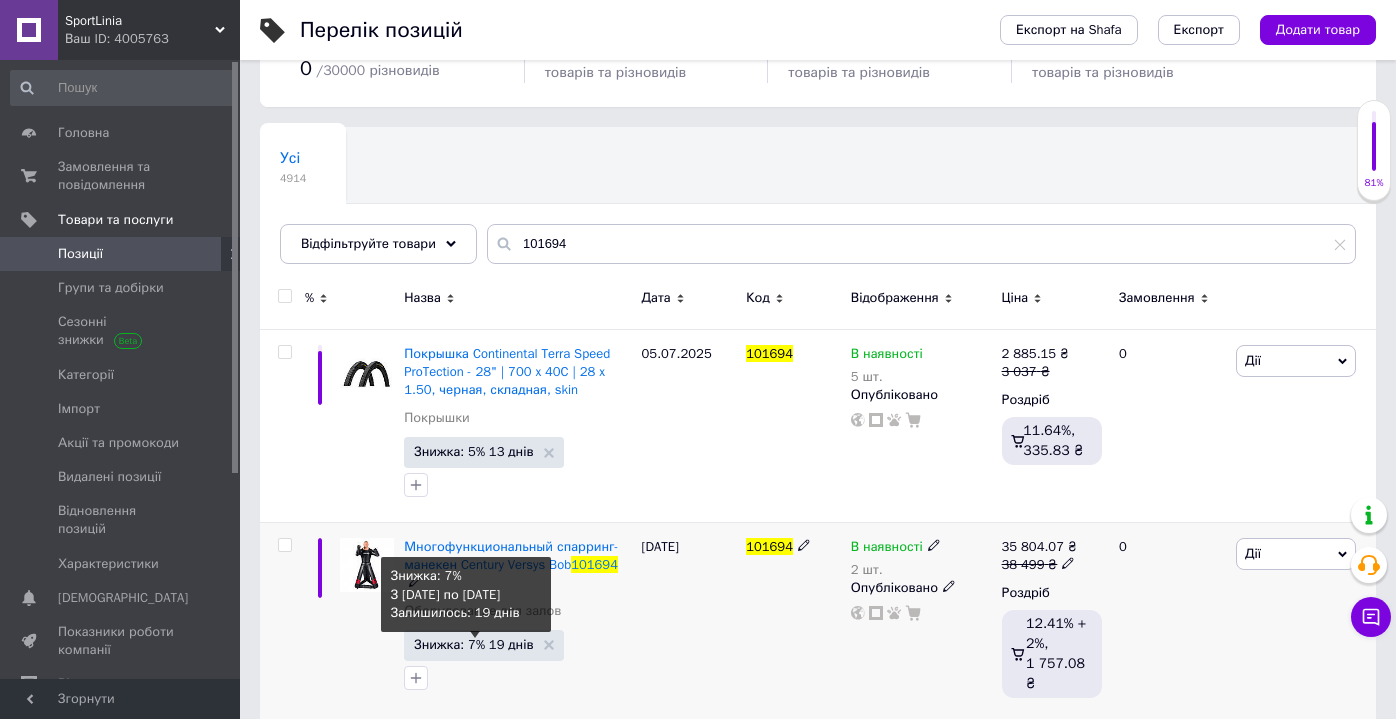 click on "Знижка: 7% 19 днів" at bounding box center [473, 644] 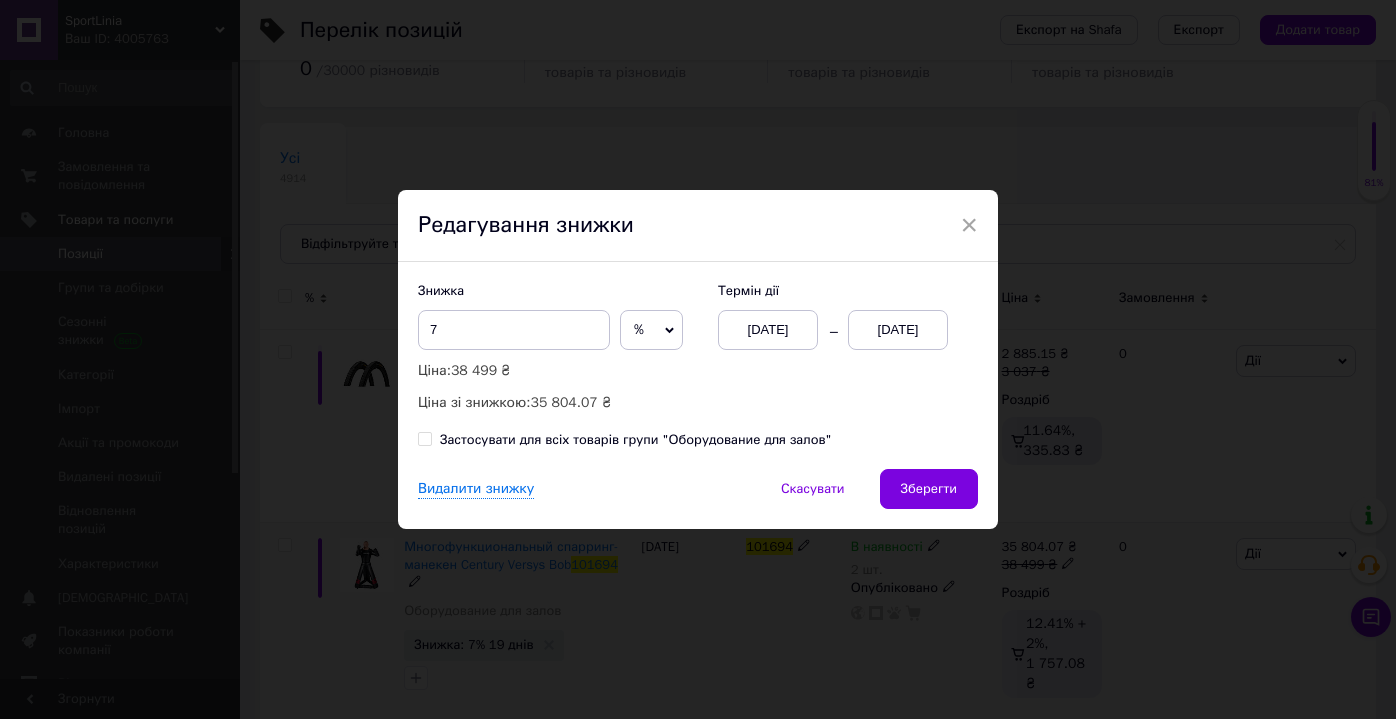 click on "[DATE]" at bounding box center [768, 330] 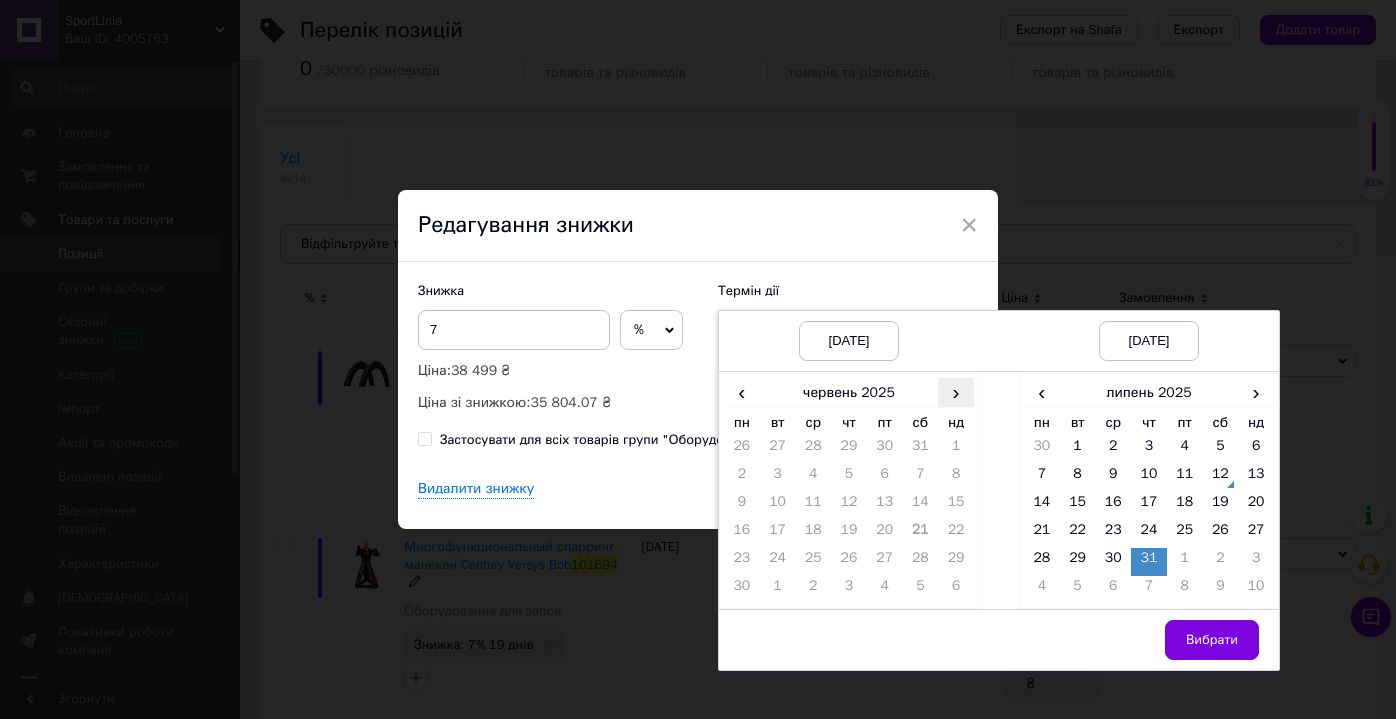 click on "›" at bounding box center [956, 392] 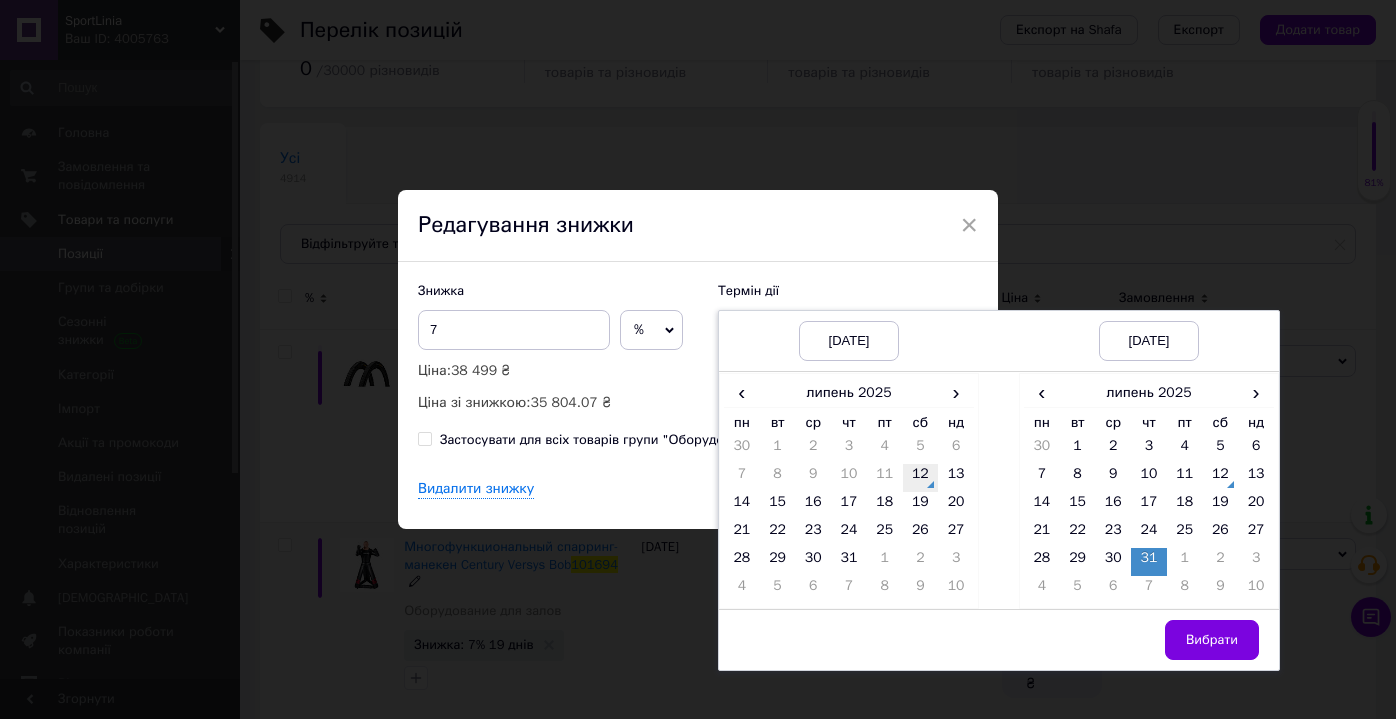 click on "12" at bounding box center [921, 478] 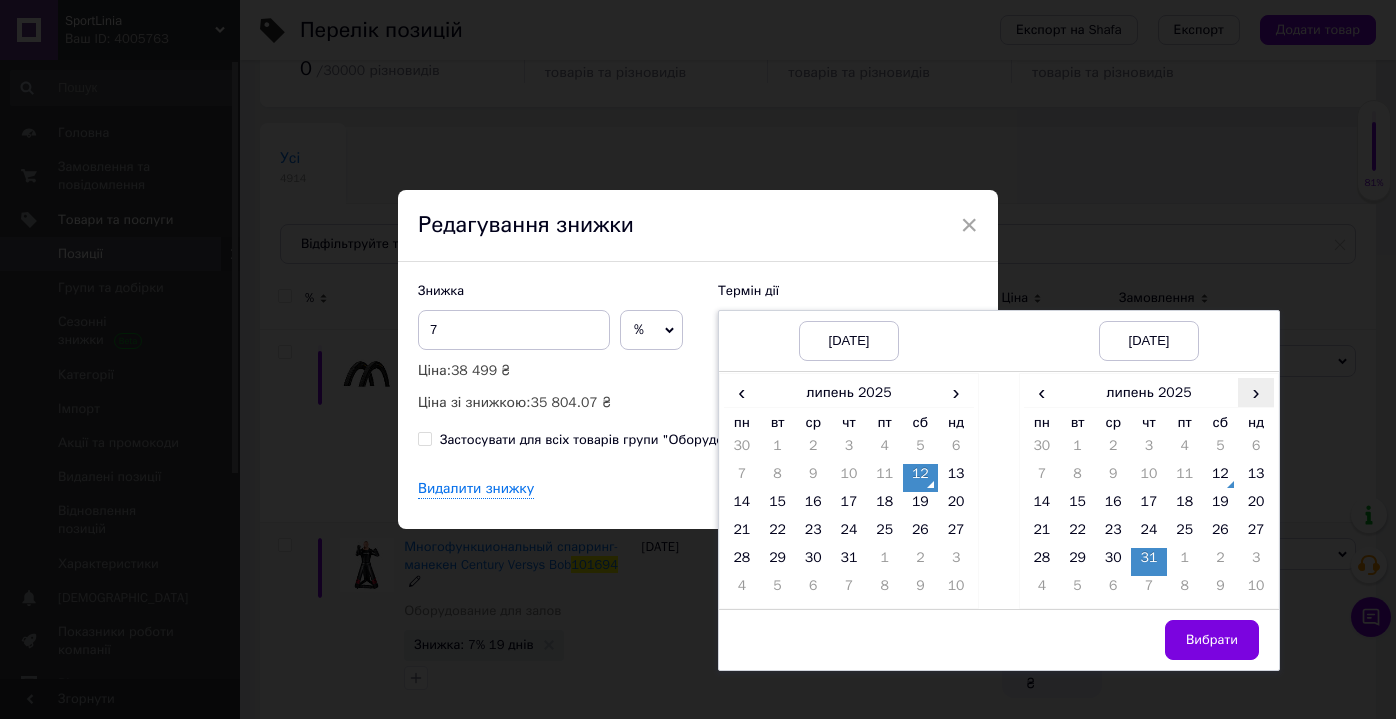click on "›" at bounding box center [1256, 392] 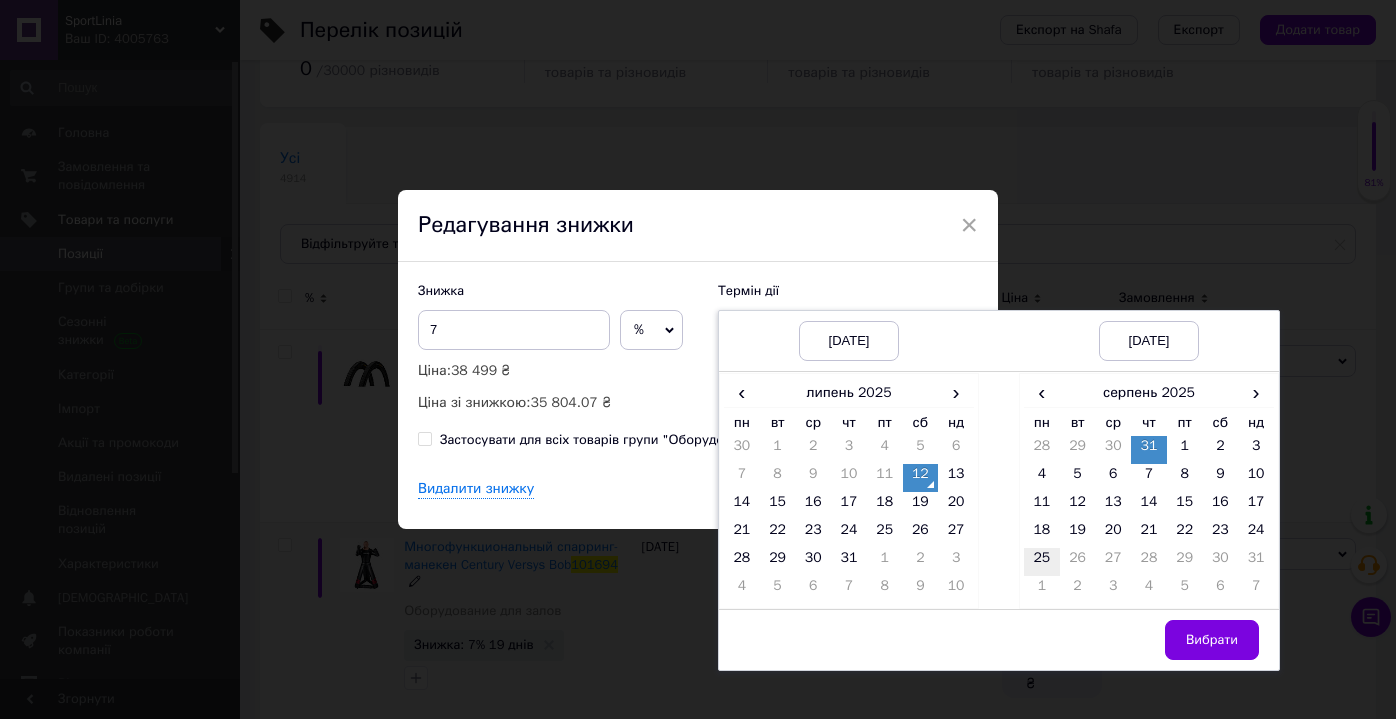 click on "25" at bounding box center [1042, 562] 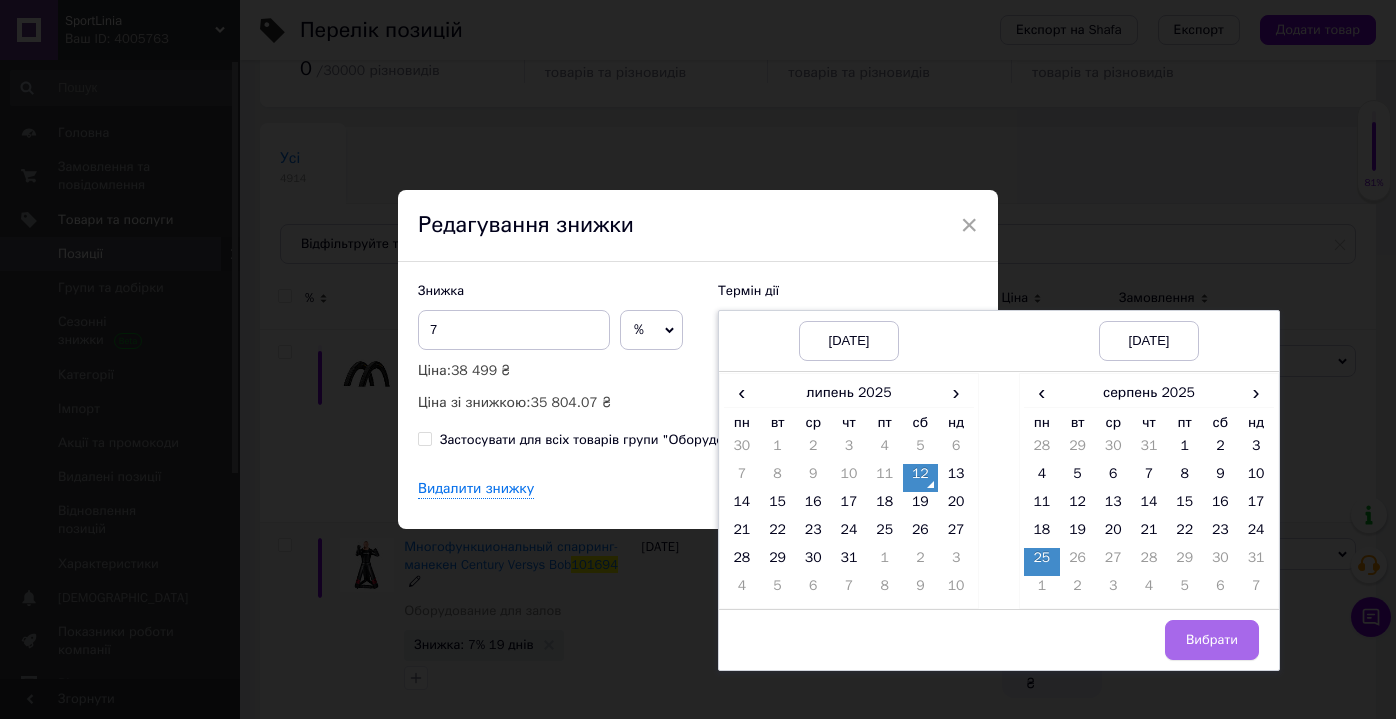 click on "Вибрати" at bounding box center (1212, 640) 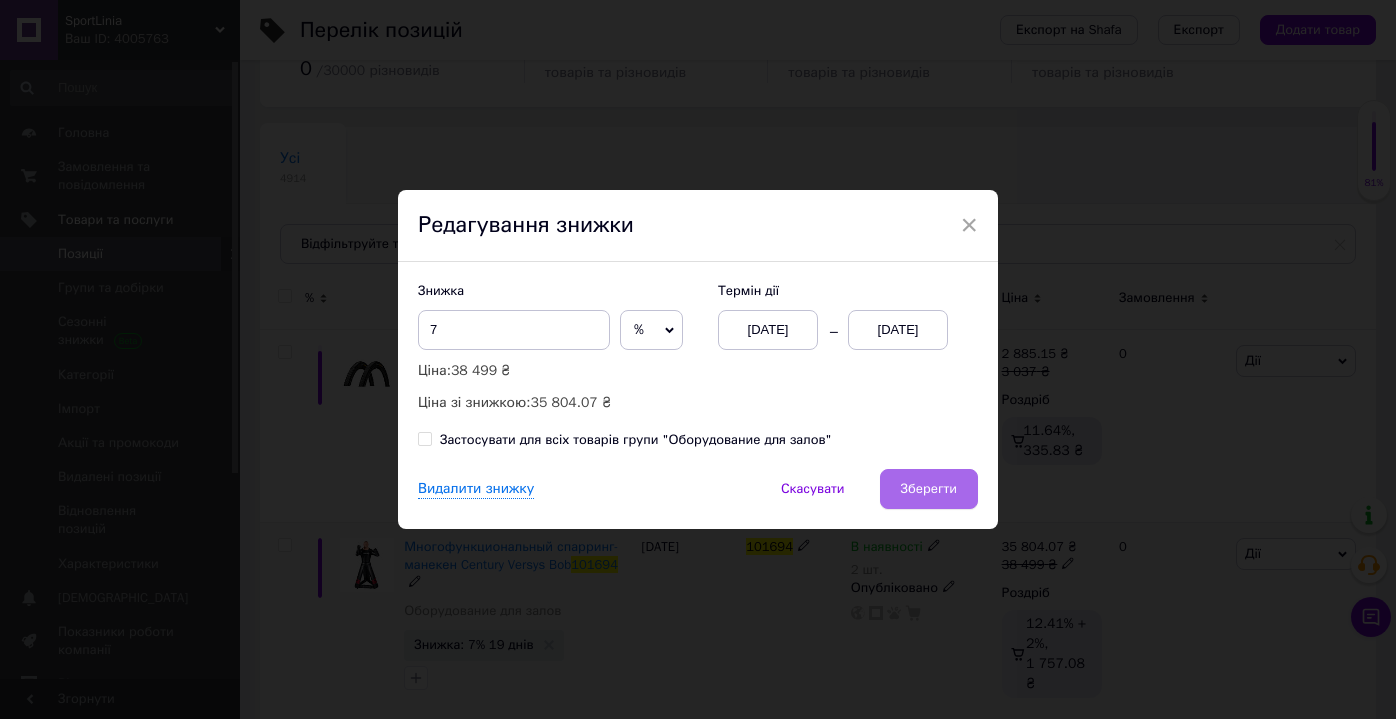 click on "Зберегти" at bounding box center [929, 489] 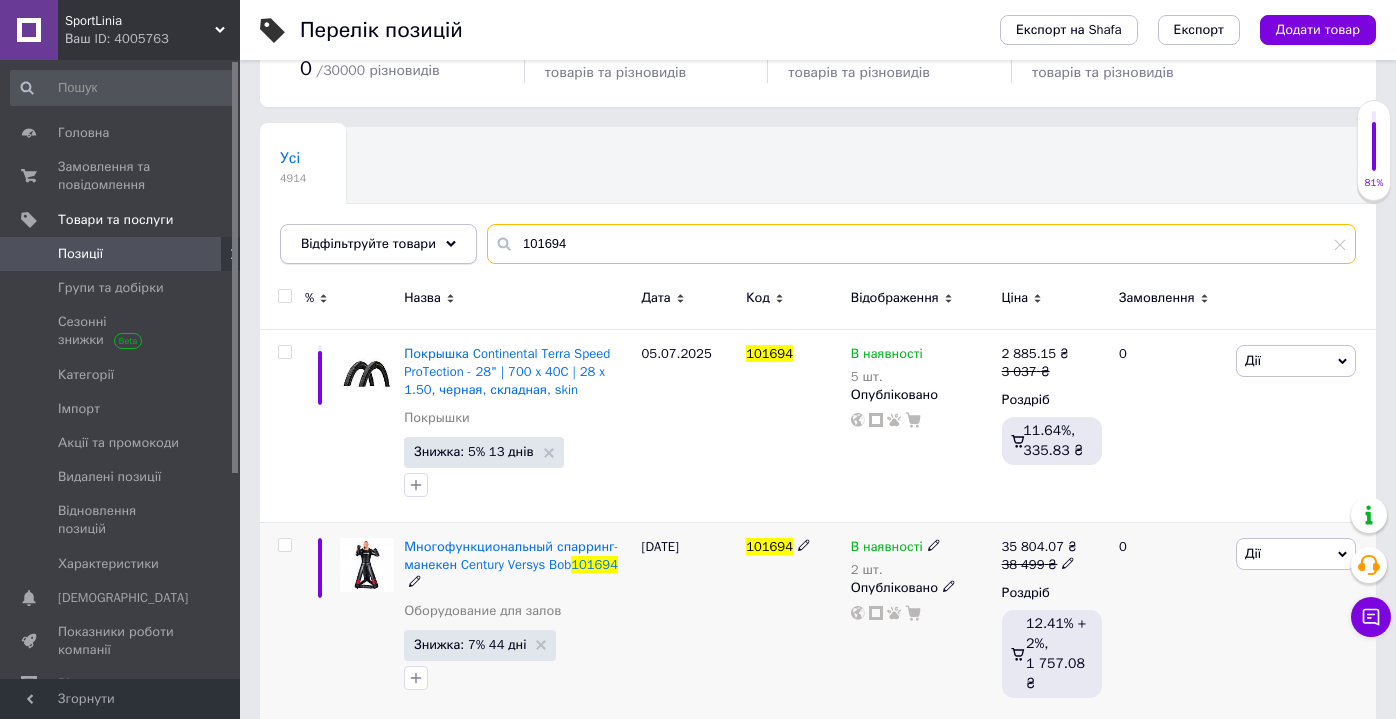 drag, startPoint x: 584, startPoint y: 241, endPoint x: 460, endPoint y: 226, distance: 124.90396 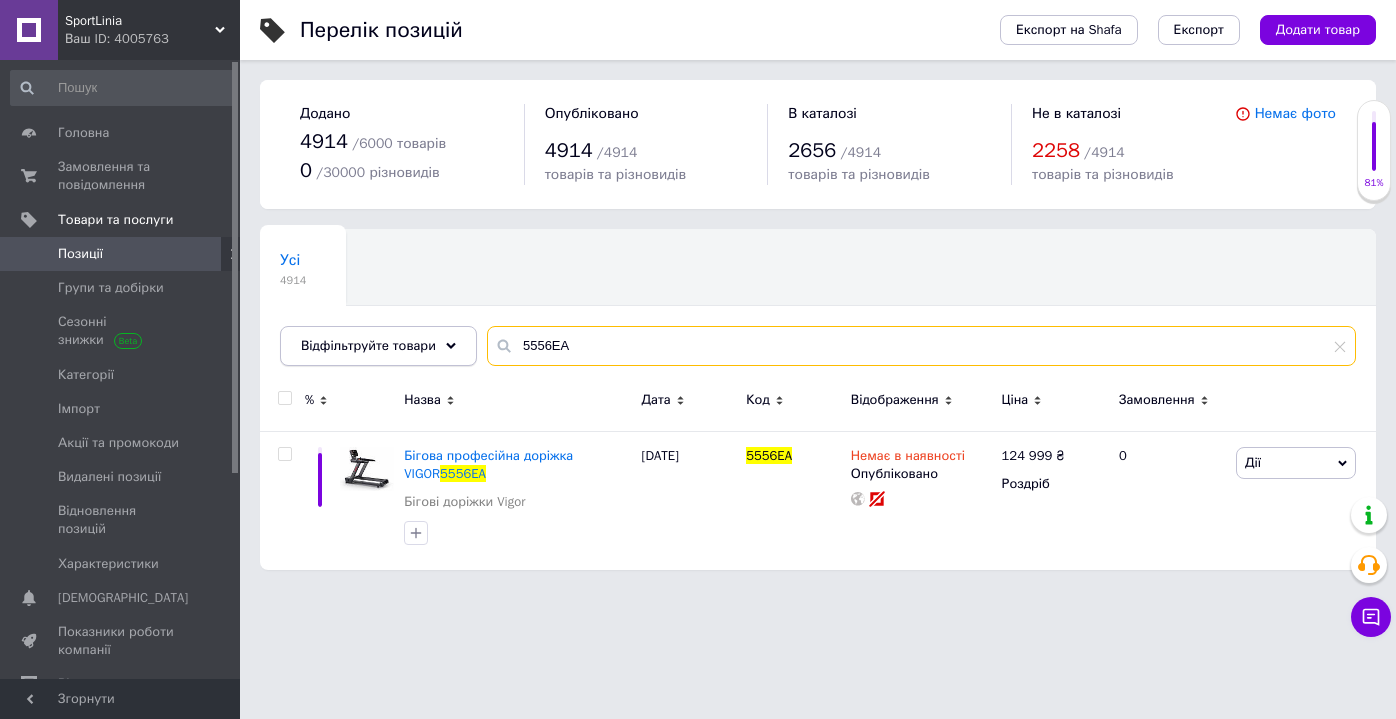 scroll, scrollTop: 0, scrollLeft: 0, axis: both 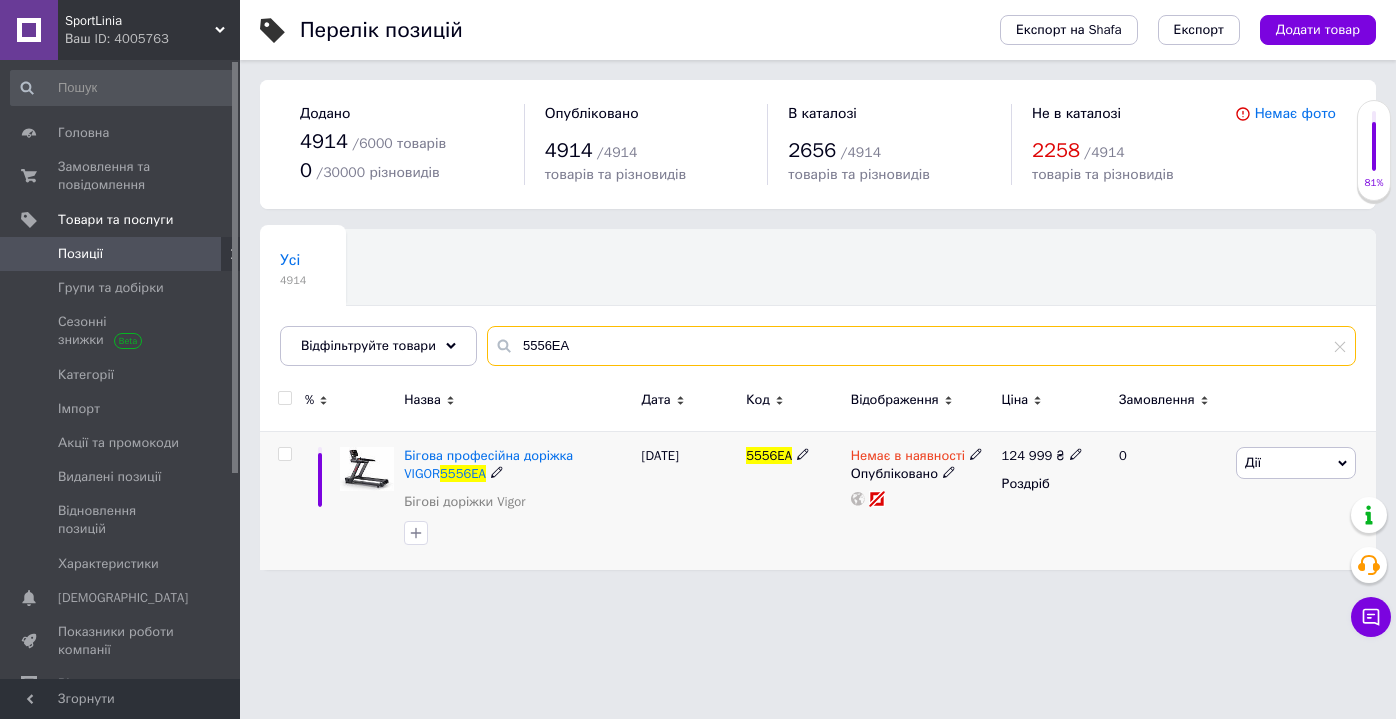 type on "5556EA" 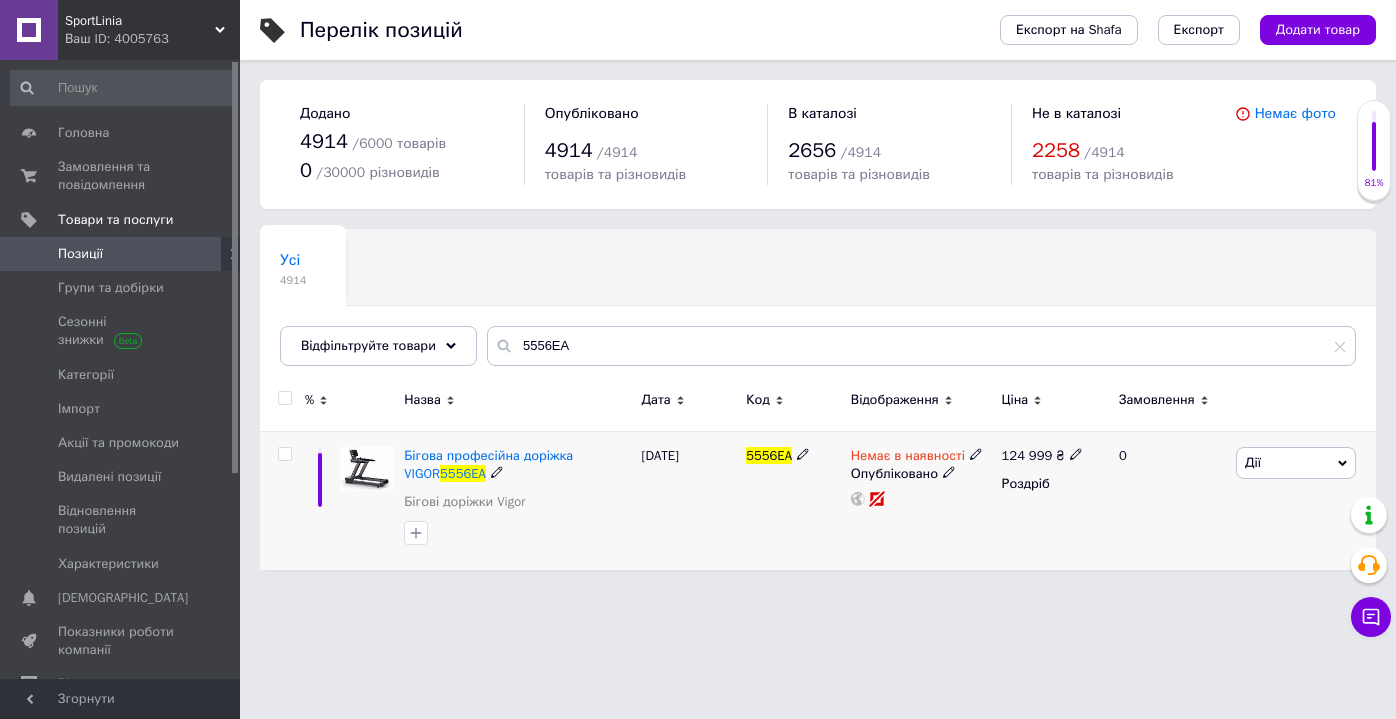 click 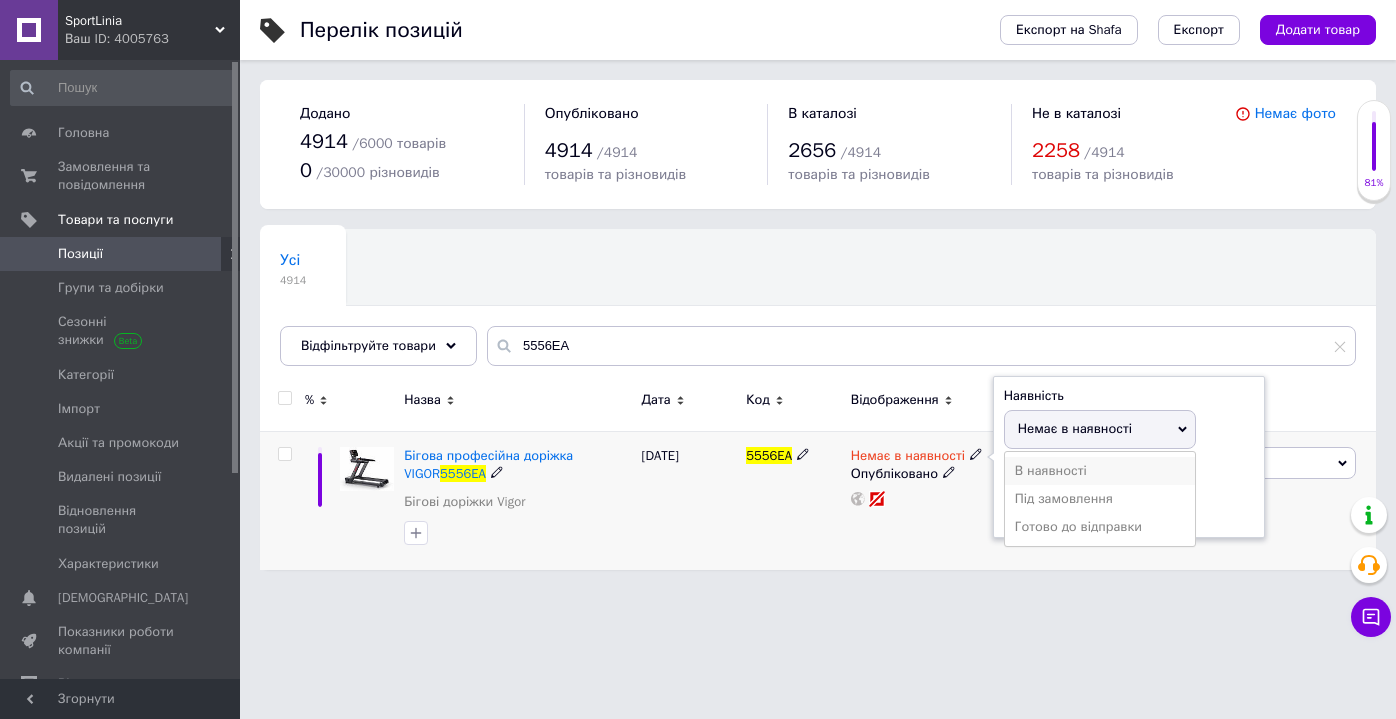 click on "В наявності" at bounding box center (1100, 471) 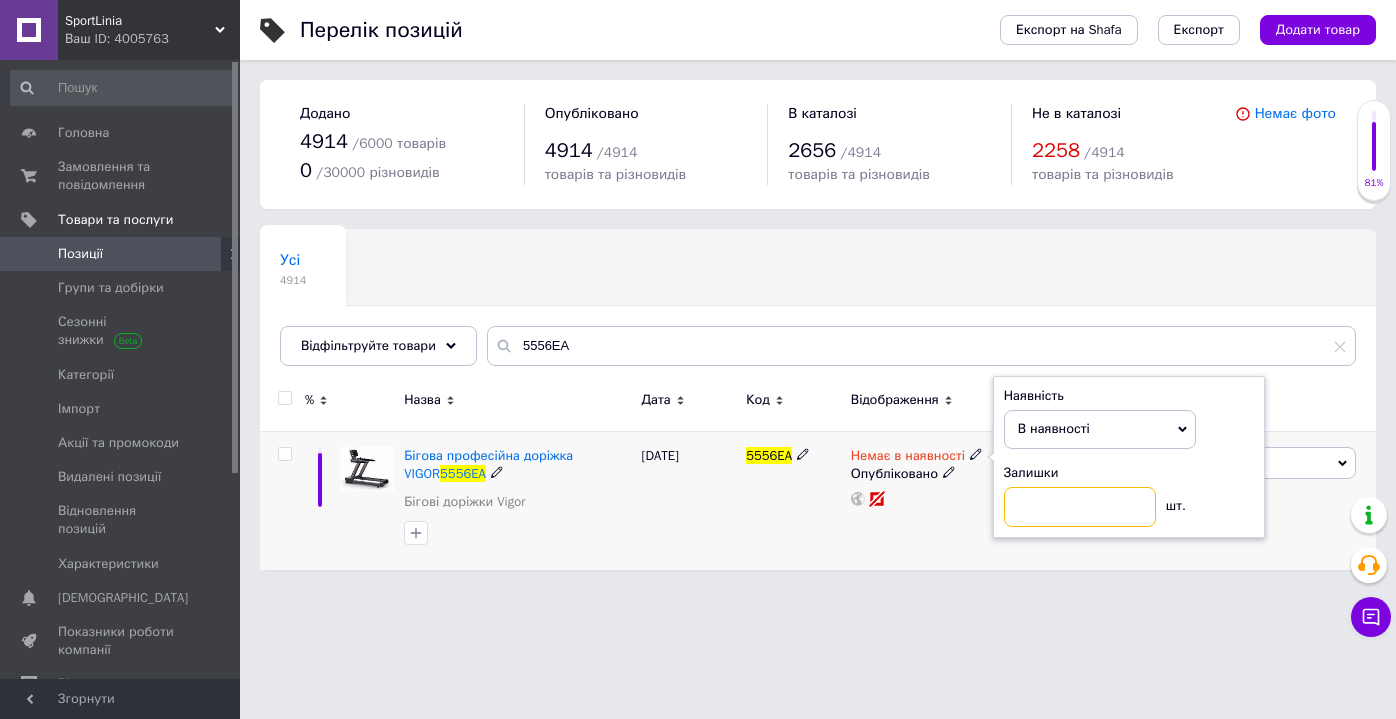 click at bounding box center (1080, 507) 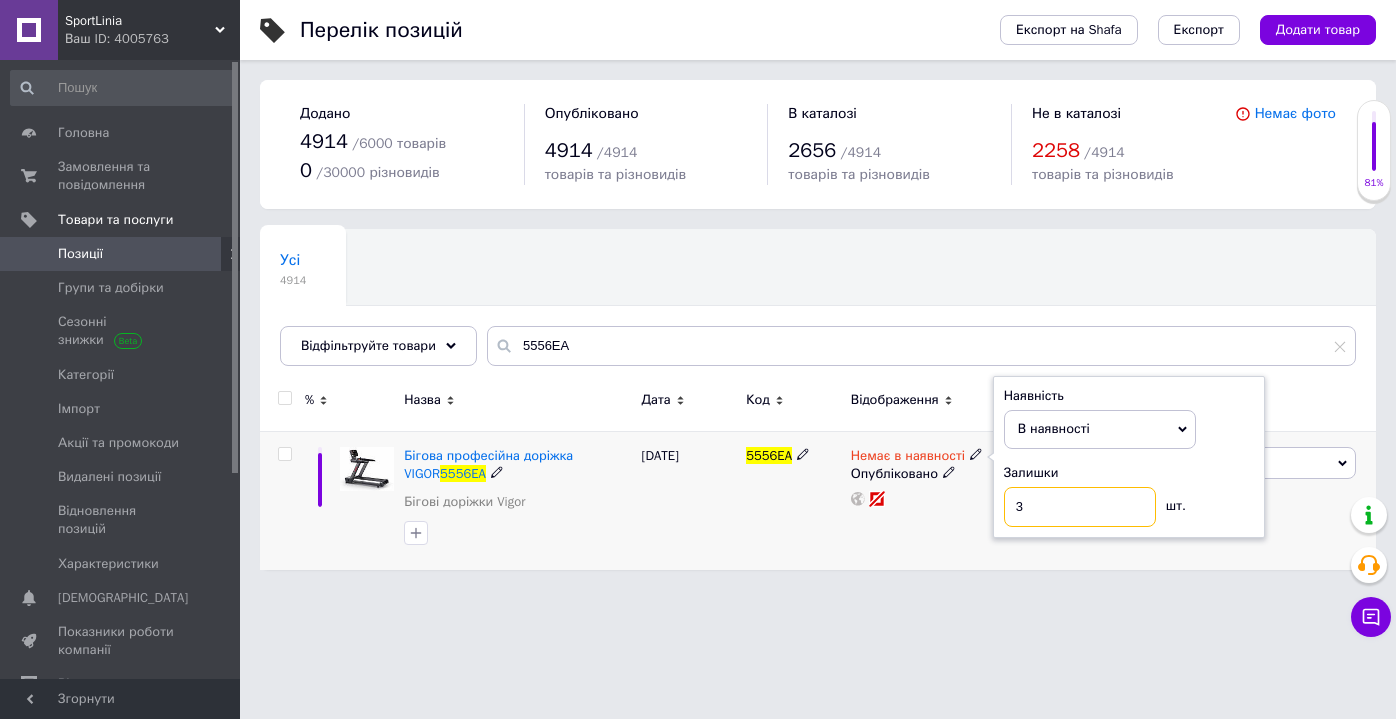 type on "3" 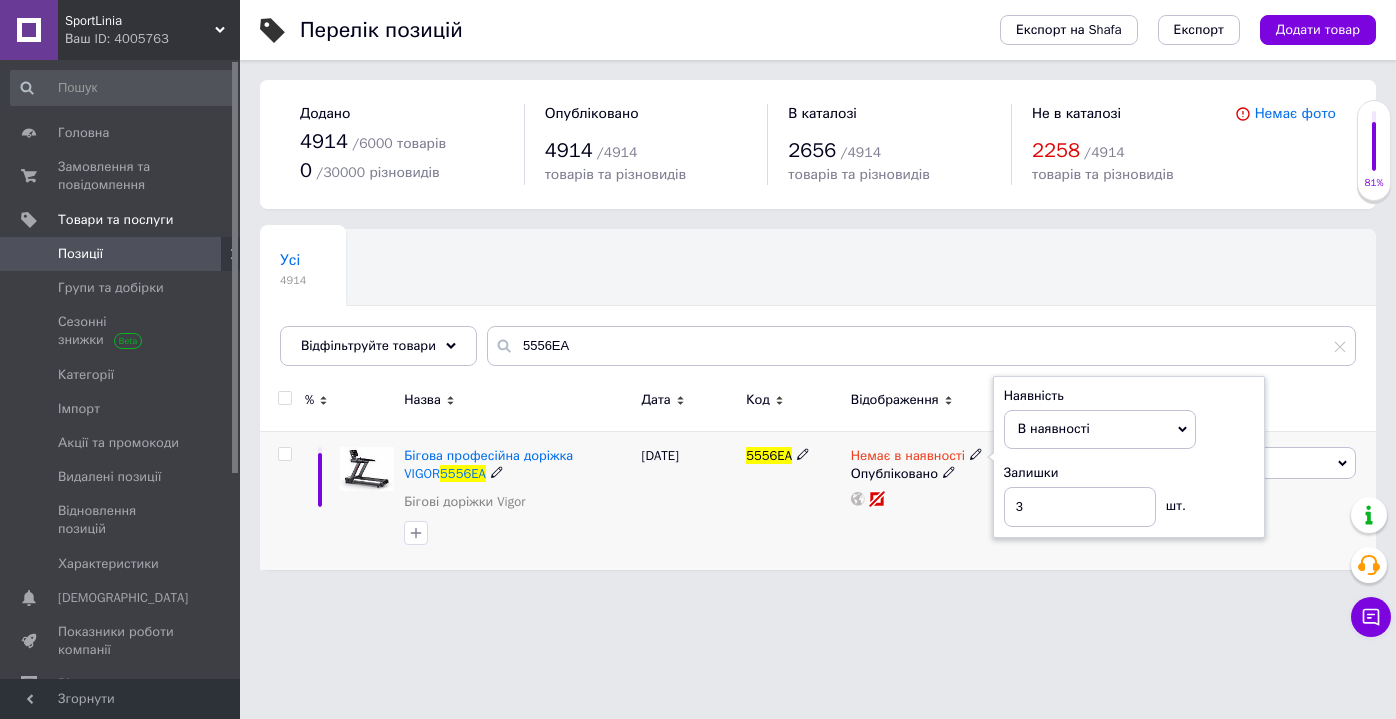 click on "Немає в наявності Наявність В наявності Немає в наявності Під замовлення Готово до відправки Залишки 3 шт. Опубліковано" at bounding box center [921, 500] 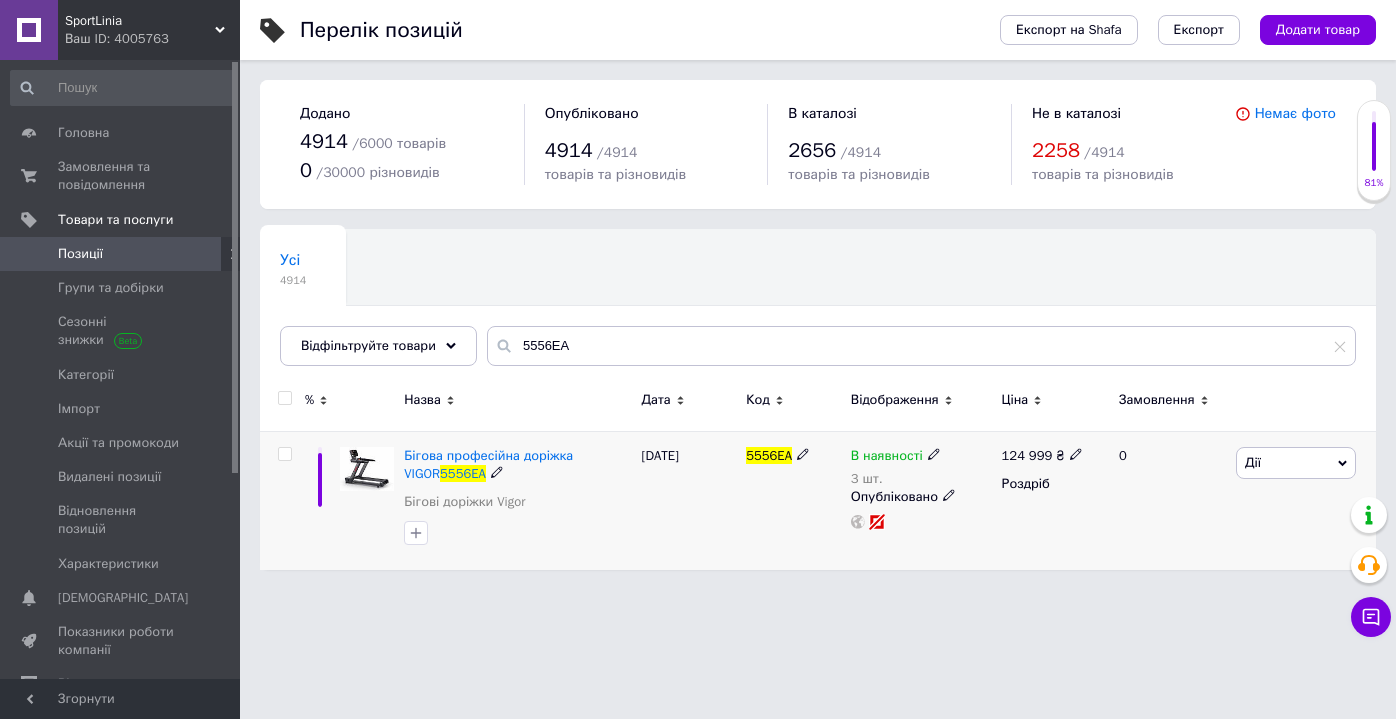 click on "Дії" at bounding box center [1296, 463] 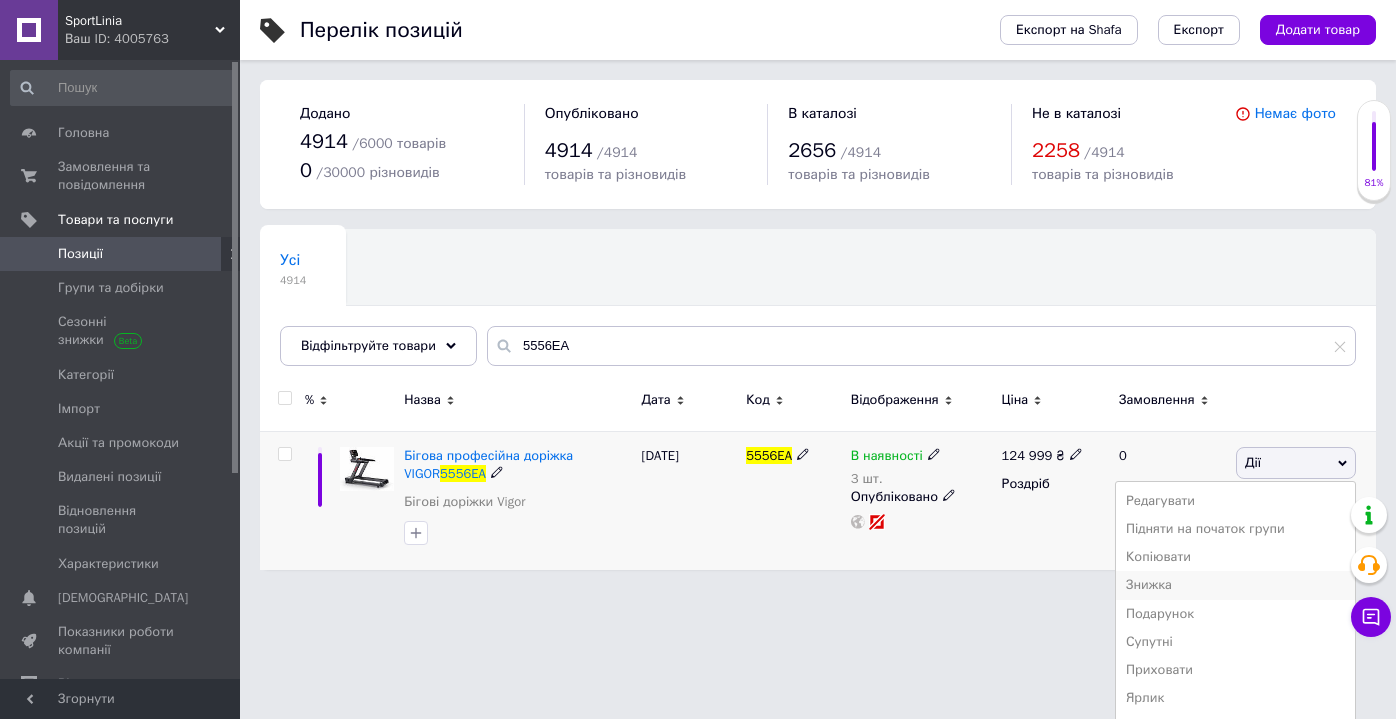 click on "Знижка" at bounding box center (1235, 585) 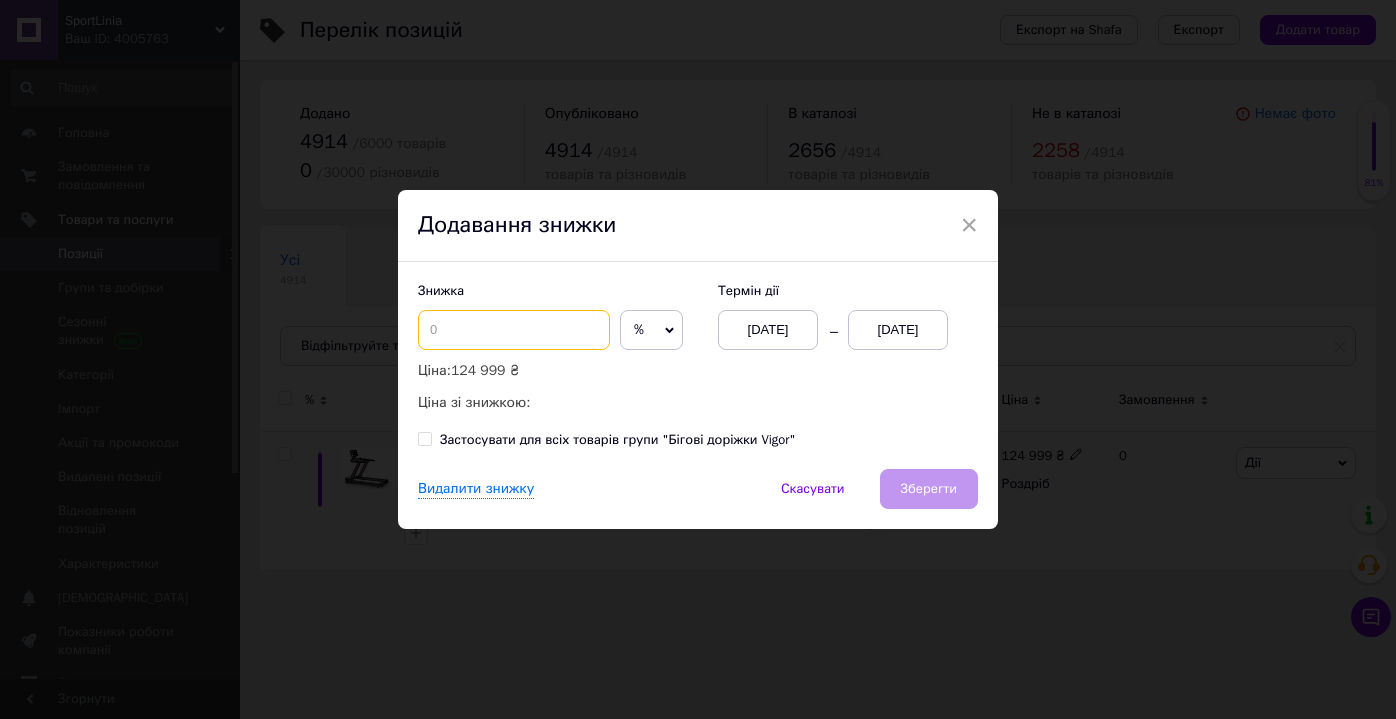 click at bounding box center (514, 330) 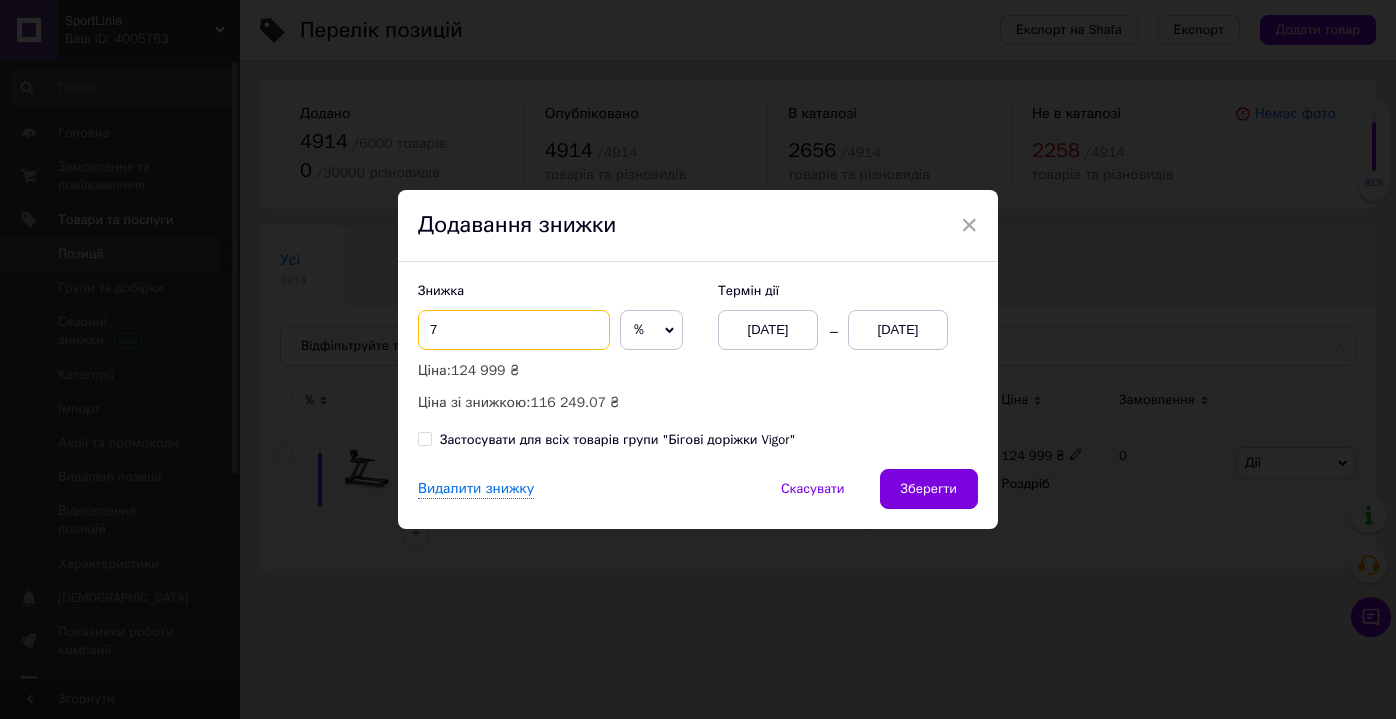 type on "7" 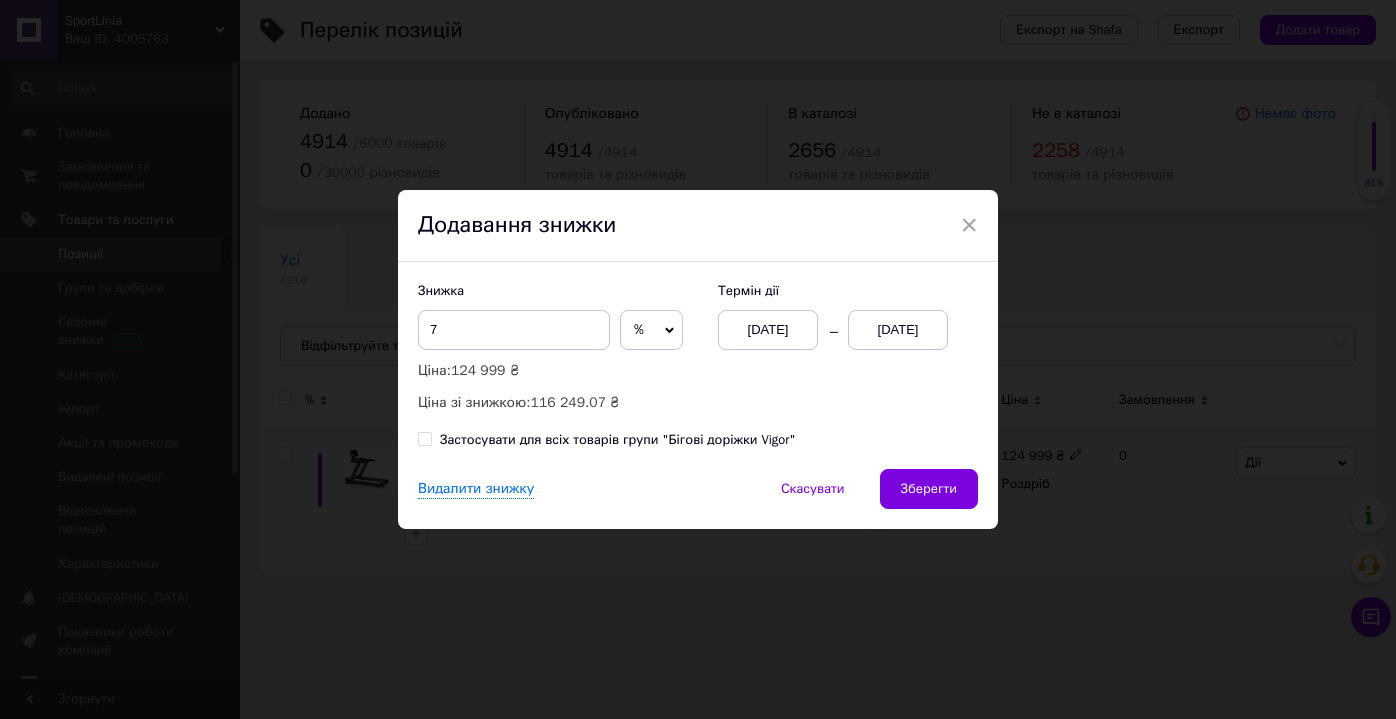 click on "[DATE]" at bounding box center (898, 330) 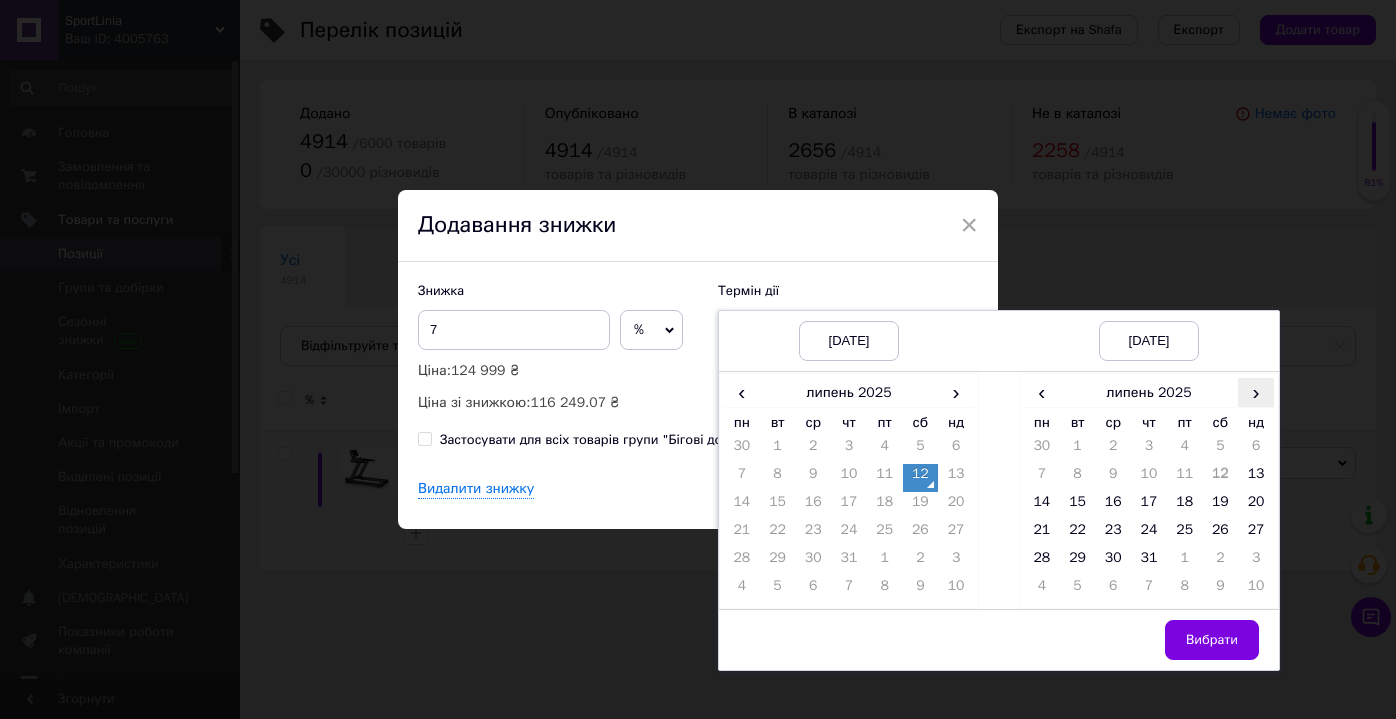 click on "›" at bounding box center (1256, 392) 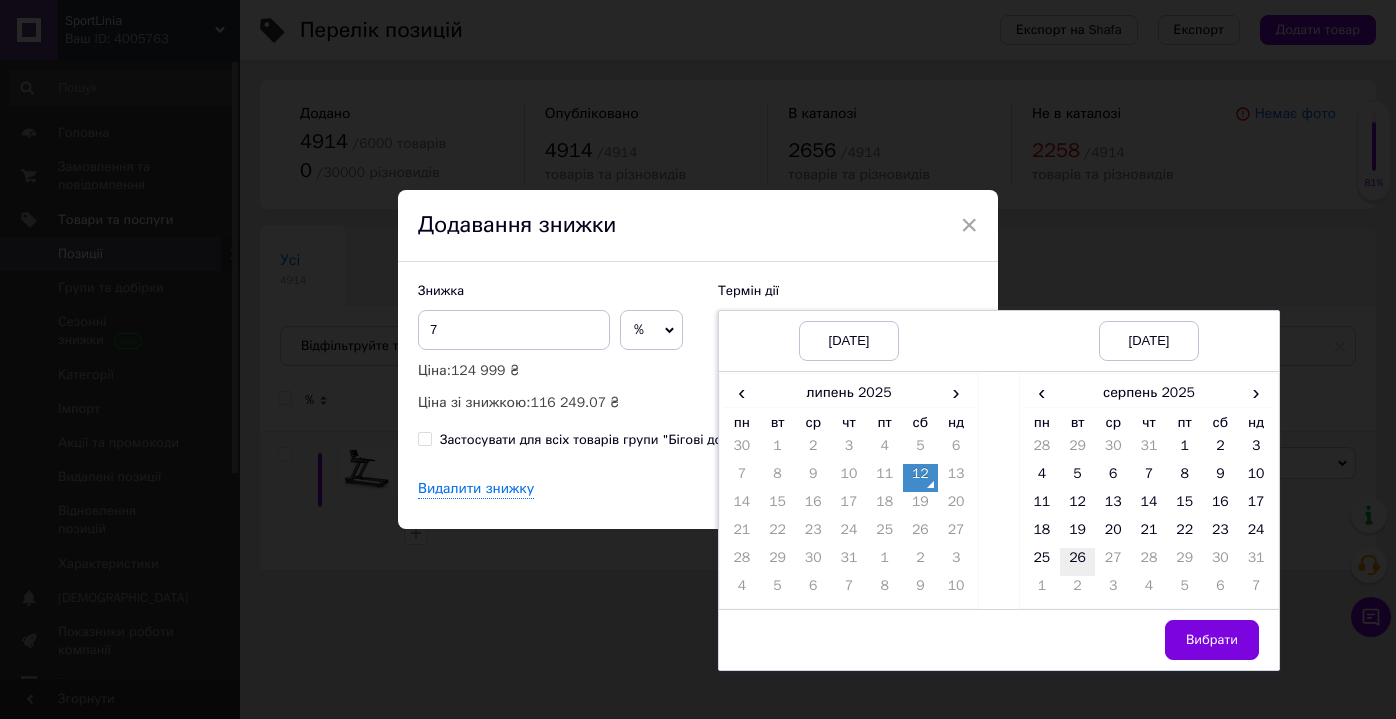 click on "26" at bounding box center [1078, 562] 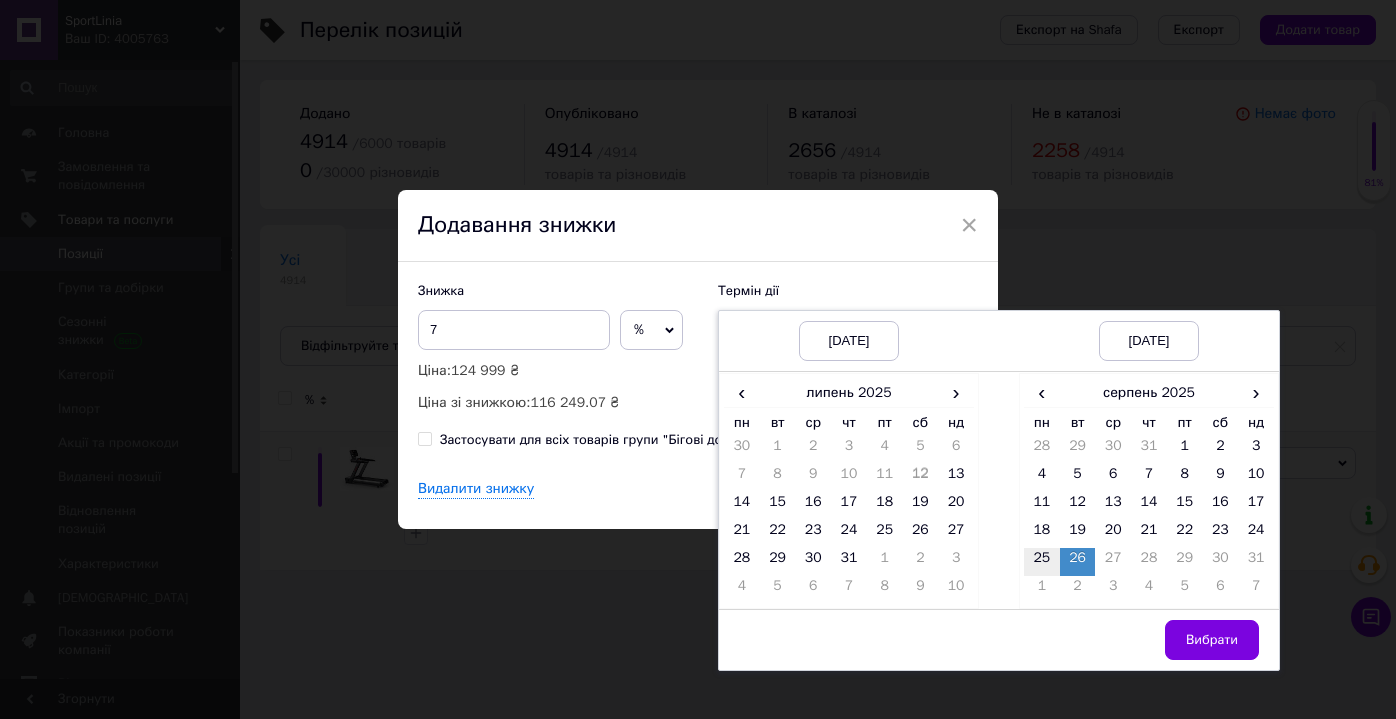 click on "25" at bounding box center (1042, 562) 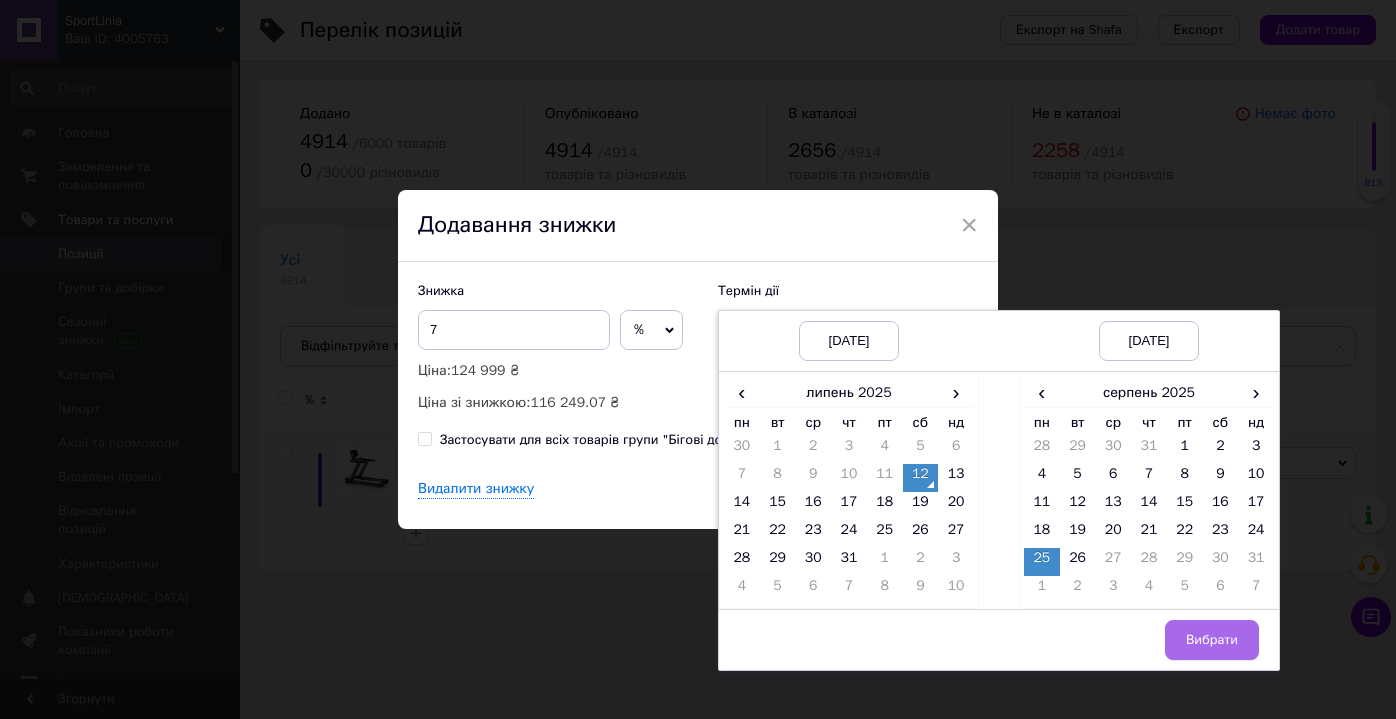click on "Вибрати" at bounding box center [1212, 640] 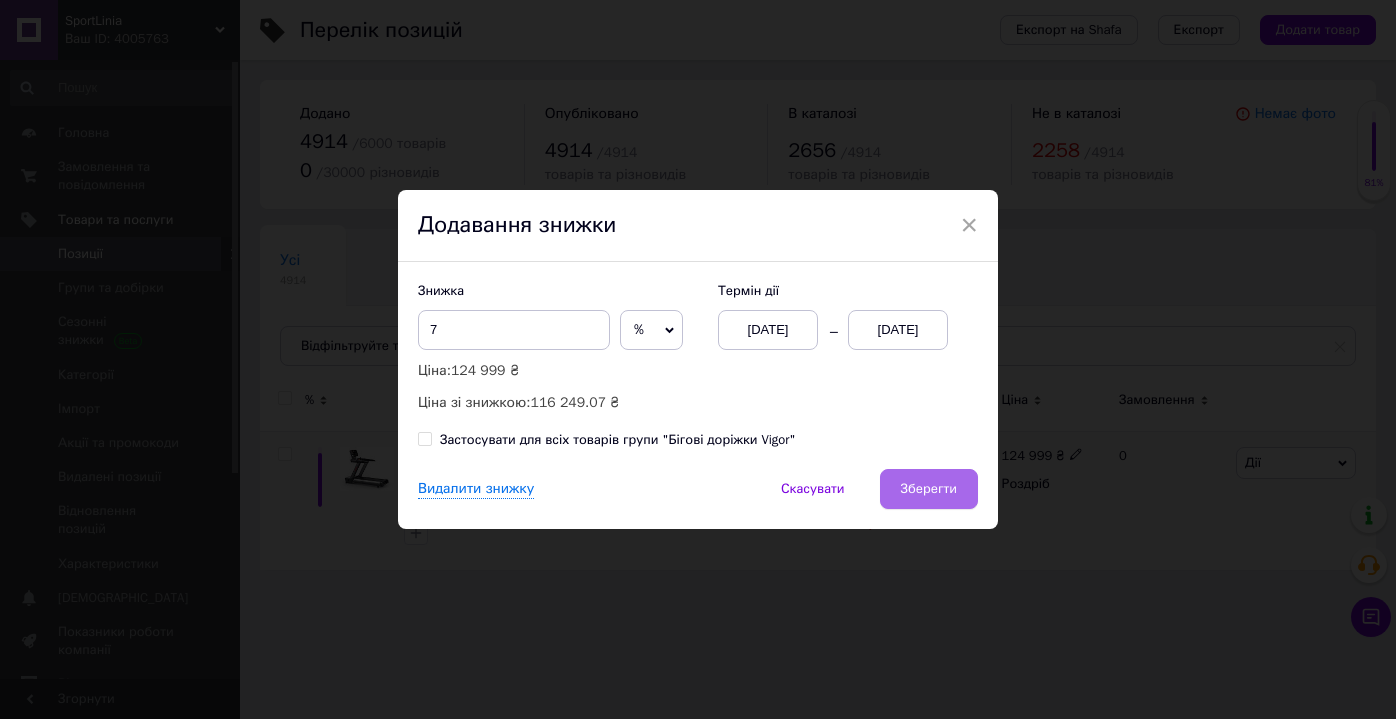 click on "Зберегти" at bounding box center (929, 489) 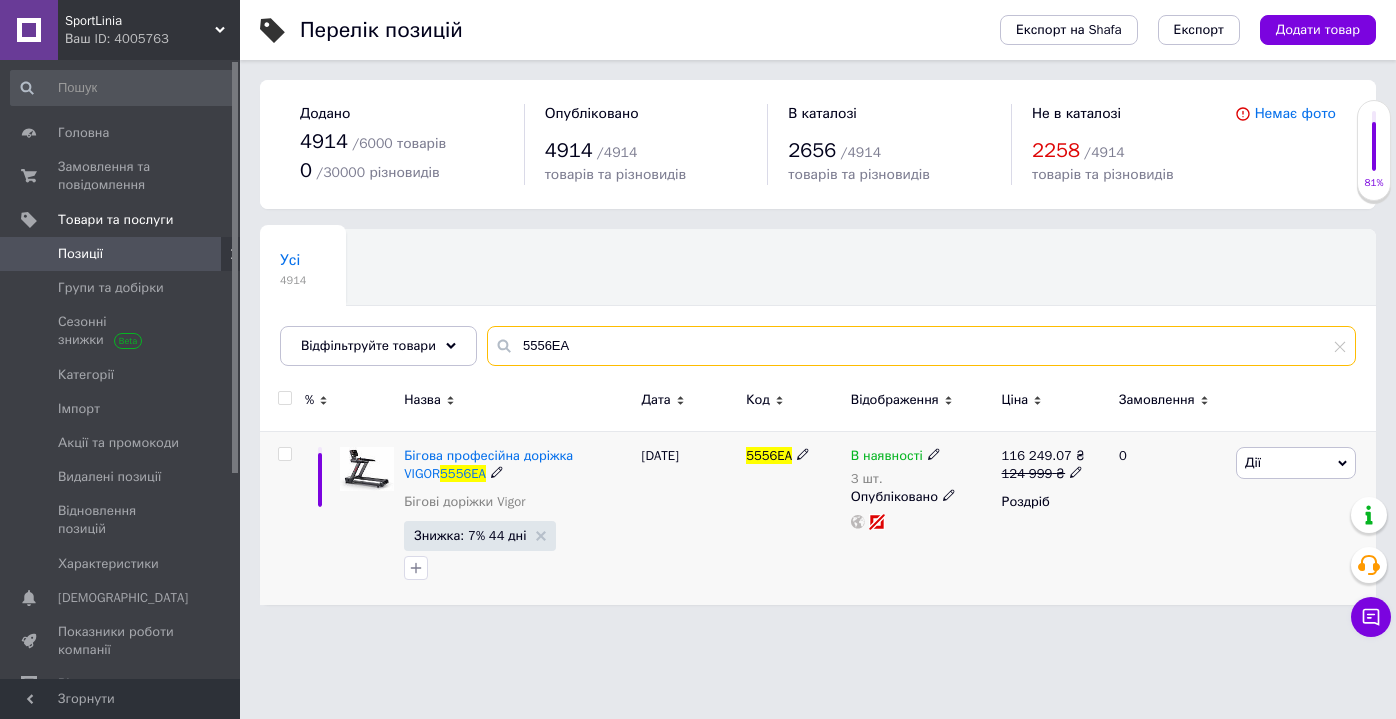 drag, startPoint x: 582, startPoint y: 344, endPoint x: 485, endPoint y: 336, distance: 97.32934 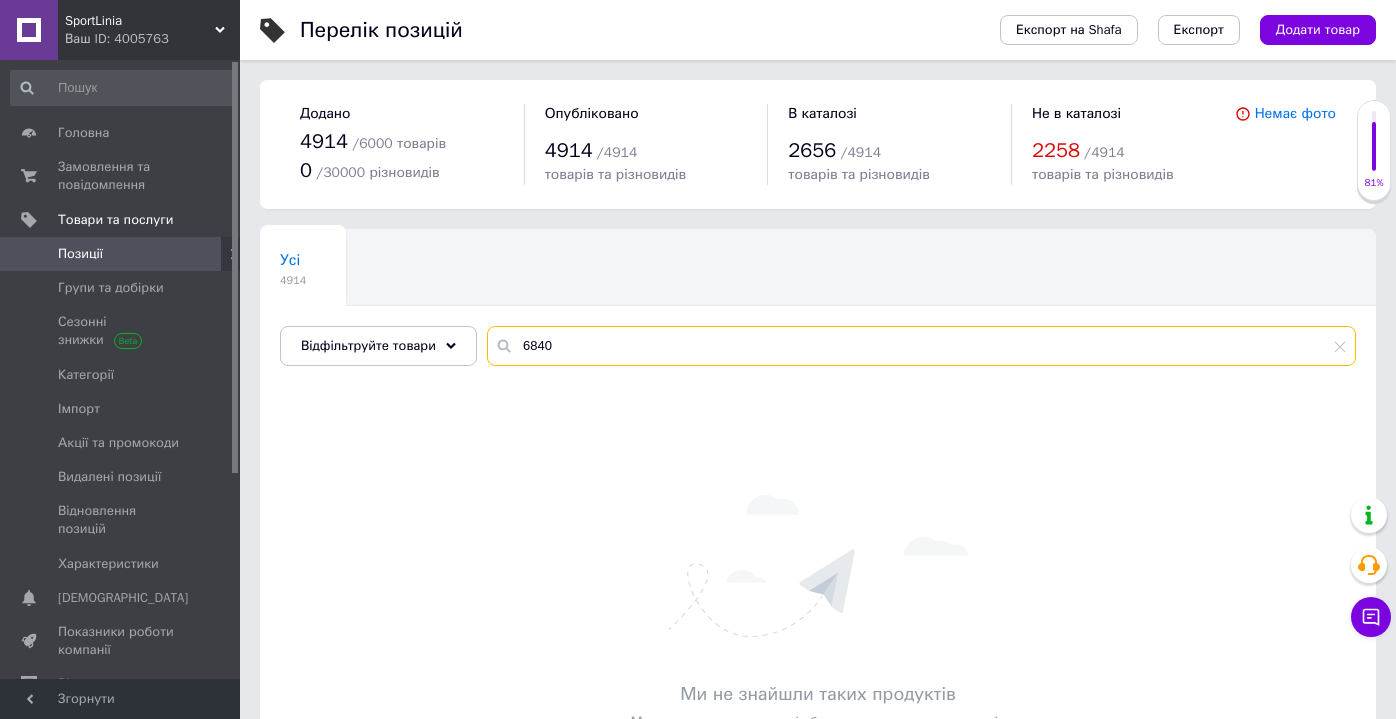 type on "6840" 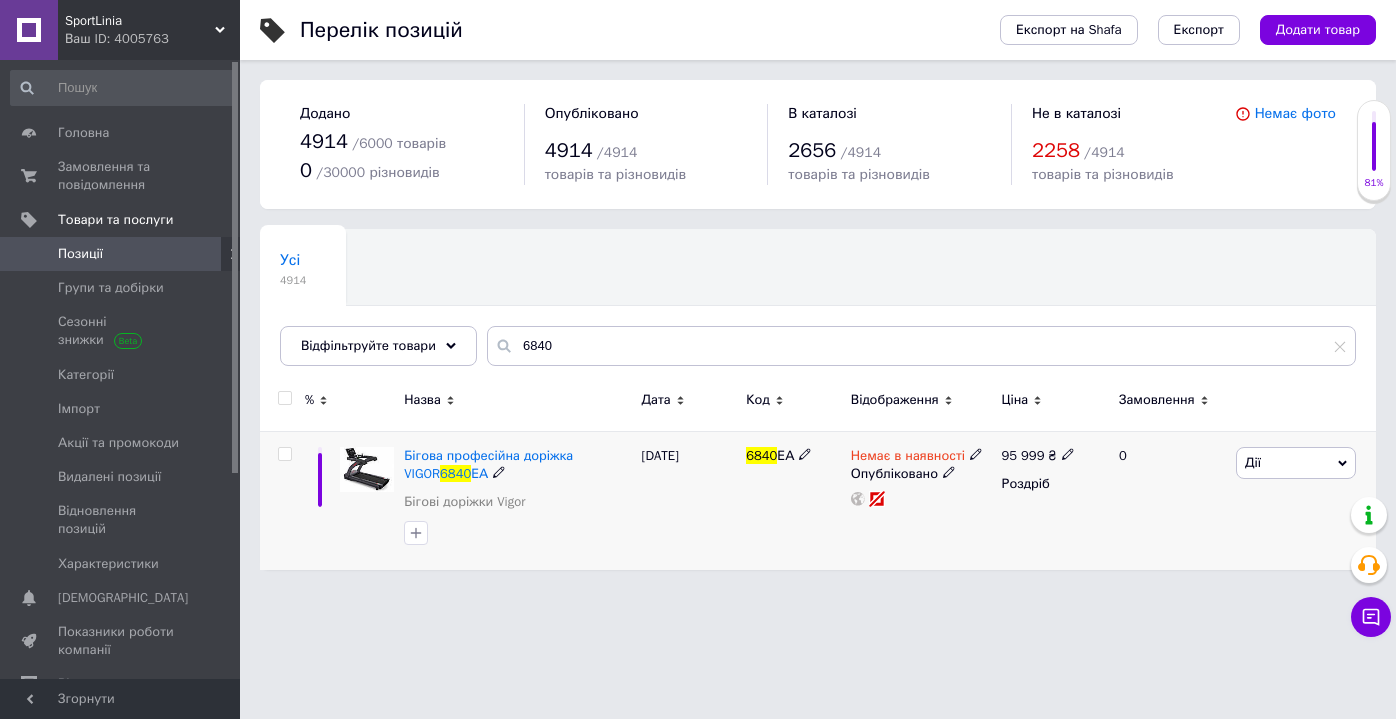 click 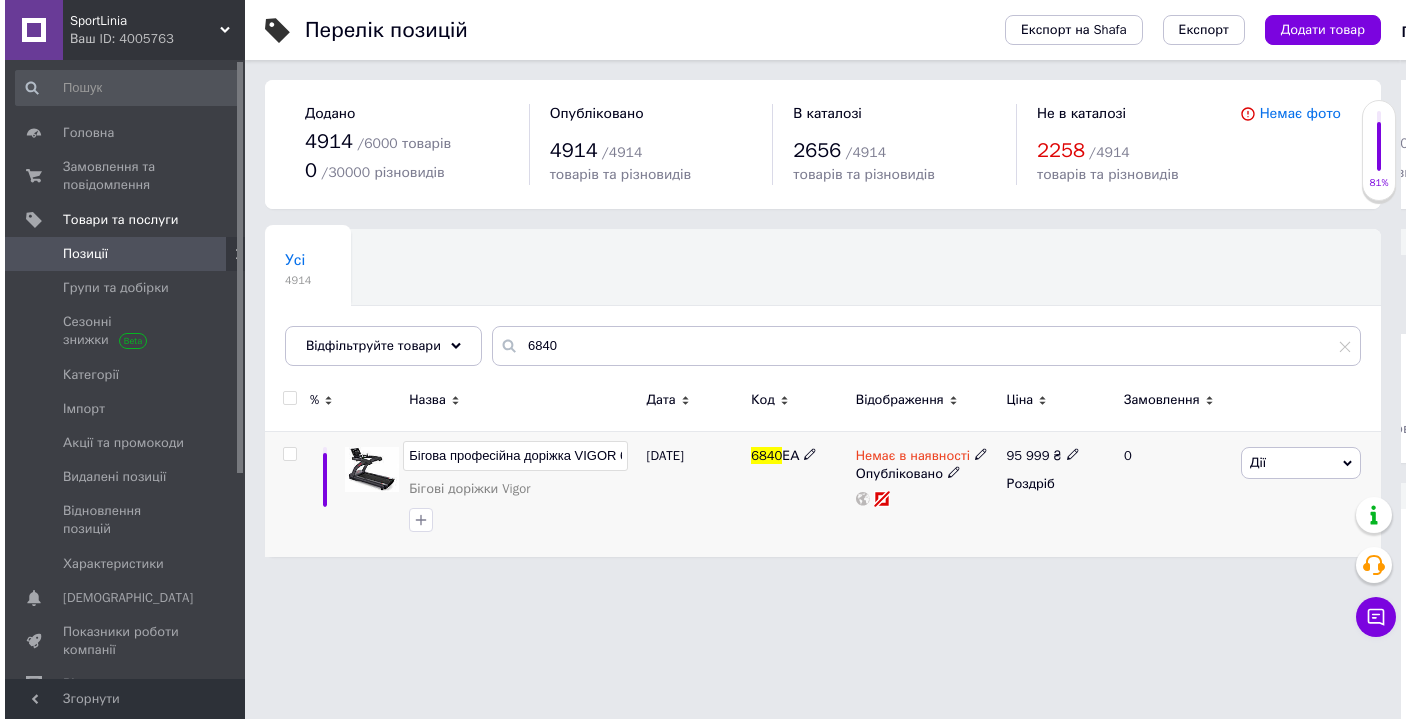 scroll, scrollTop: 0, scrollLeft: 40, axis: horizontal 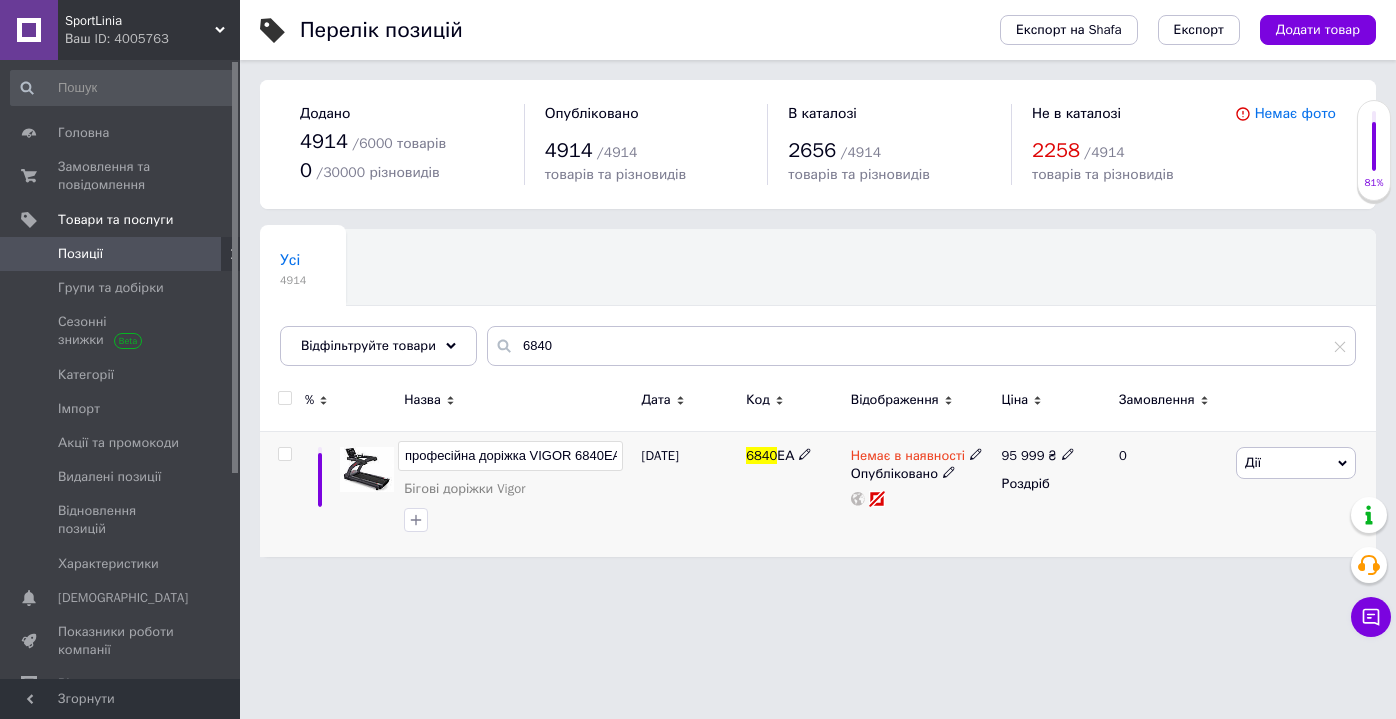 click 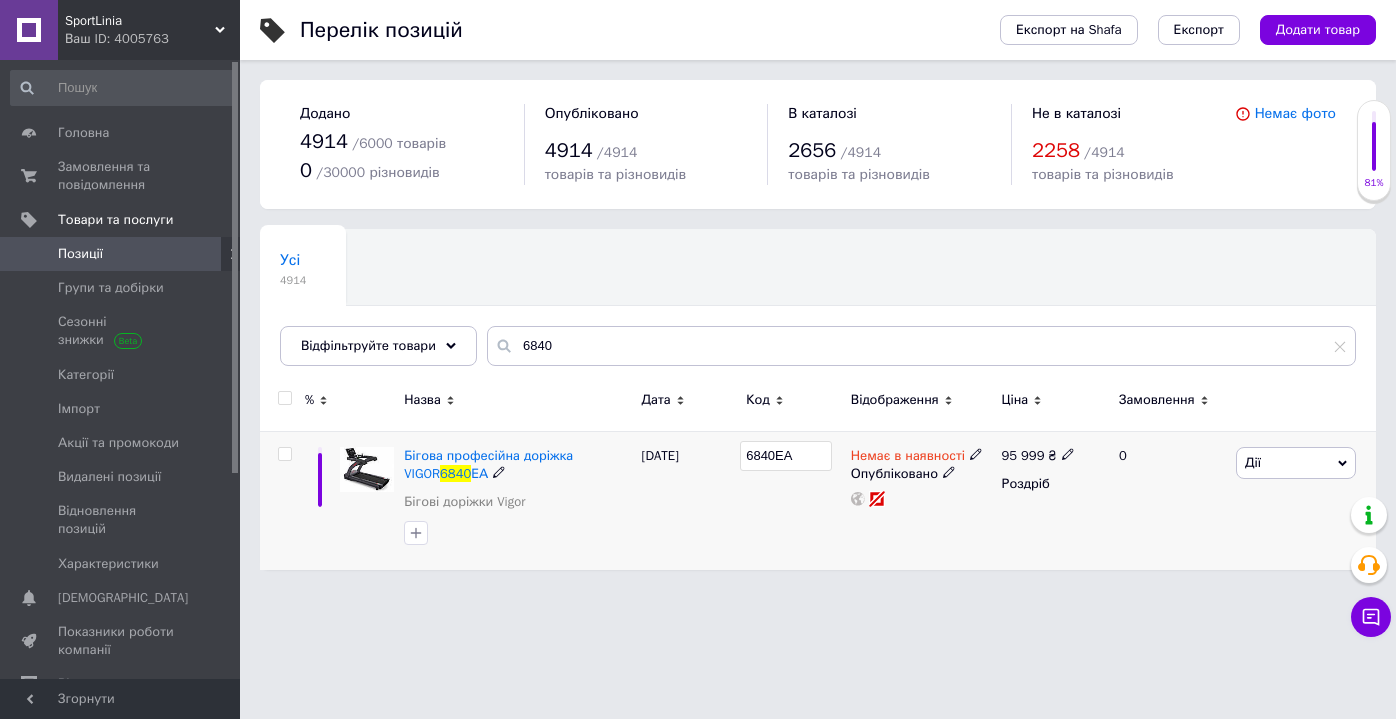 drag, startPoint x: 809, startPoint y: 450, endPoint x: 713, endPoint y: 442, distance: 96.332756 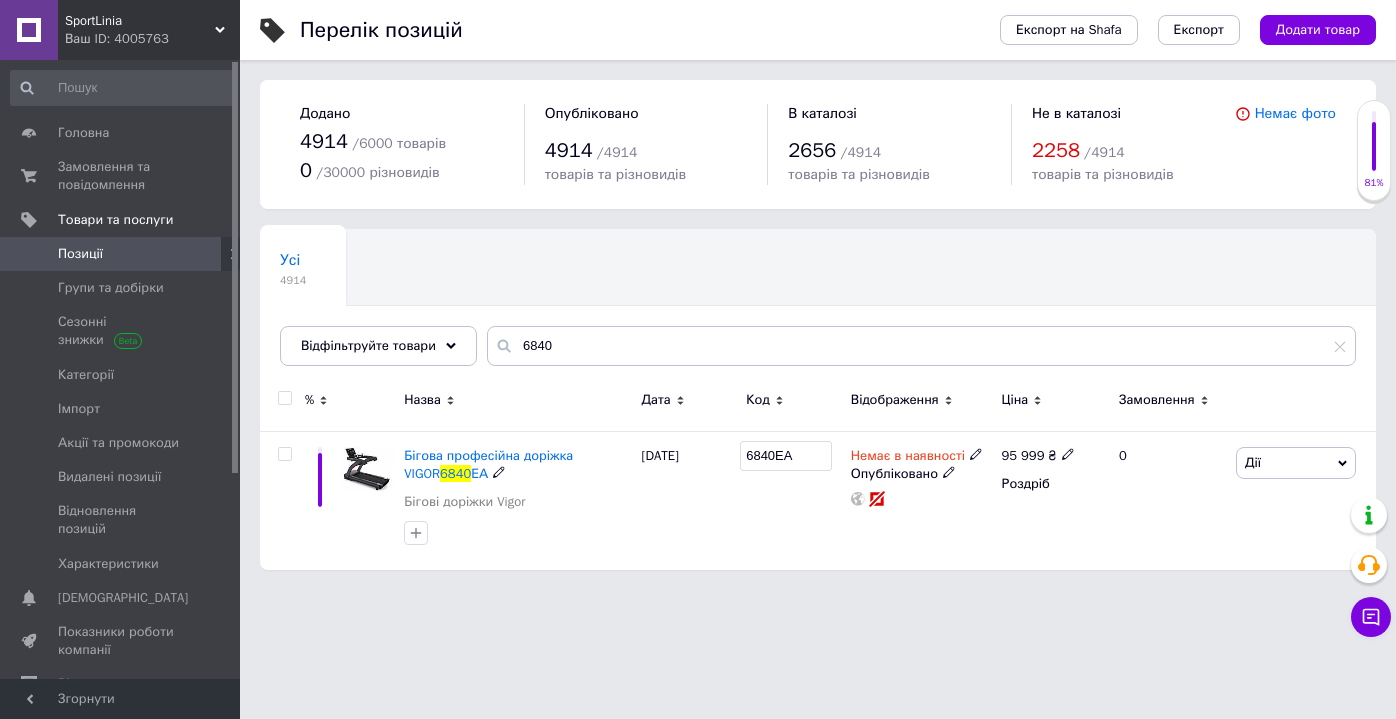 click on "6840EA" at bounding box center (793, 500) 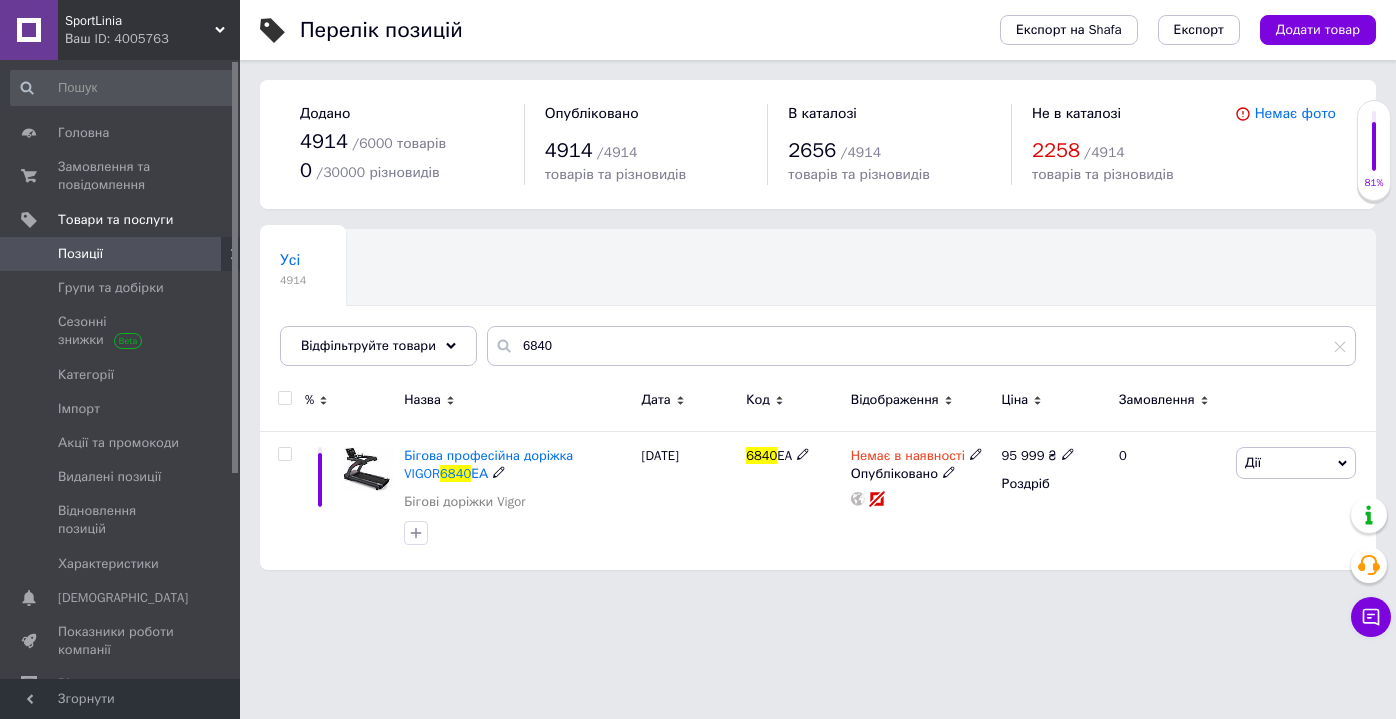 click 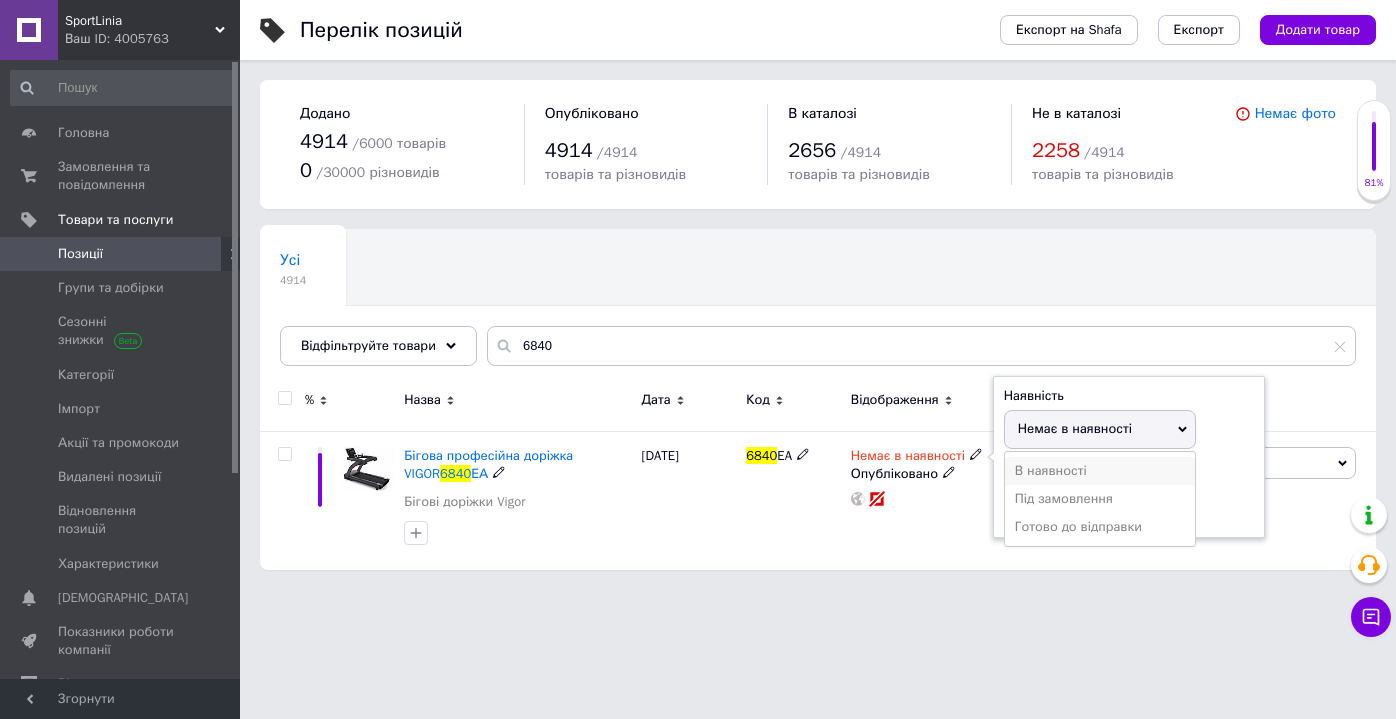 click on "В наявності" at bounding box center (1100, 471) 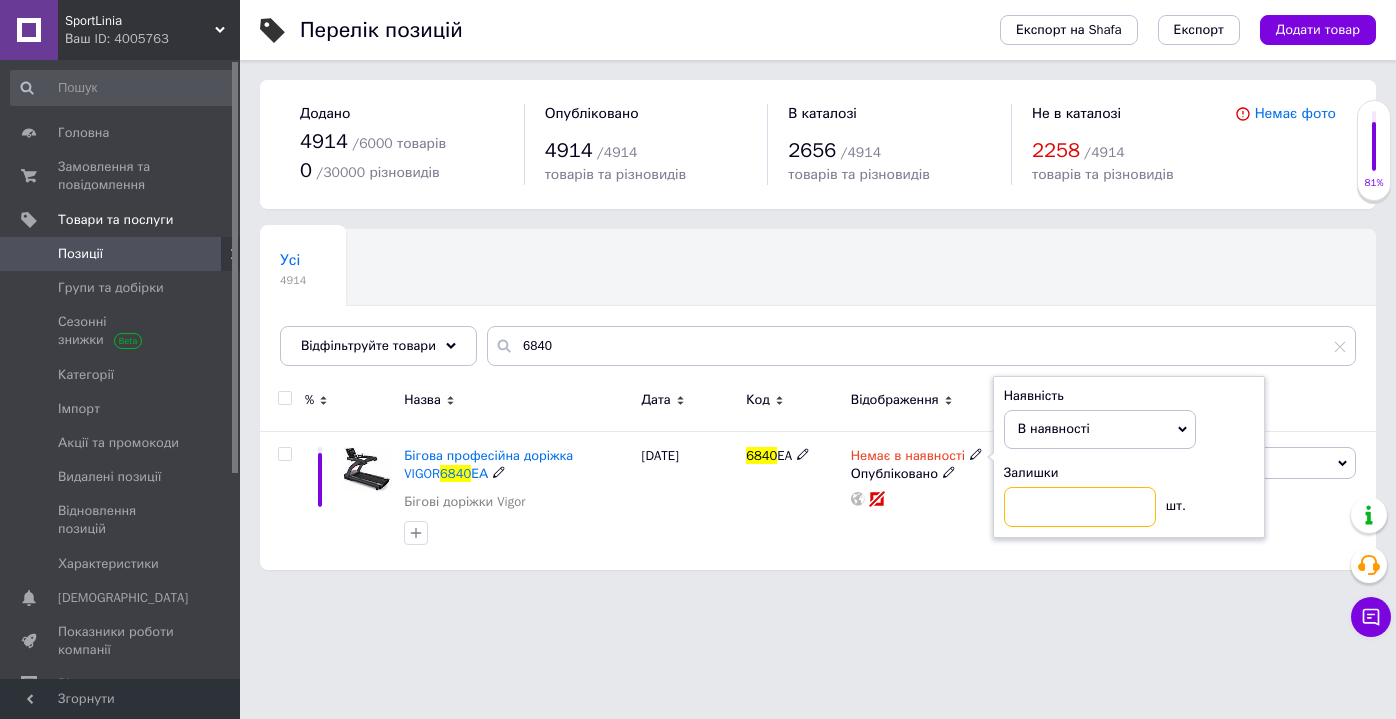 click at bounding box center (1080, 507) 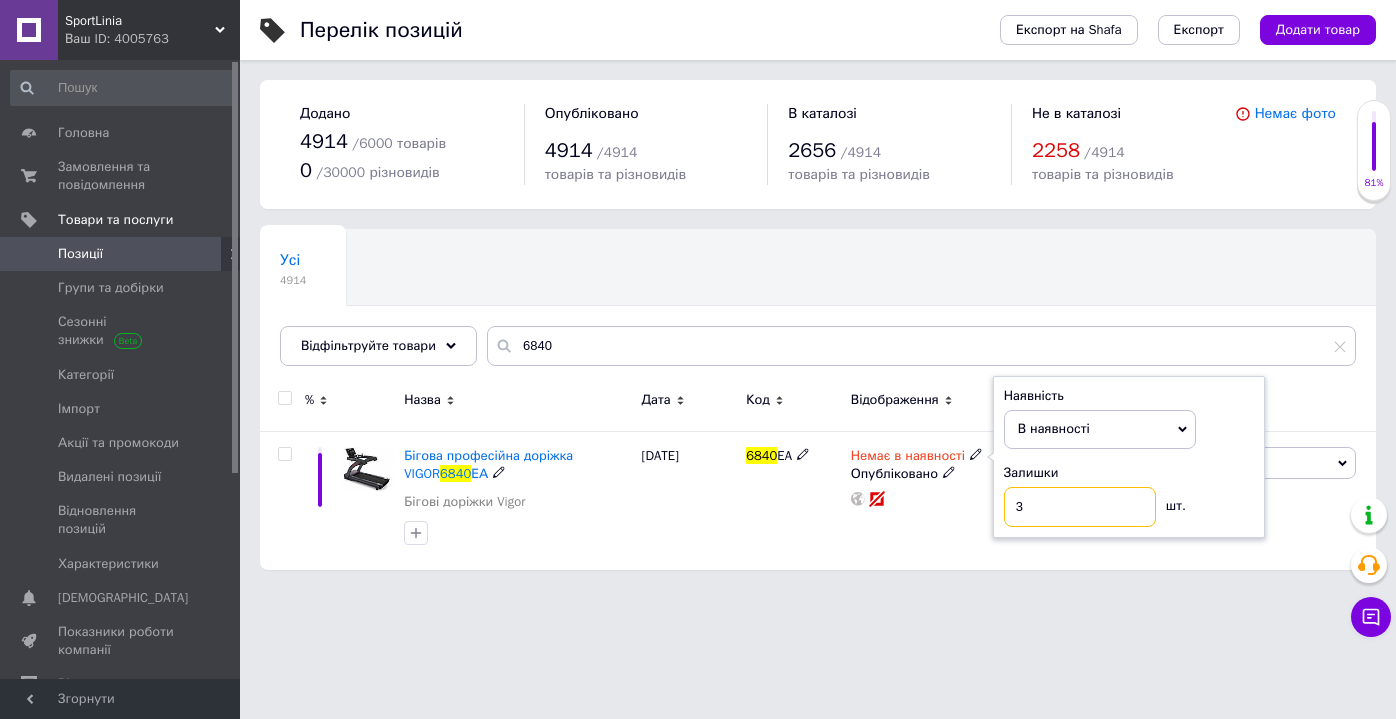 type on "3" 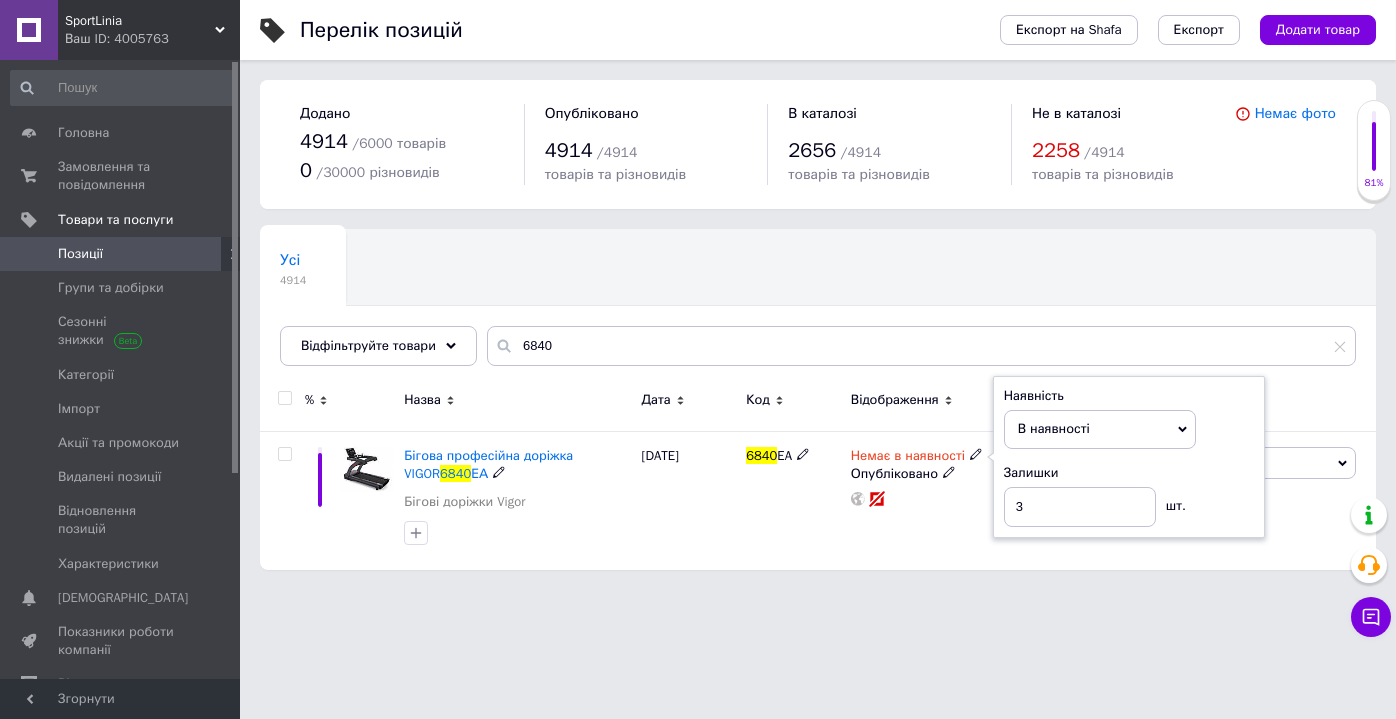 click on "Немає в наявності Наявність В наявності Немає в наявності Під замовлення Готово до відправки Залишки 3 шт. Опубліковано" at bounding box center (921, 500) 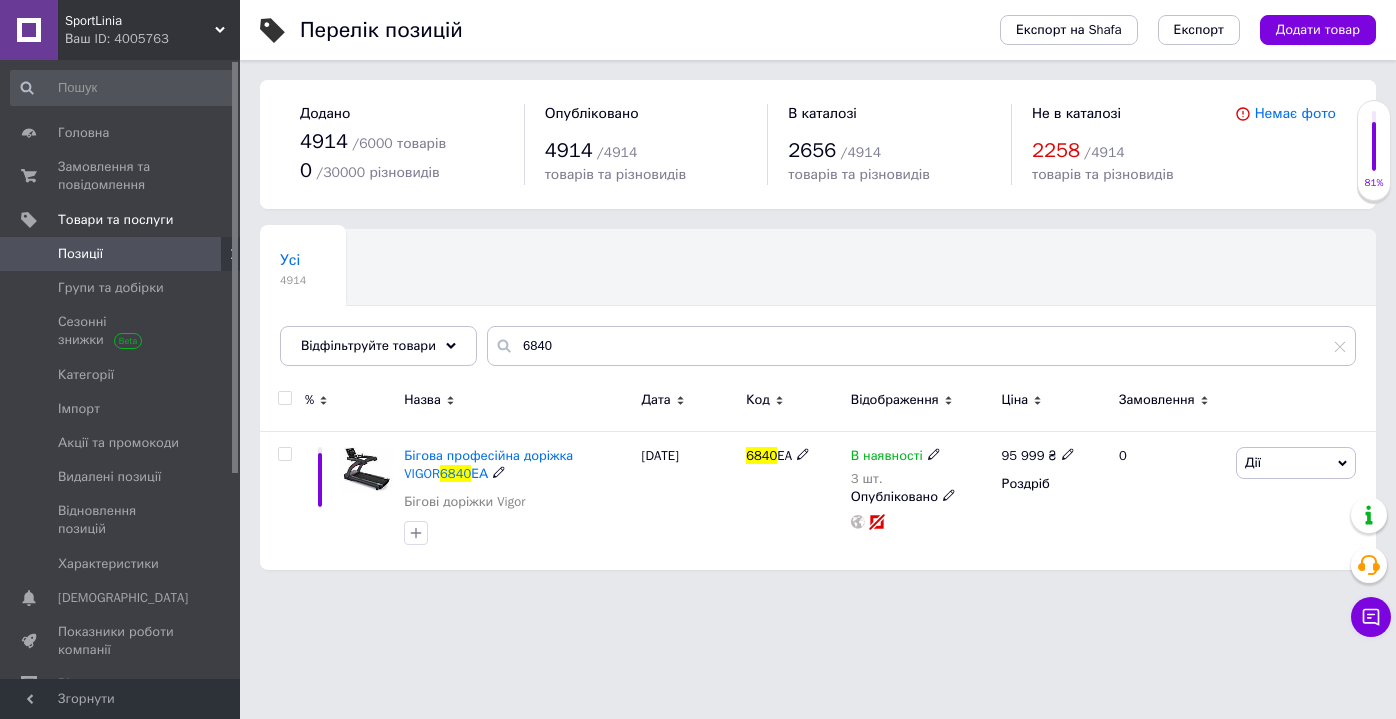 click on "Дії" at bounding box center (1296, 463) 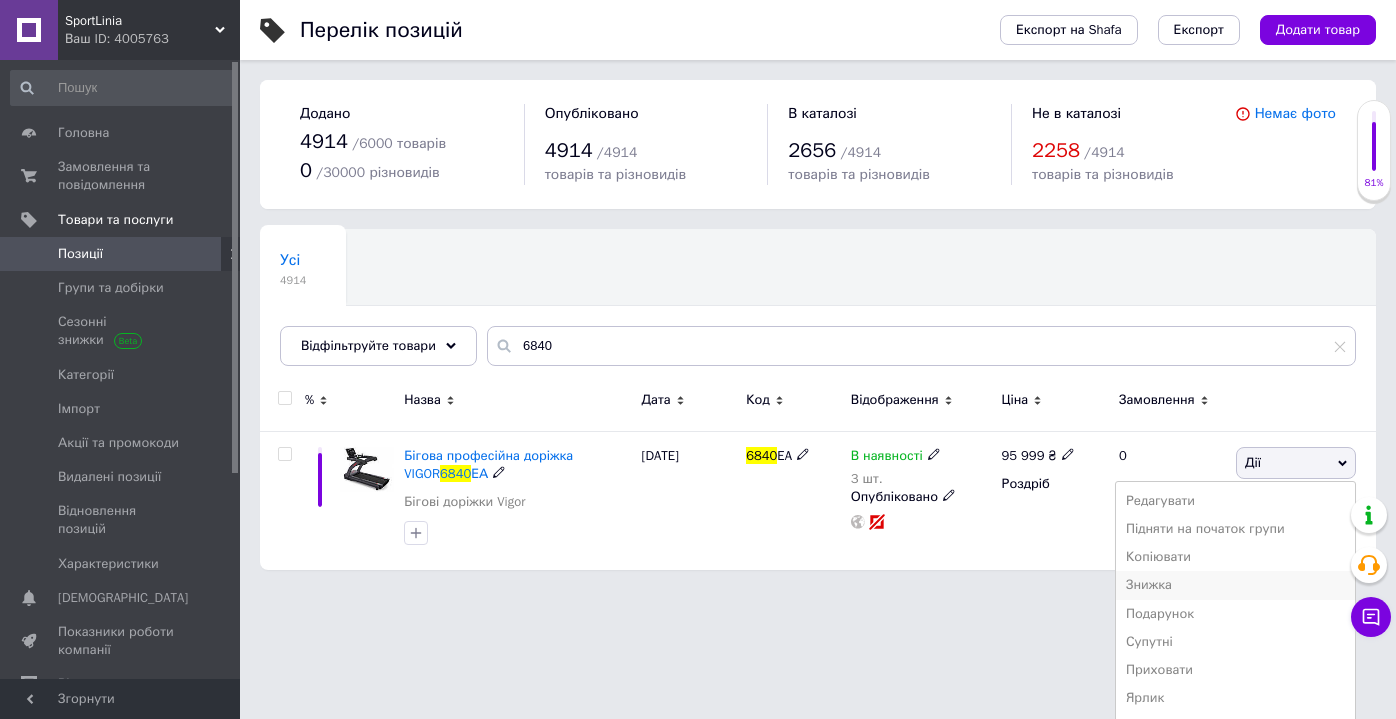 click on "Знижка" at bounding box center [1235, 585] 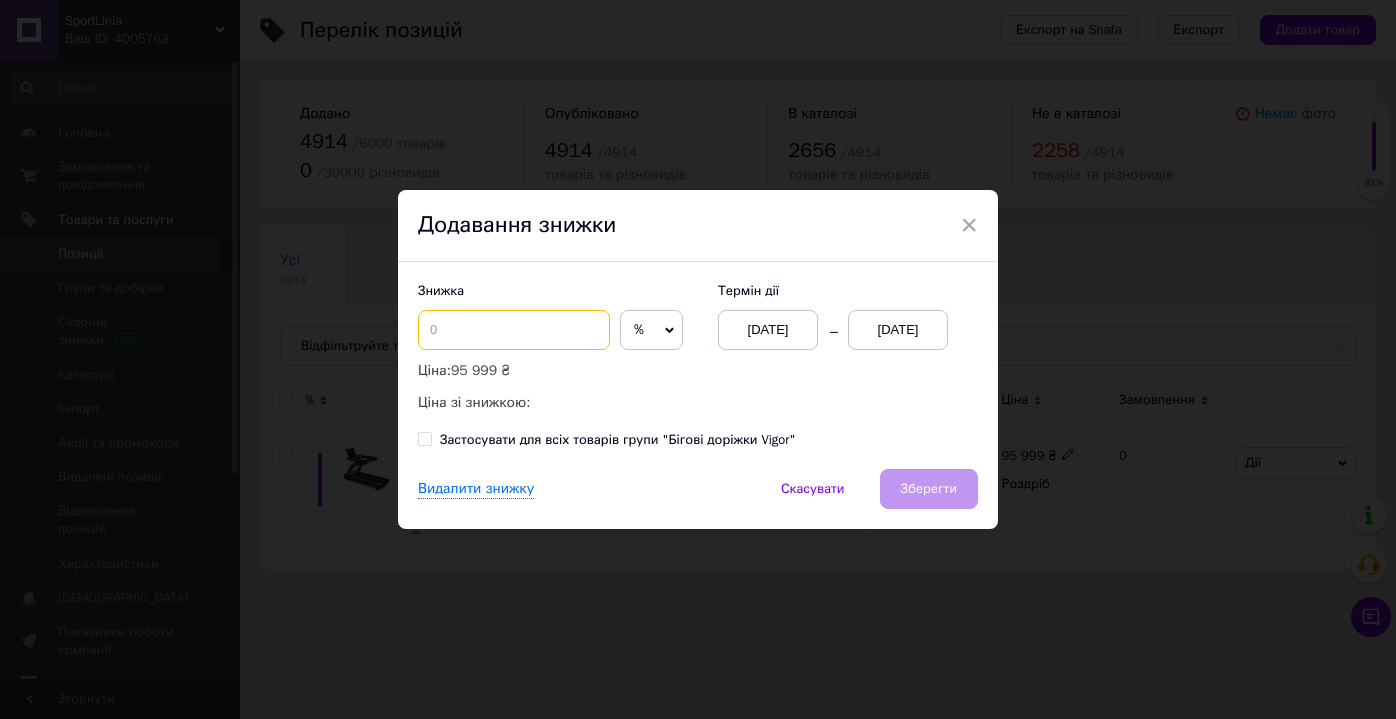 click at bounding box center [514, 330] 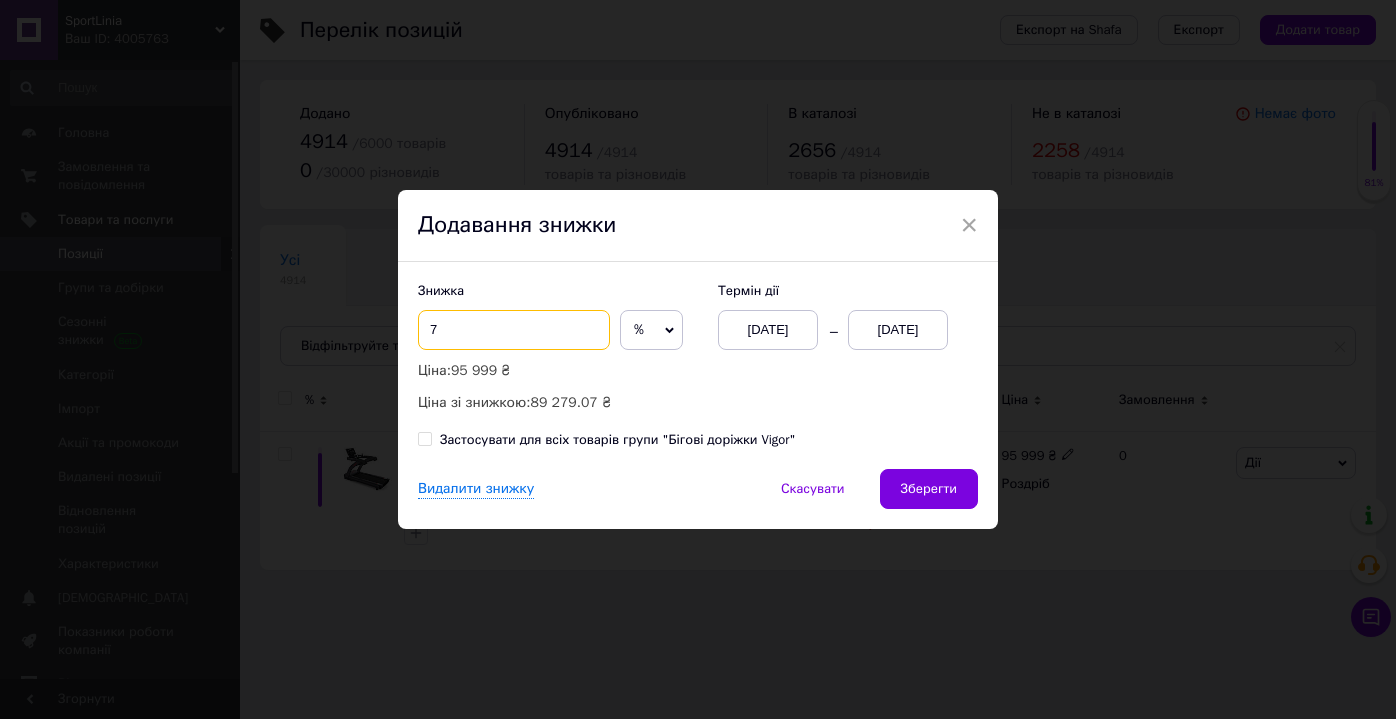 type on "7" 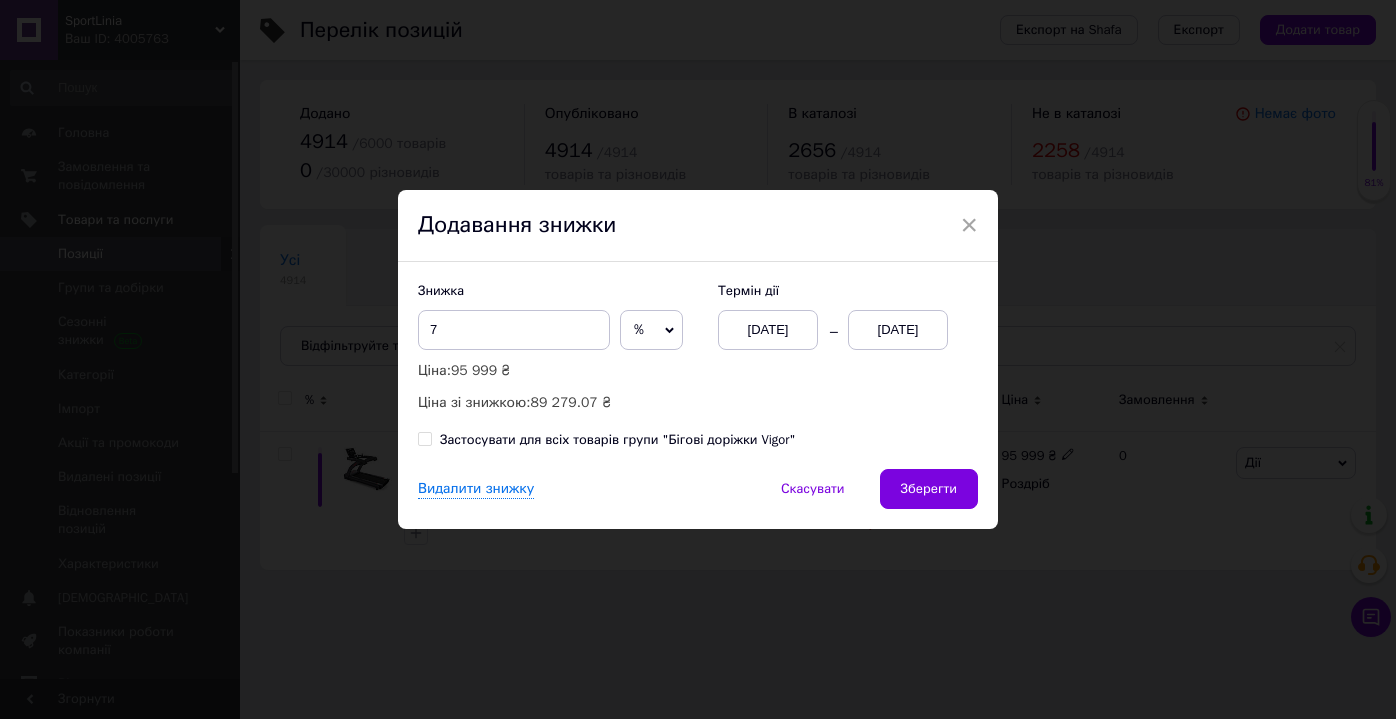 click on "[DATE]" at bounding box center (898, 330) 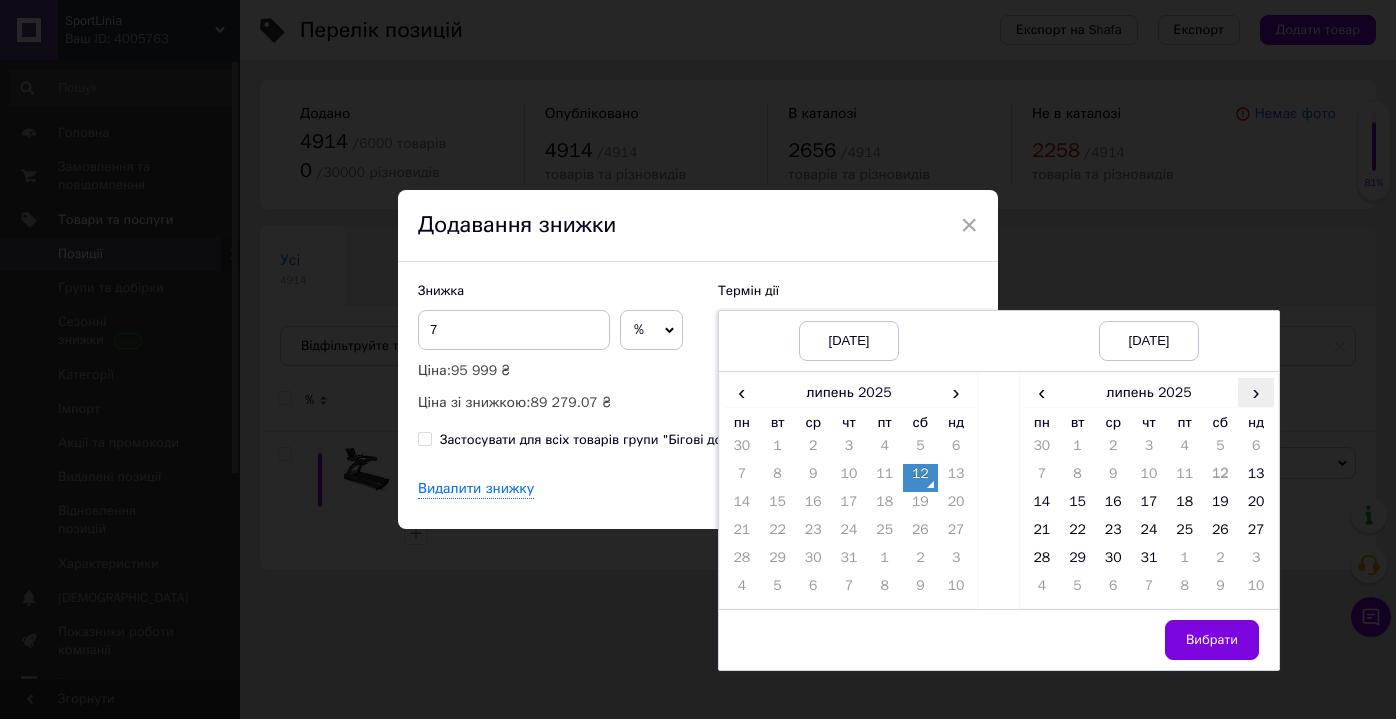 click on "›" at bounding box center [1256, 392] 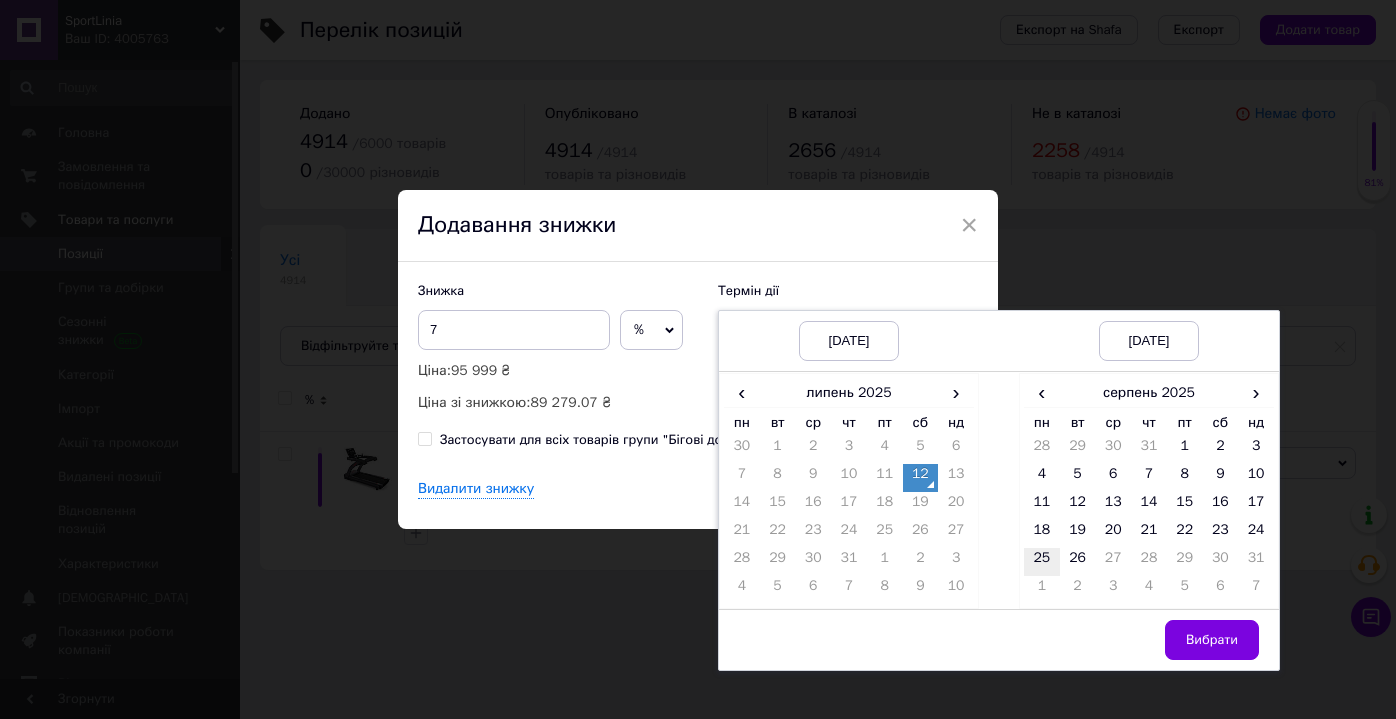 click on "25" at bounding box center [1042, 562] 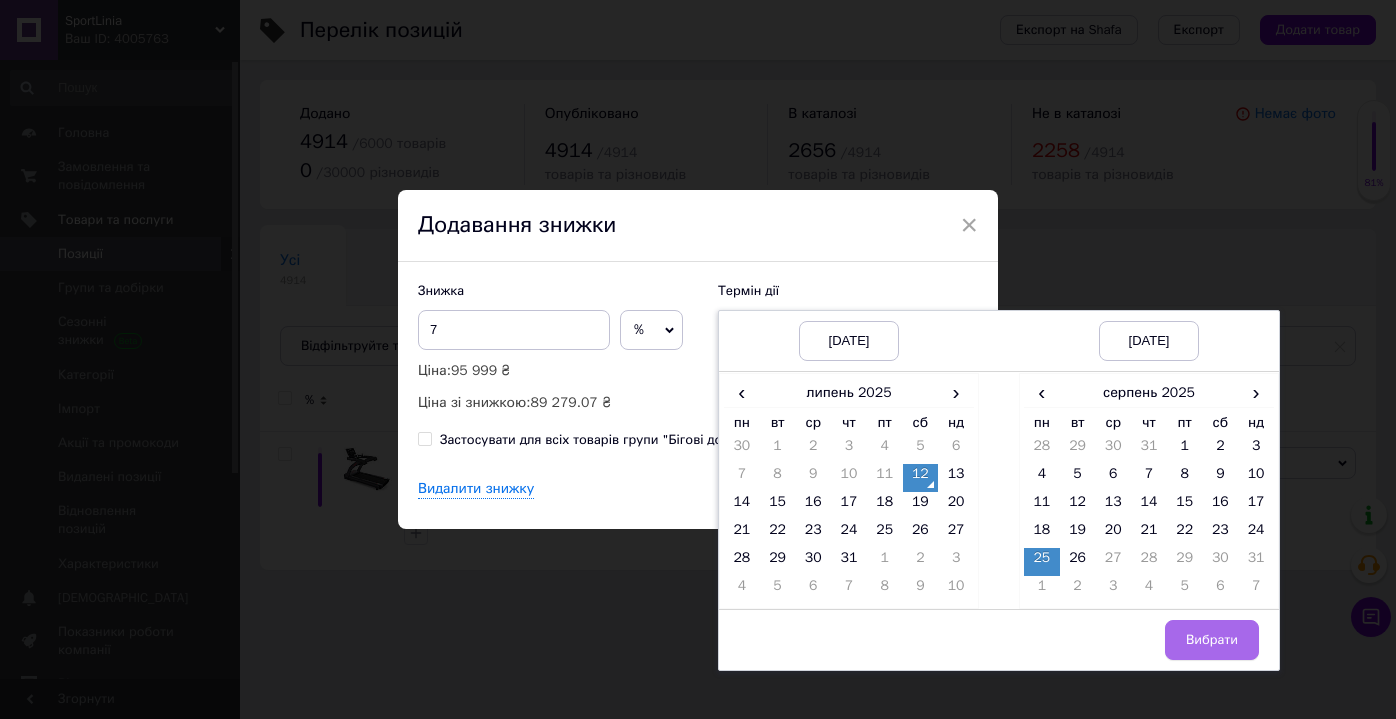 click on "Вибрати" at bounding box center (1212, 640) 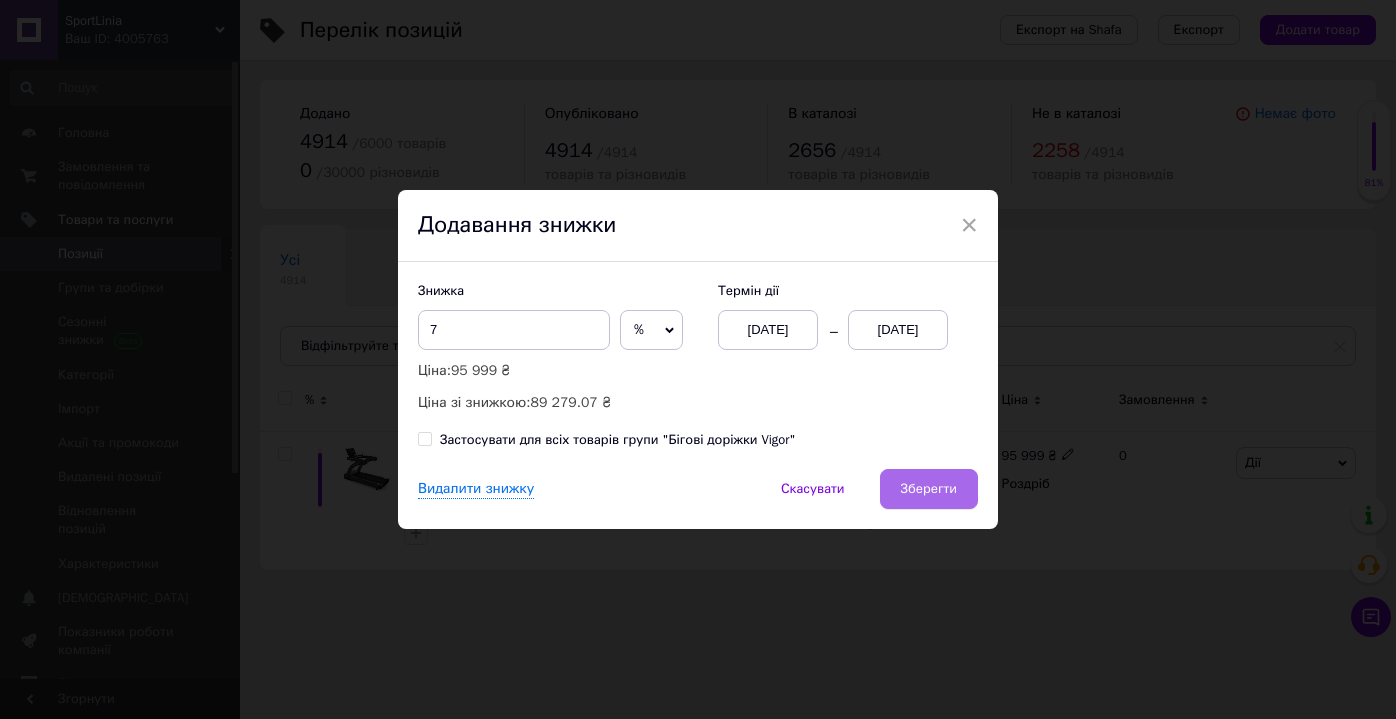 click on "Зберегти" at bounding box center (929, 489) 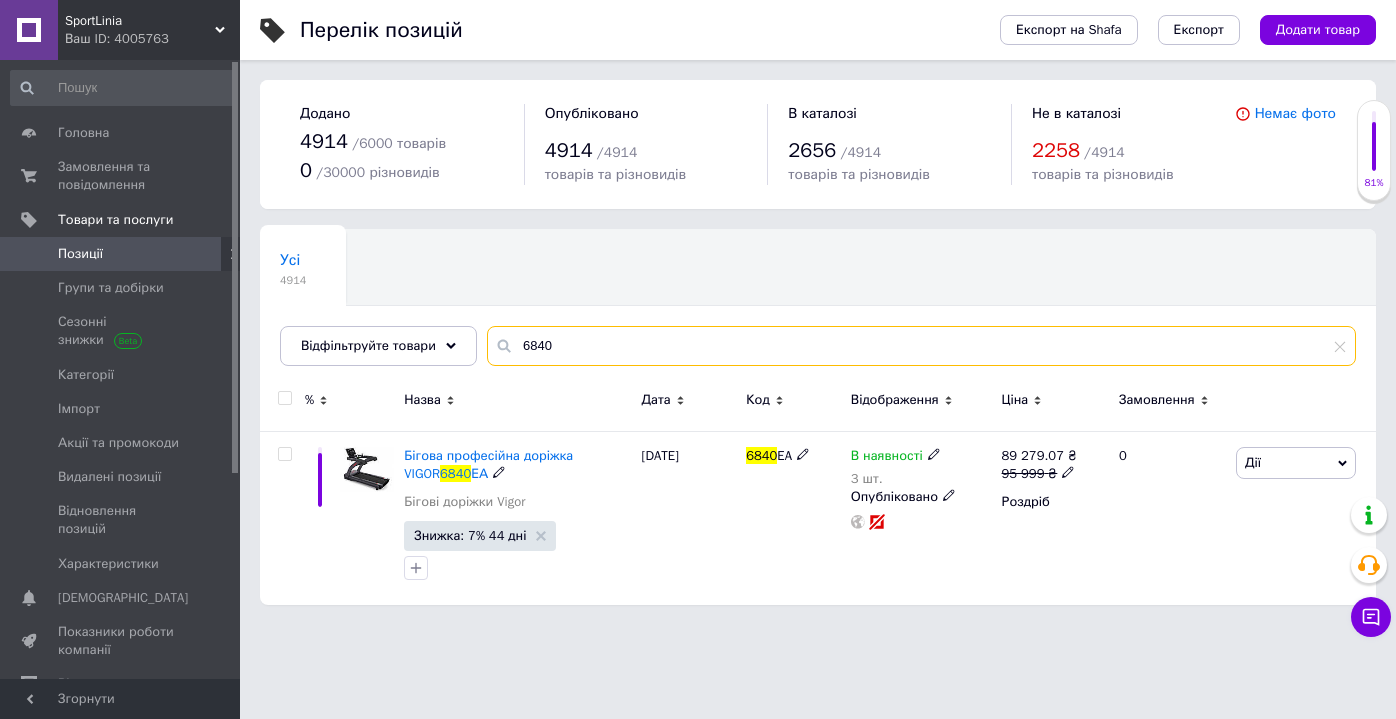 drag, startPoint x: 574, startPoint y: 348, endPoint x: 487, endPoint y: 341, distance: 87.28116 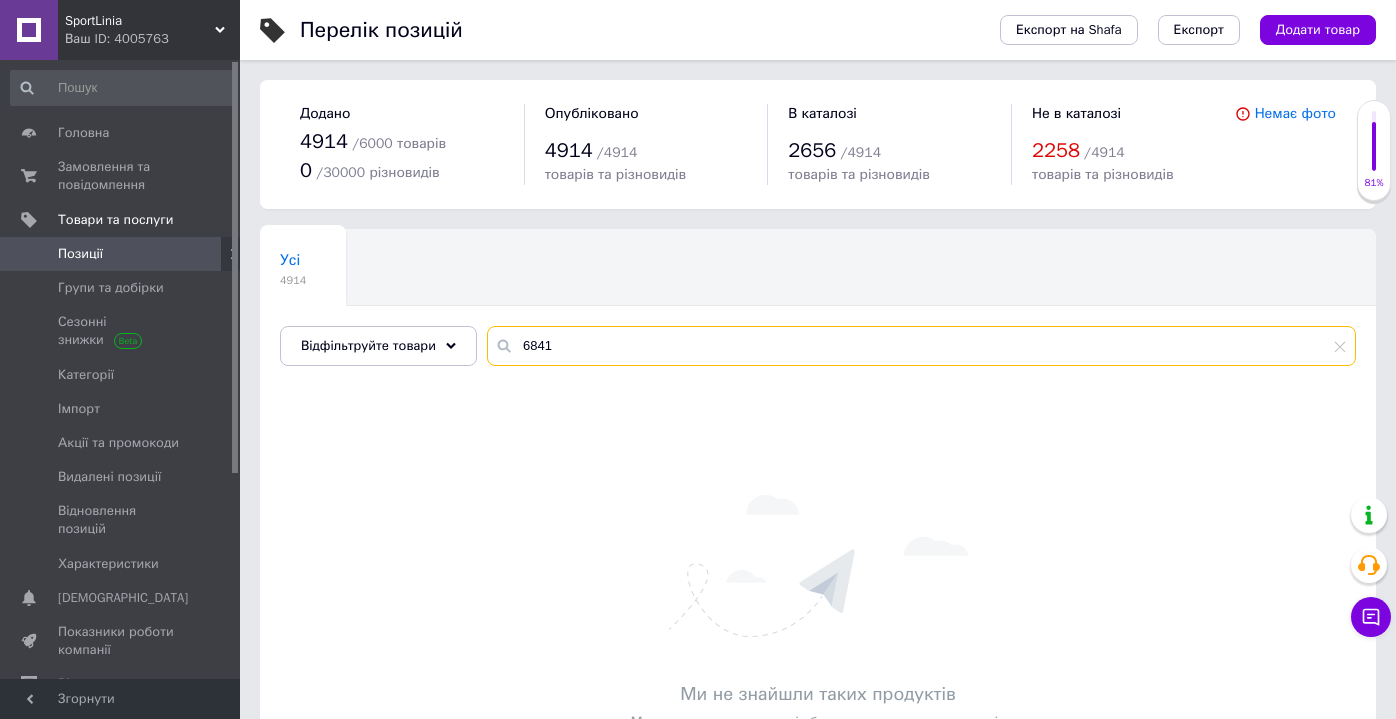 drag, startPoint x: 570, startPoint y: 345, endPoint x: 487, endPoint y: 341, distance: 83.09633 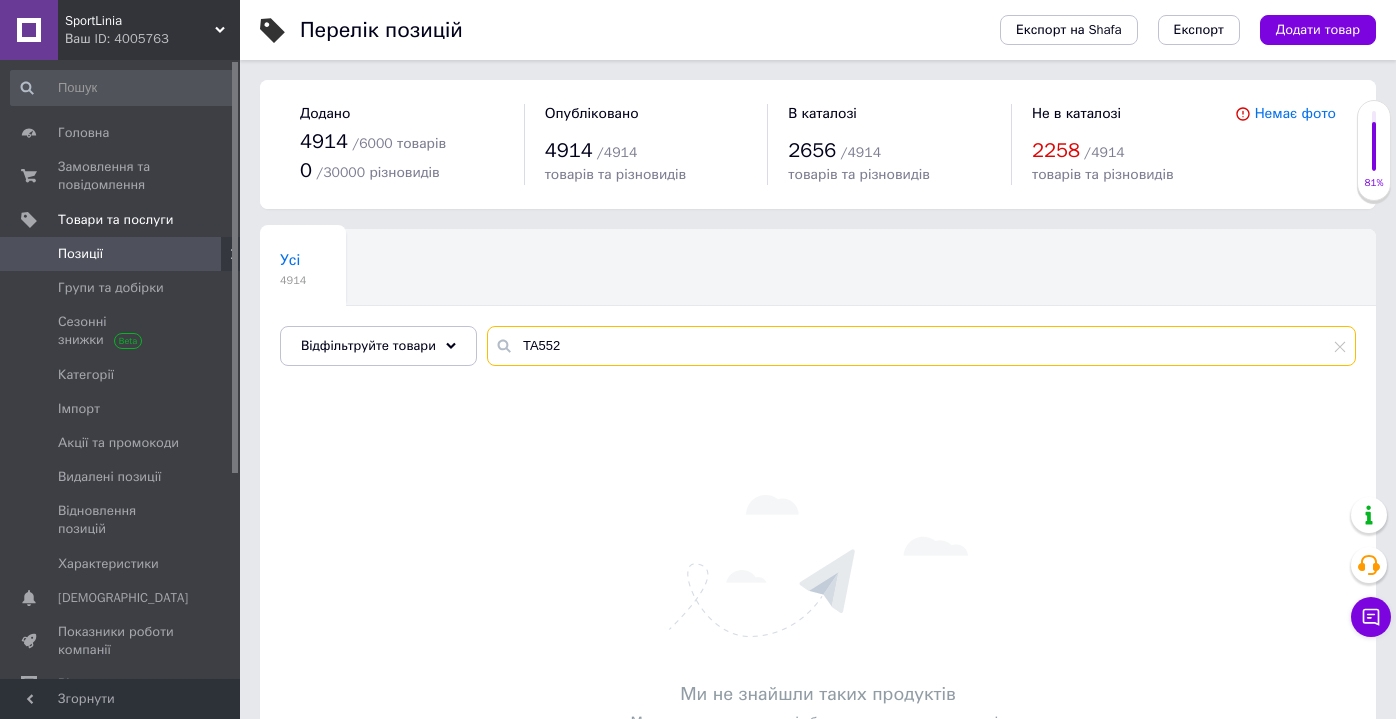 click on "TA552" at bounding box center (921, 346) 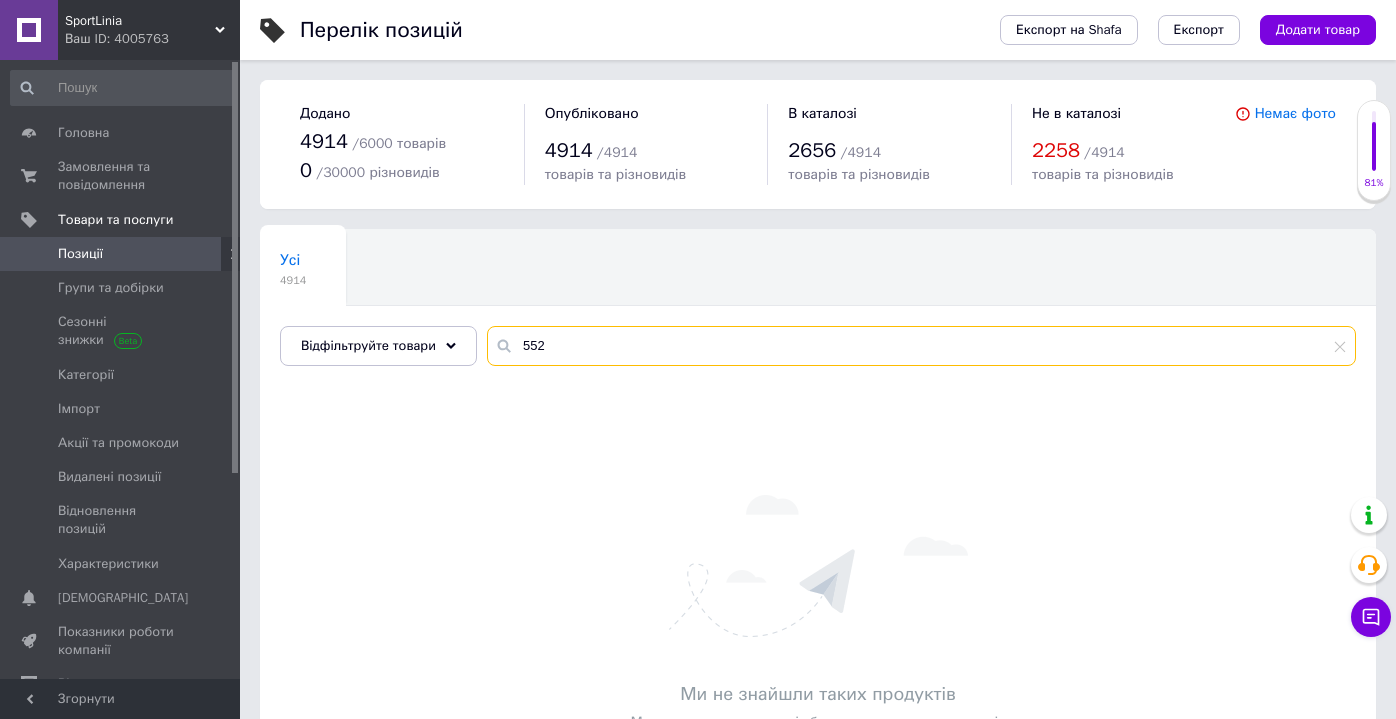 click on "552" at bounding box center [921, 346] 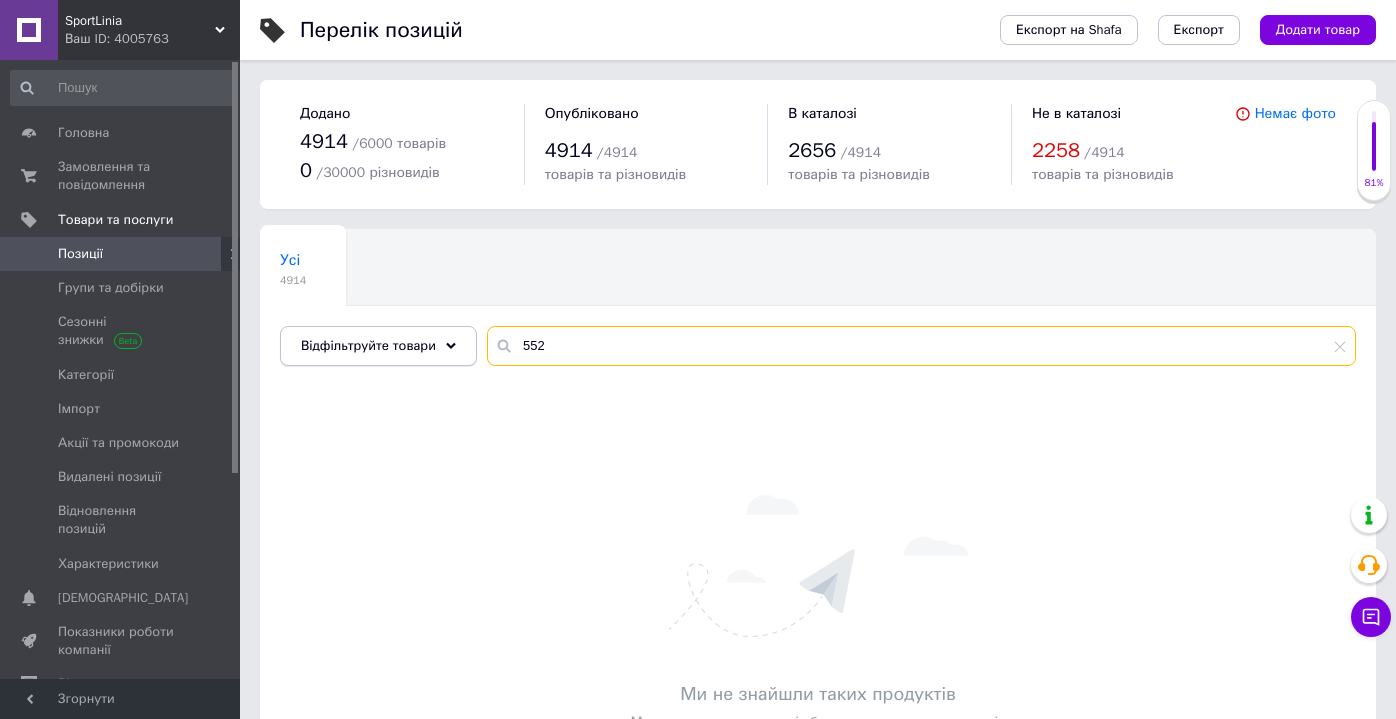 drag, startPoint x: 577, startPoint y: 344, endPoint x: 478, endPoint y: 346, distance: 99.0202 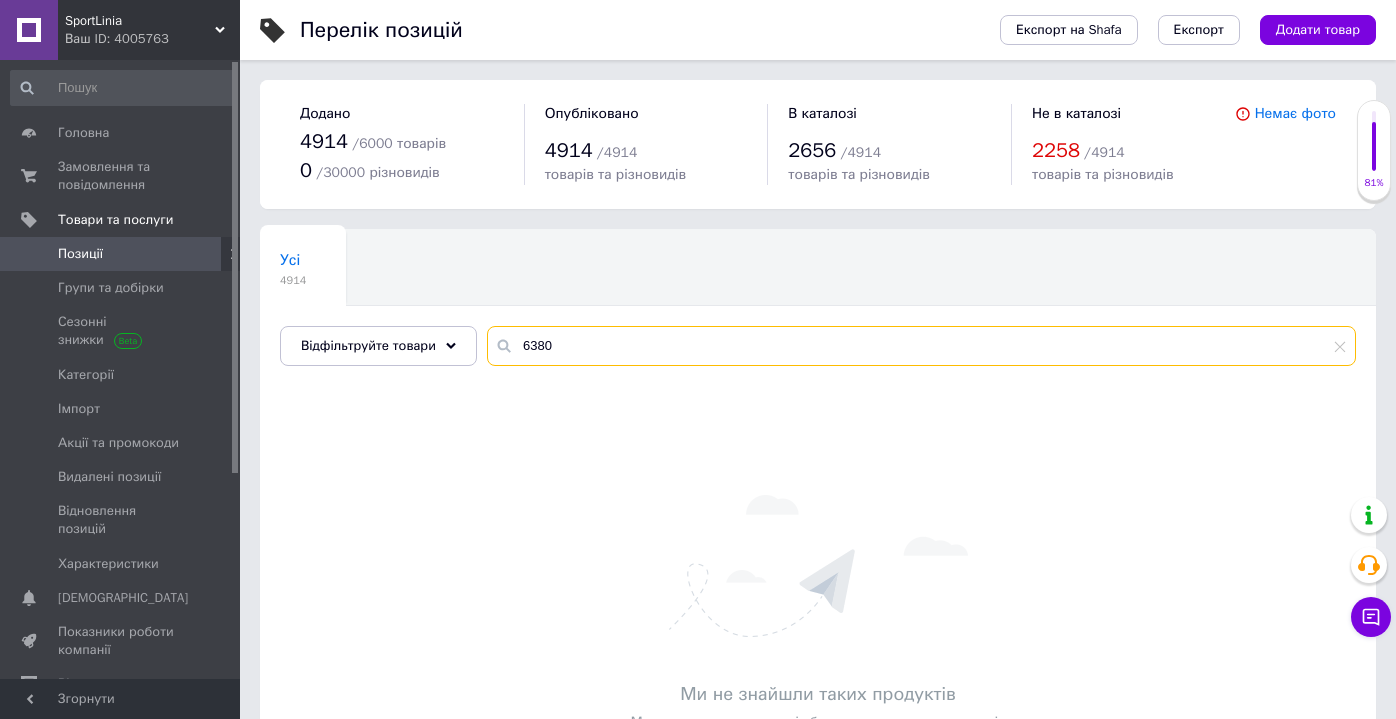 drag, startPoint x: 561, startPoint y: 342, endPoint x: 495, endPoint y: 338, distance: 66.1211 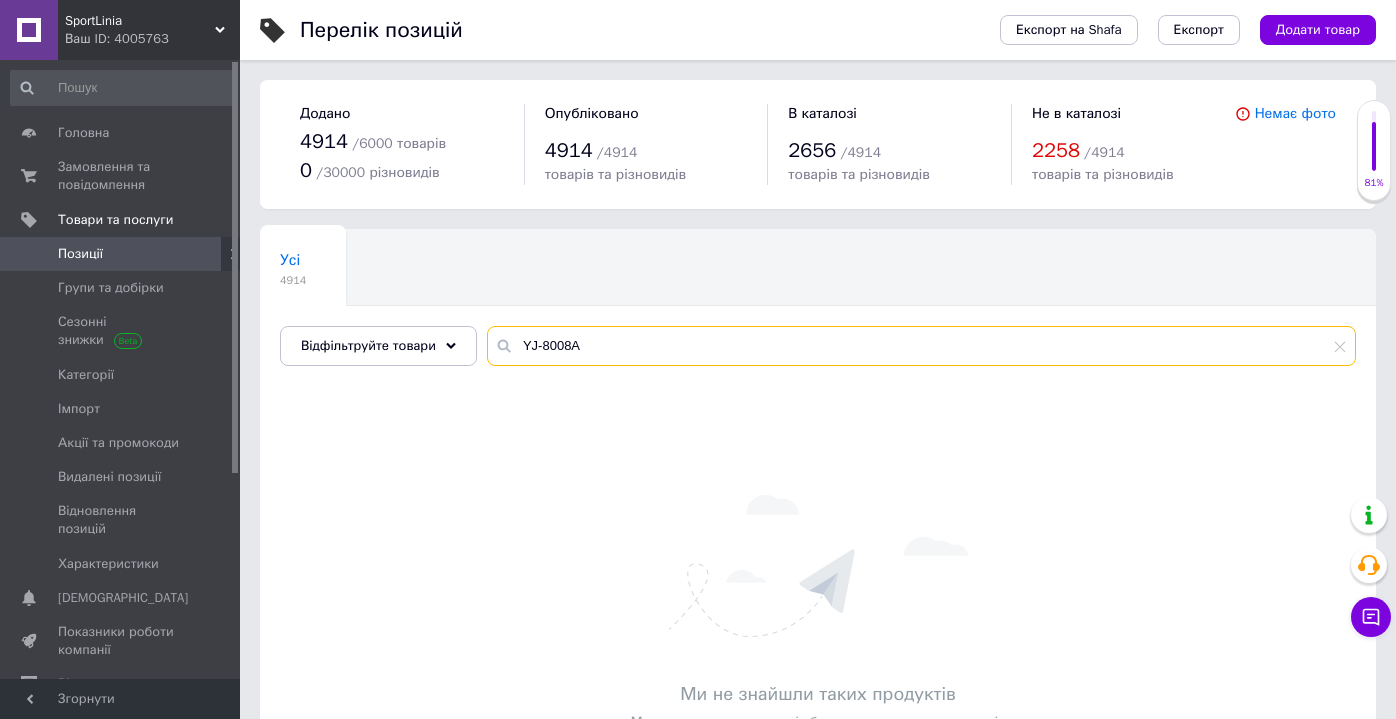 type on "YJ-8008A" 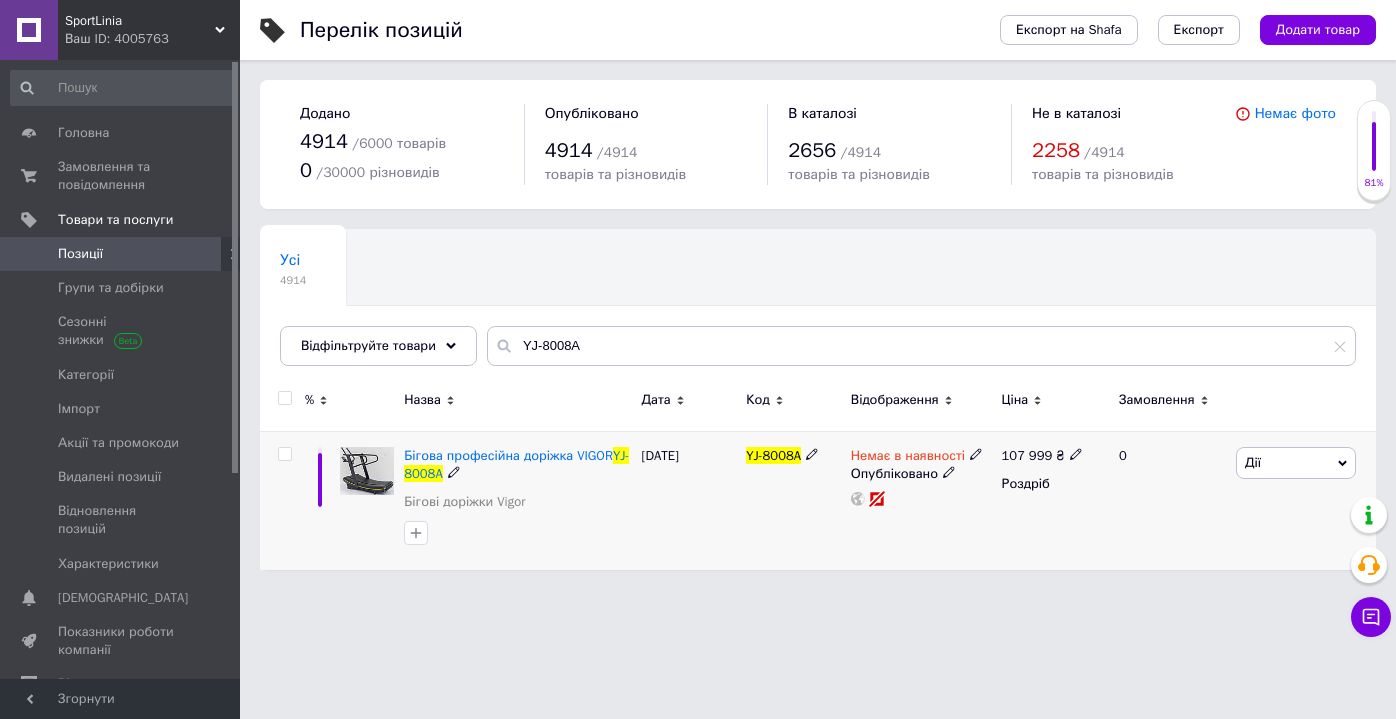 click 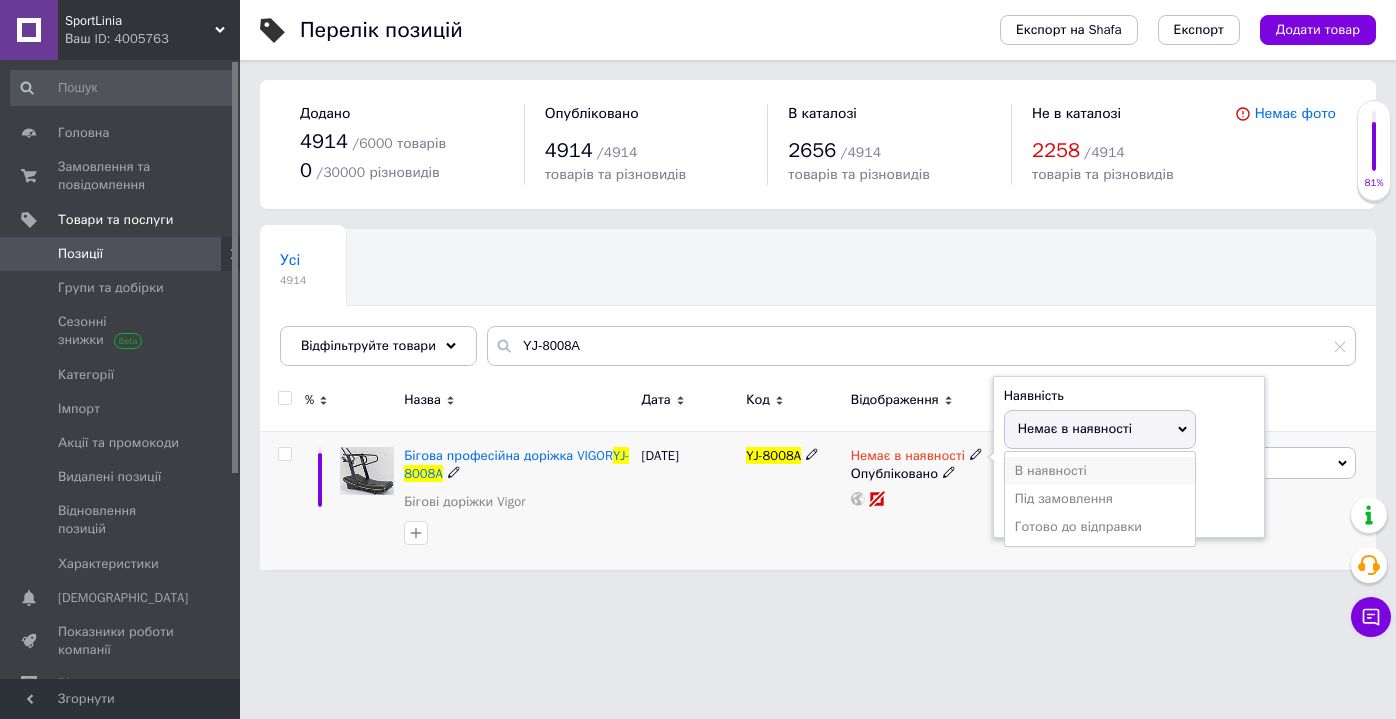 click on "В наявності" at bounding box center (1100, 471) 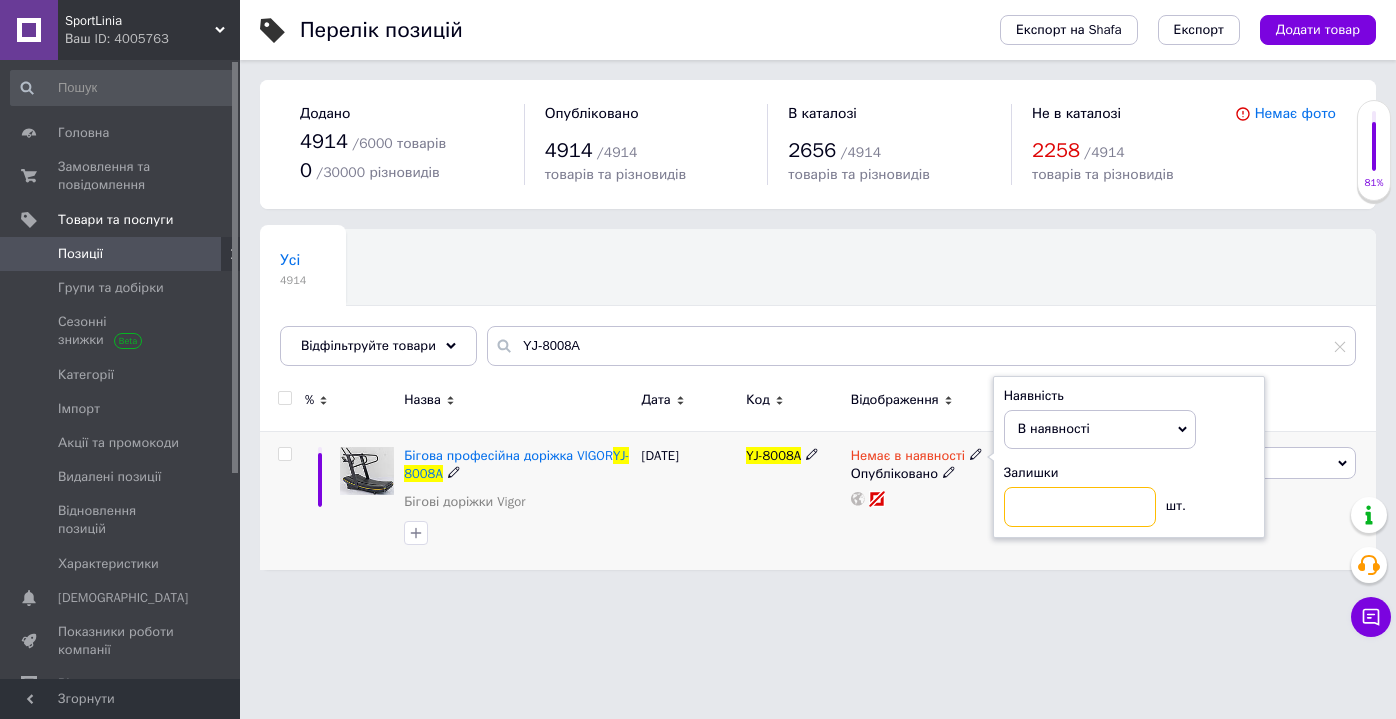 click at bounding box center [1080, 507] 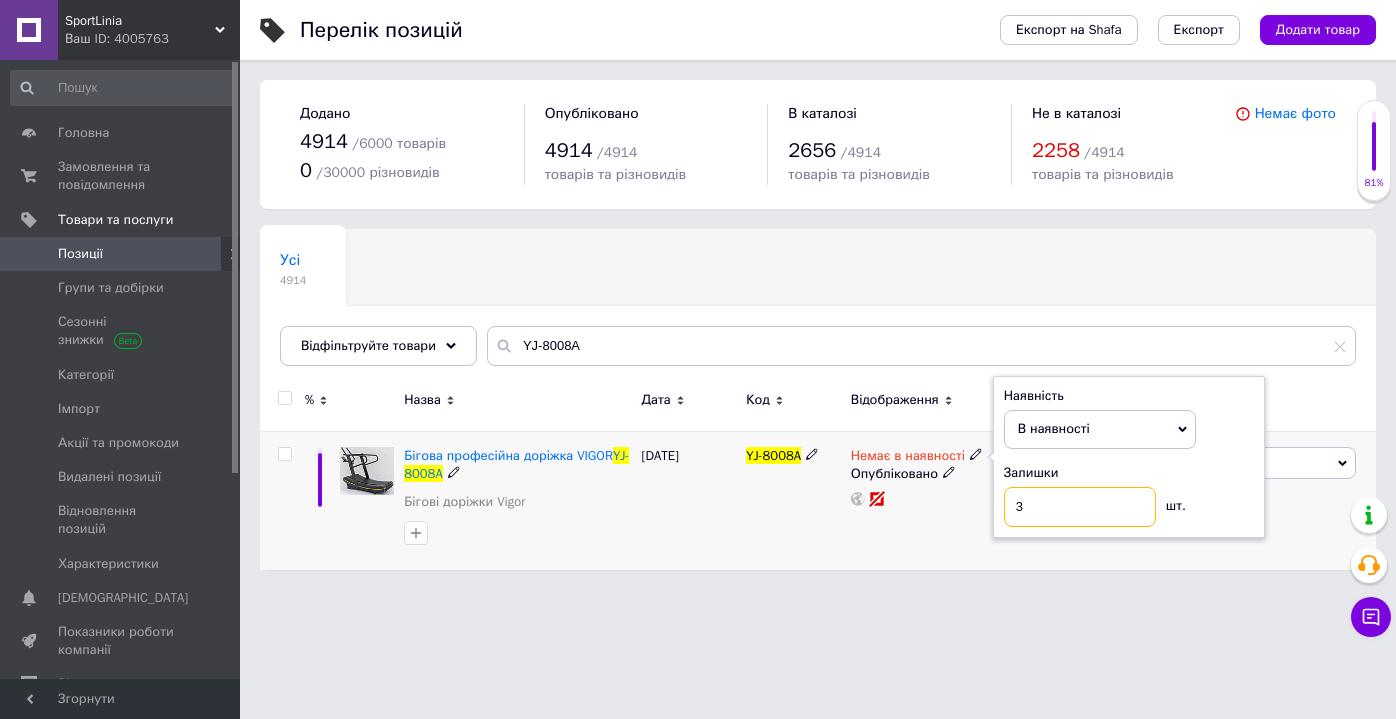 type on "3" 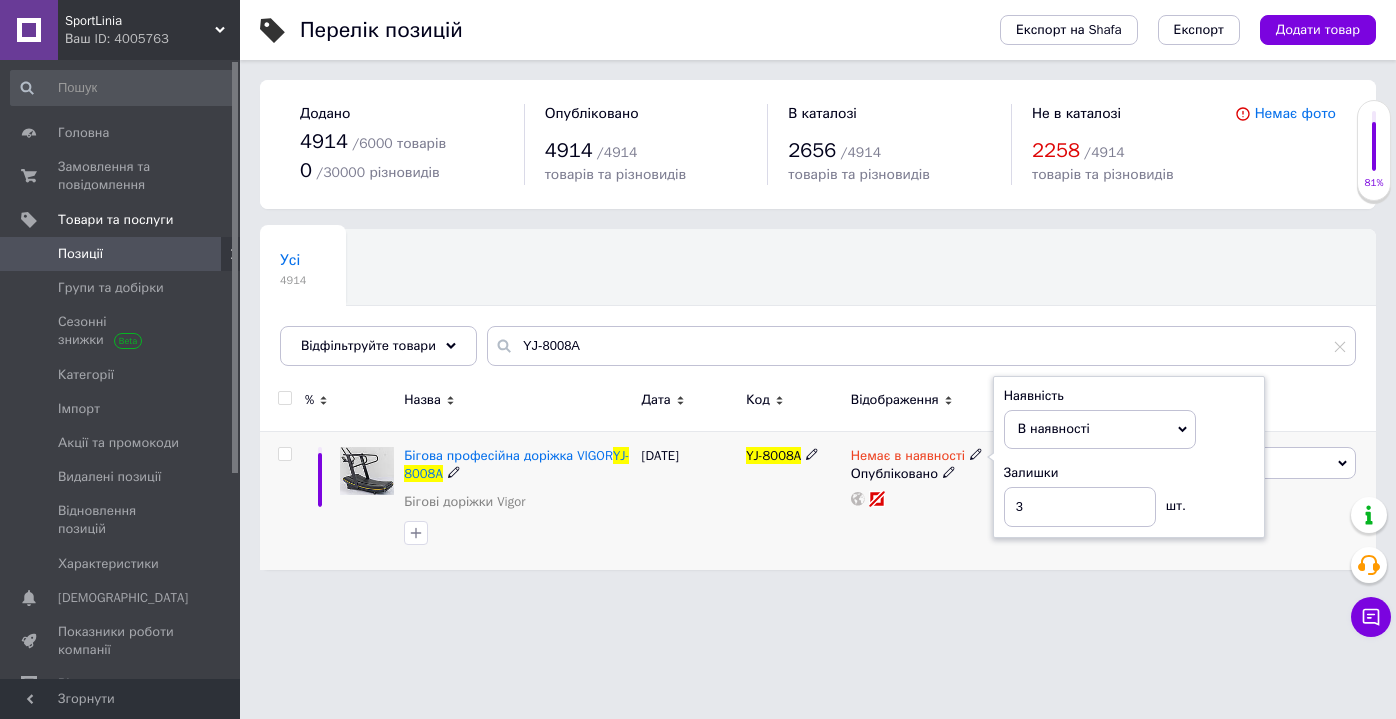 click on "Немає в наявності Наявність В наявності Немає в наявності Під замовлення Готово до відправки Залишки 3 шт. Опубліковано" at bounding box center (921, 500) 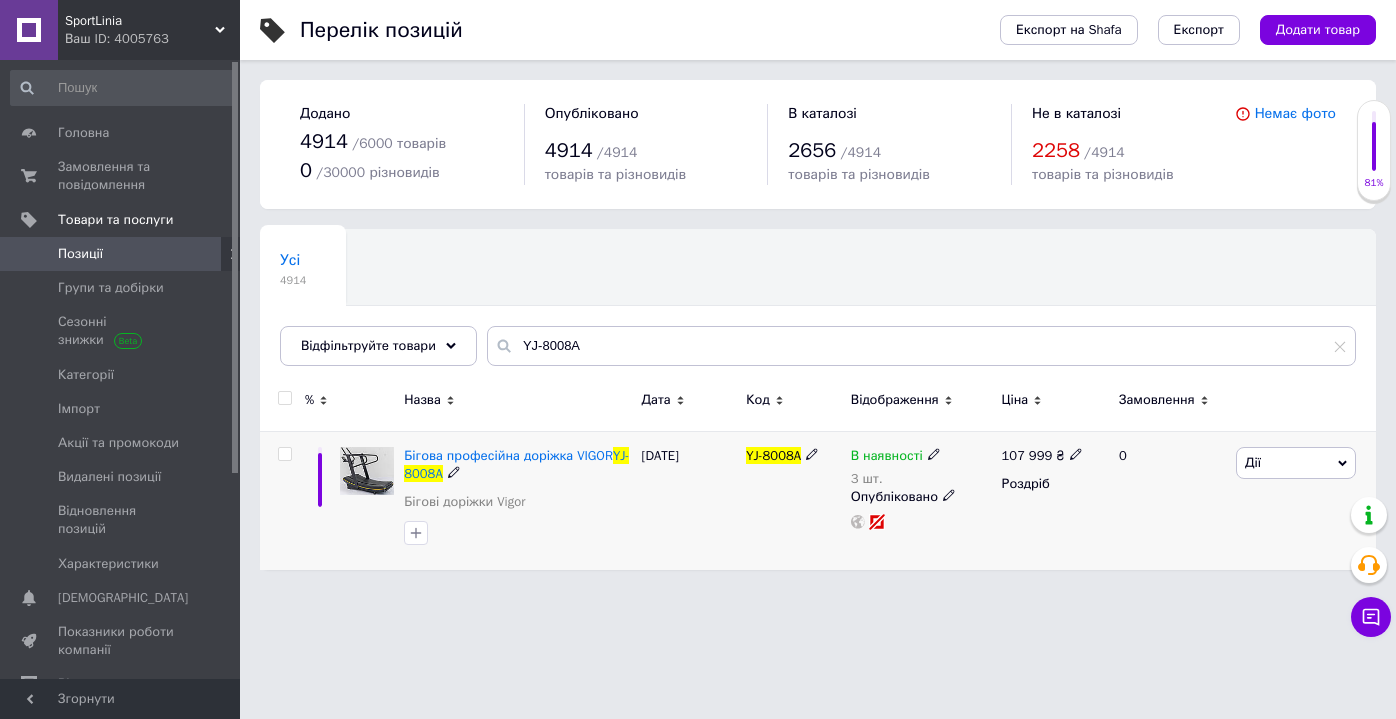 click 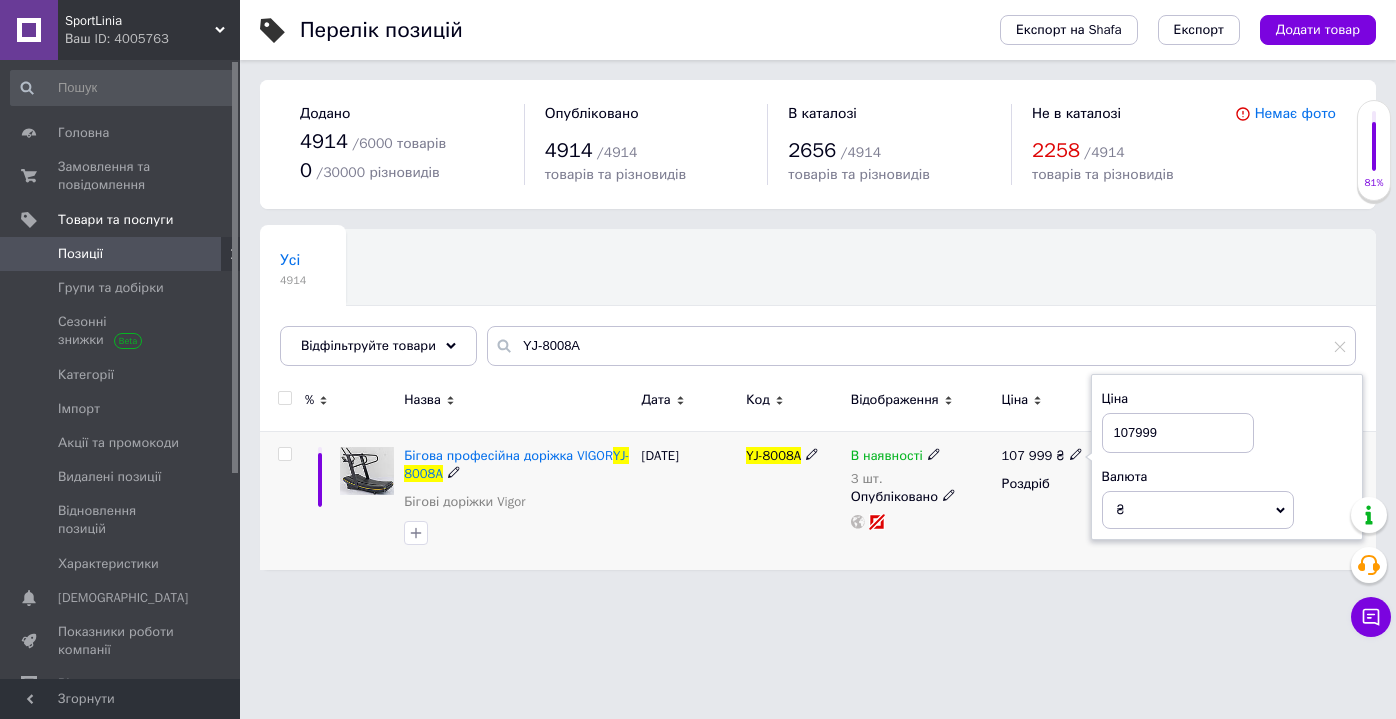 drag, startPoint x: 1136, startPoint y: 431, endPoint x: 1100, endPoint y: 430, distance: 36.013885 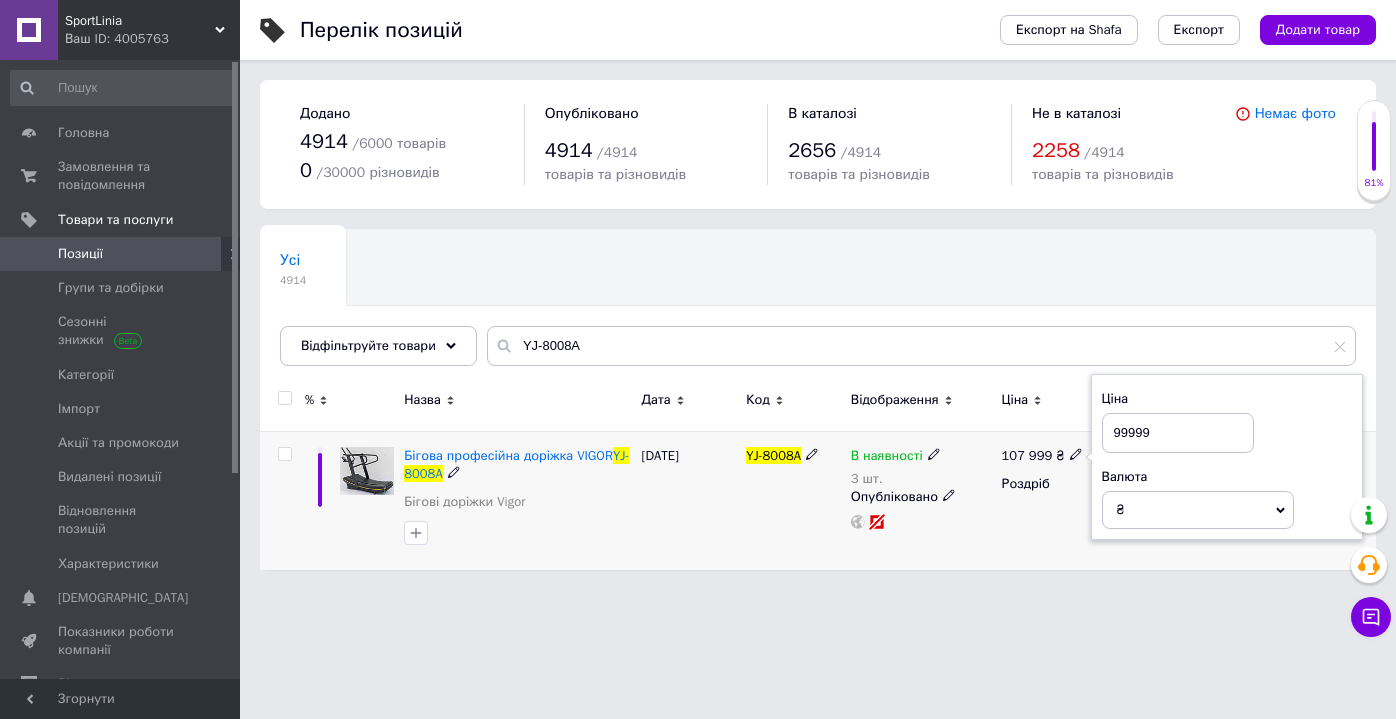 type on "99999" 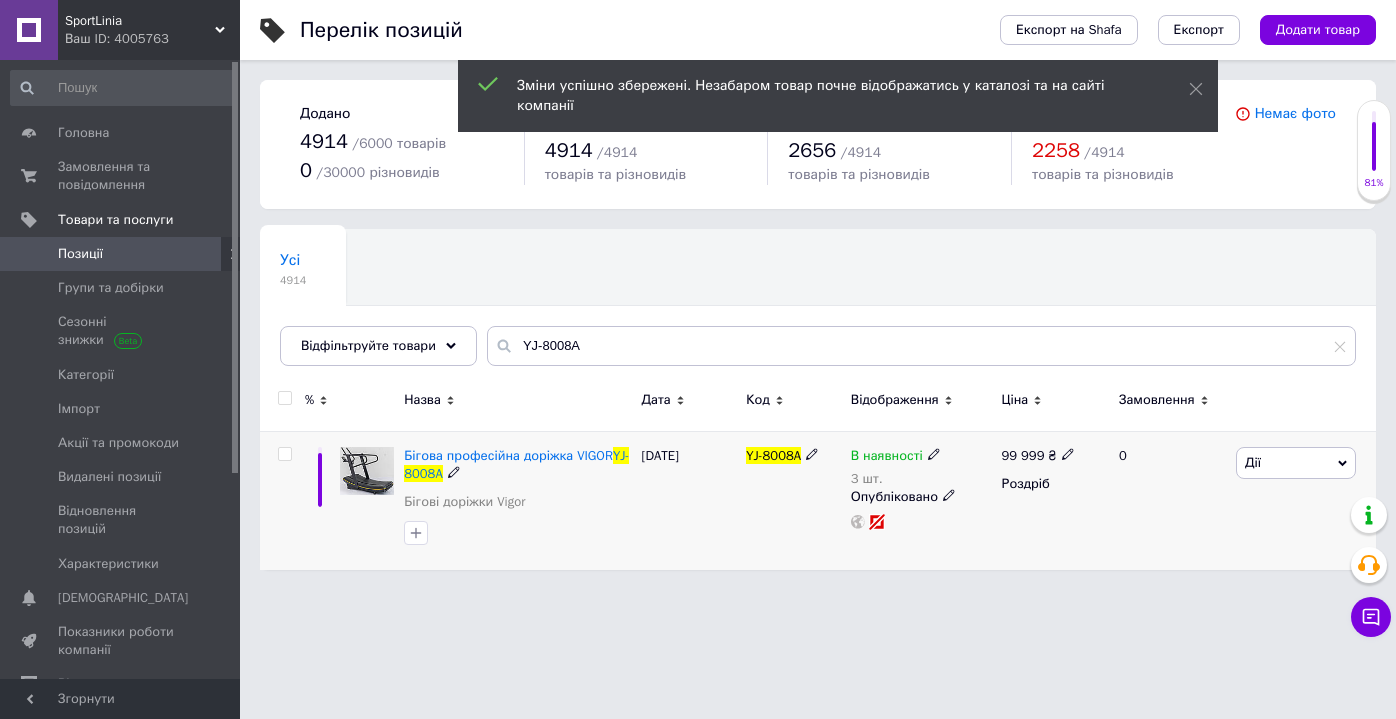 click on "Дії" at bounding box center [1296, 463] 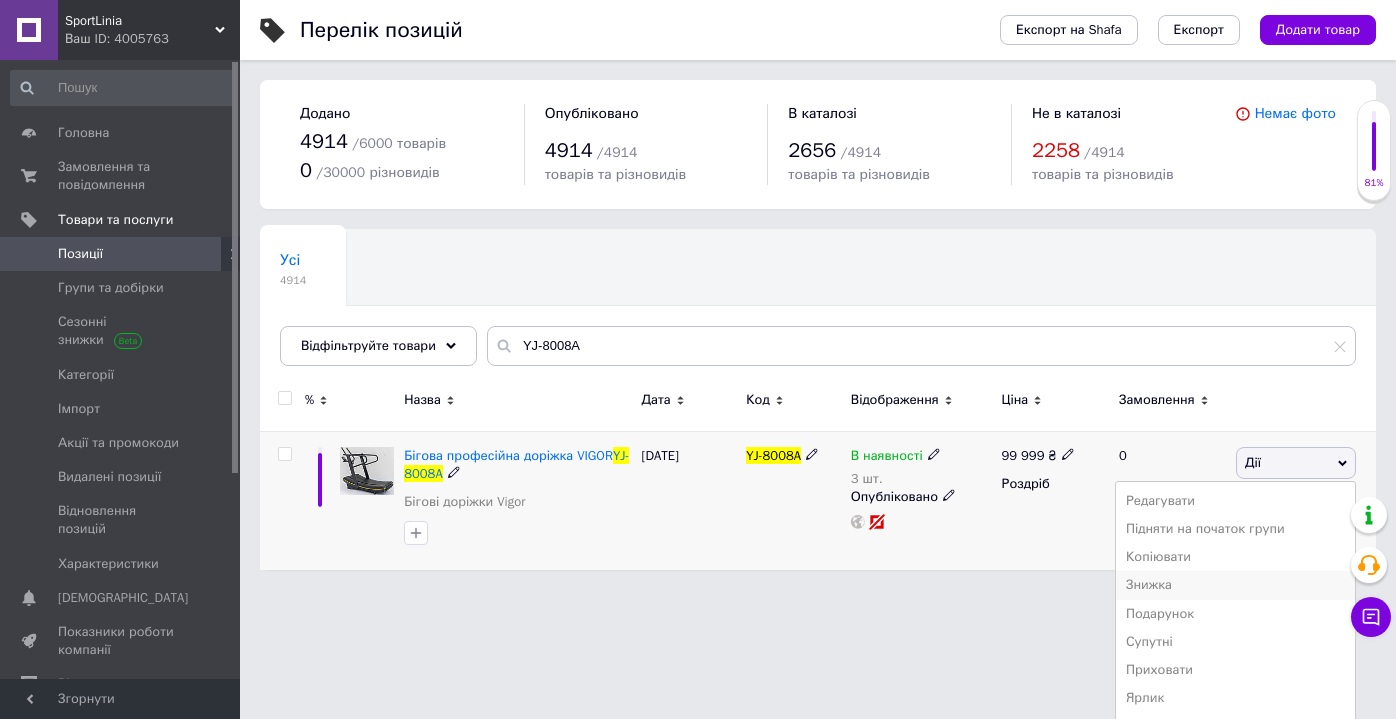 click on "Знижка" at bounding box center [1235, 585] 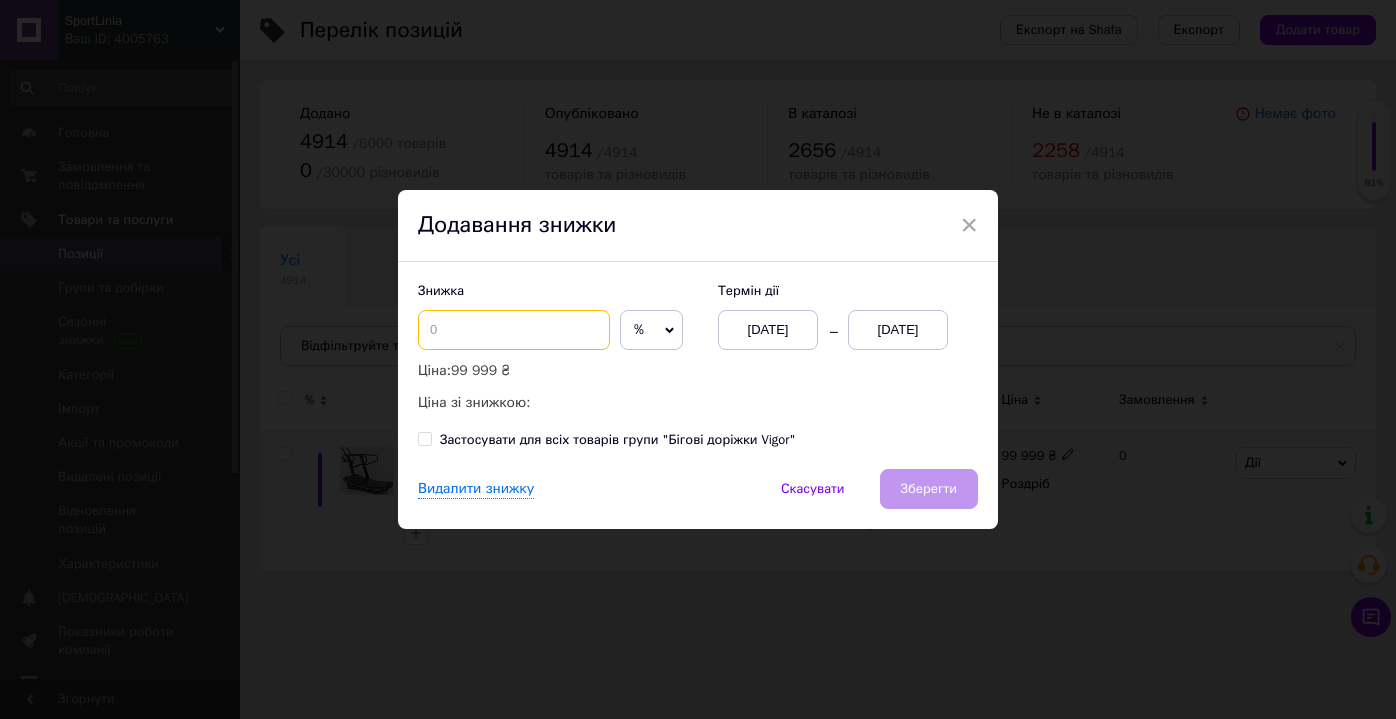 click at bounding box center [514, 330] 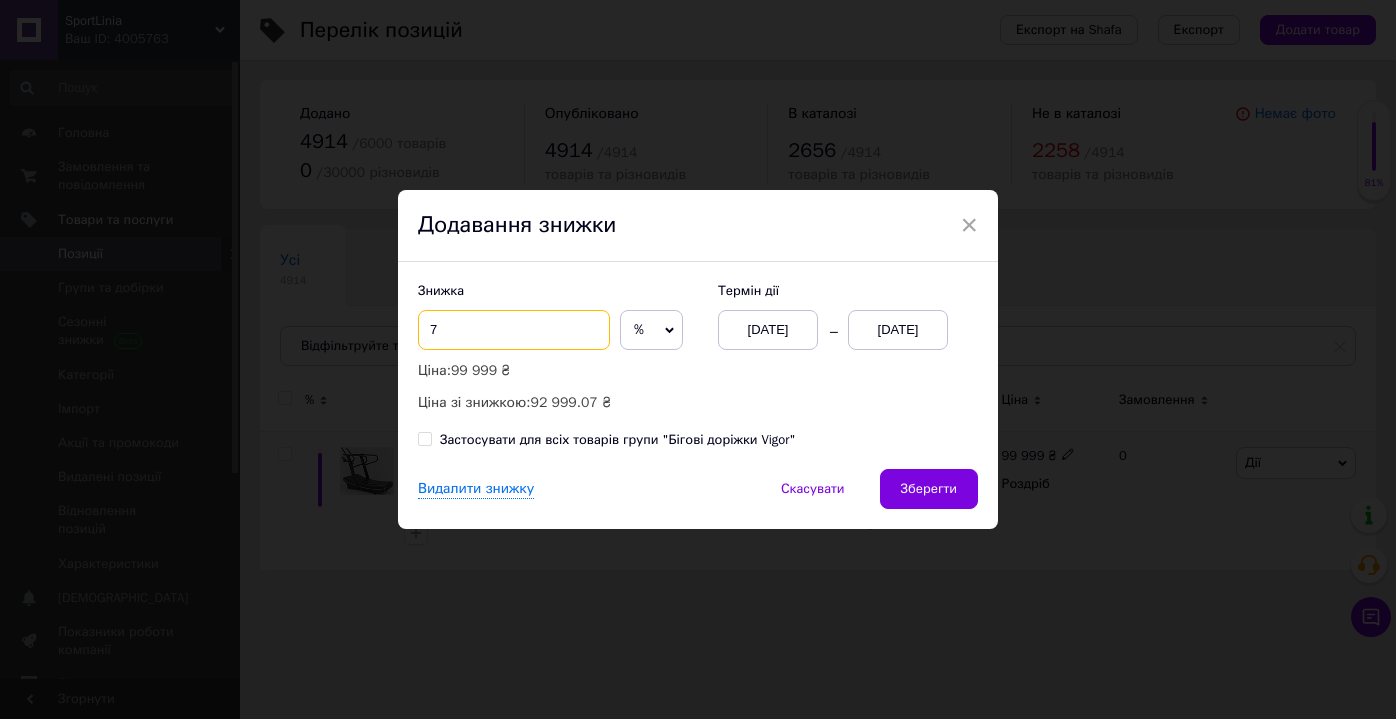 type on "7" 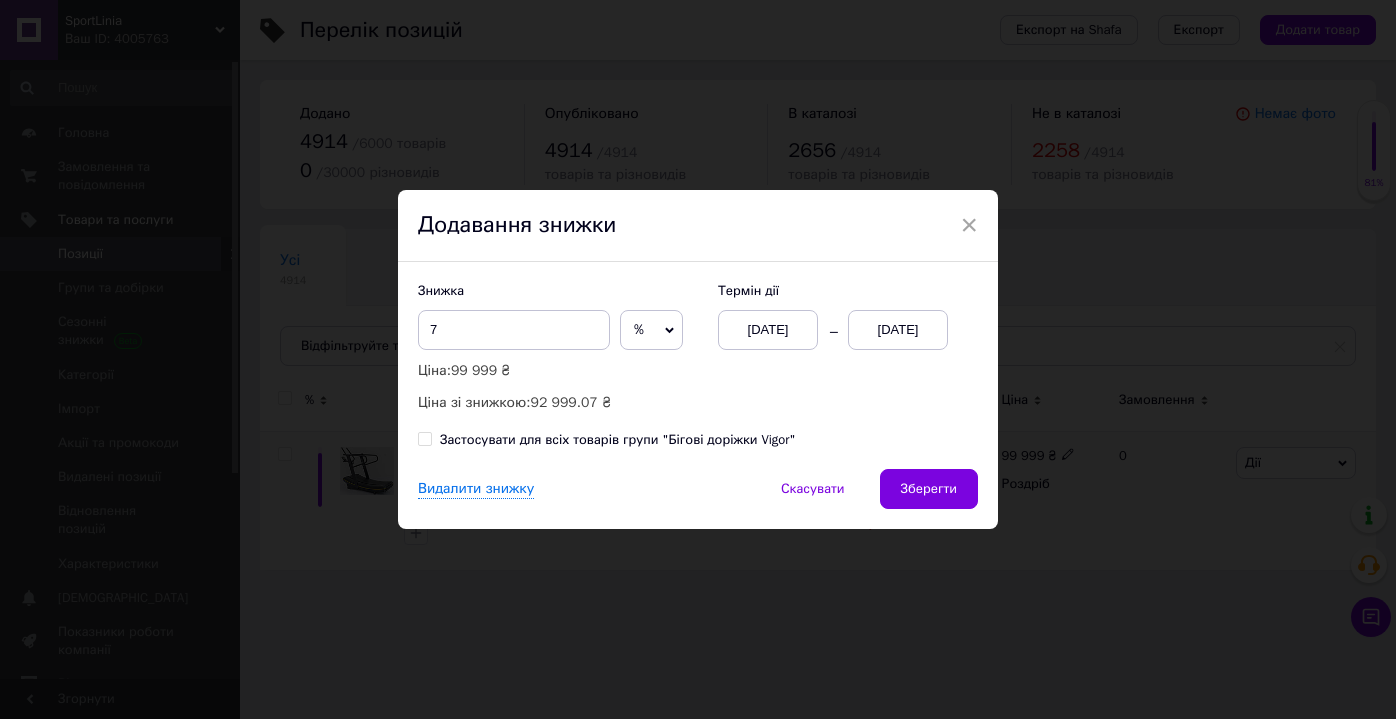 click on "[DATE]" at bounding box center (898, 330) 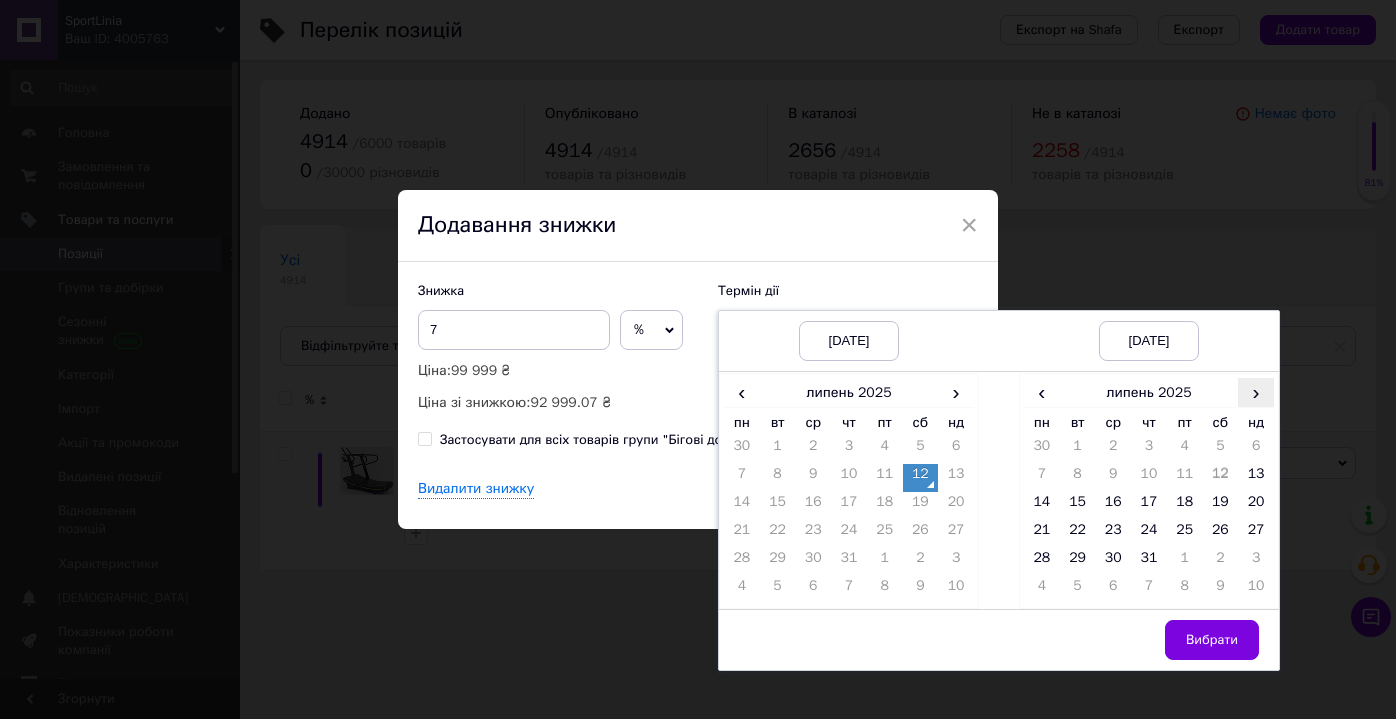 click on "›" at bounding box center [1256, 392] 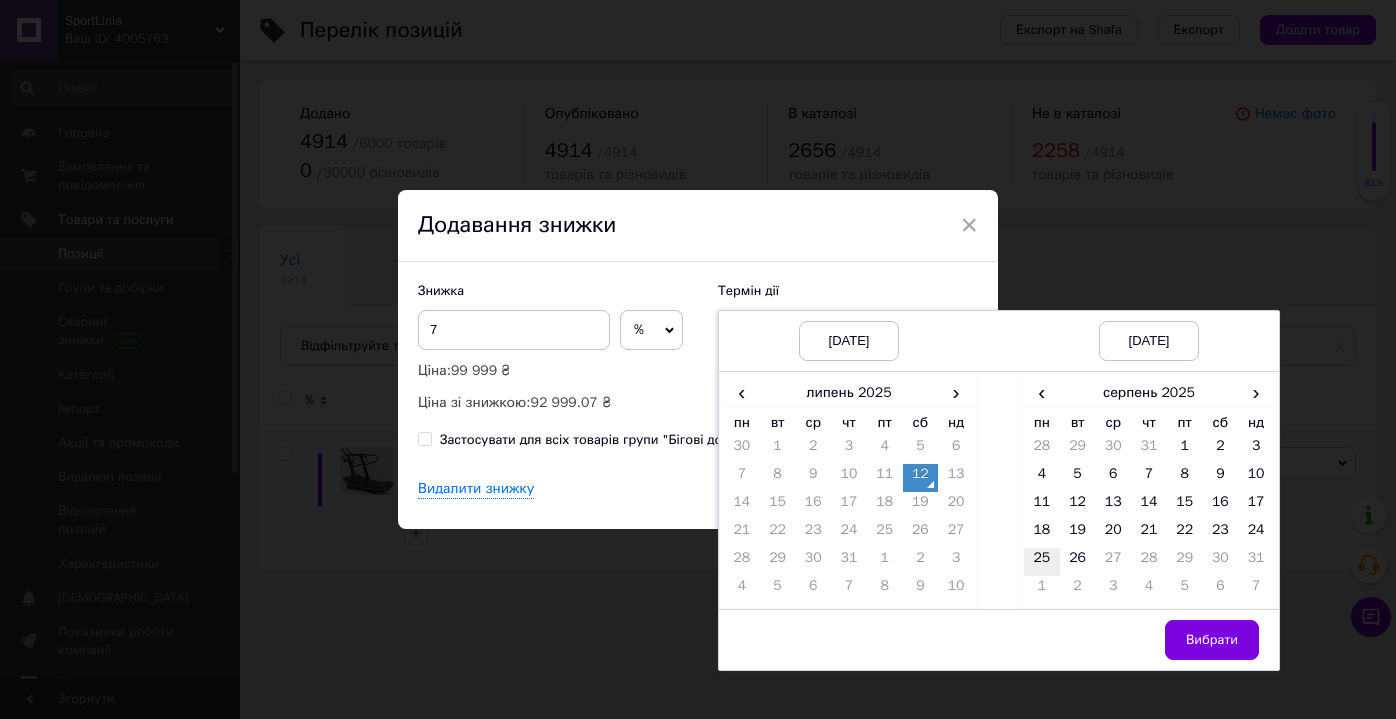 click on "25" at bounding box center [1042, 562] 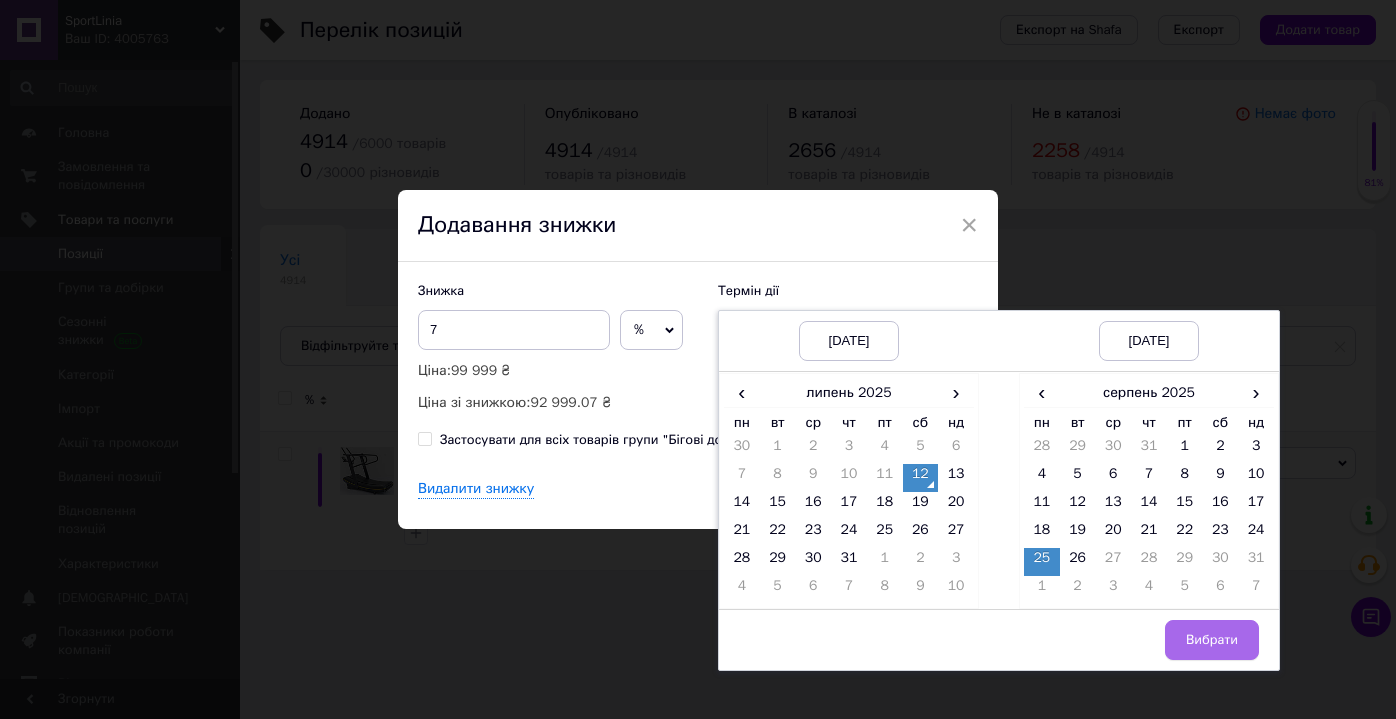click on "Вибрати" at bounding box center (1212, 640) 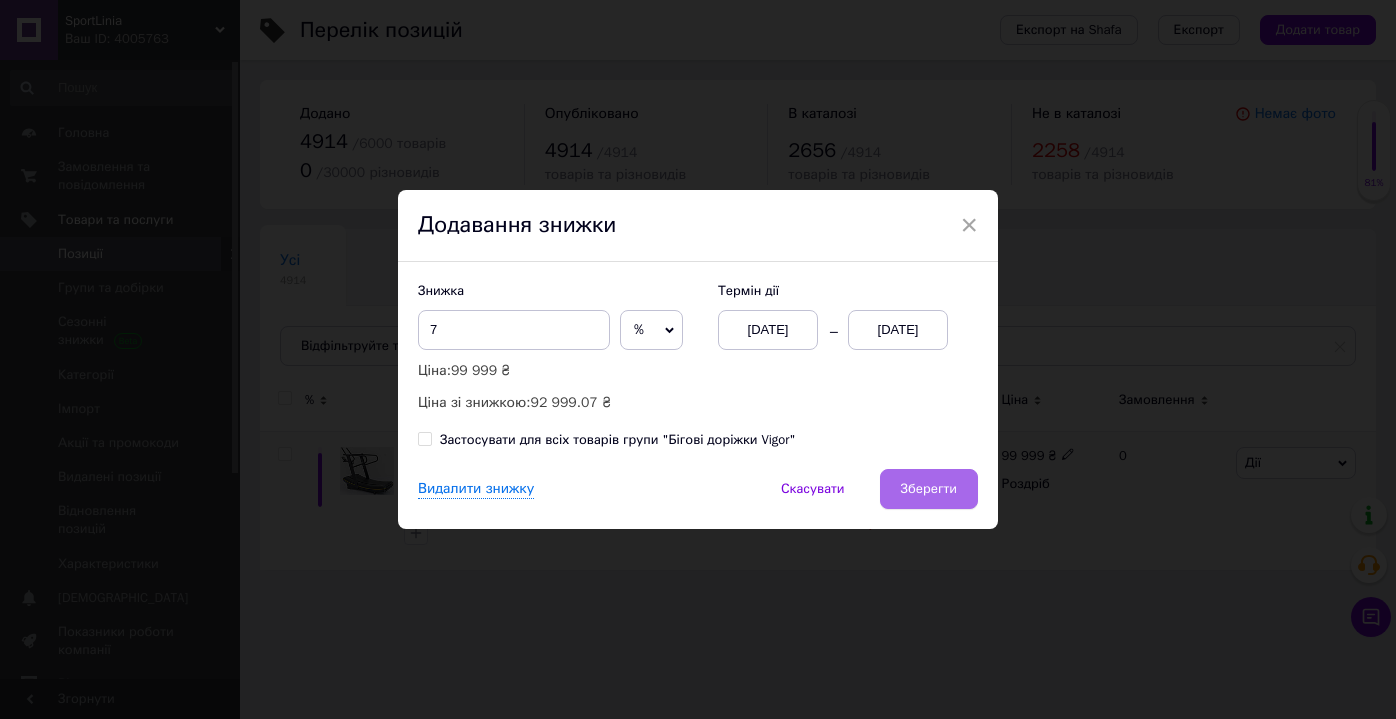 click on "Зберегти" at bounding box center (929, 489) 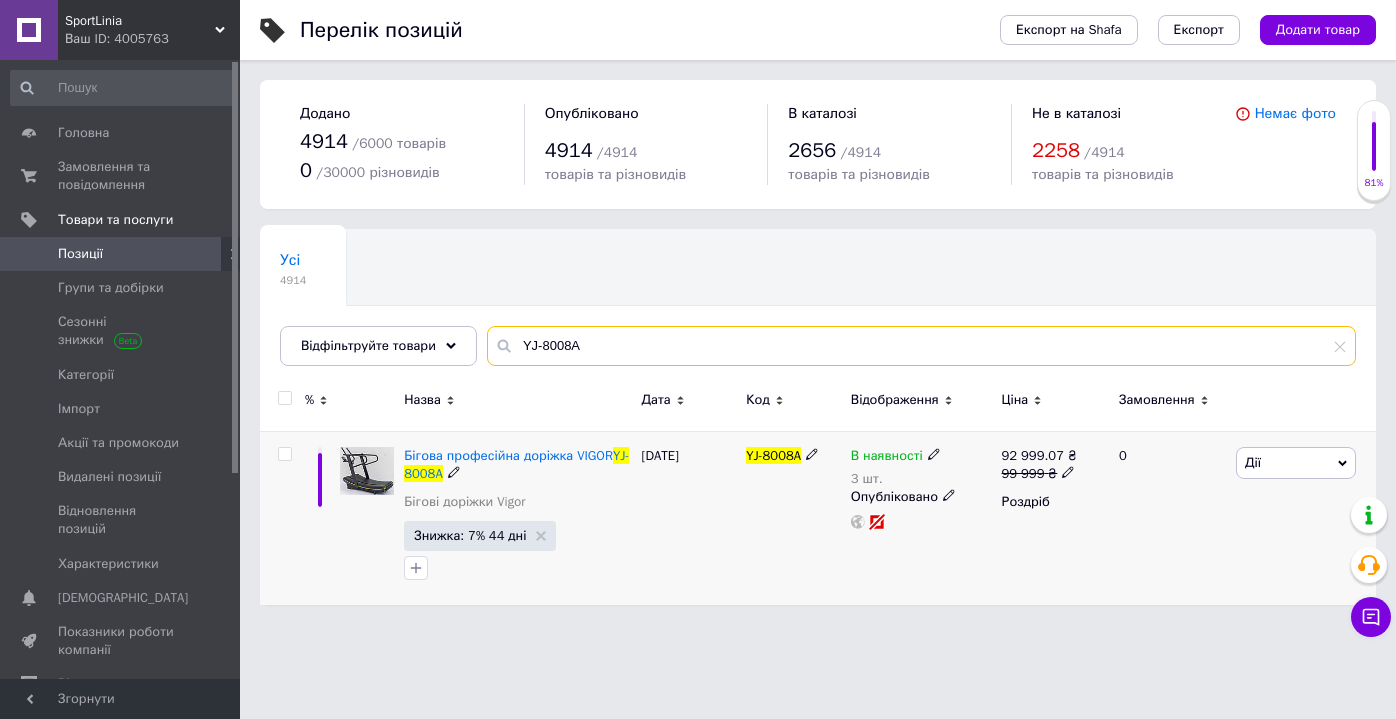 drag, startPoint x: 594, startPoint y: 342, endPoint x: 486, endPoint y: 341, distance: 108.00463 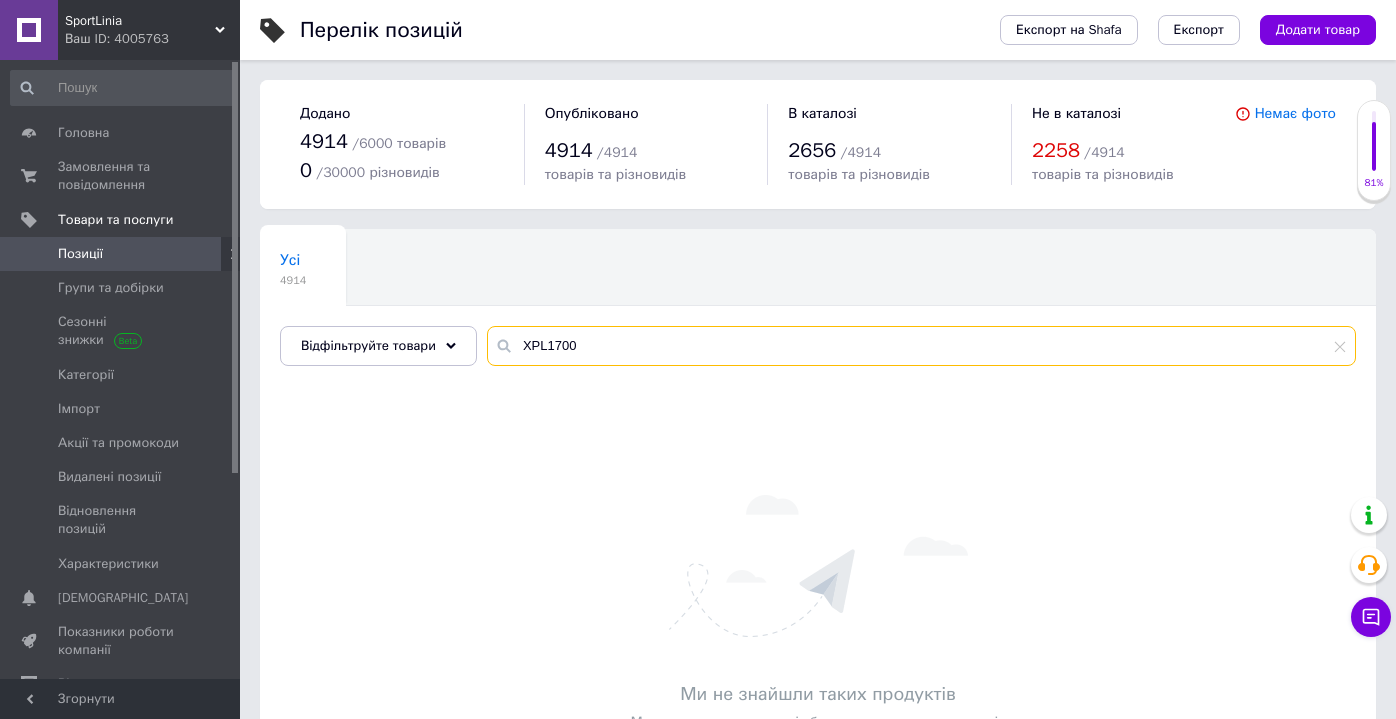 drag, startPoint x: 552, startPoint y: 344, endPoint x: 509, endPoint y: 344, distance: 43 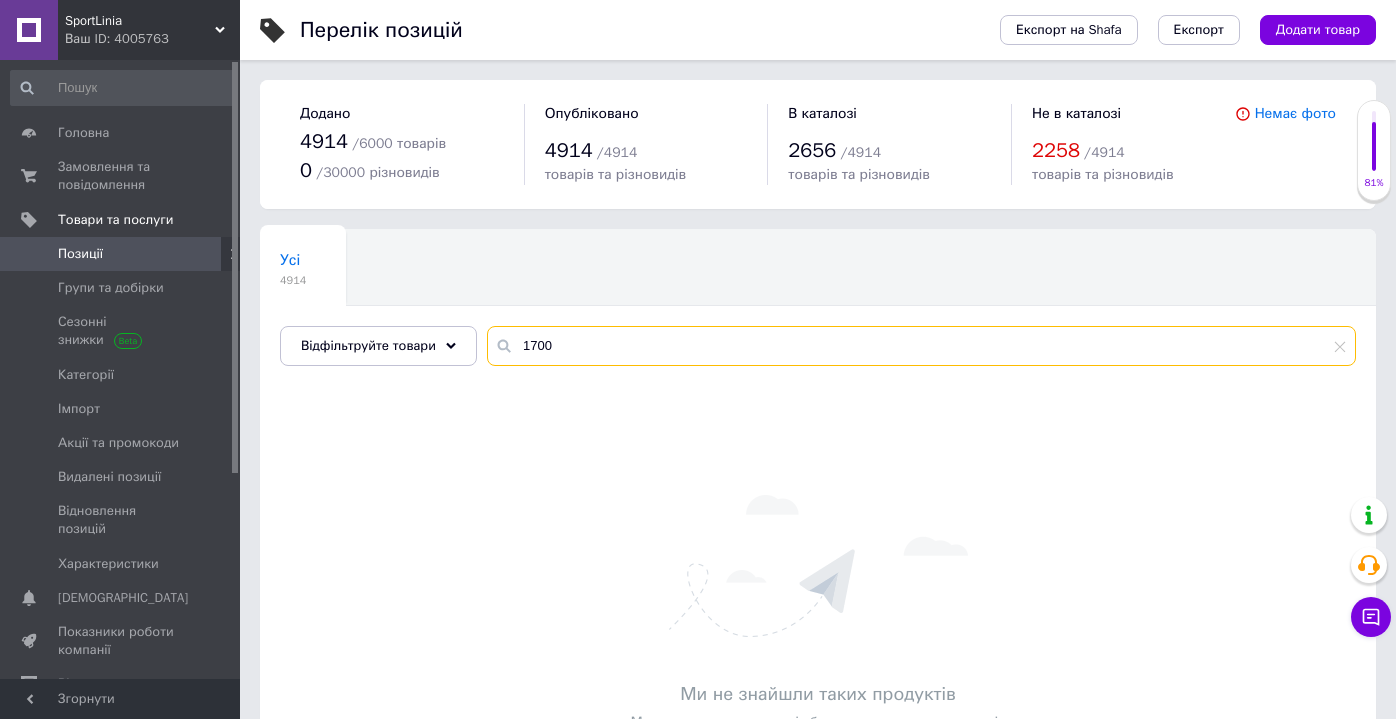 click on "1700" at bounding box center (921, 346) 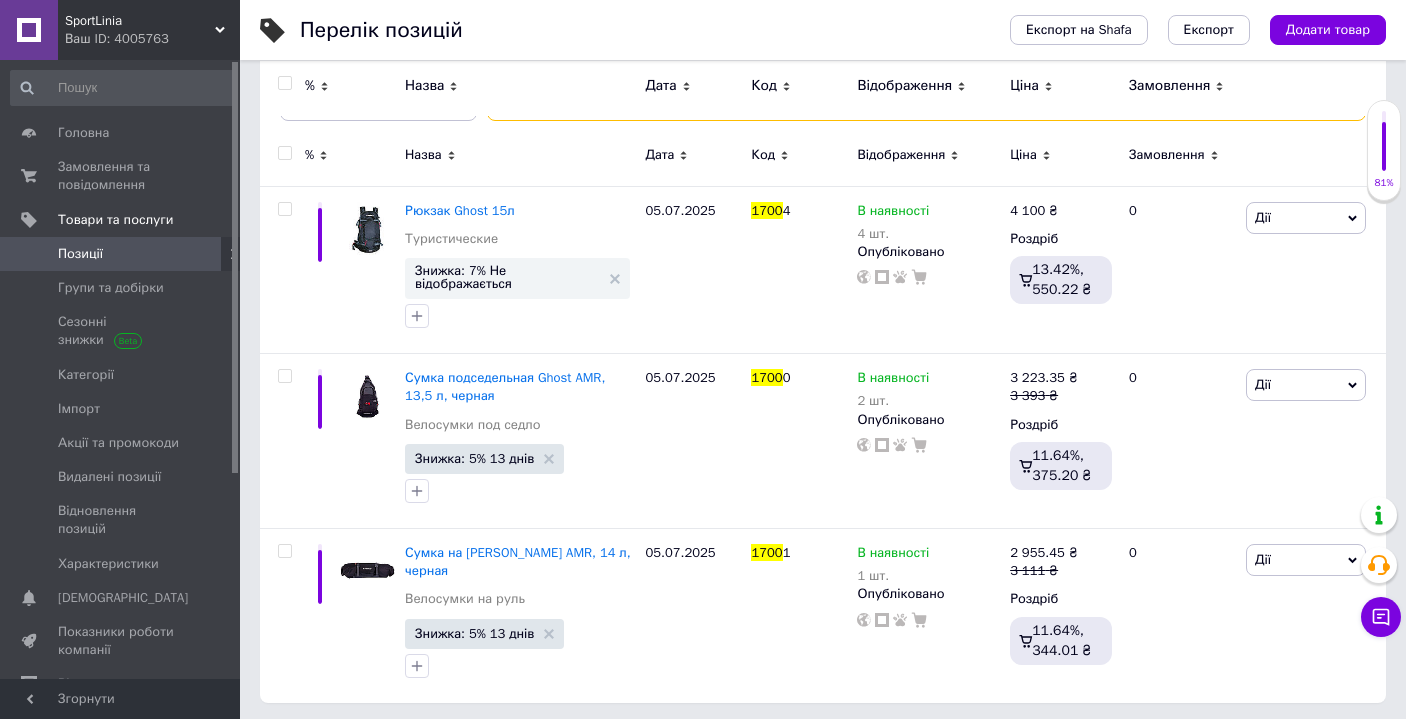 scroll, scrollTop: 87, scrollLeft: 0, axis: vertical 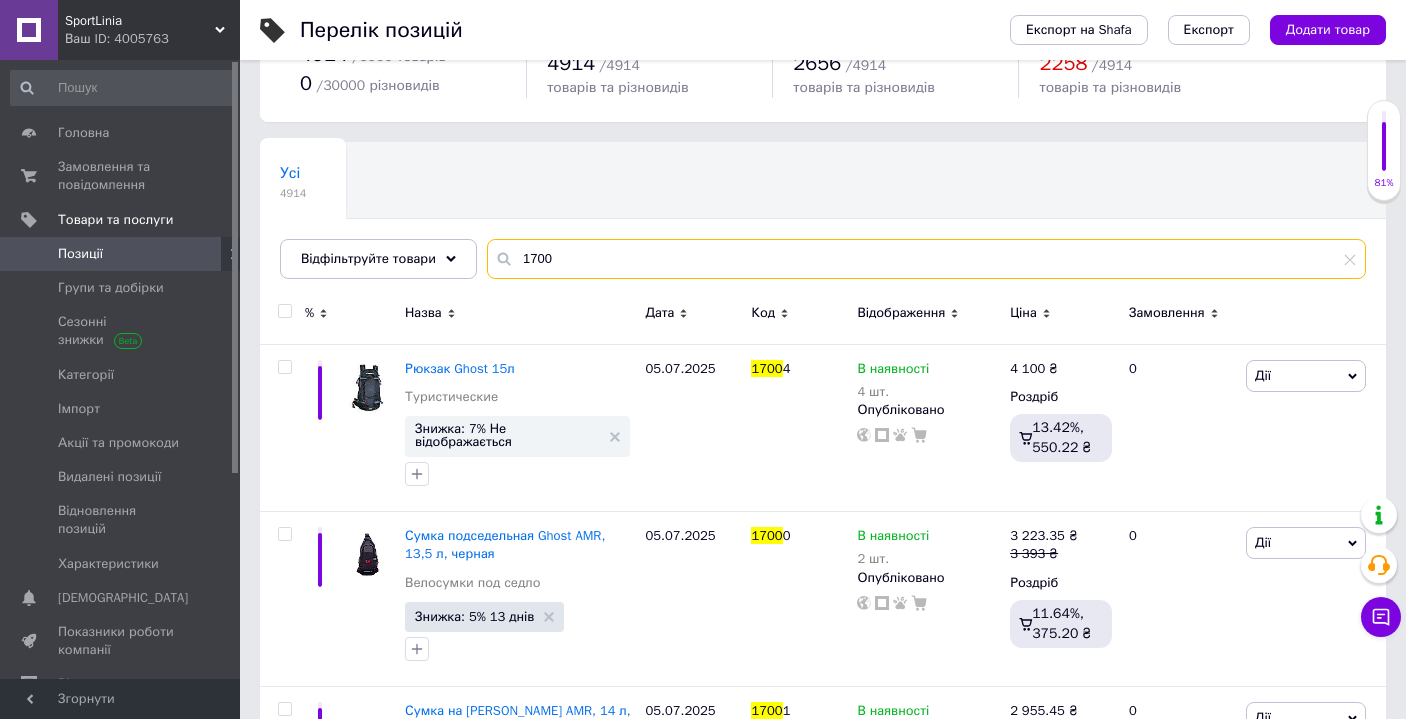 drag, startPoint x: 574, startPoint y: 257, endPoint x: 495, endPoint y: 245, distance: 79.9062 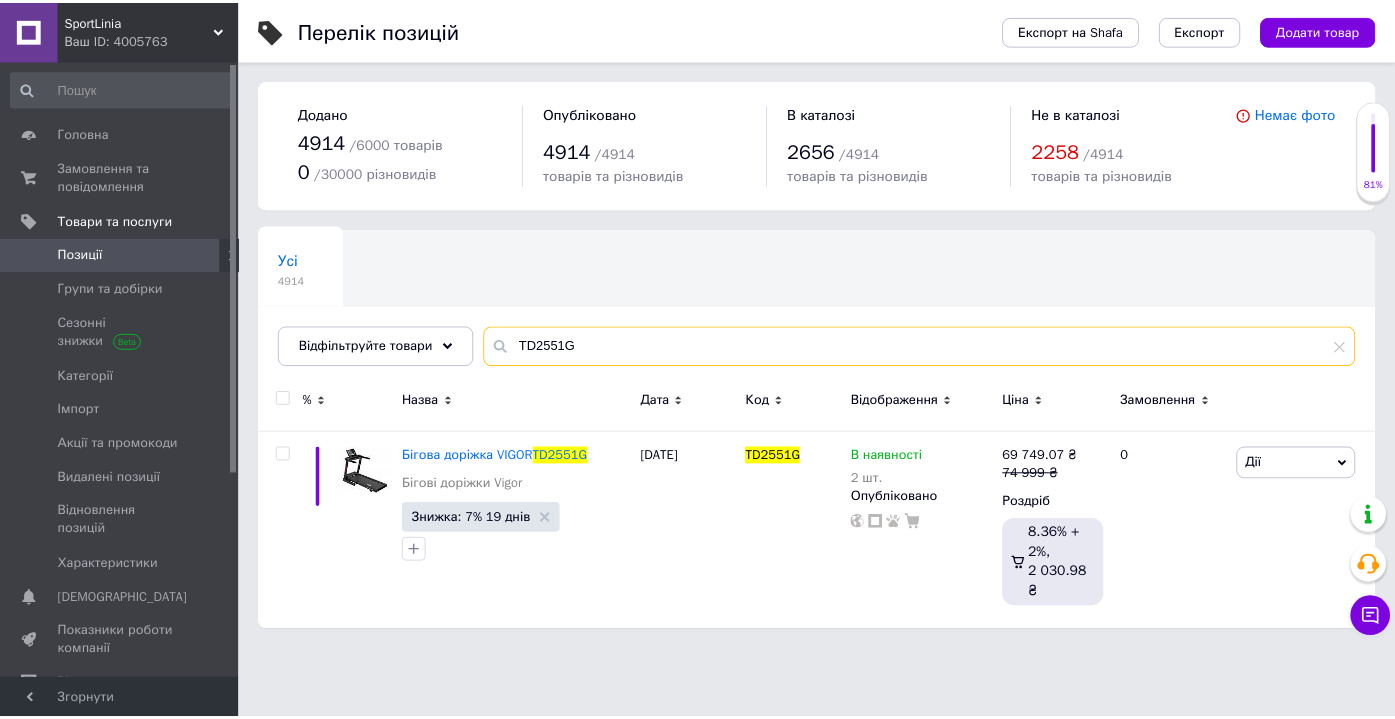 scroll, scrollTop: 0, scrollLeft: 0, axis: both 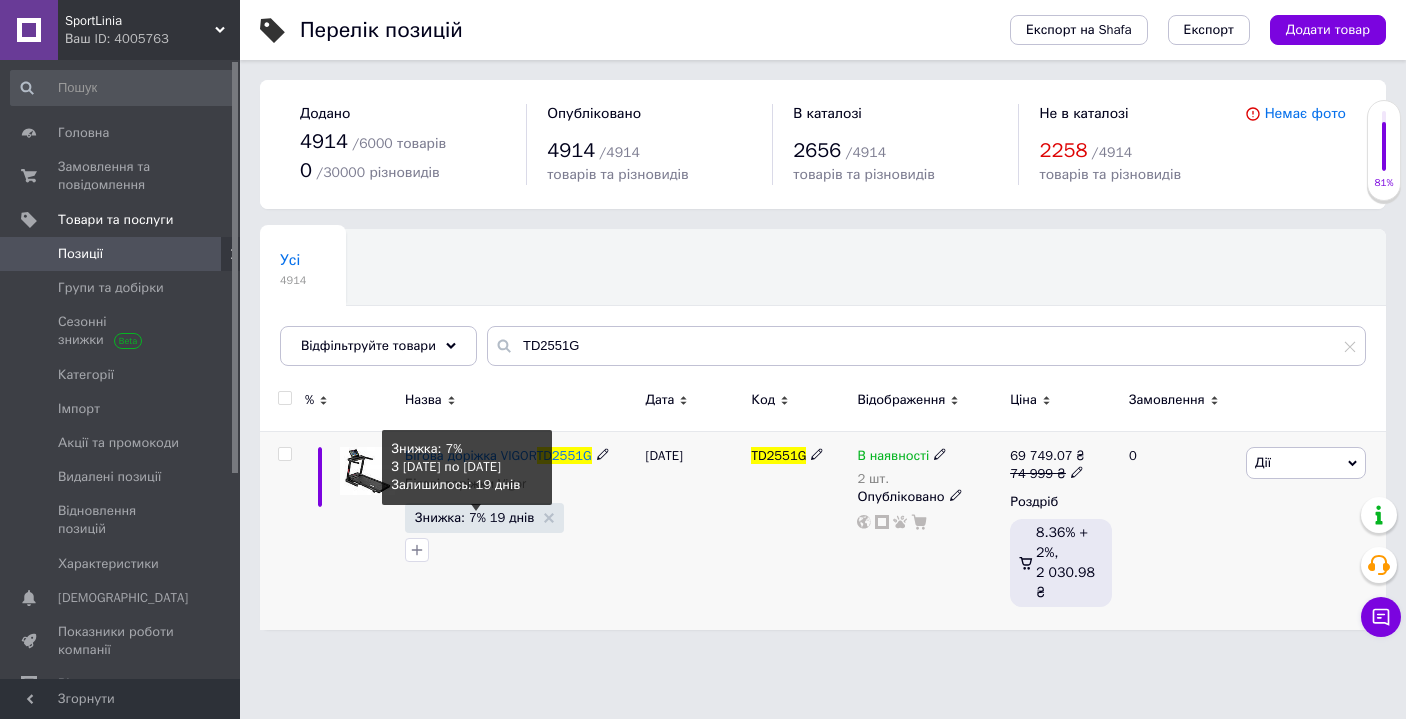 click on "Знижка: 7% 19 днів" at bounding box center [474, 517] 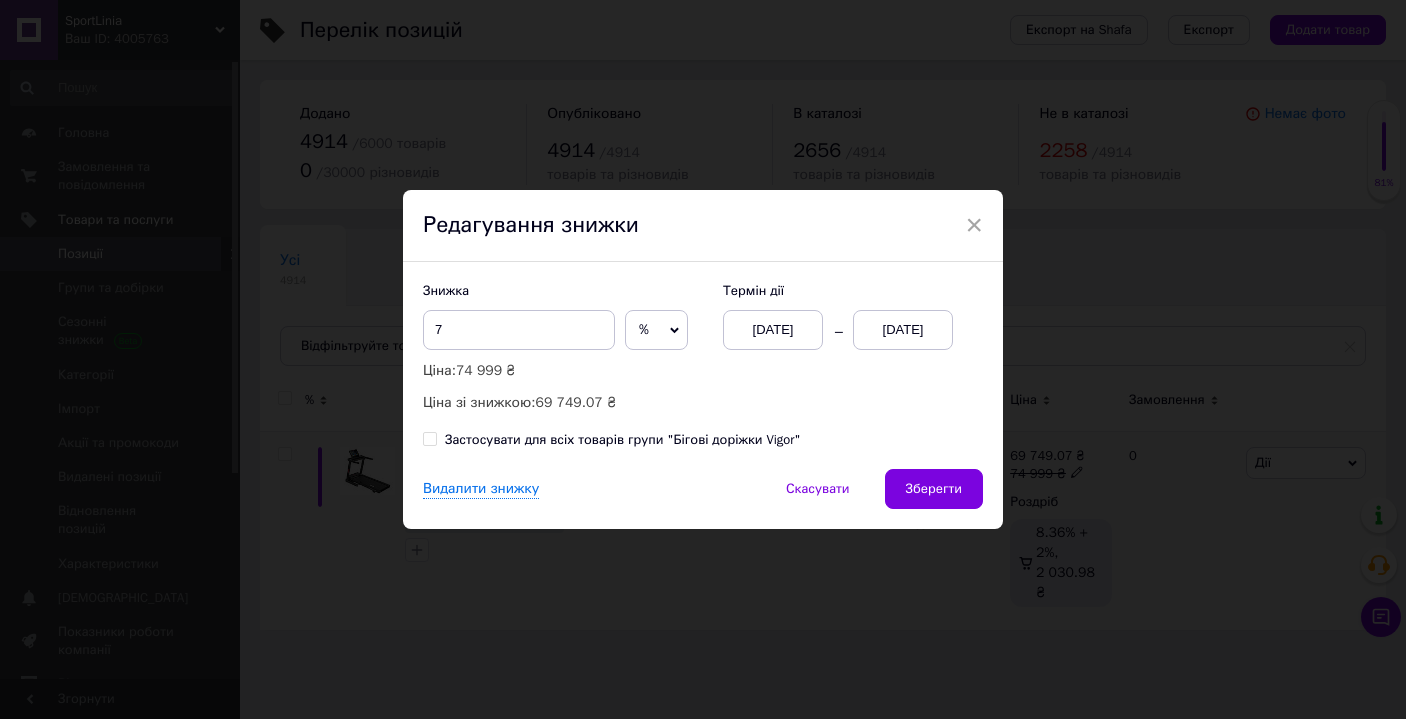 click on "[DATE]" at bounding box center [773, 330] 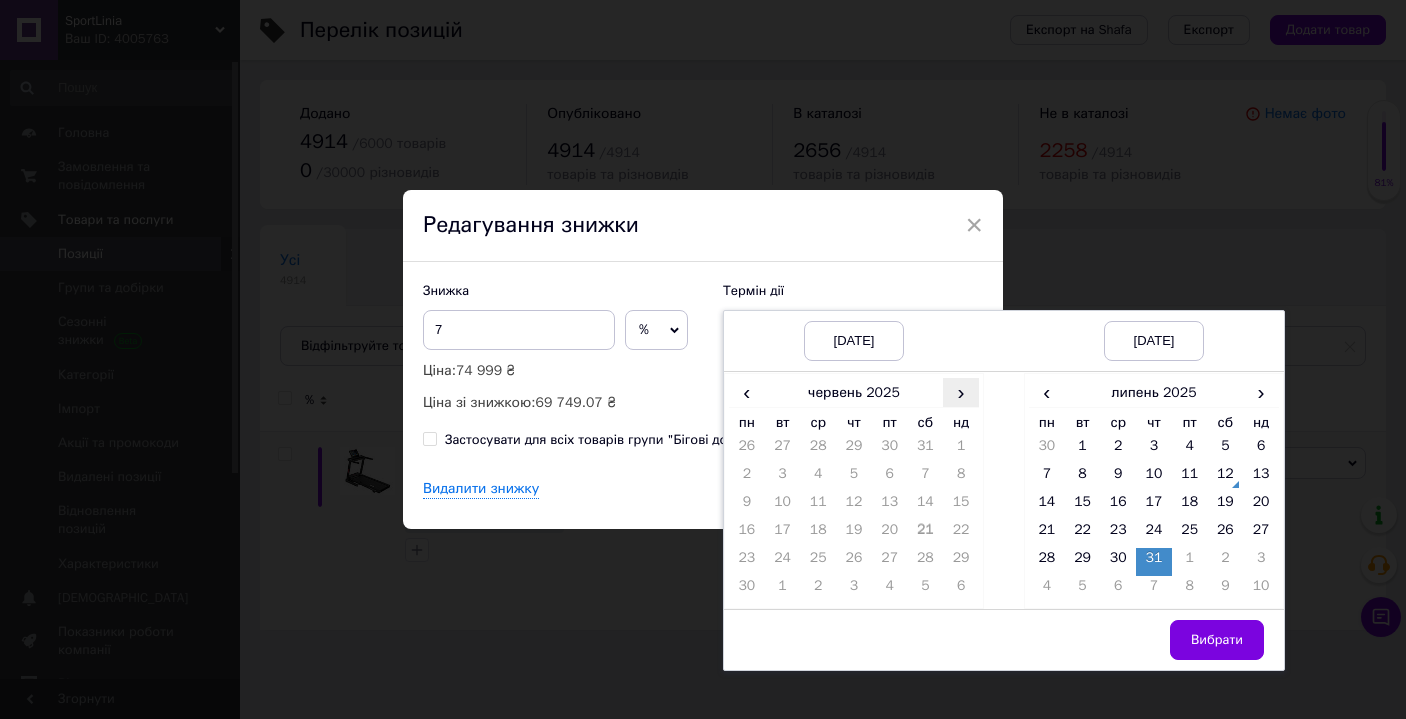 click on "›" at bounding box center [961, 392] 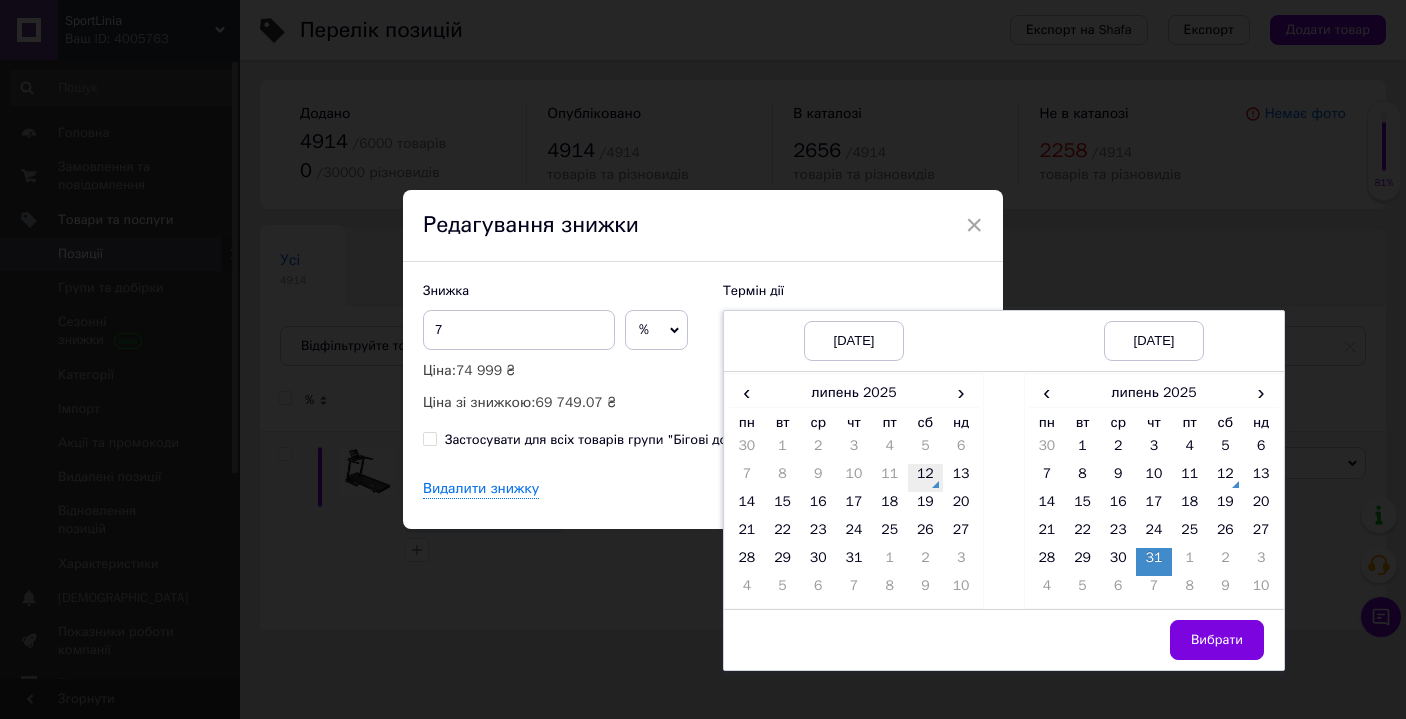 click on "12" at bounding box center (926, 478) 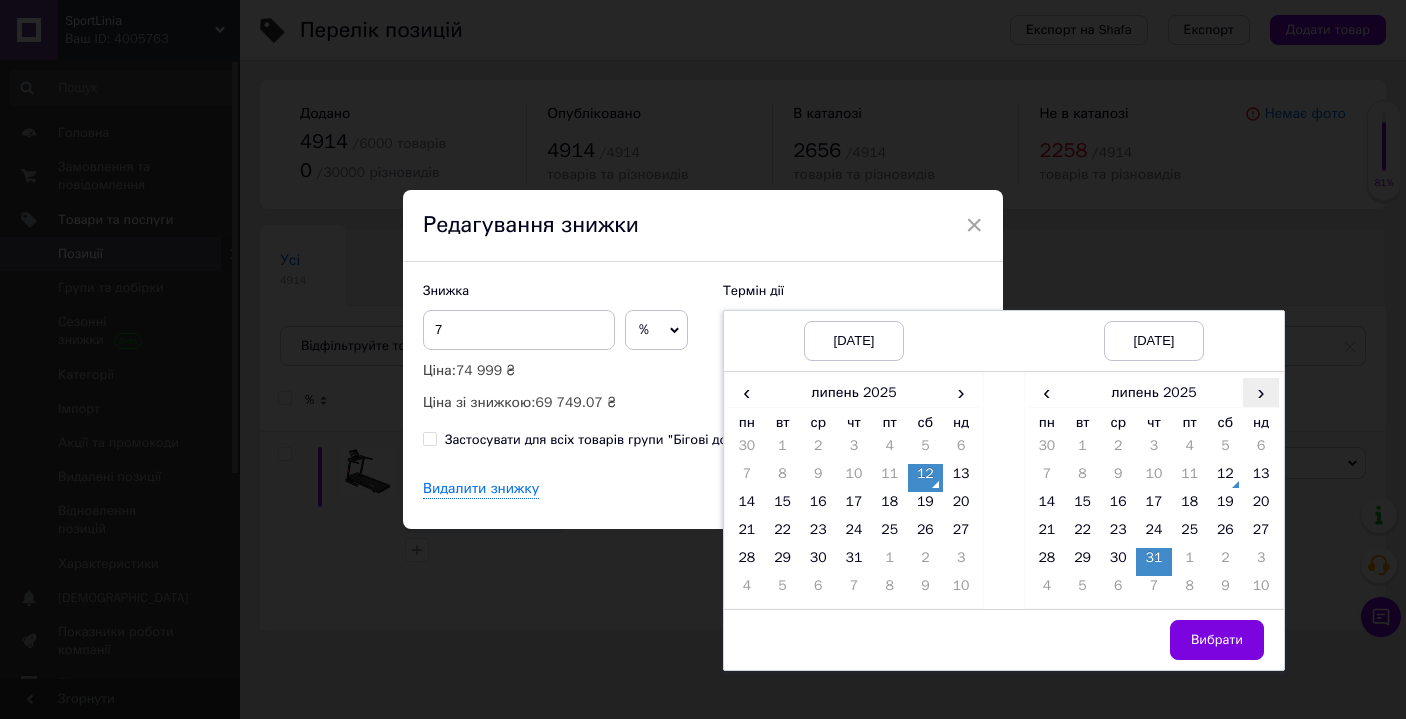 click on "›" at bounding box center (1261, 392) 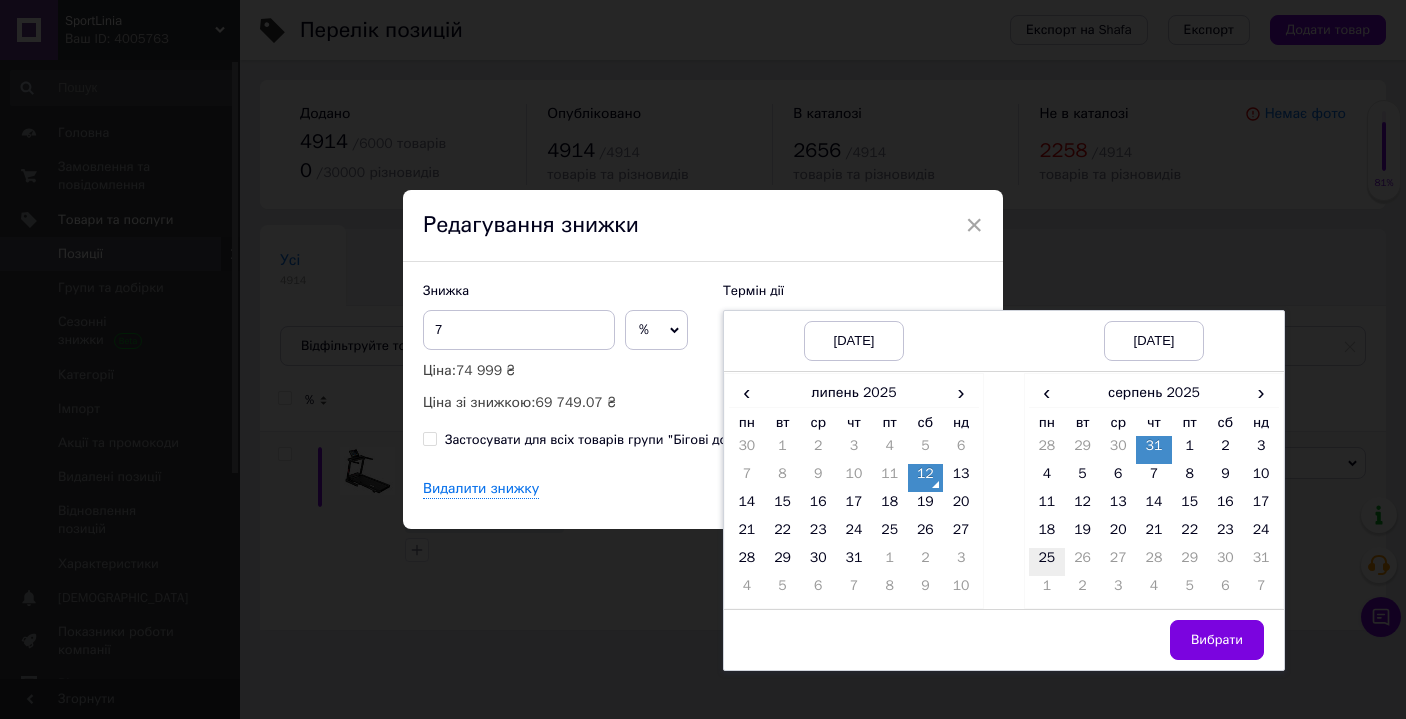 click on "25" at bounding box center [1047, 562] 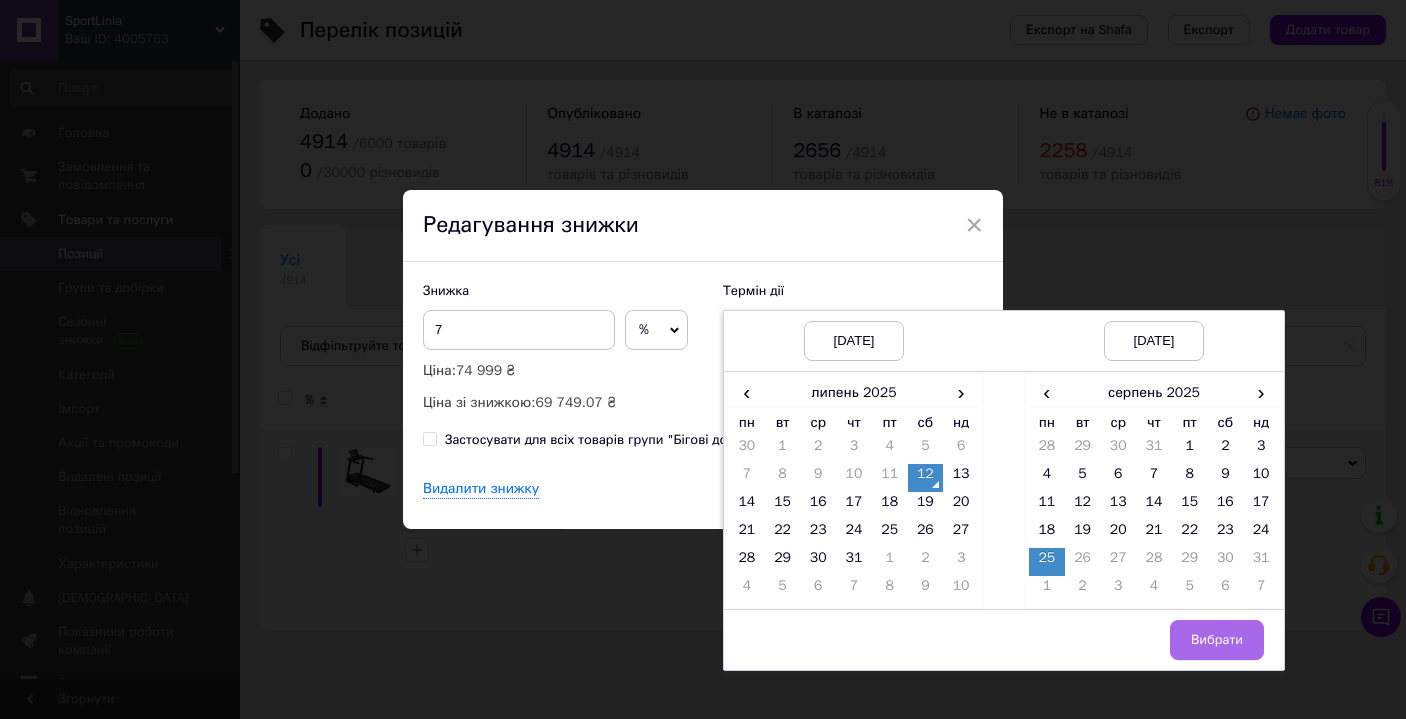 click on "Вибрати" at bounding box center [1217, 640] 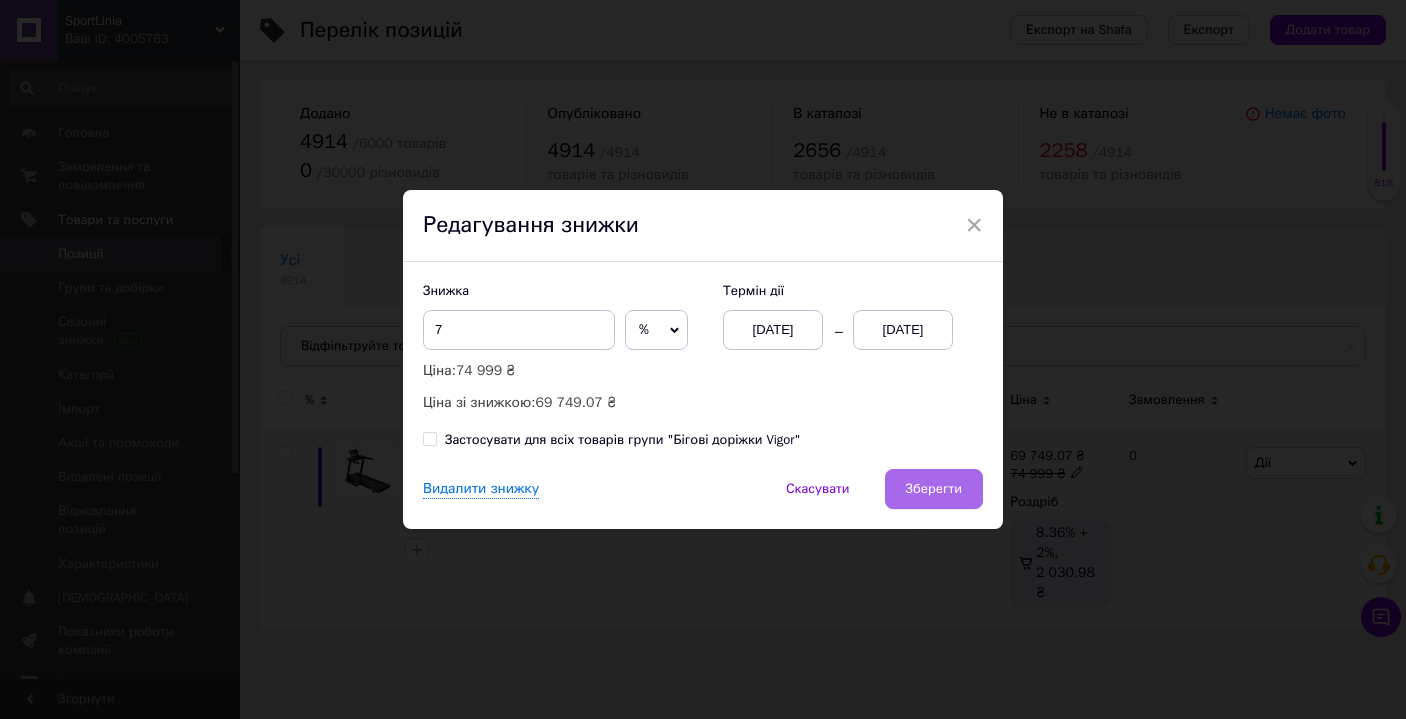 click on "Зберегти" at bounding box center [934, 489] 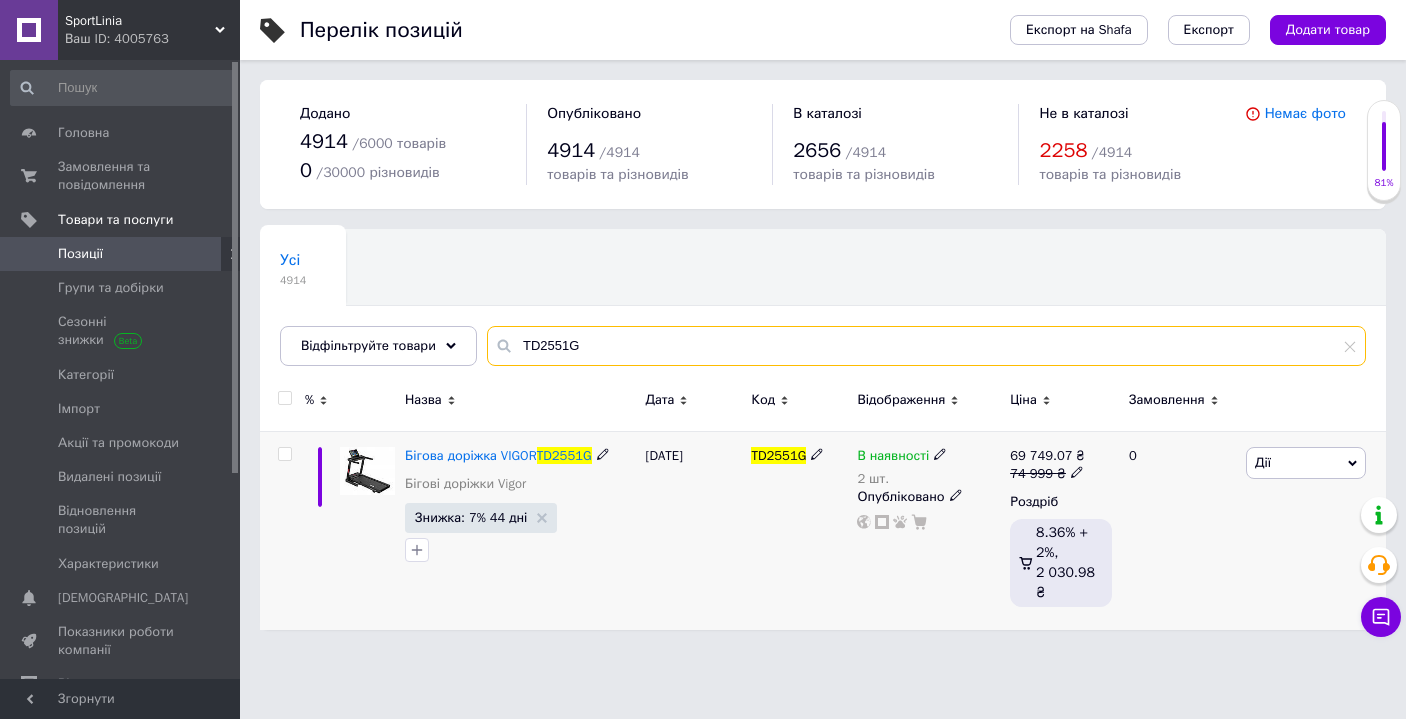 drag, startPoint x: 609, startPoint y: 340, endPoint x: 488, endPoint y: 339, distance: 121.004135 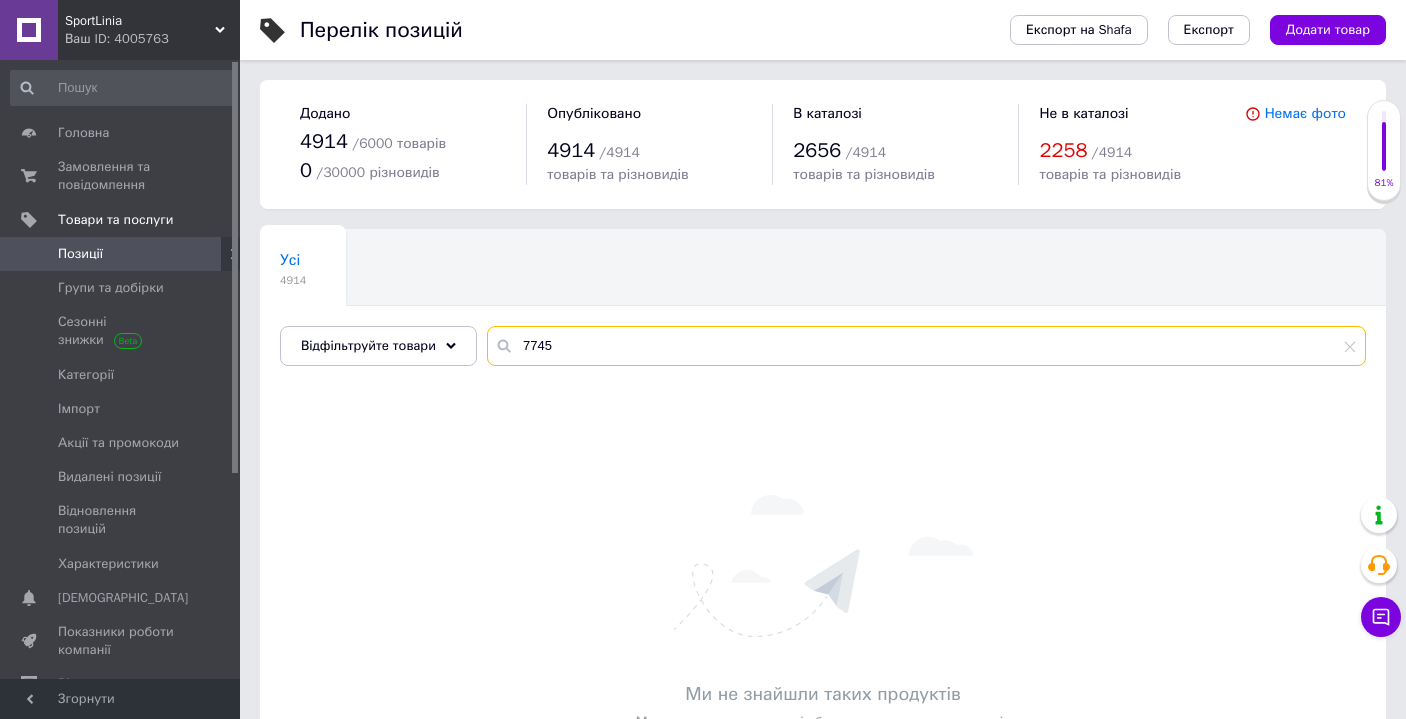 drag, startPoint x: 561, startPoint y: 352, endPoint x: 497, endPoint y: 338, distance: 65.51336 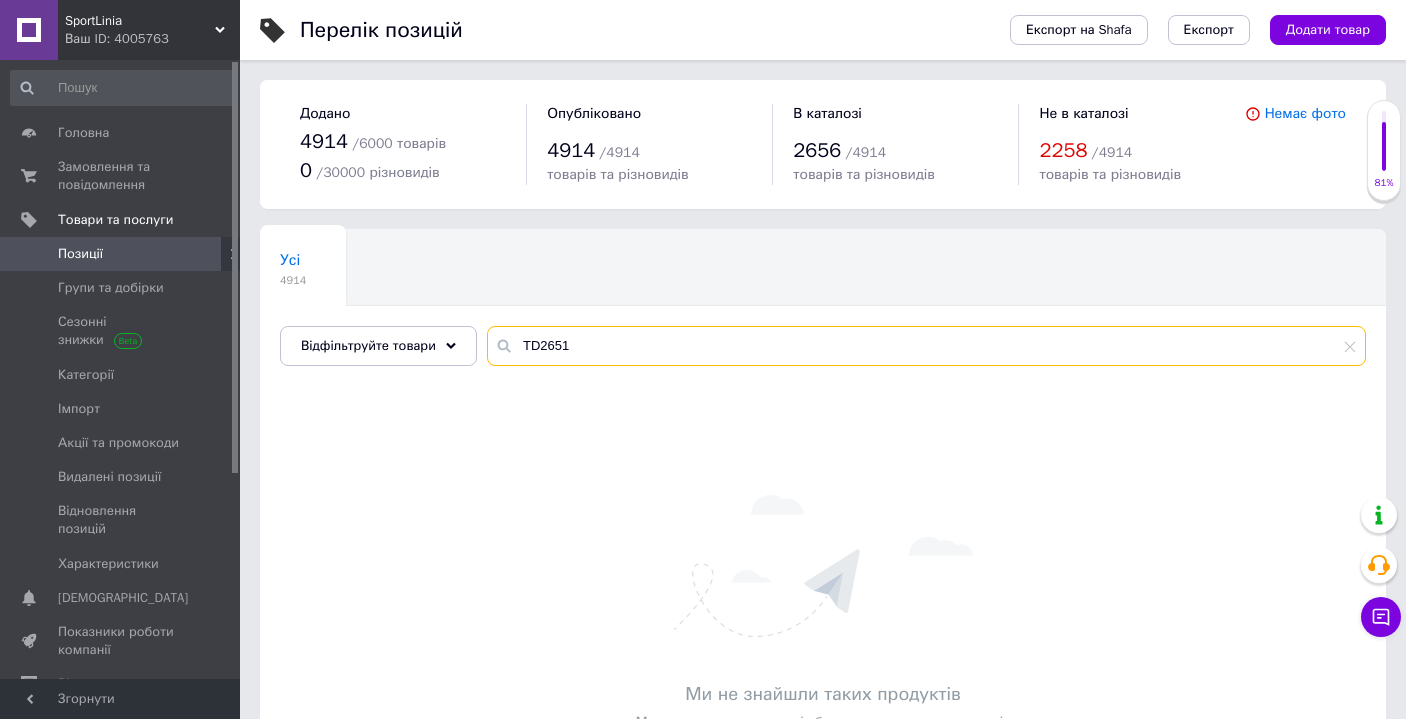 click on "TD2651" at bounding box center (926, 346) 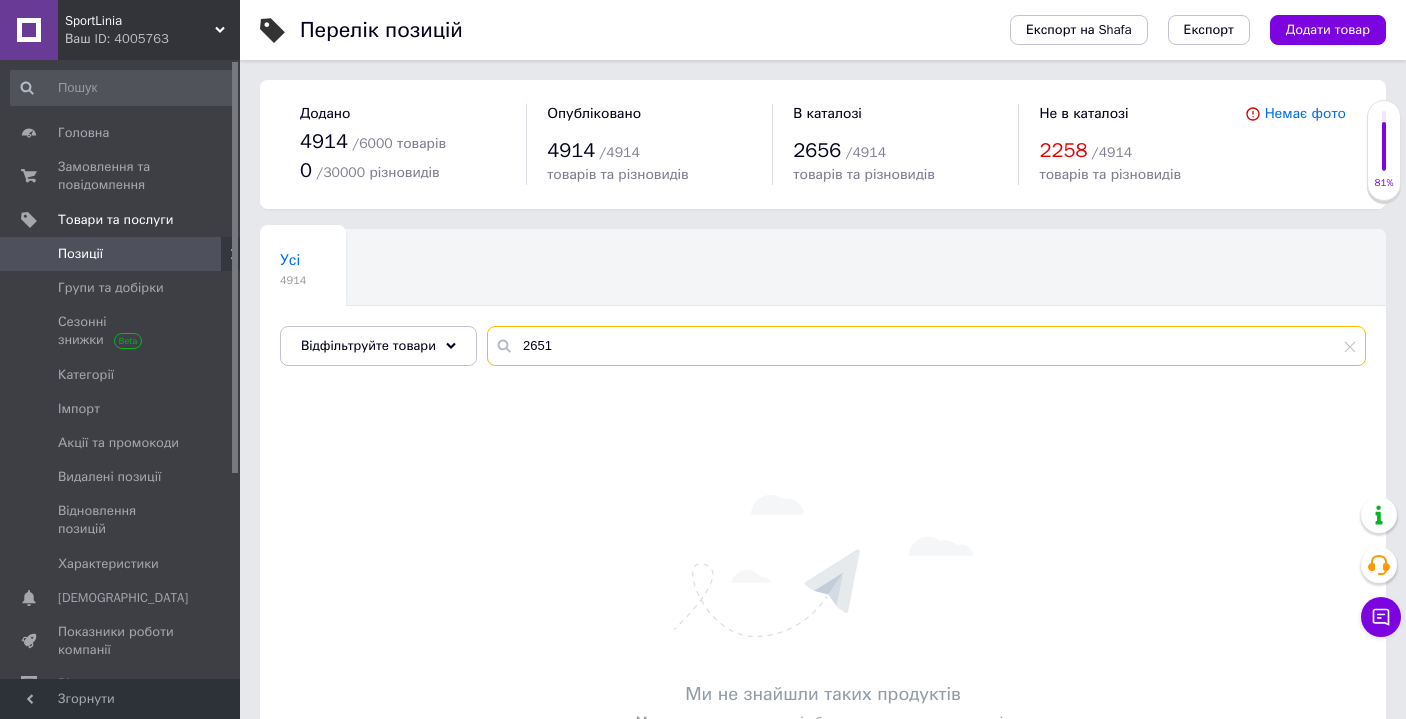 drag, startPoint x: 581, startPoint y: 346, endPoint x: 491, endPoint y: 339, distance: 90.27181 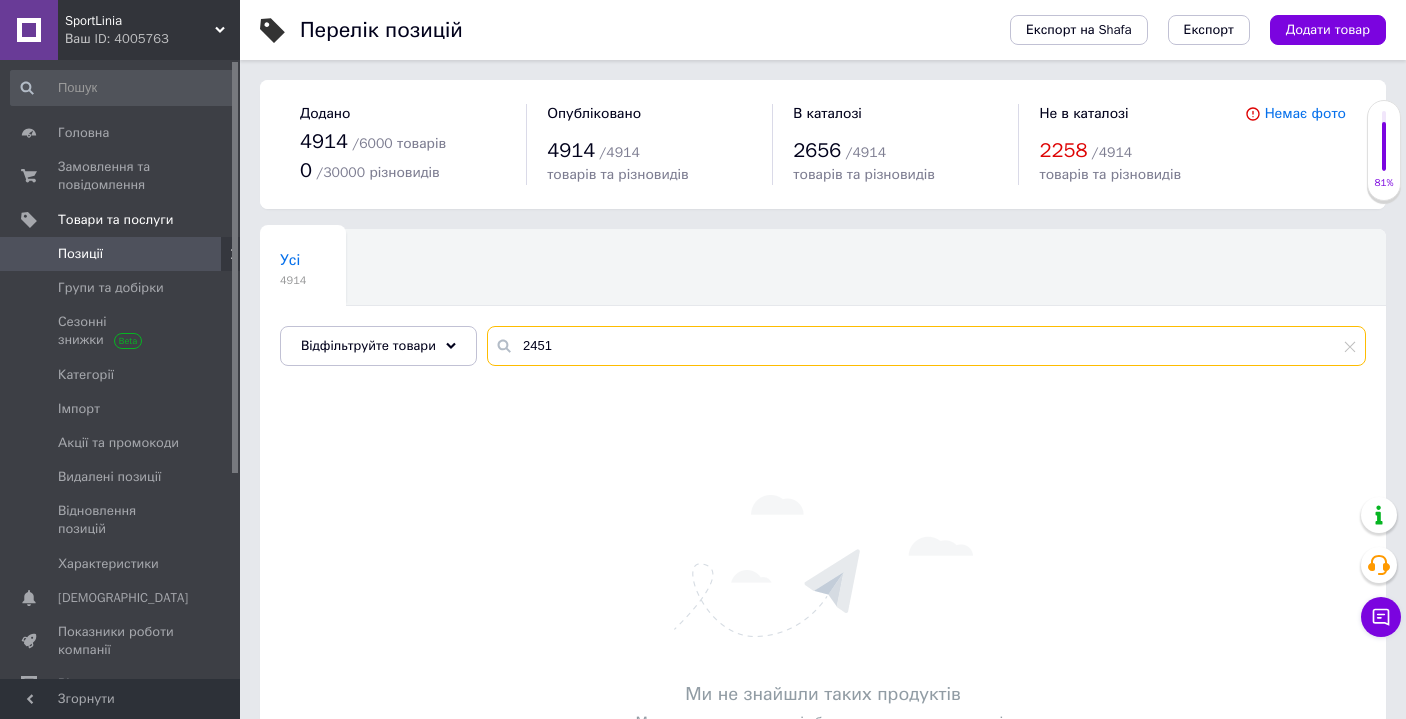 click on "2451" at bounding box center (926, 346) 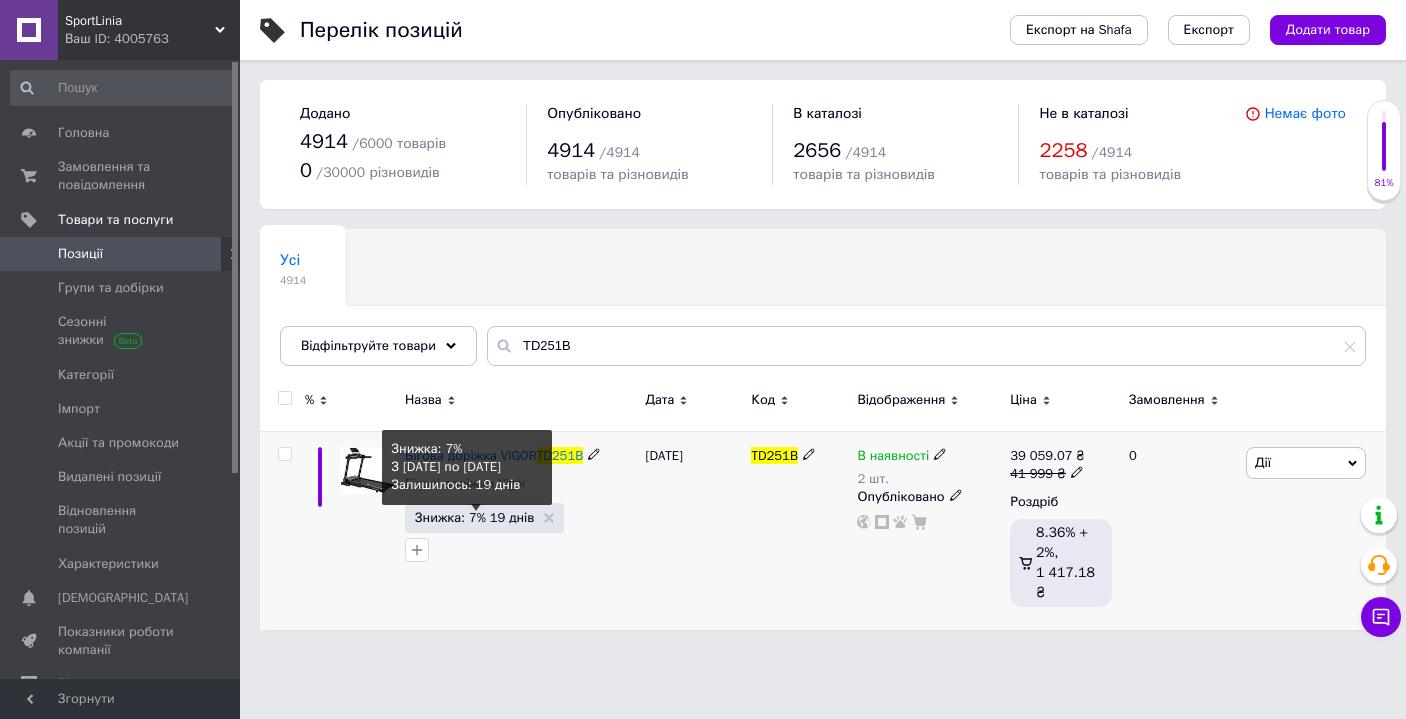 click on "Знижка: 7% 19 днів" at bounding box center [474, 517] 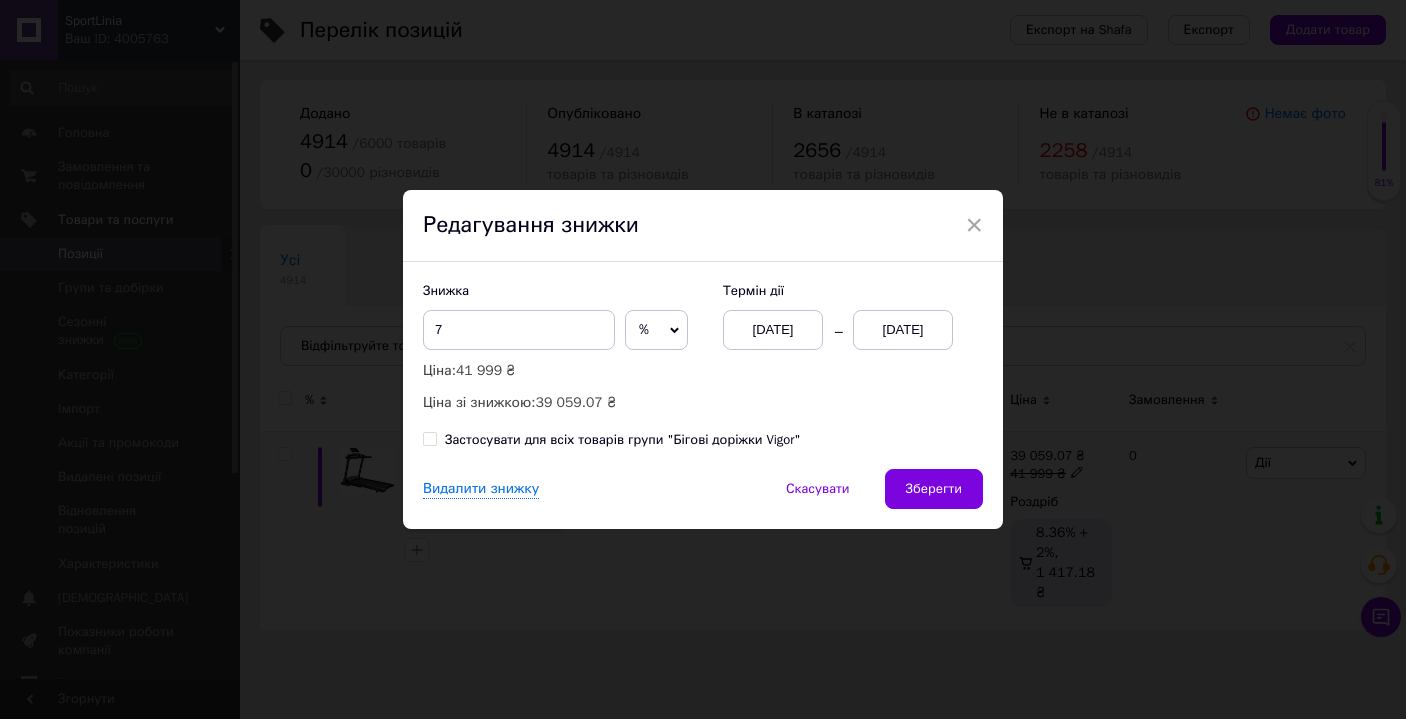 click on "[DATE]" at bounding box center [773, 330] 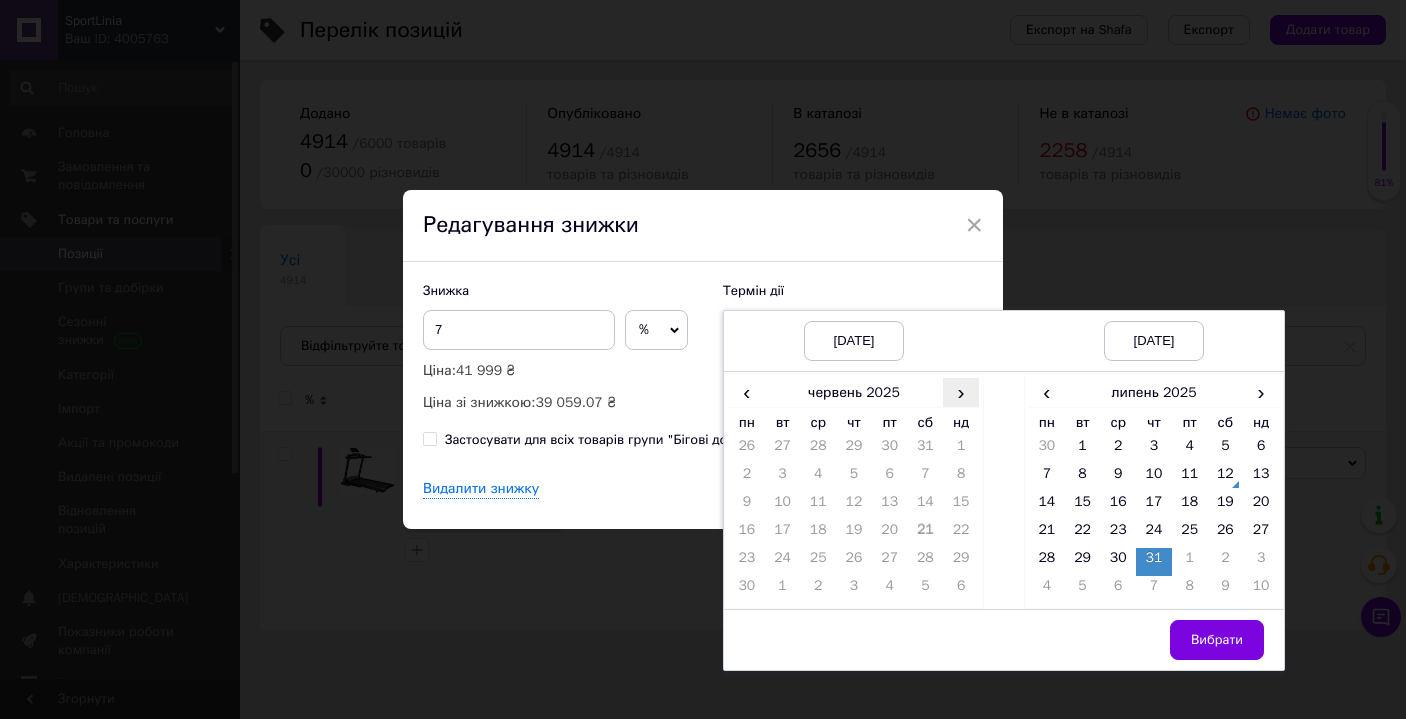 click on "›" at bounding box center (961, 392) 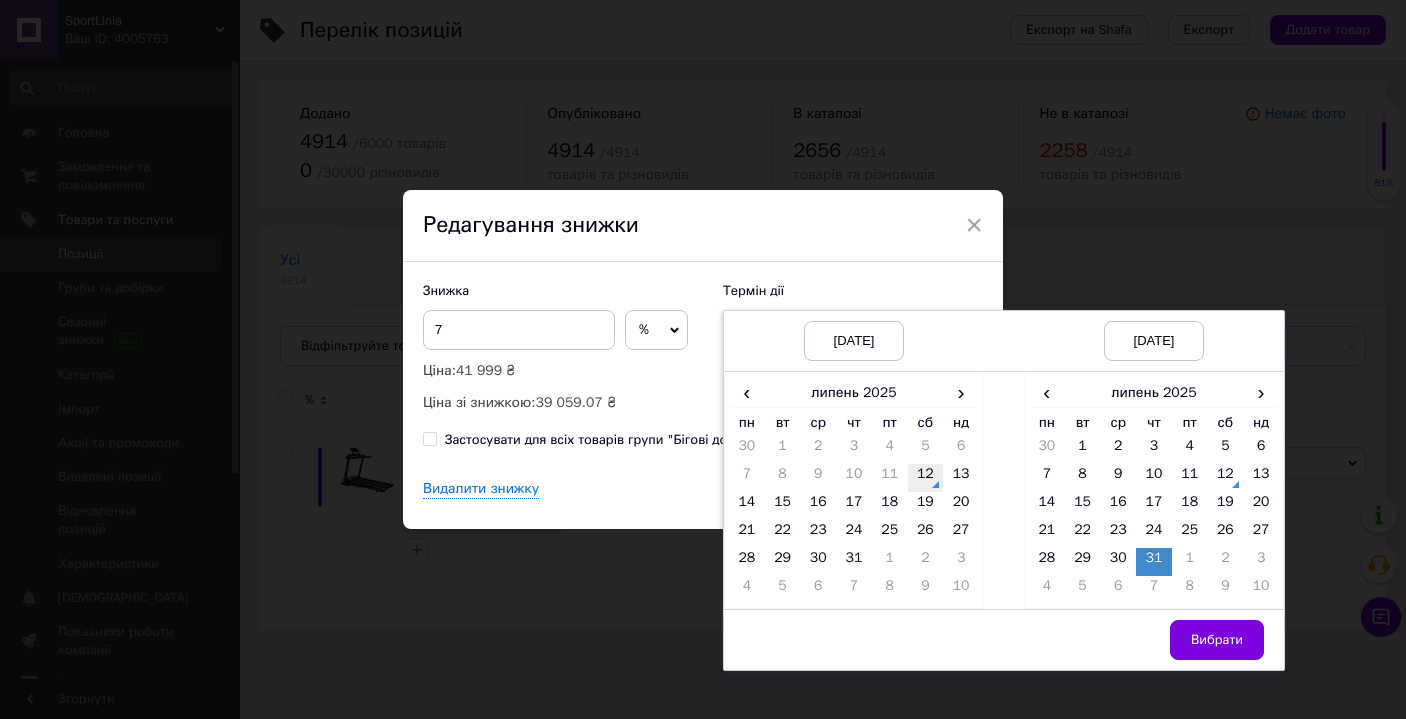 click on "12" at bounding box center (926, 478) 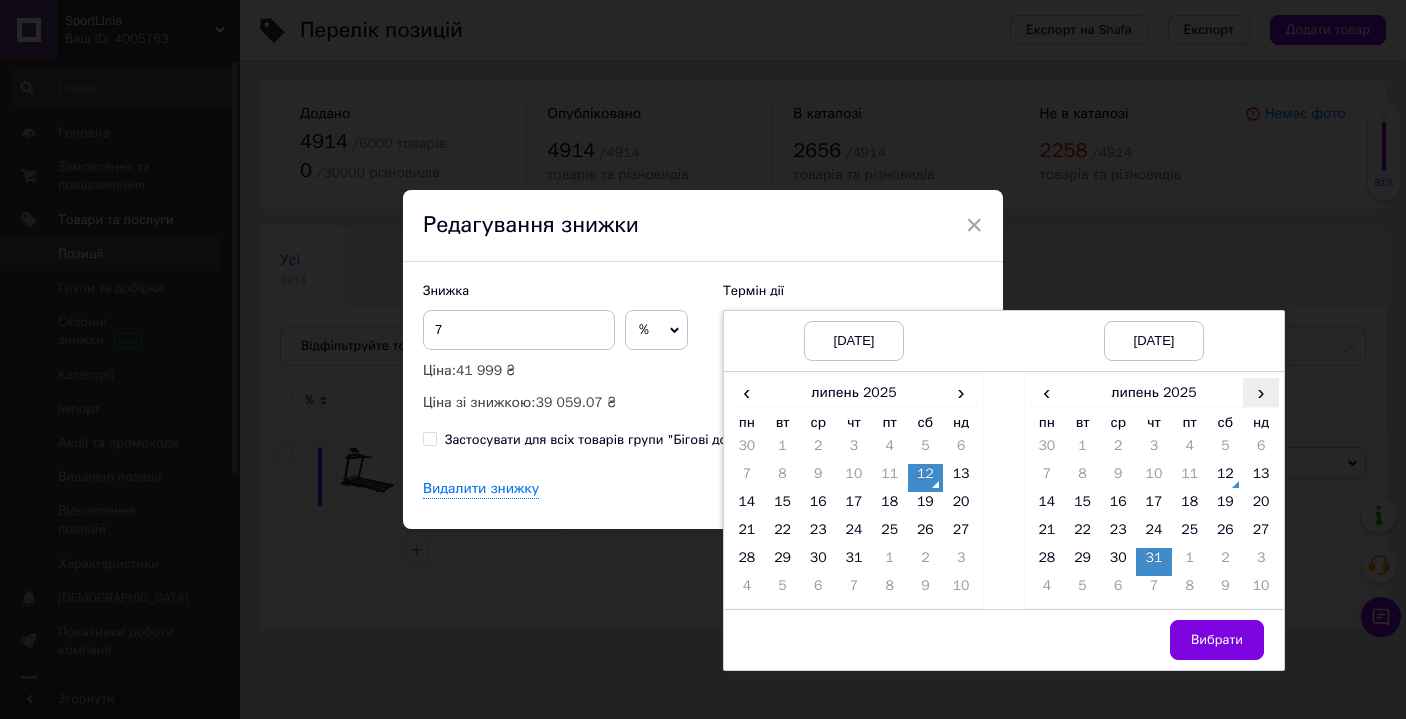 click on "›" at bounding box center [1261, 392] 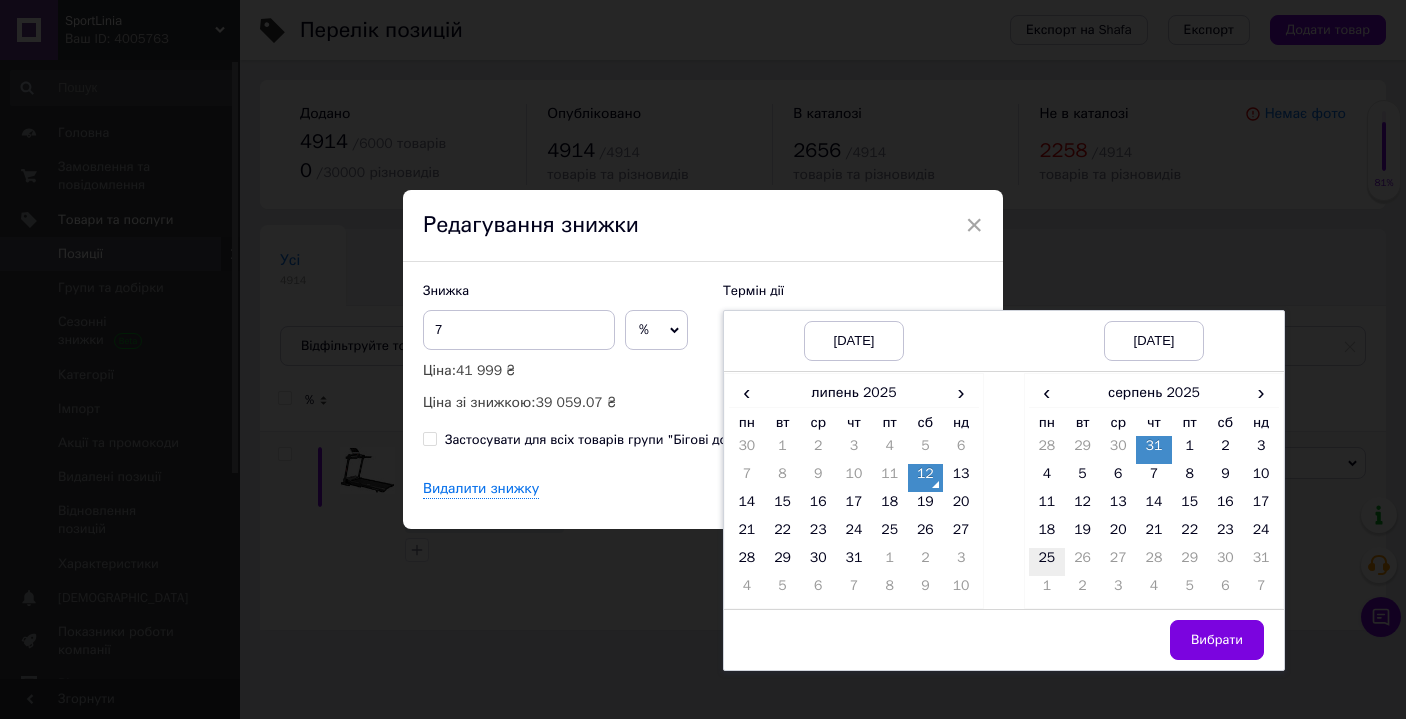 click on "25" at bounding box center (1047, 562) 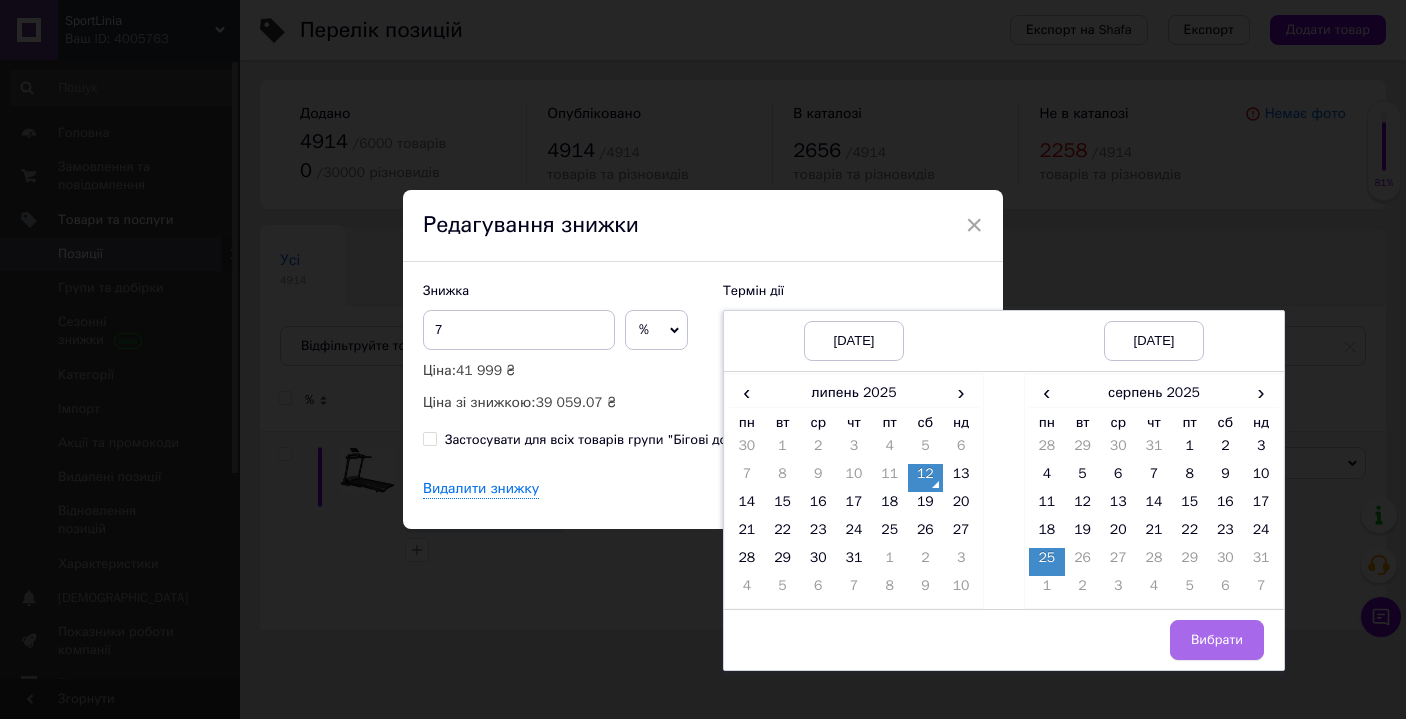 click on "Вибрати" at bounding box center (1217, 640) 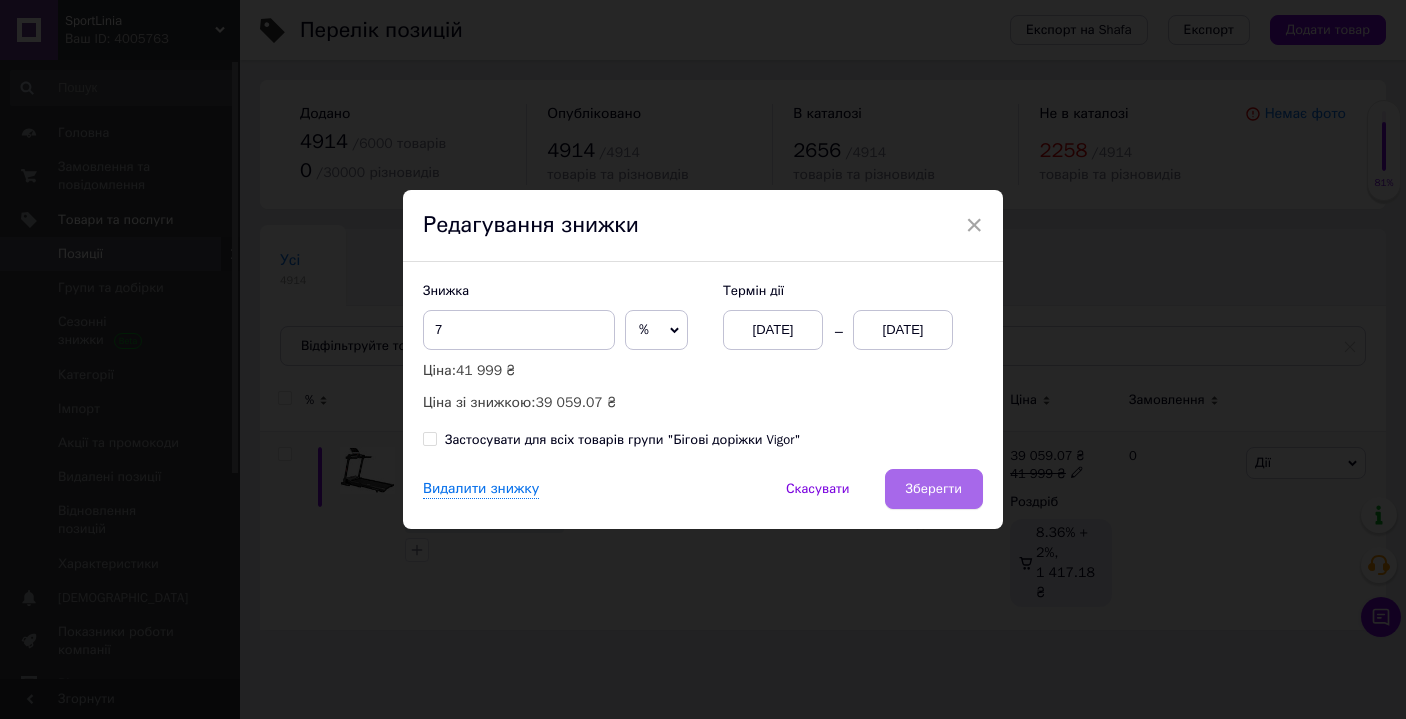 click on "Зберегти" at bounding box center [934, 489] 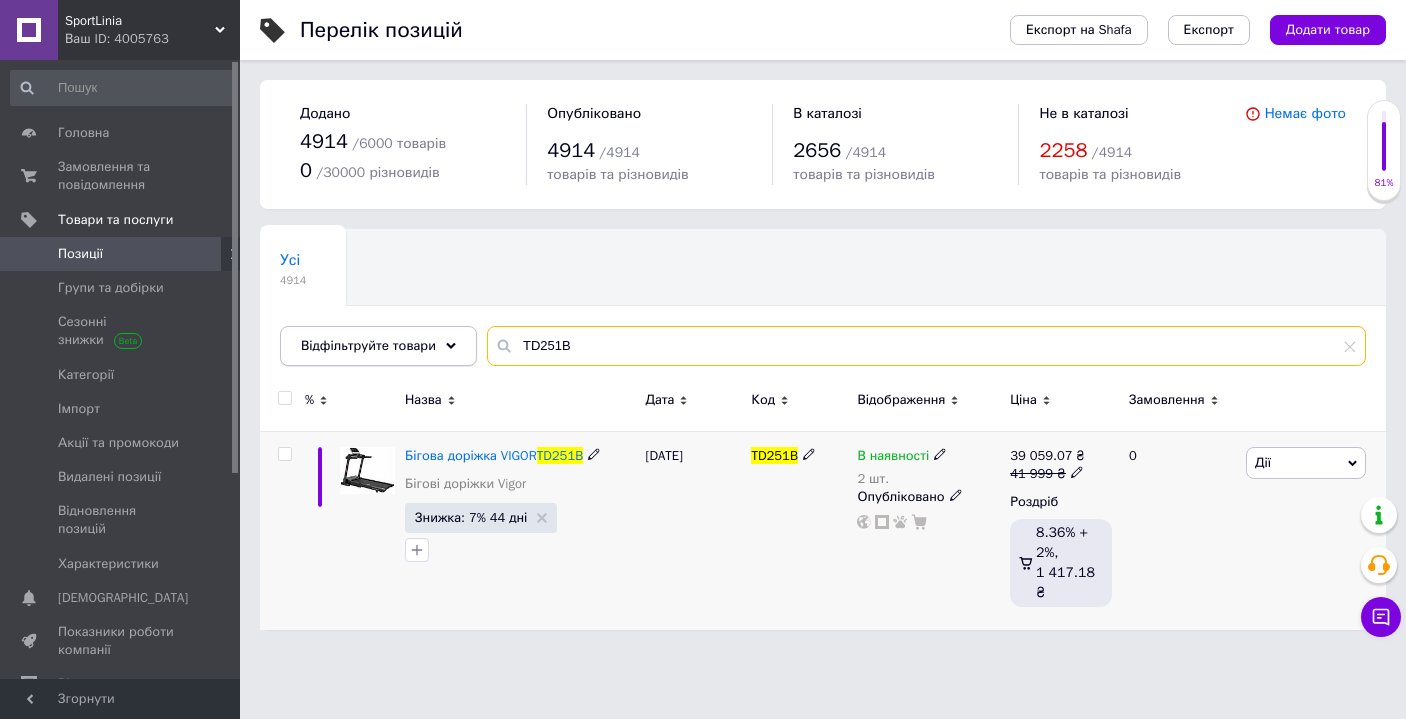drag, startPoint x: 587, startPoint y: 338, endPoint x: 478, endPoint y: 330, distance: 109.29318 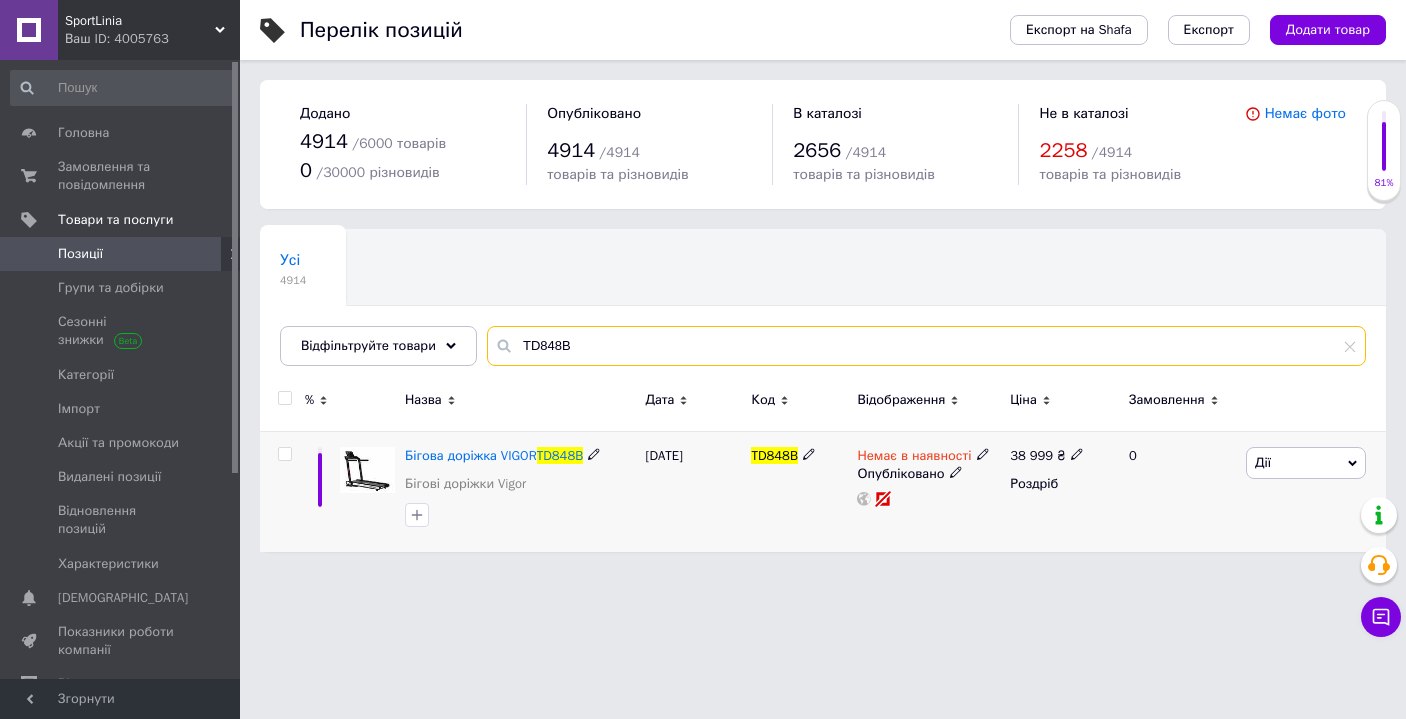 type on "TD848B" 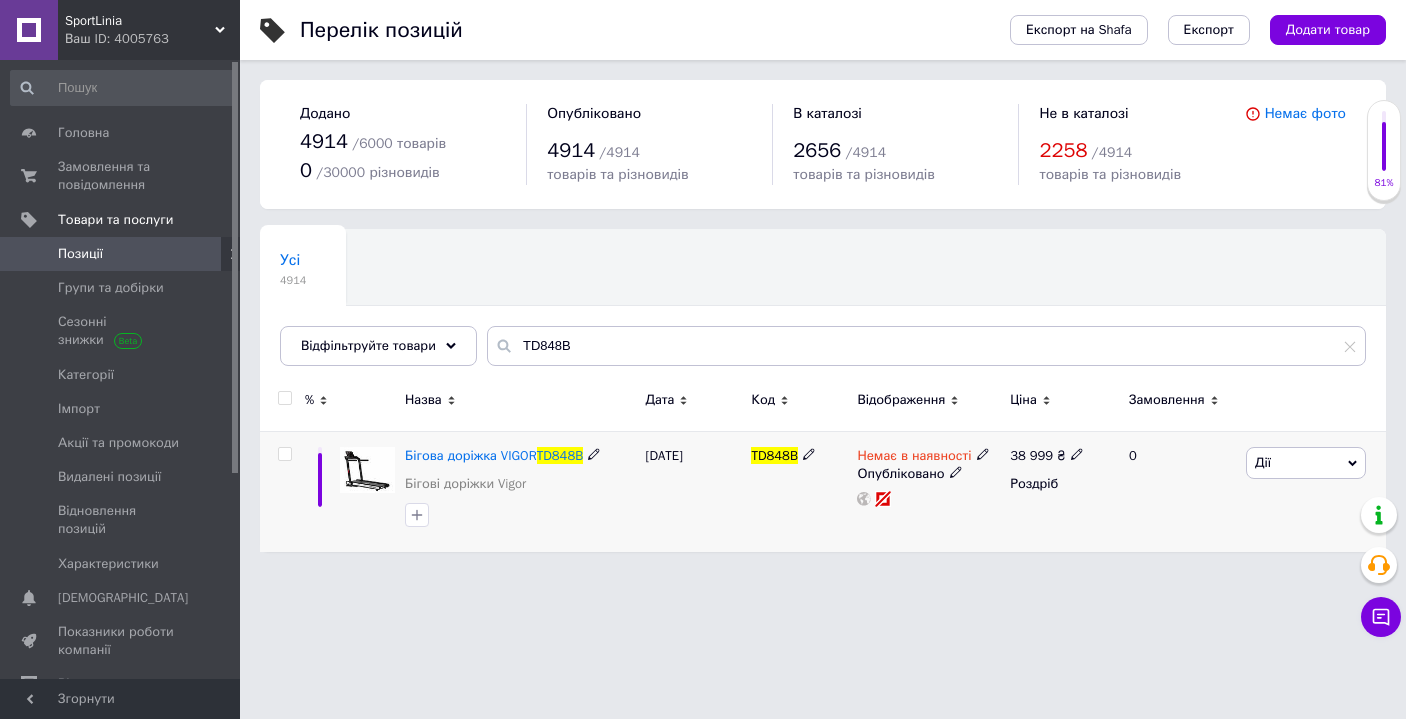 click on "Немає в наявності" at bounding box center [923, 456] 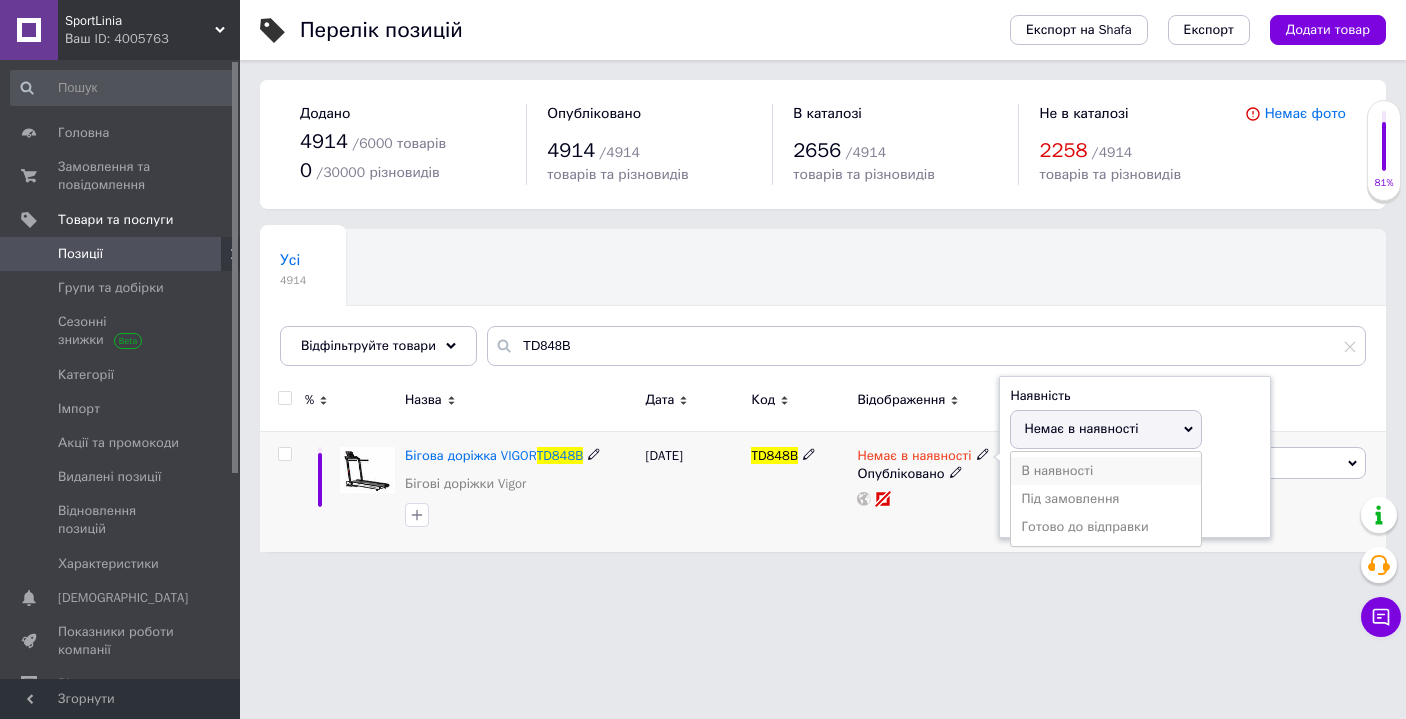 click on "В наявності" at bounding box center (1106, 471) 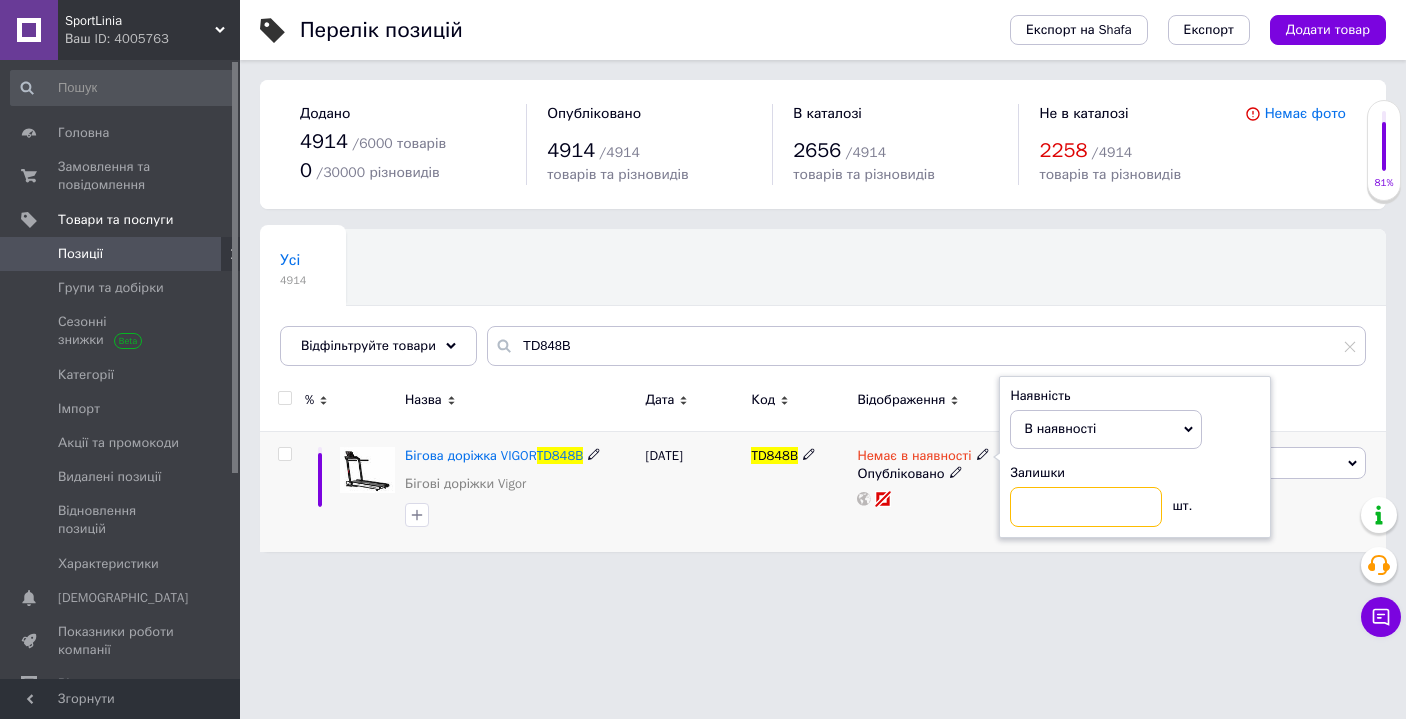 click at bounding box center (1086, 507) 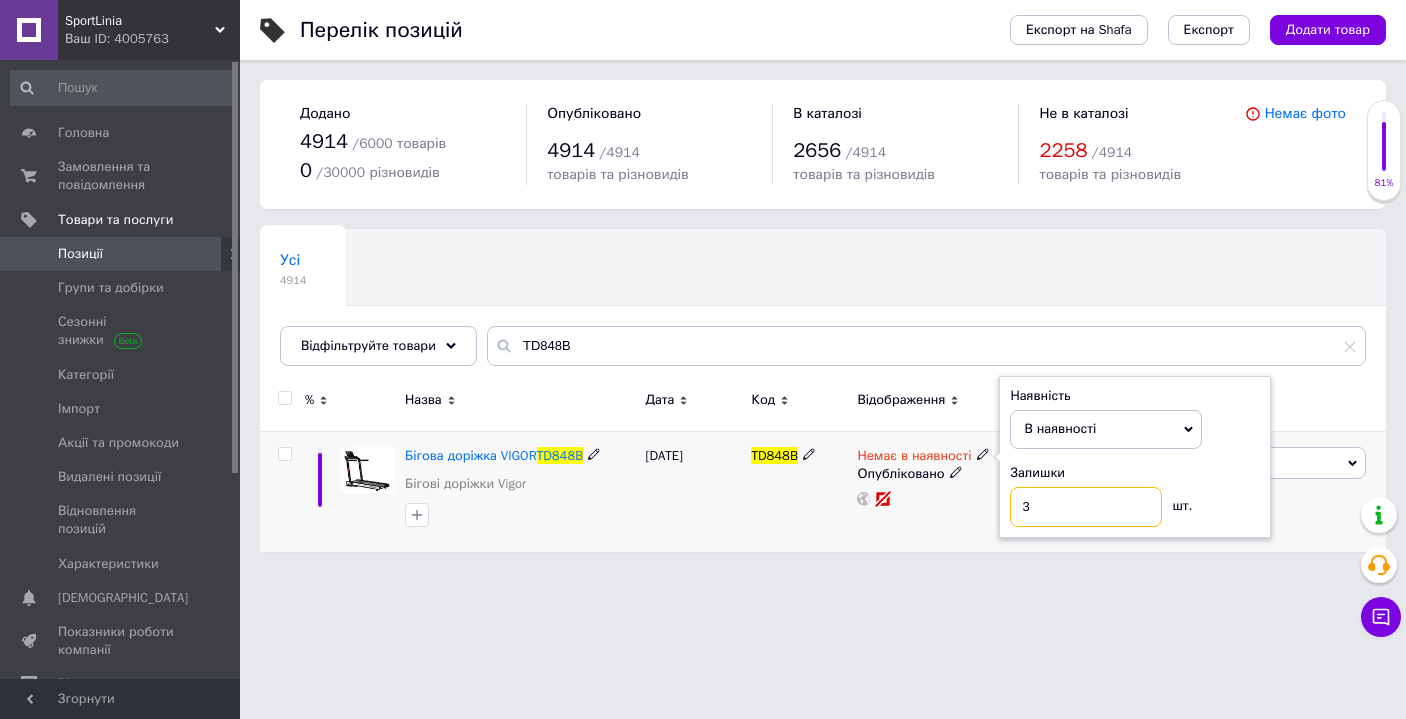 type on "3" 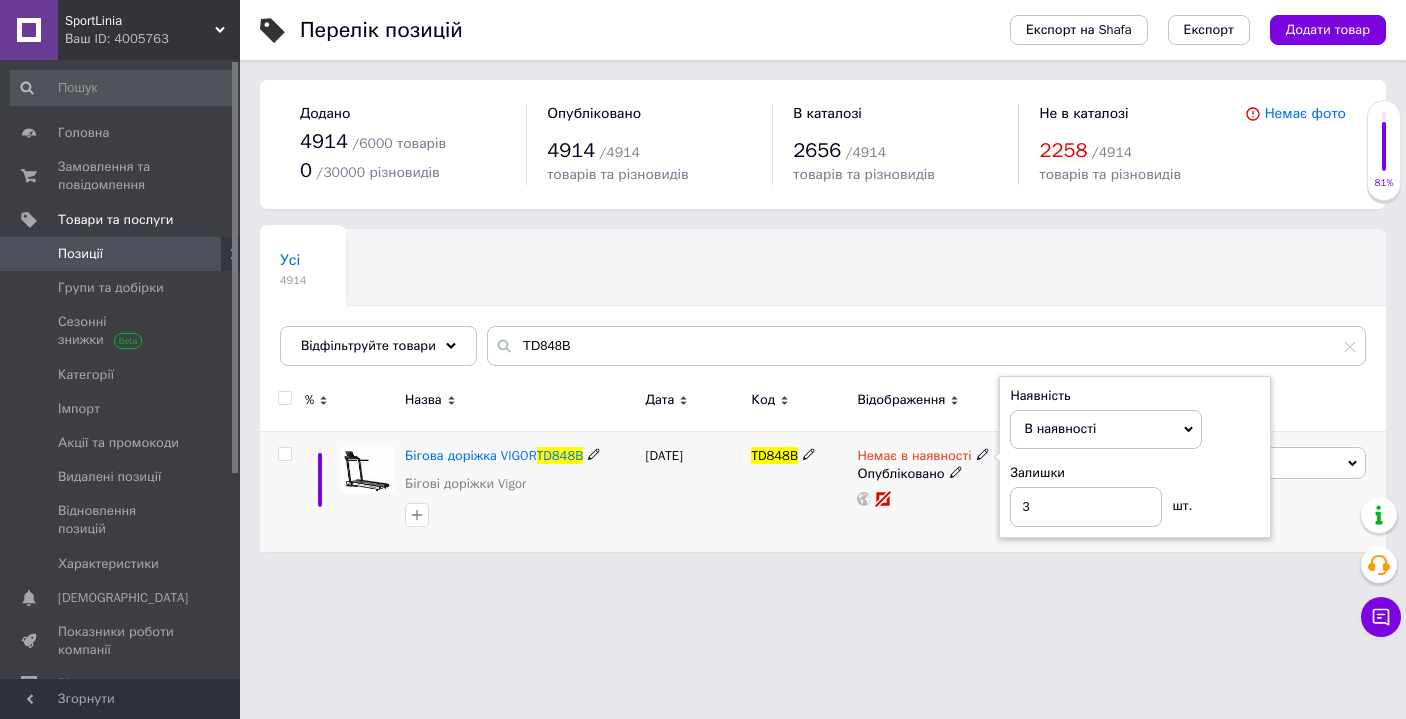 click on "Немає в наявності Наявність В наявності Немає в наявності Під замовлення Готово до відправки Залишки 3 шт. Опубліковано" at bounding box center (928, 491) 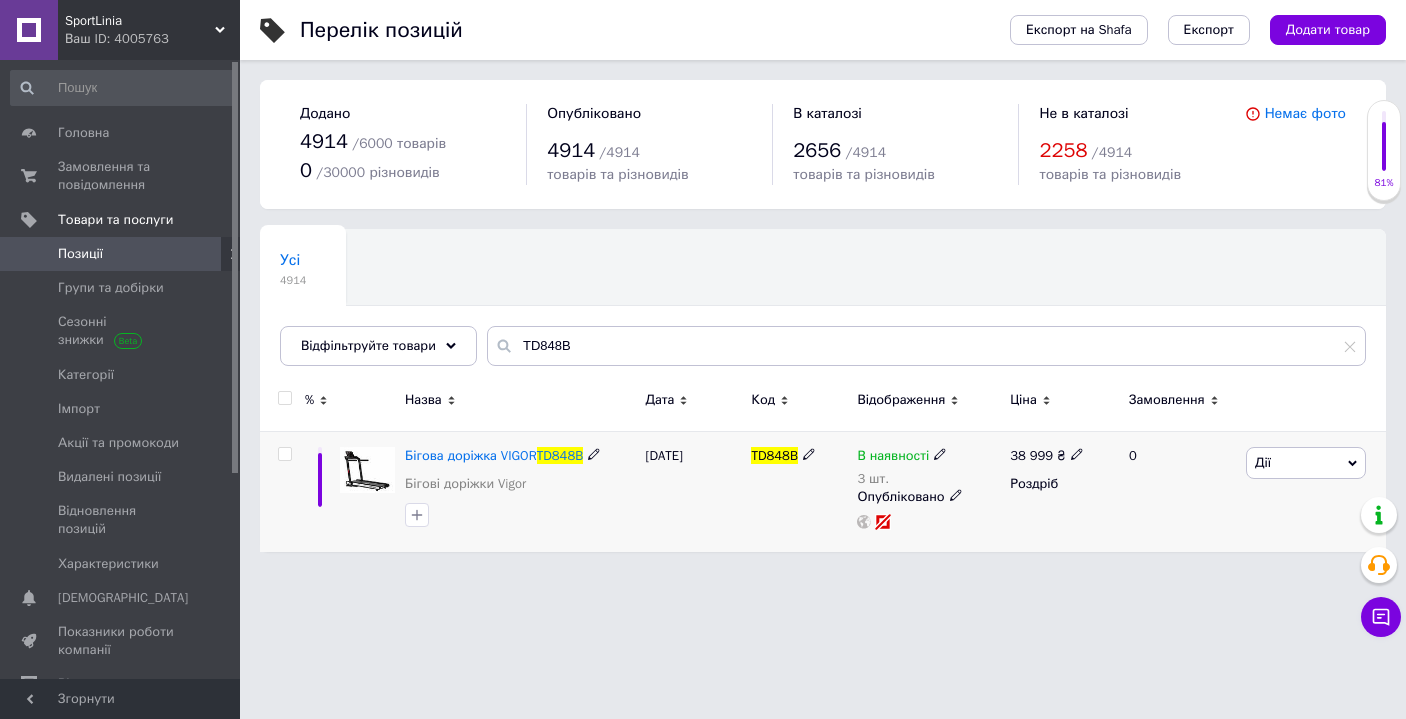 click 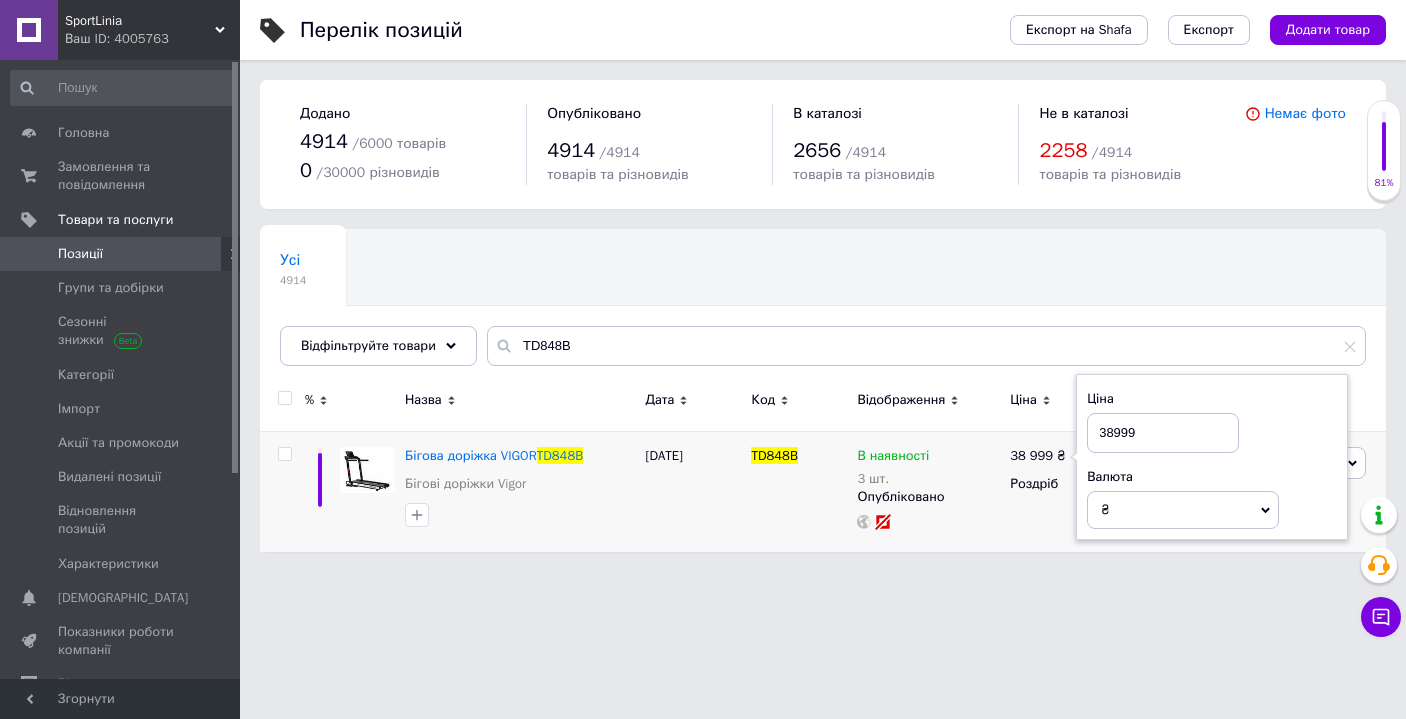 click on "Перелік позицій Експорт на Shafa Експорт Додати товар Додано 4914   / 6000   товарів 0   / 30000   різновидів Опубліковано 4914   / 4914 товарів та різновидів В каталозі 2656   / 4914 товарів та різновидів Не в каталозі 2258   / 4914 товарів та різновидів Немає фото Усі 4914 Ok Відфільтровано...  Зберегти Нічого не знайдено Можливо, помилка у слові  або немає відповідностей за вашим запитом. Усі 4914 Відфільтруйте товари TD848B % Назва Дата Код Відображення Ціна Замовлення Бігова доріжка VIGOR  TD848B Бігові доріжки Vigor [DATE] TD848B В наявності 3 шт. Опубліковано 38 999   ₴ Ціна 38999 Валюта ₴ $ EUR CHF GBP ¥ PLN ₸ MDL HUF" at bounding box center (823, 286) 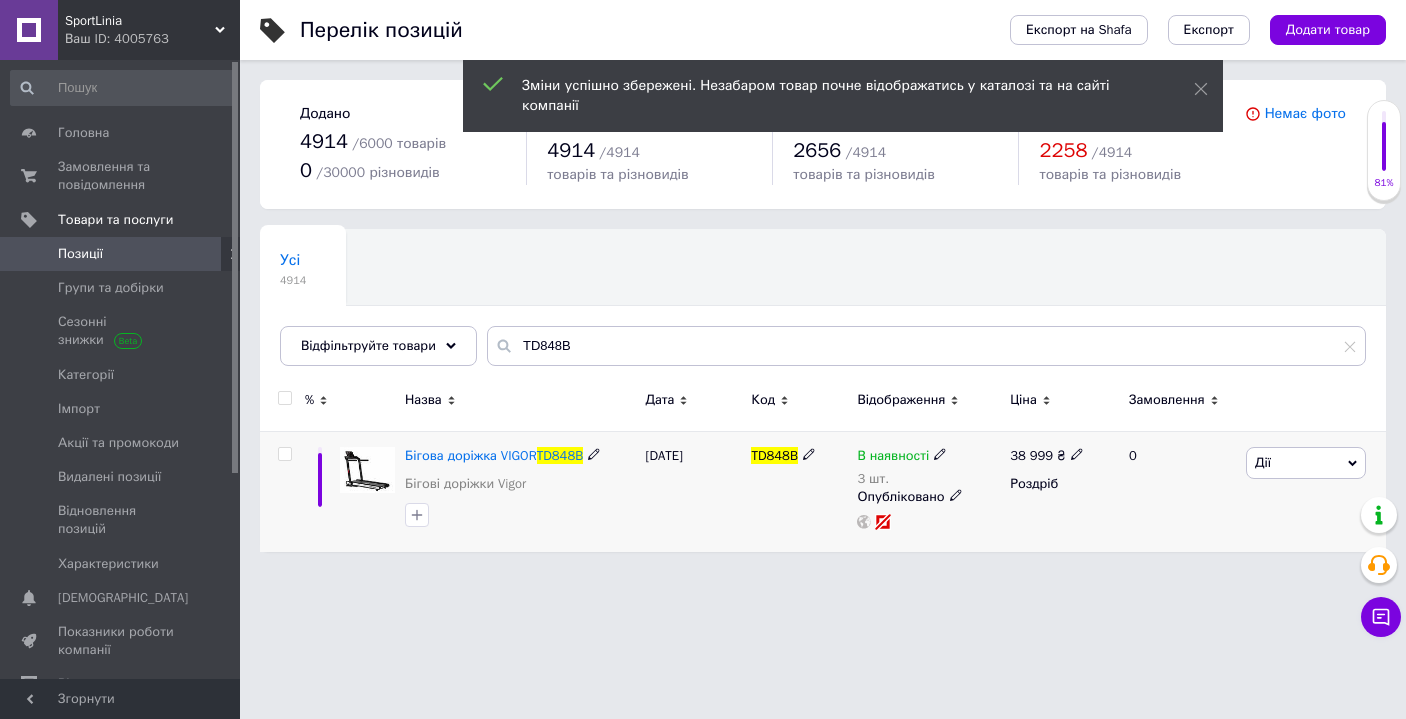 click on "Дії" at bounding box center (1306, 463) 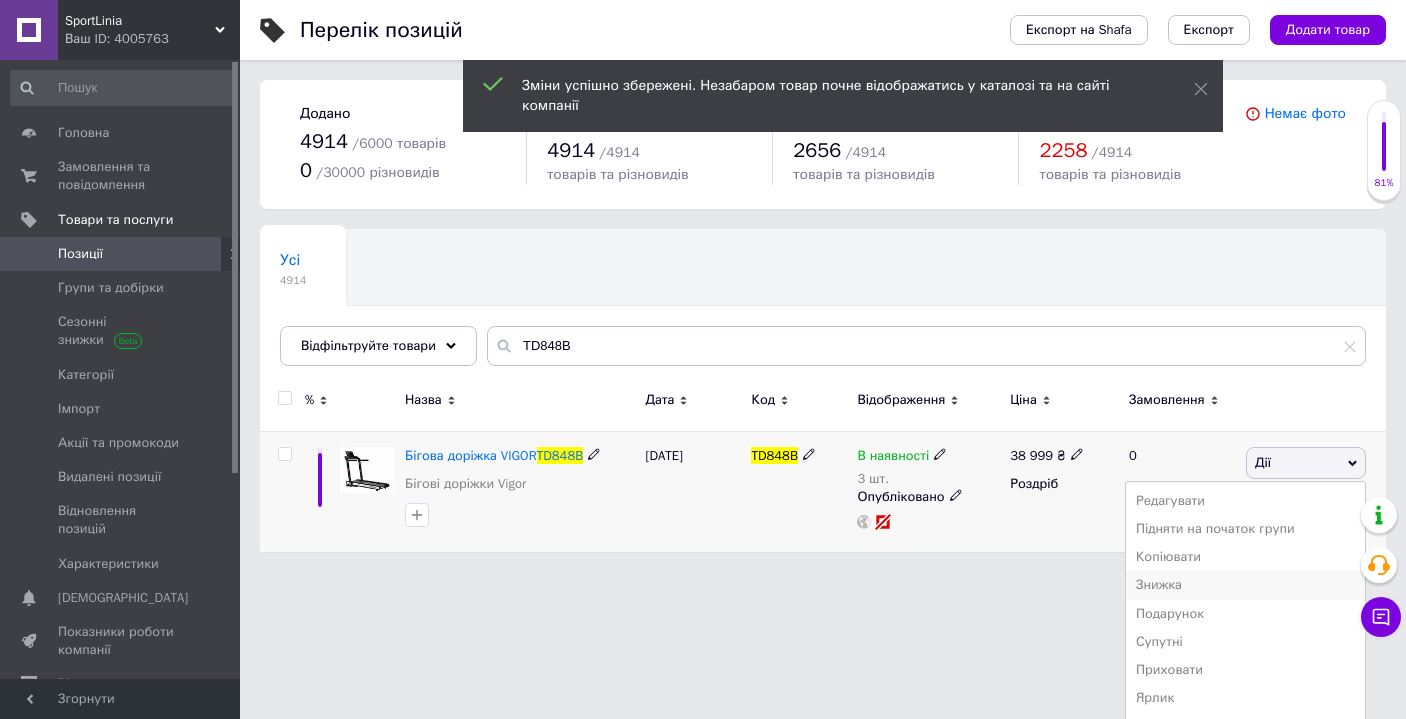 click on "Знижка" at bounding box center [1245, 585] 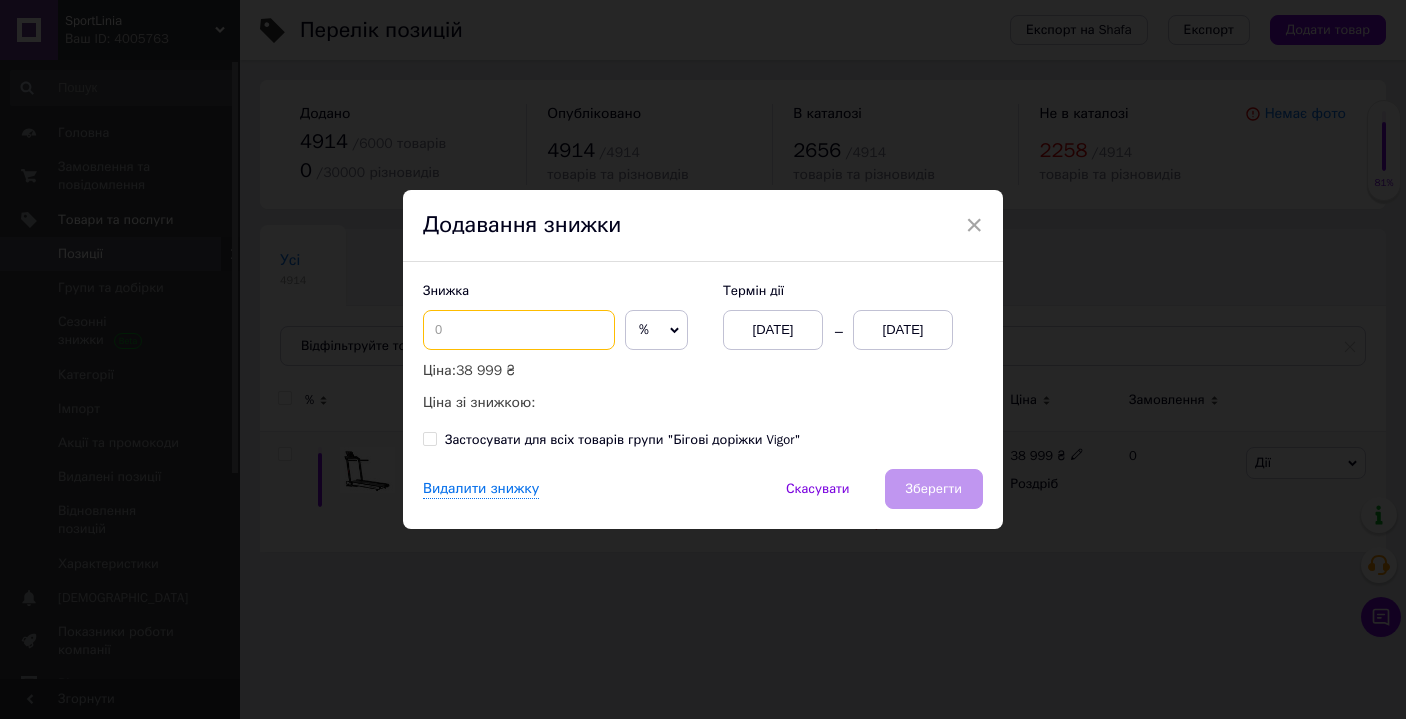 click at bounding box center [519, 330] 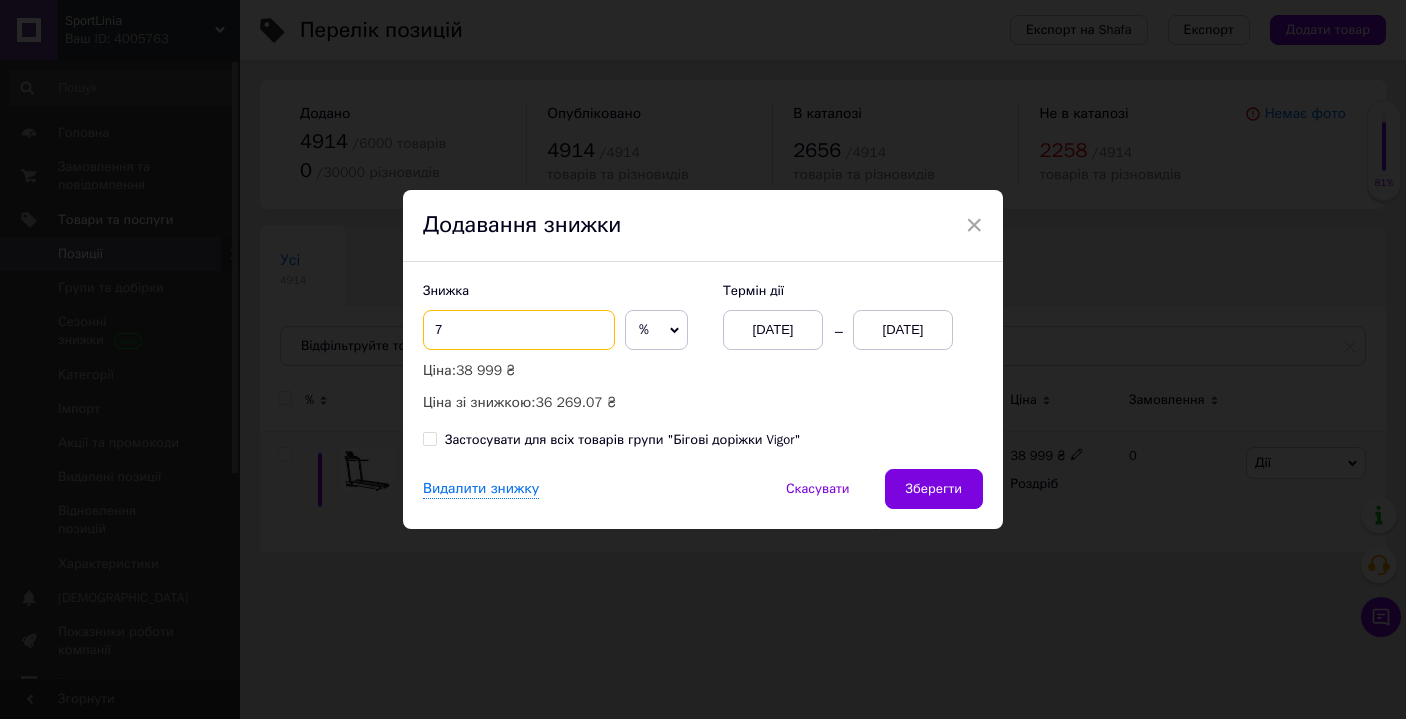 type on "7" 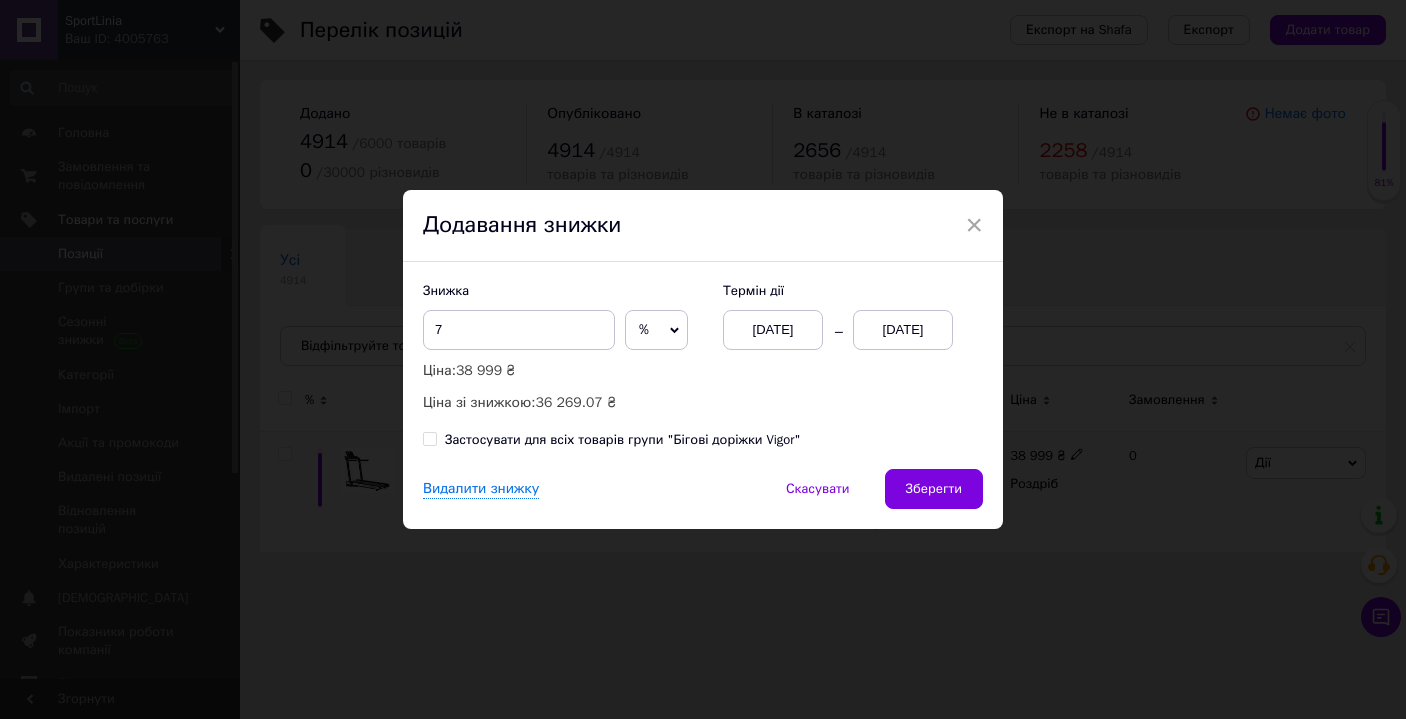 click on "[DATE]" at bounding box center [903, 330] 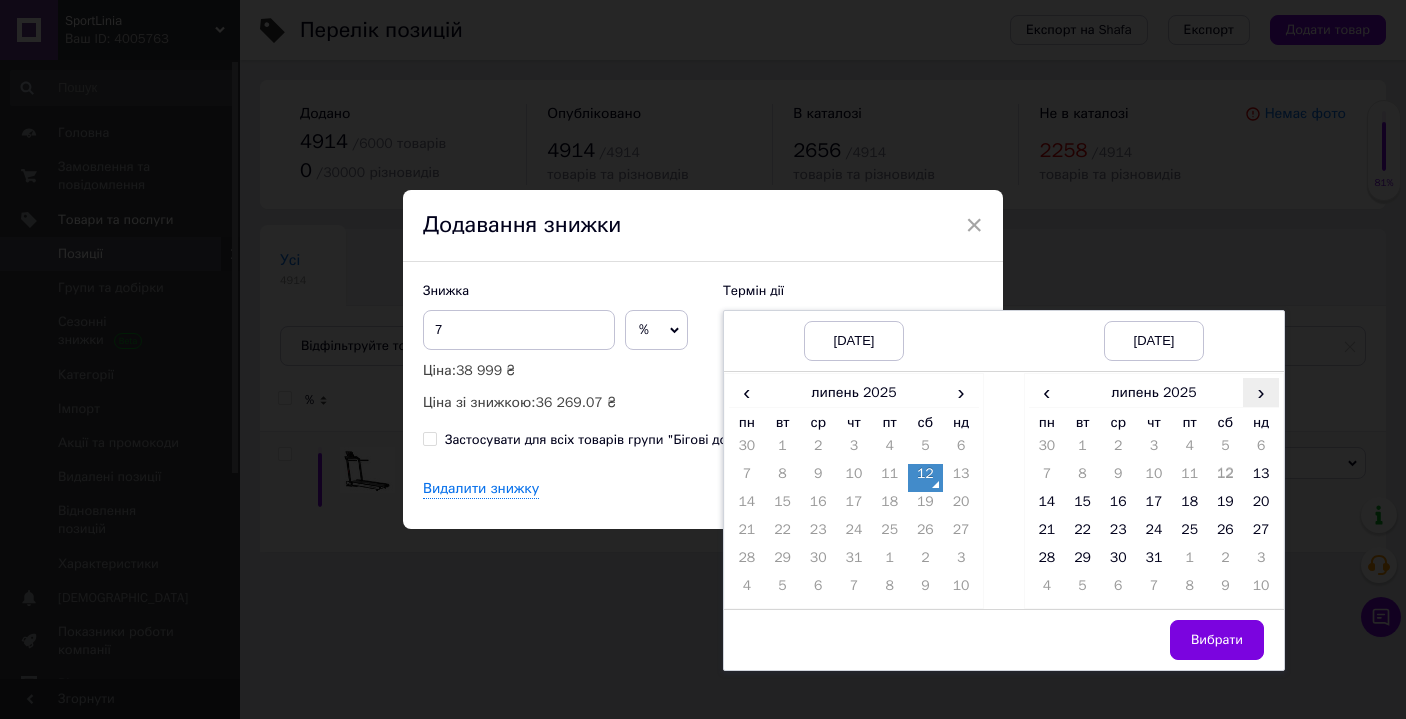 click on "›" at bounding box center (1261, 392) 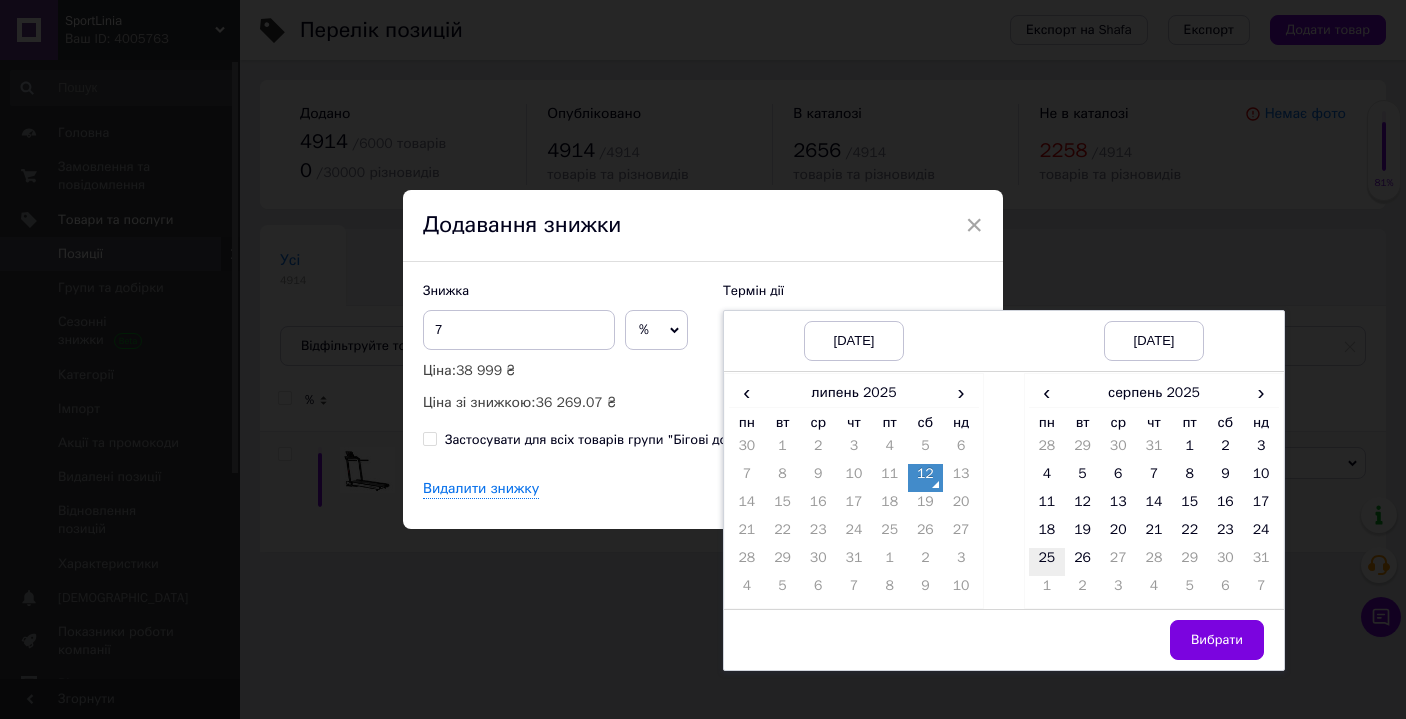 click on "25" at bounding box center (1047, 562) 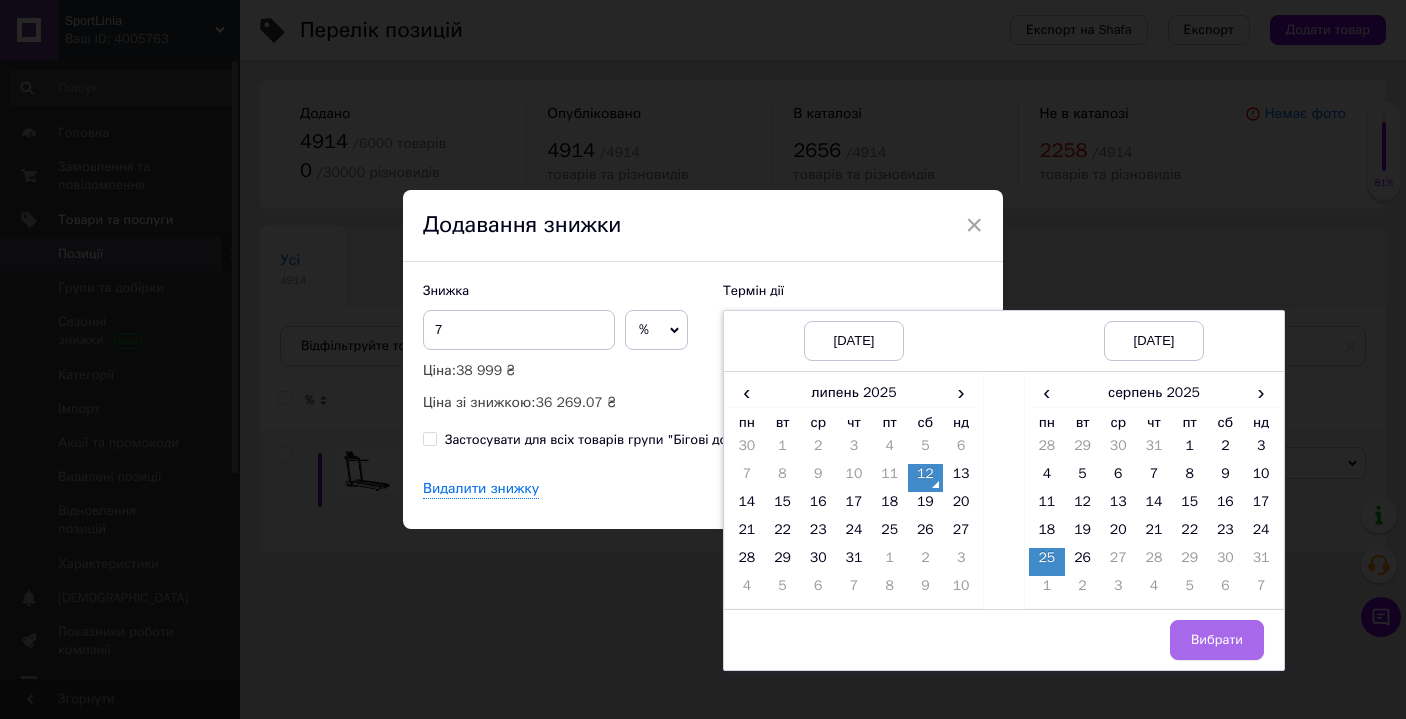 click on "Вибрати" at bounding box center [1217, 640] 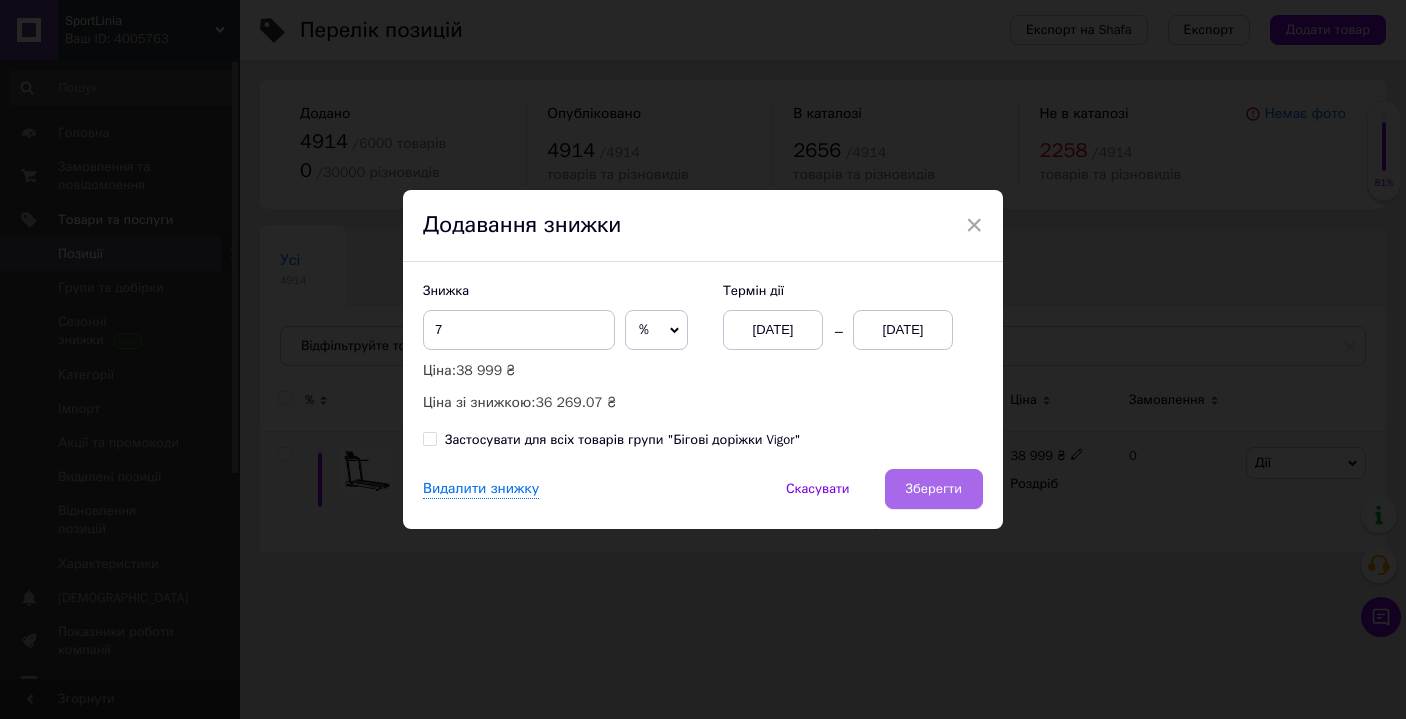 click on "Зберегти" at bounding box center [934, 489] 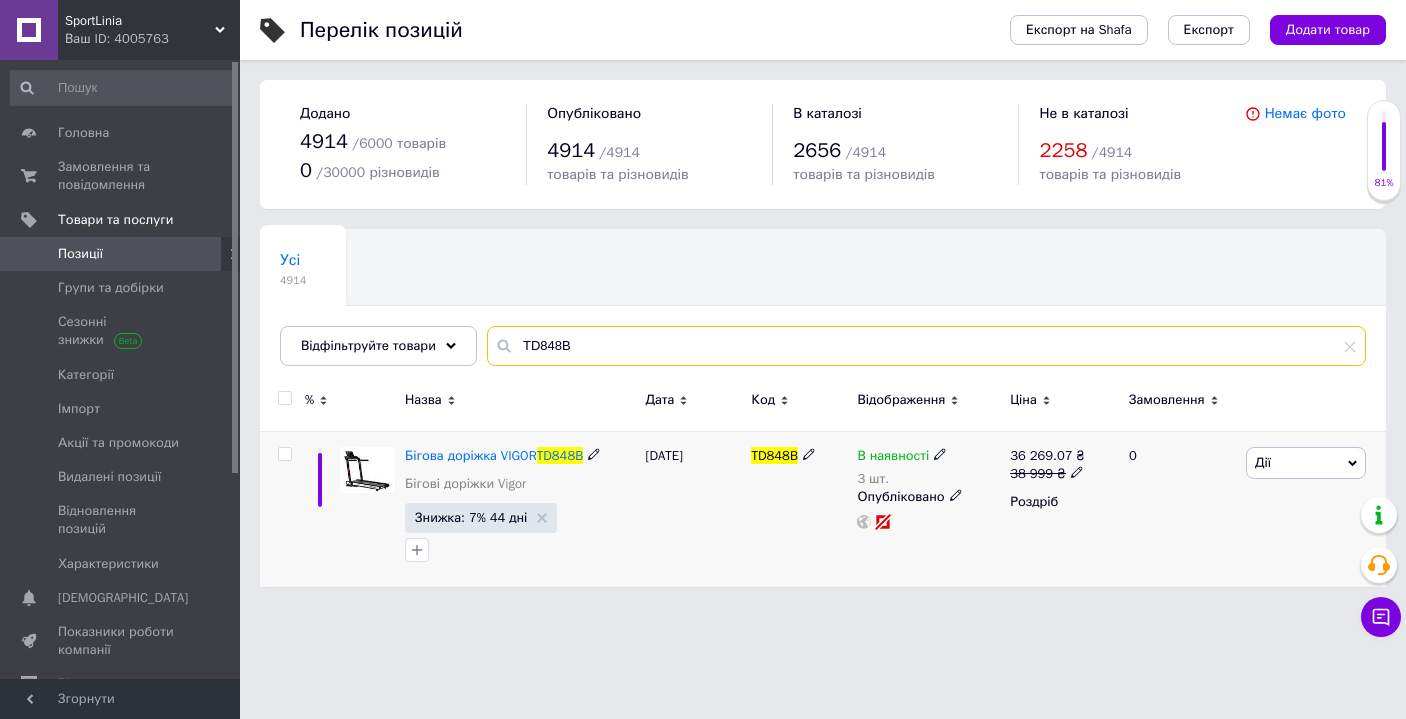drag, startPoint x: 593, startPoint y: 349, endPoint x: 482, endPoint y: 332, distance: 112.29426 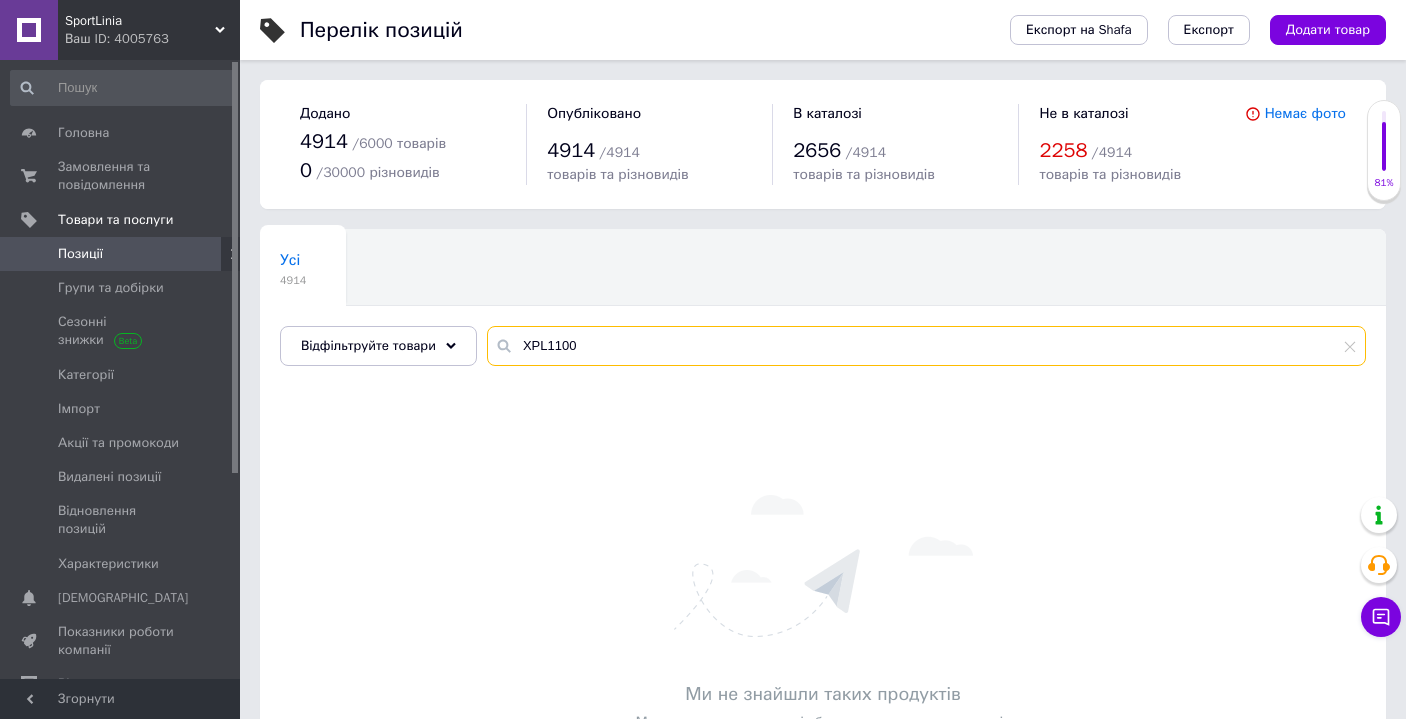 drag, startPoint x: 549, startPoint y: 343, endPoint x: 508, endPoint y: 342, distance: 41.01219 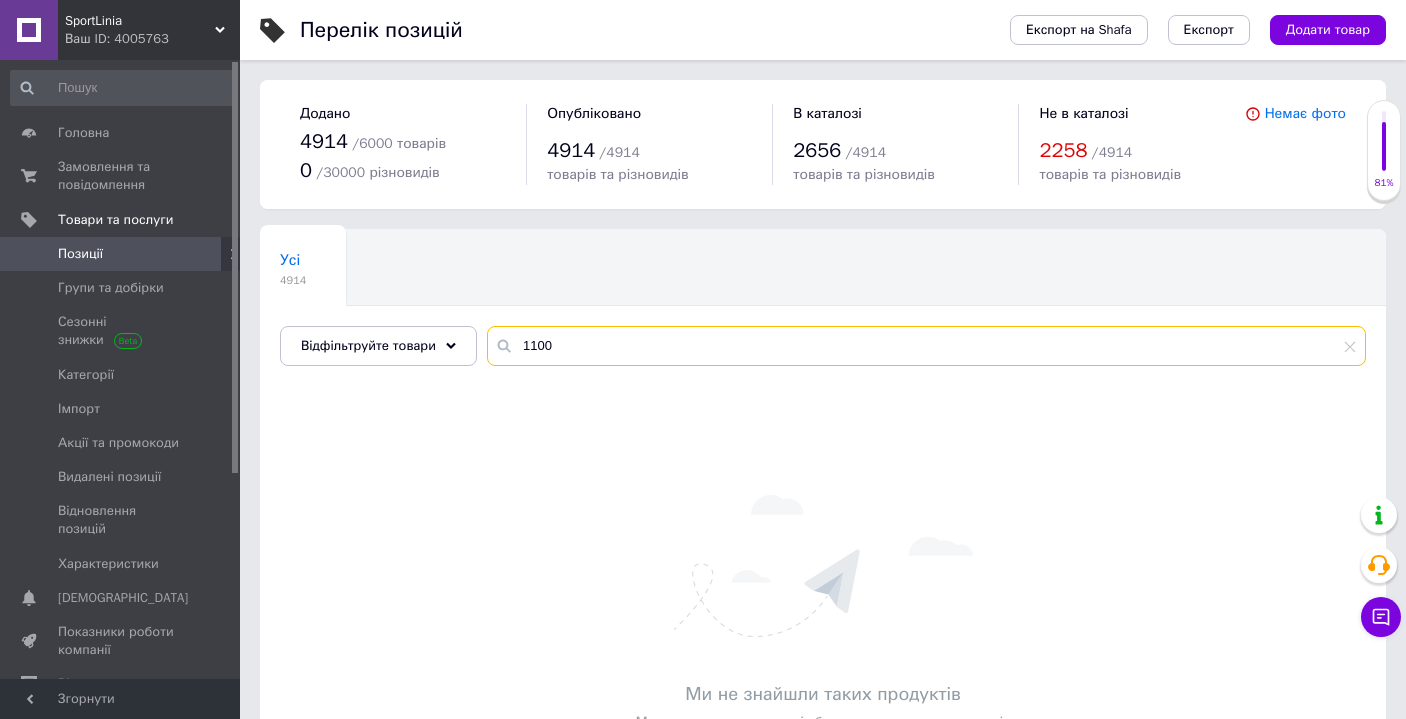 click on "1100" at bounding box center [926, 346] 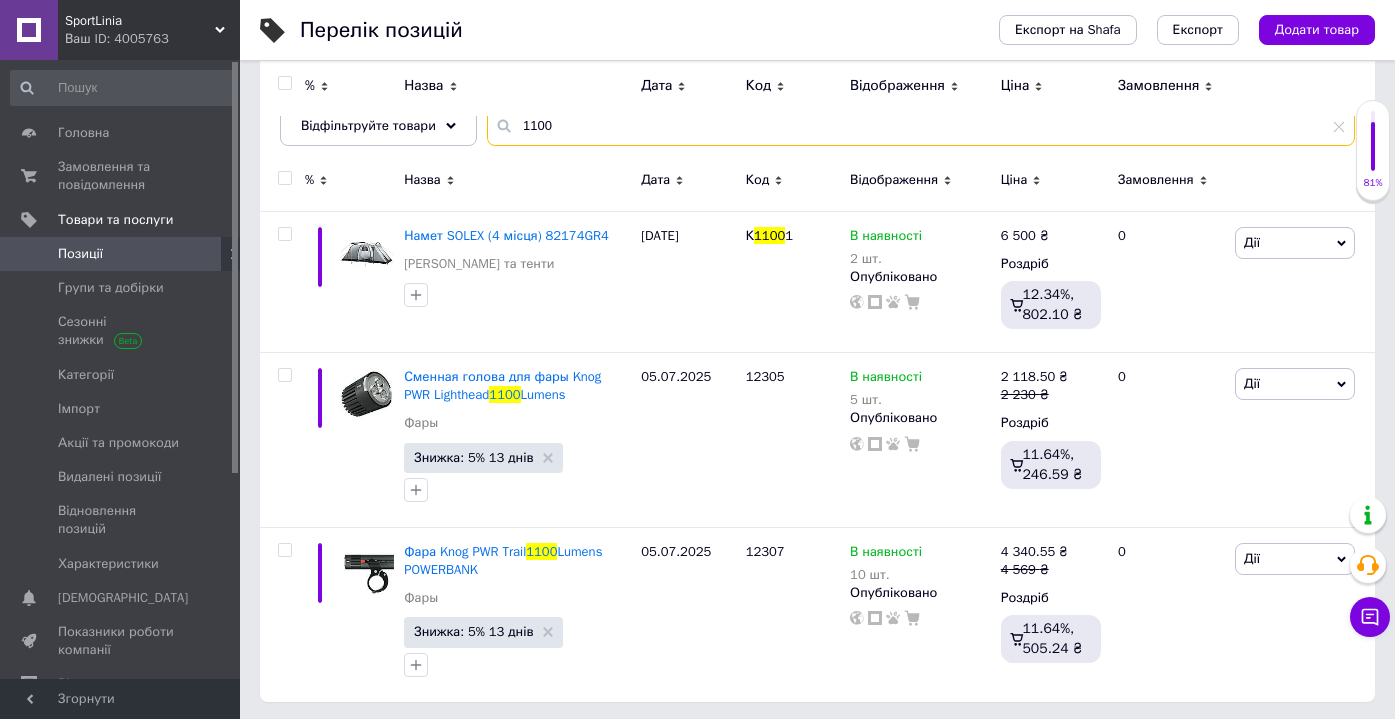 scroll, scrollTop: 0, scrollLeft: 0, axis: both 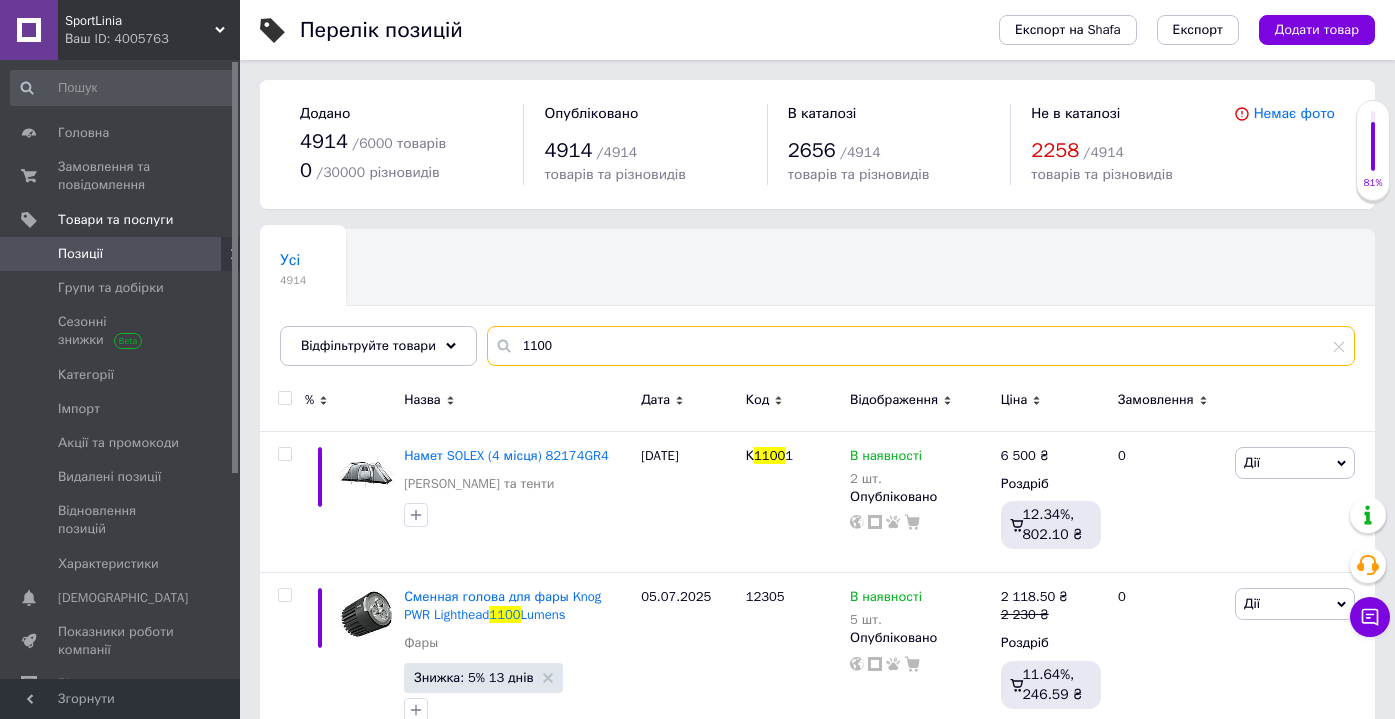 drag, startPoint x: 565, startPoint y: 347, endPoint x: 489, endPoint y: 336, distance: 76.79192 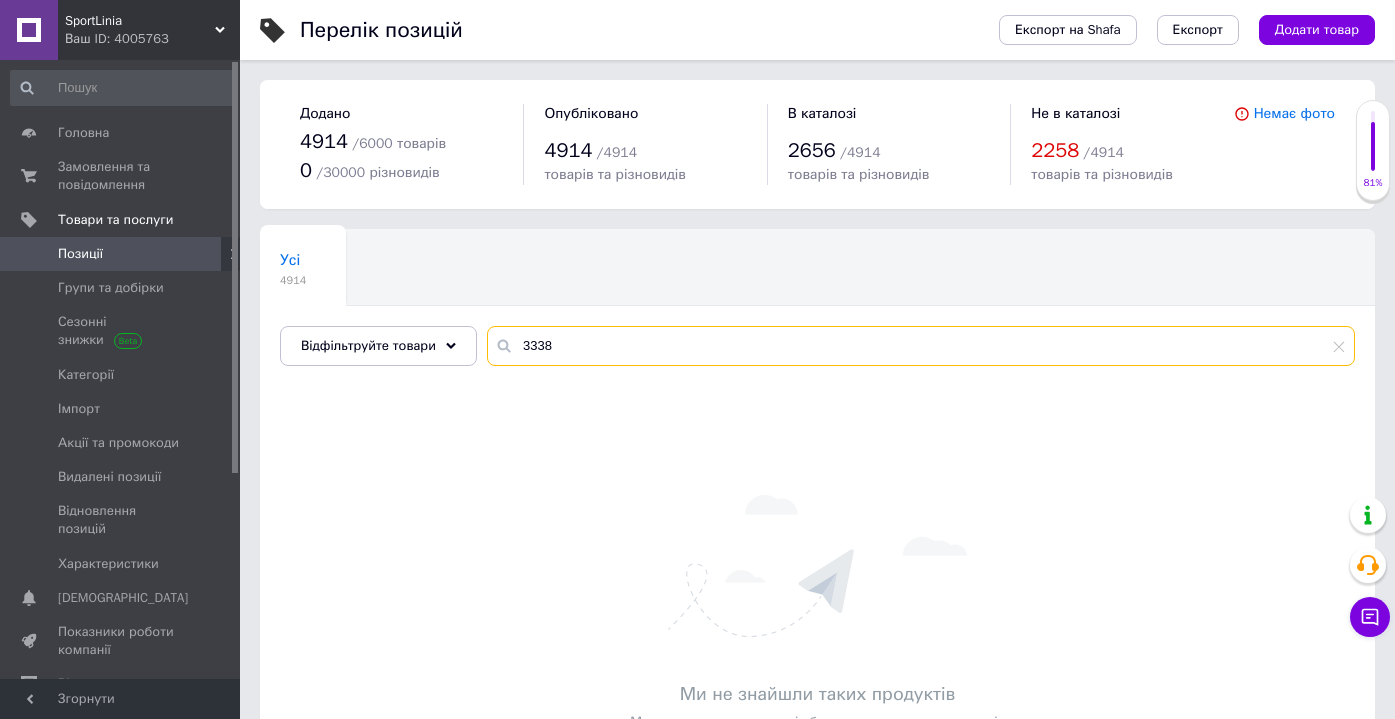drag, startPoint x: 569, startPoint y: 352, endPoint x: 483, endPoint y: 326, distance: 89.84431 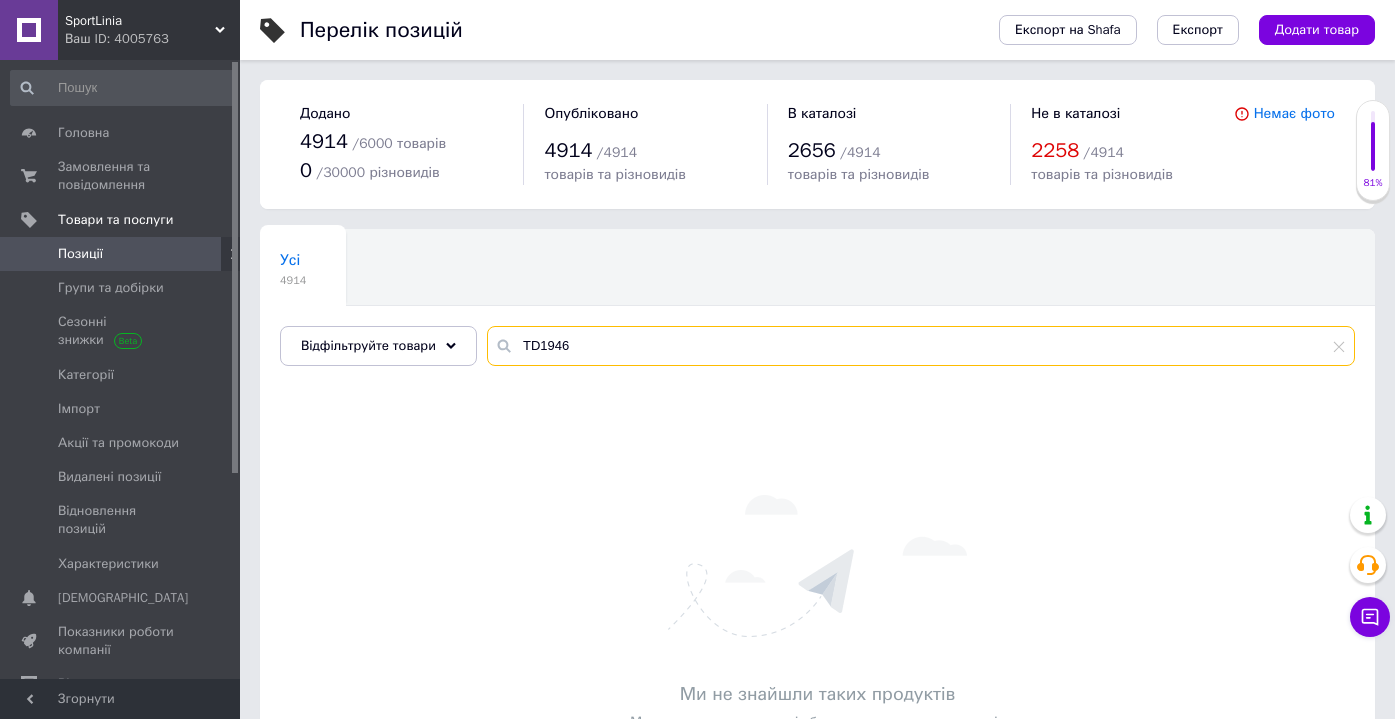 click on "TD1946" at bounding box center [921, 346] 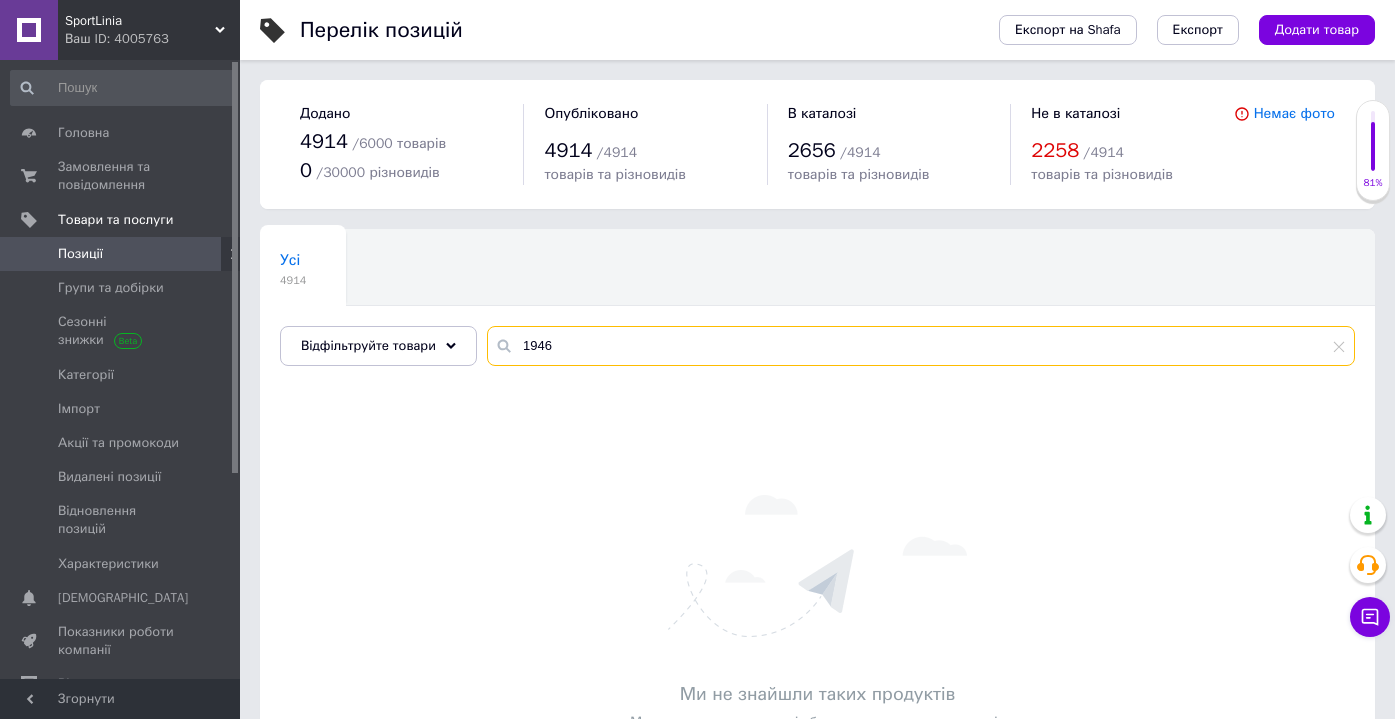 click on "1946" at bounding box center [921, 346] 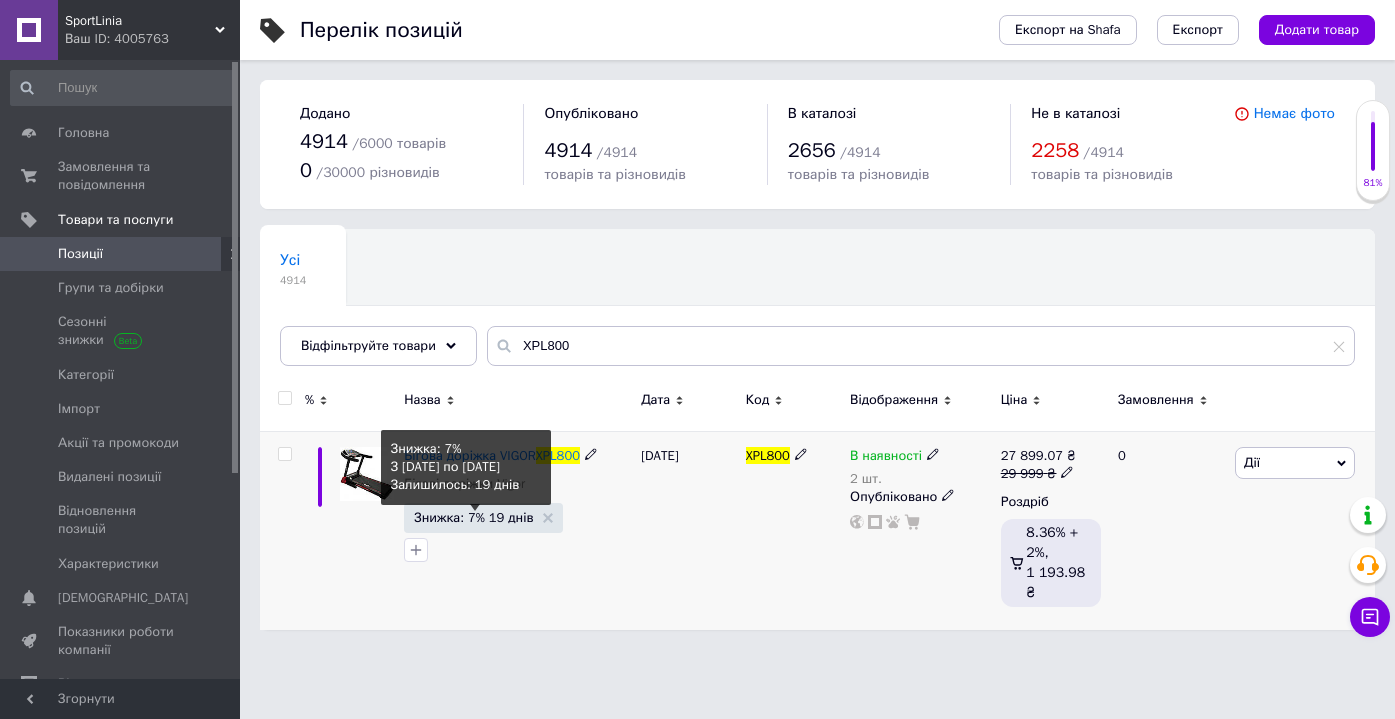 click on "Знижка: 7% 19 днів" at bounding box center [473, 517] 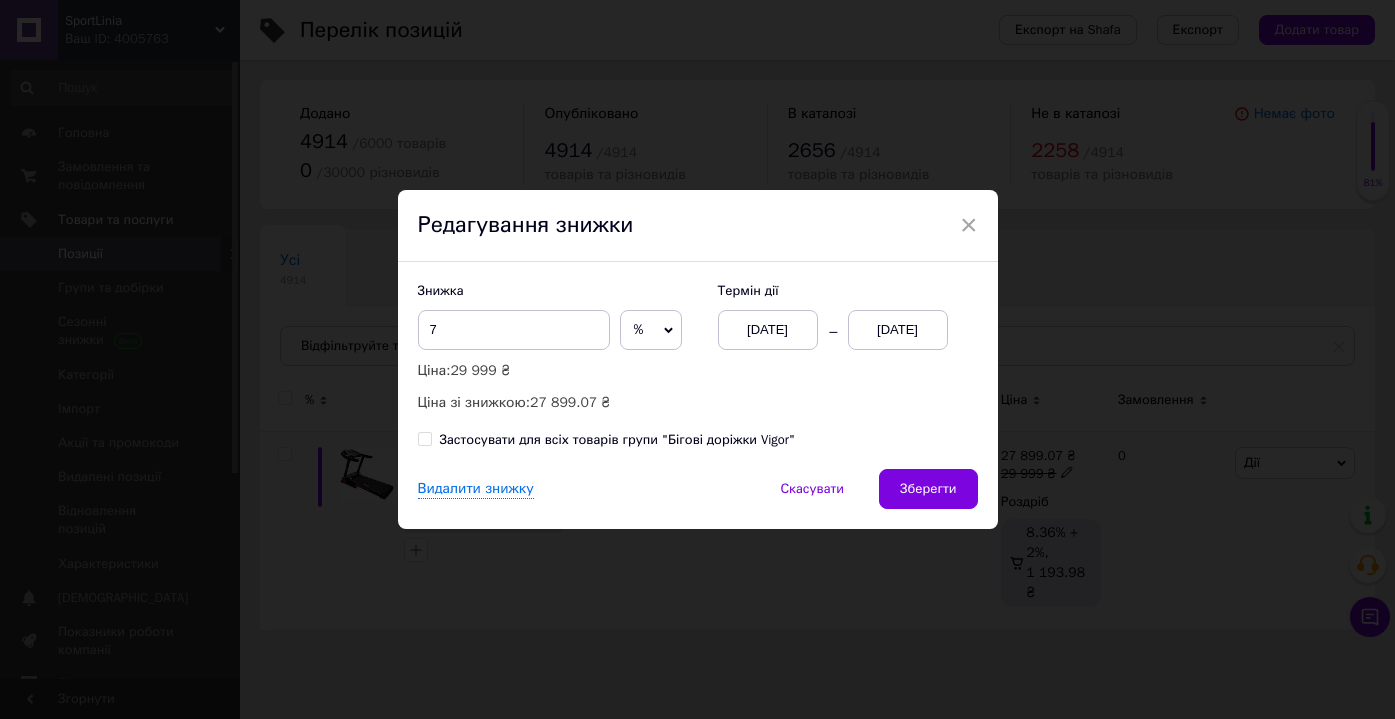 click on "[DATE]" at bounding box center (768, 330) 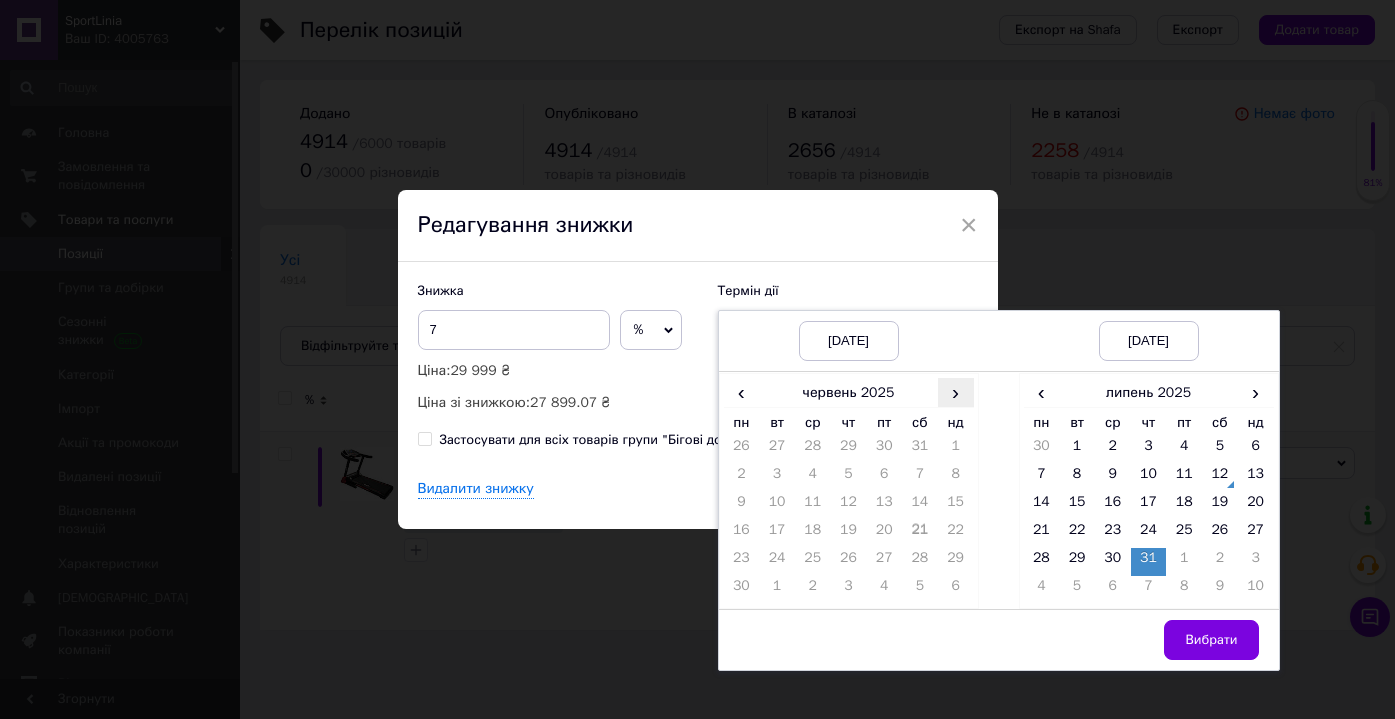 click on "›" at bounding box center [956, 392] 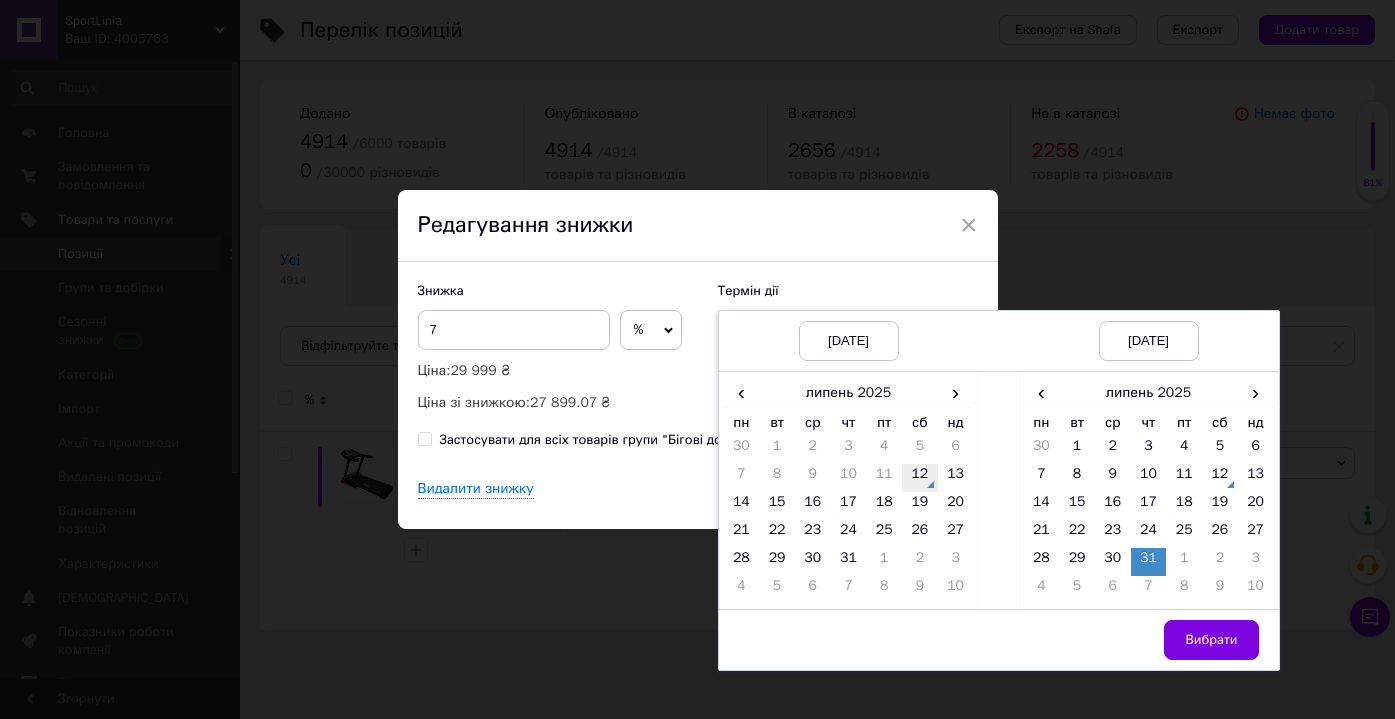 click on "12" at bounding box center [920, 478] 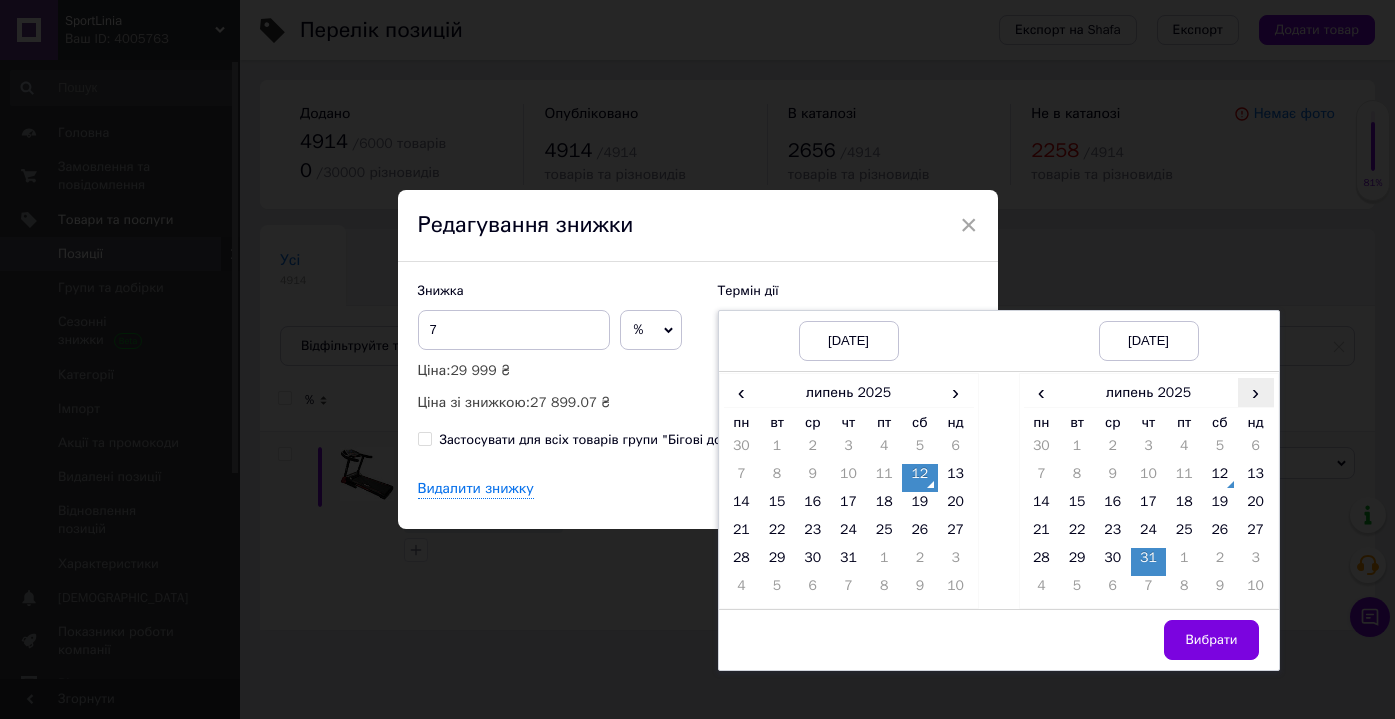 click on "›" at bounding box center (1256, 392) 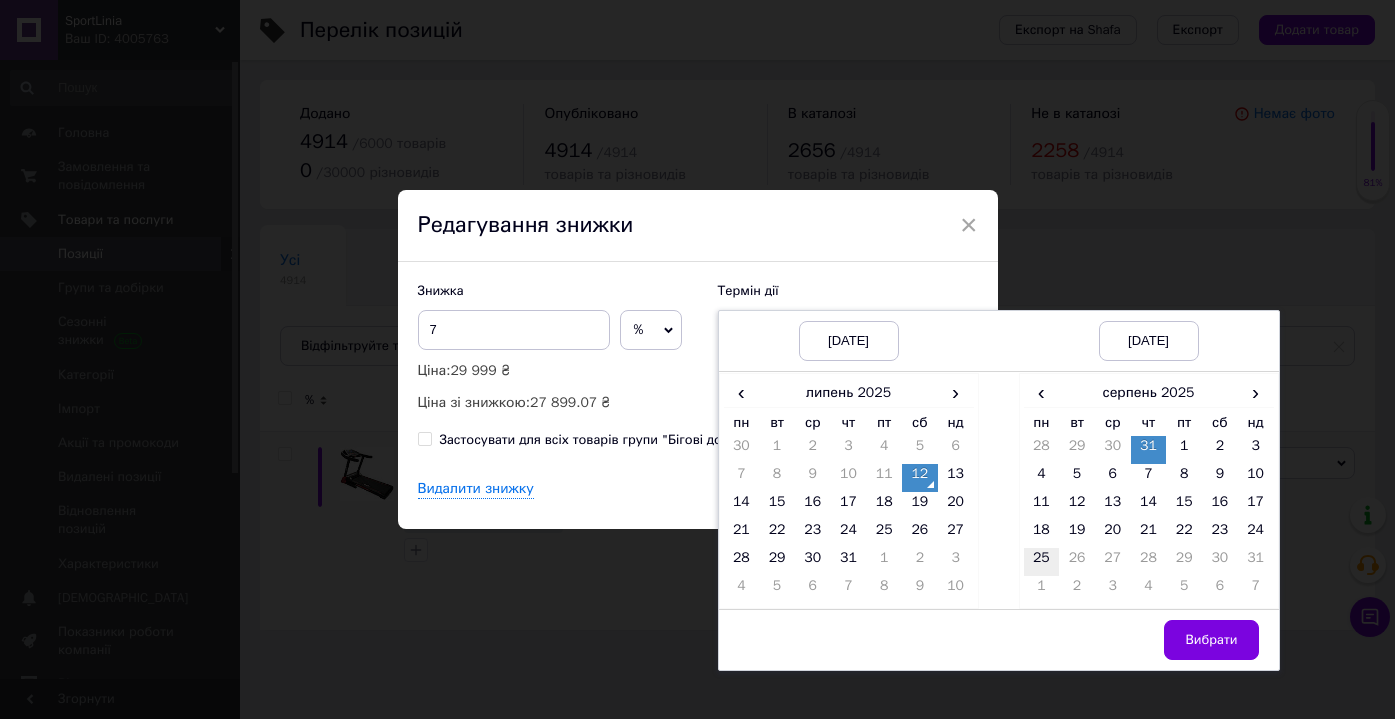 click on "25" at bounding box center (1042, 562) 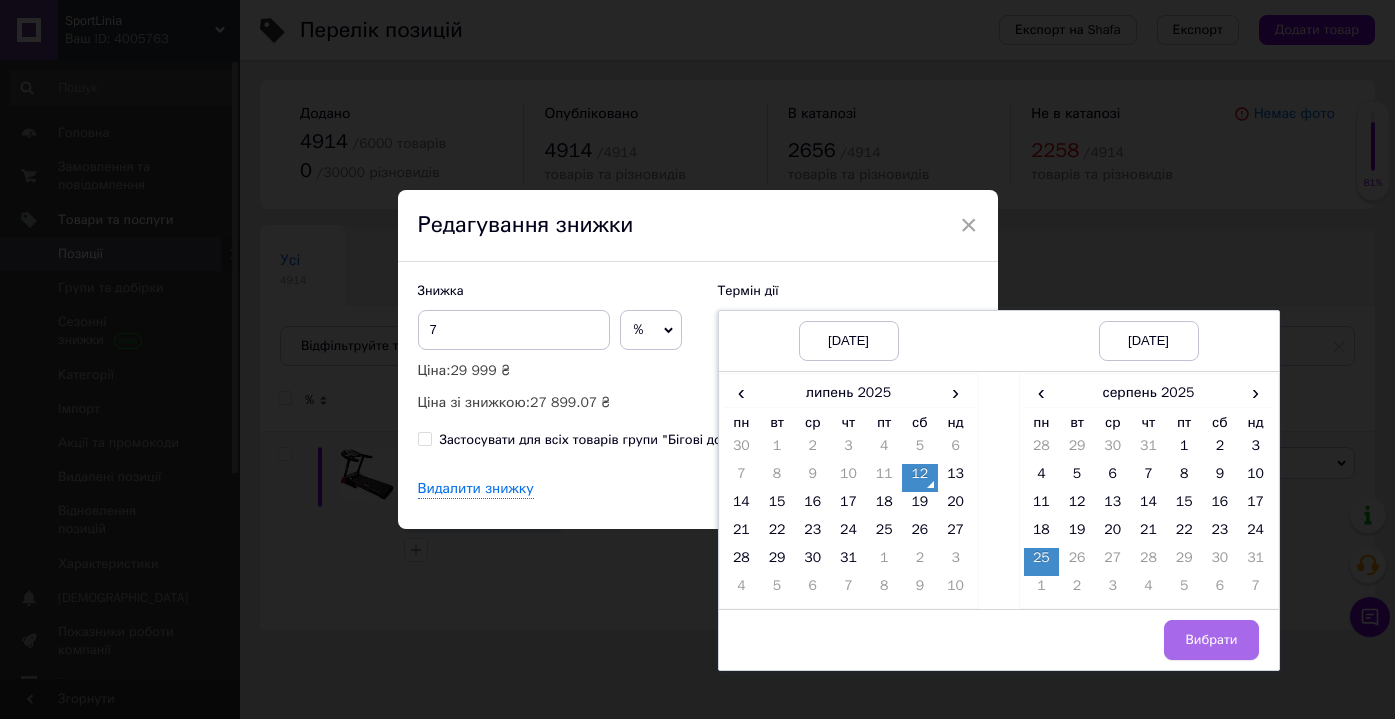 click on "Вибрати" at bounding box center [1211, 640] 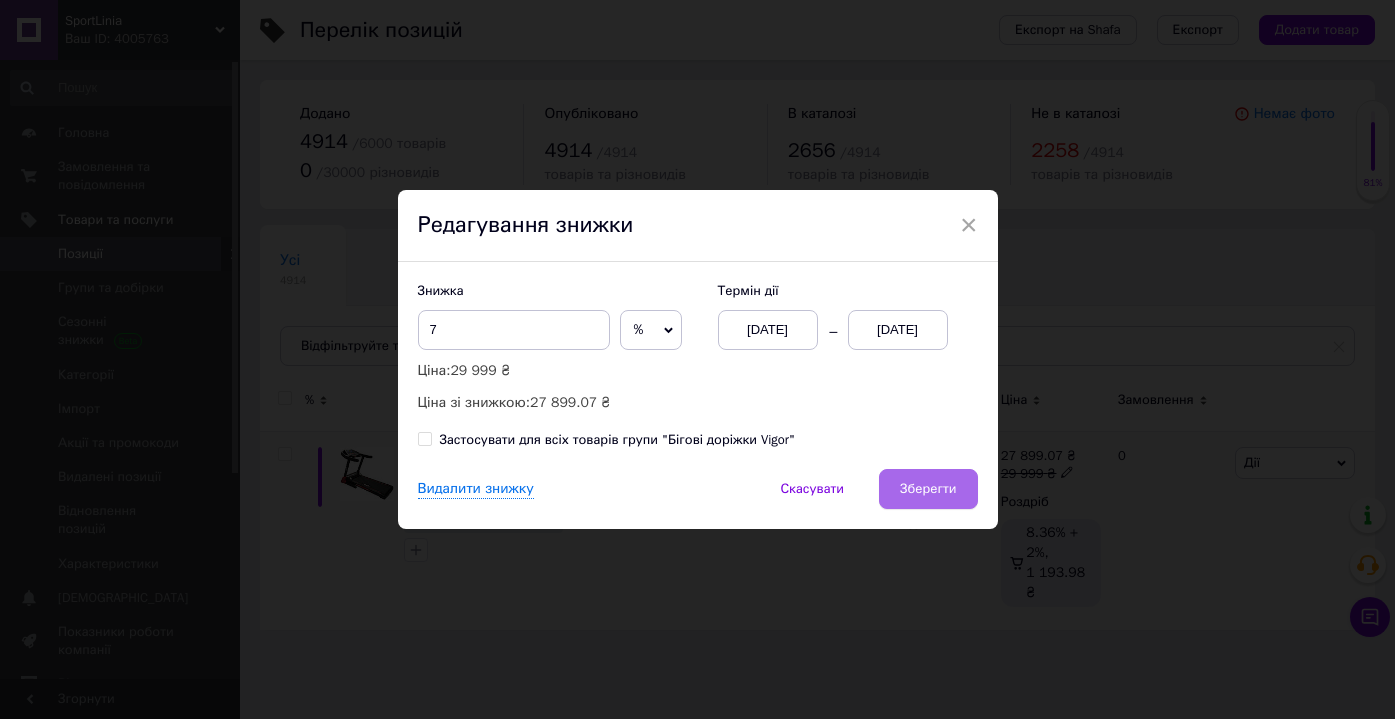 click on "Зберегти" at bounding box center (928, 489) 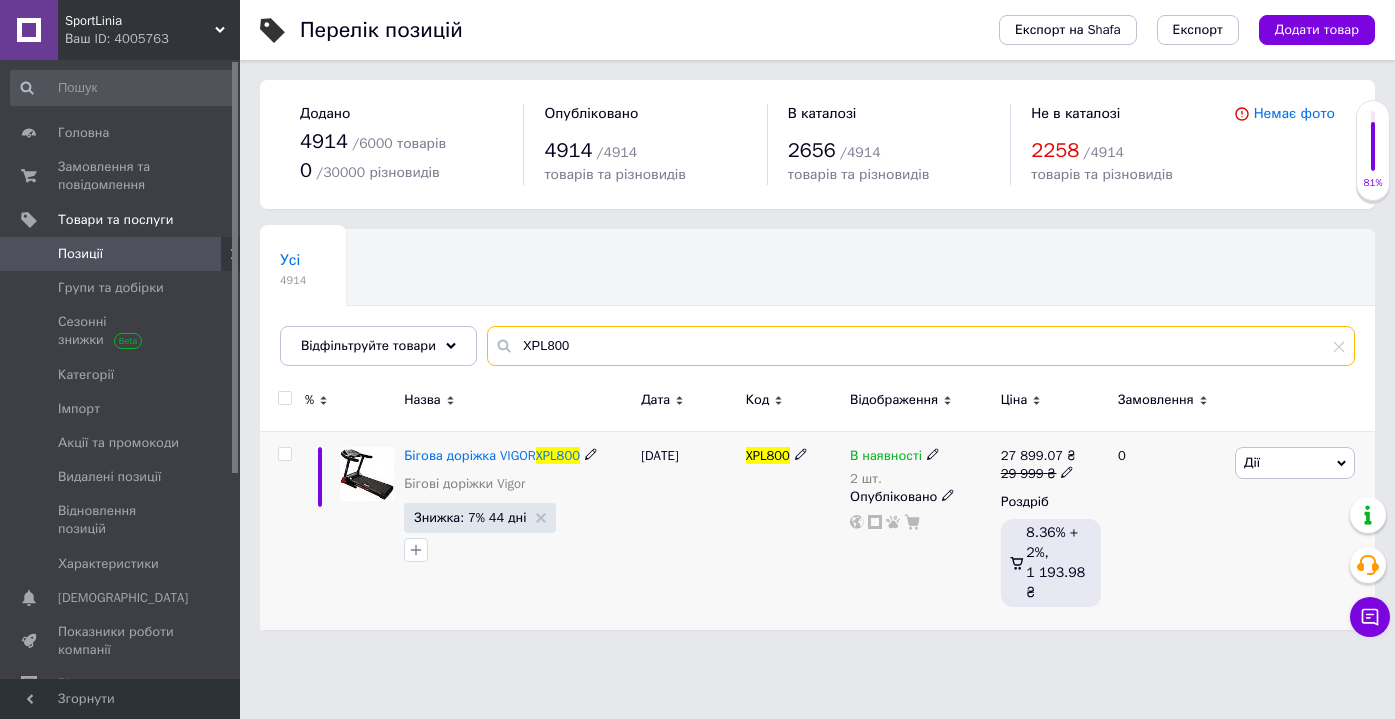 drag, startPoint x: 604, startPoint y: 341, endPoint x: 511, endPoint y: 334, distance: 93.26307 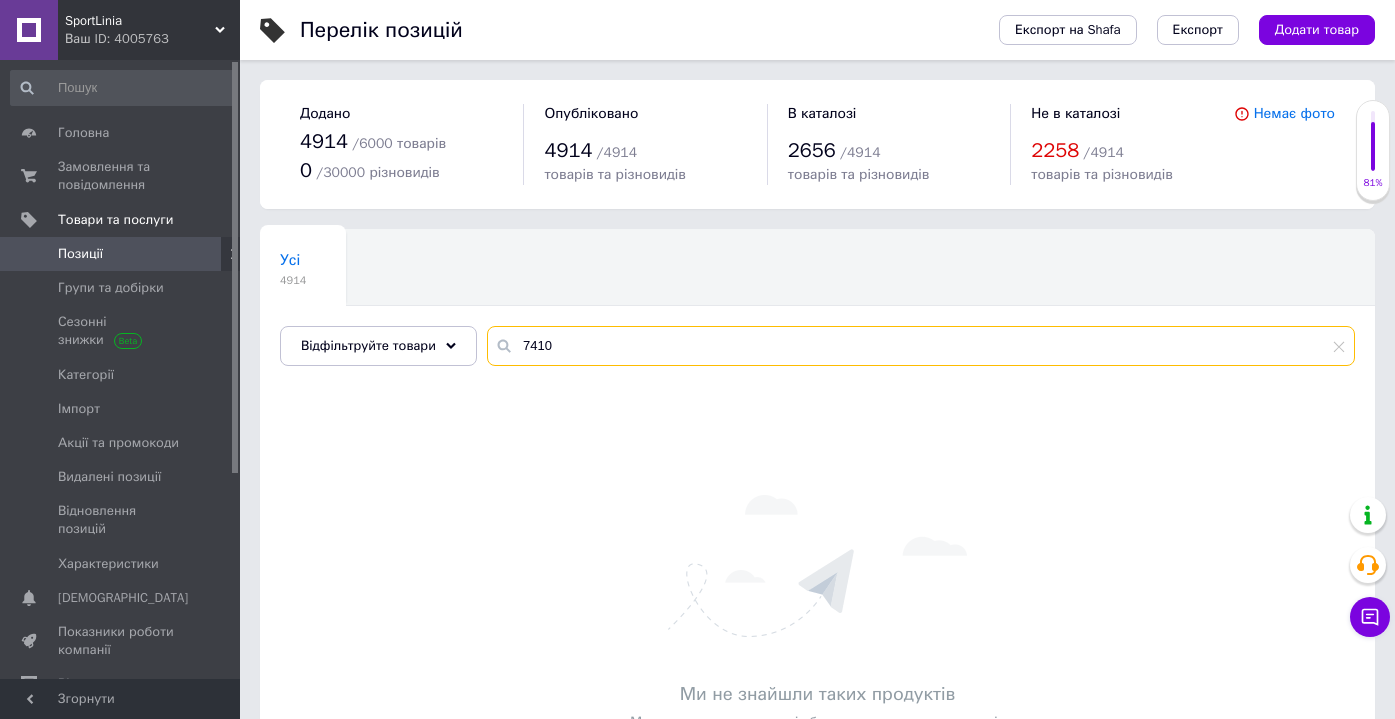 drag, startPoint x: 570, startPoint y: 348, endPoint x: 501, endPoint y: 337, distance: 69.87131 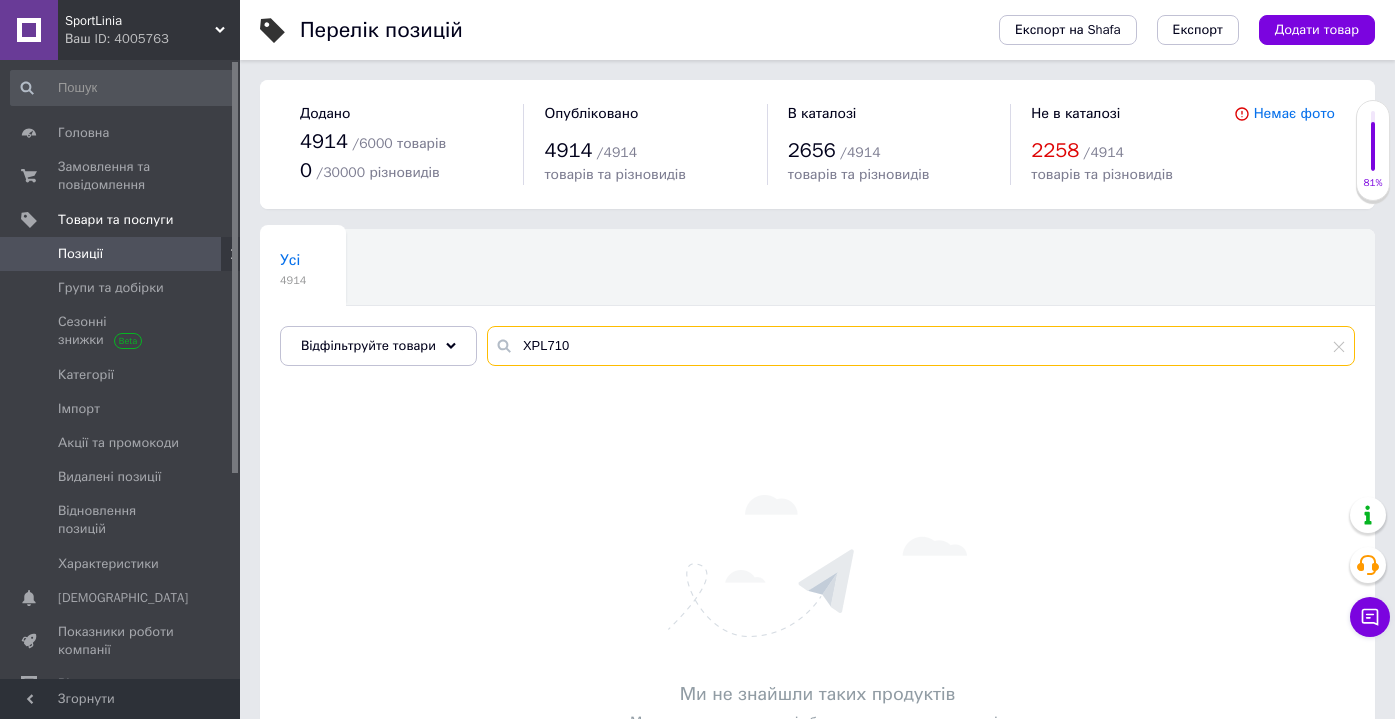 click on "XPL710" at bounding box center (921, 346) 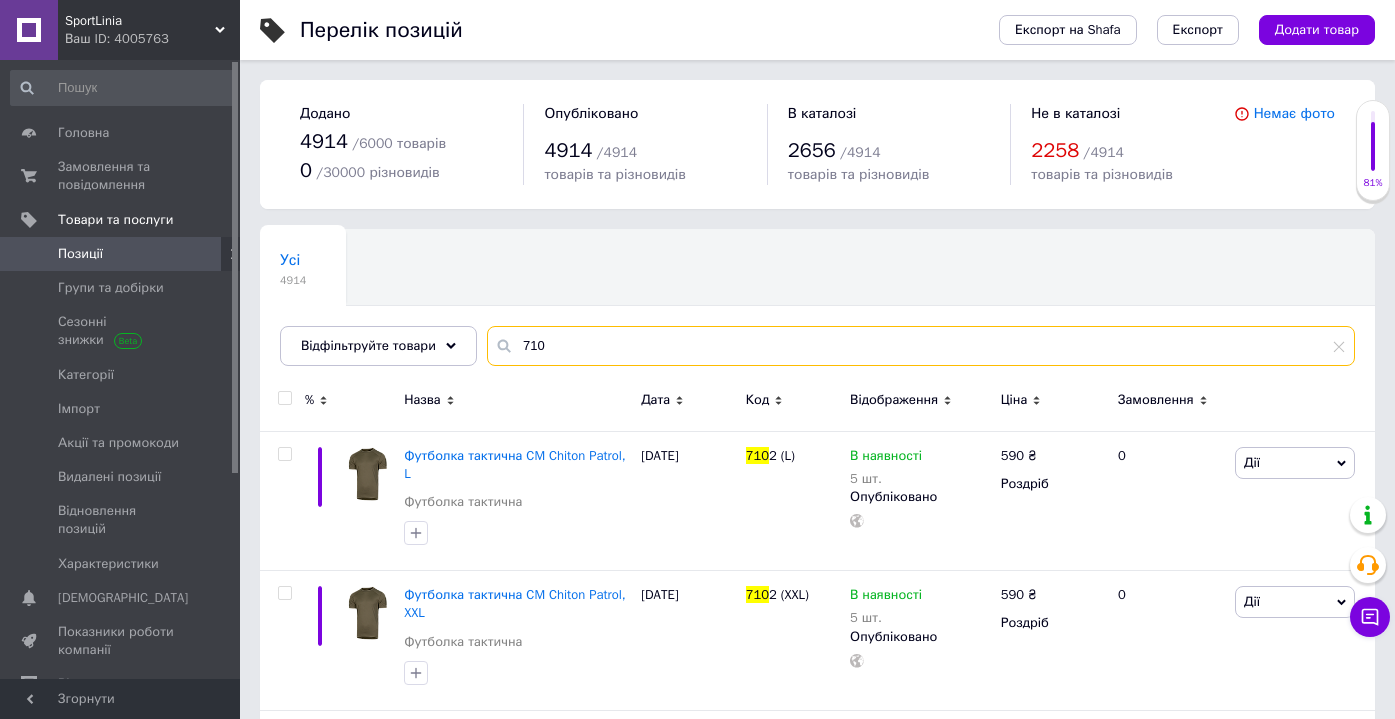 drag, startPoint x: 571, startPoint y: 339, endPoint x: 509, endPoint y: 339, distance: 62 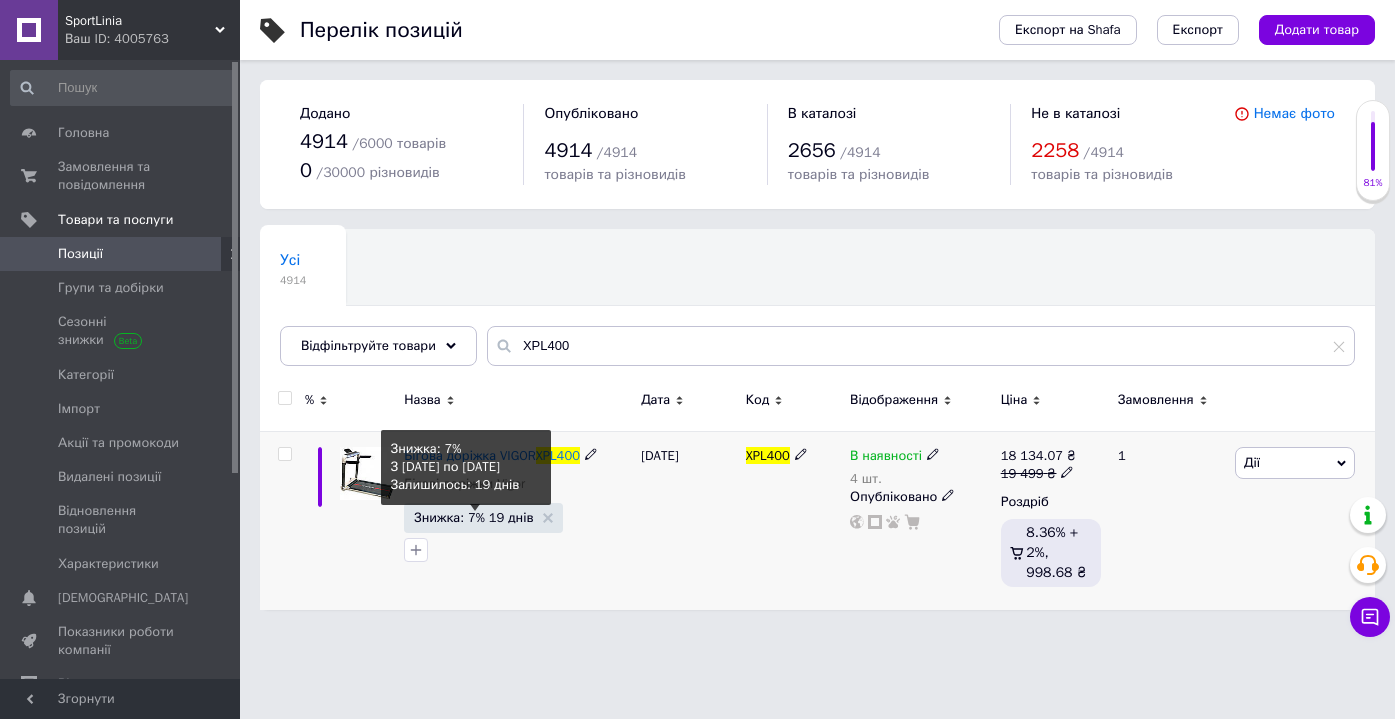 click on "Знижка: 7% 19 днів" at bounding box center [473, 517] 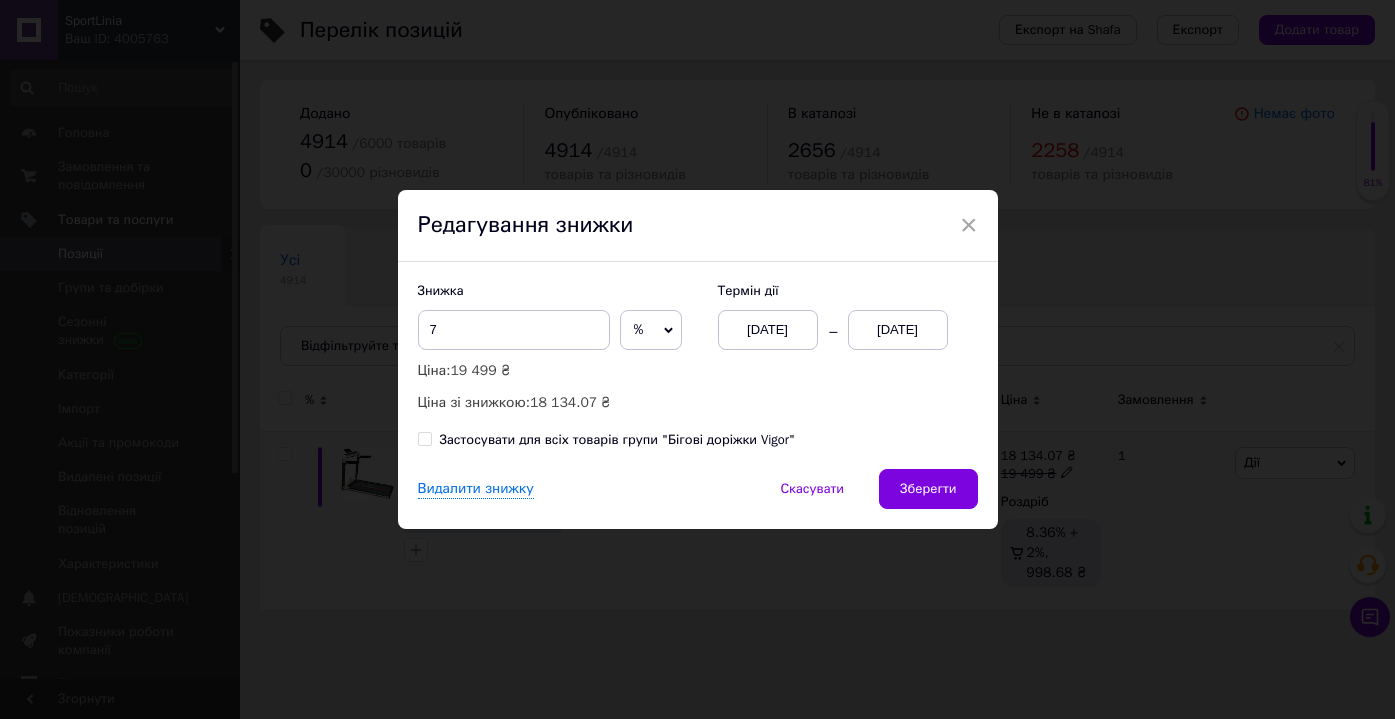 click on "[DATE]" at bounding box center [768, 330] 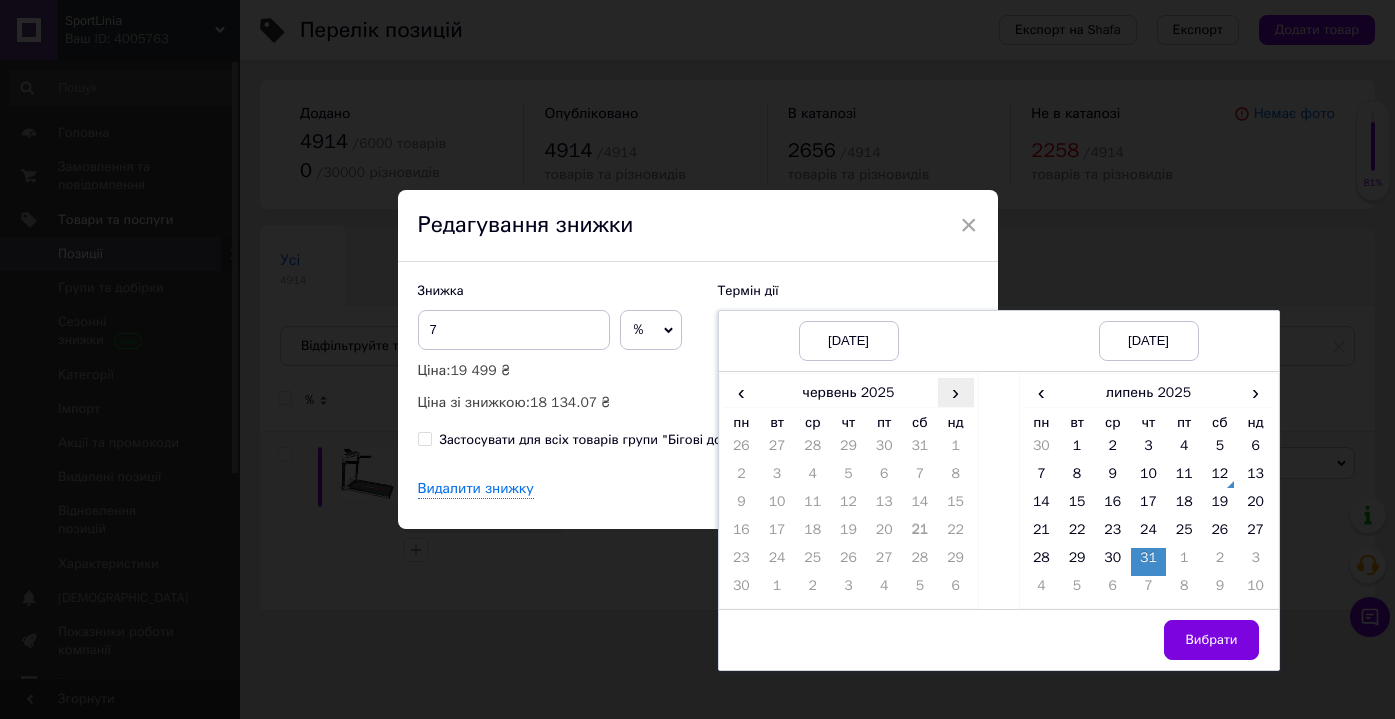 click on "›" at bounding box center (956, 392) 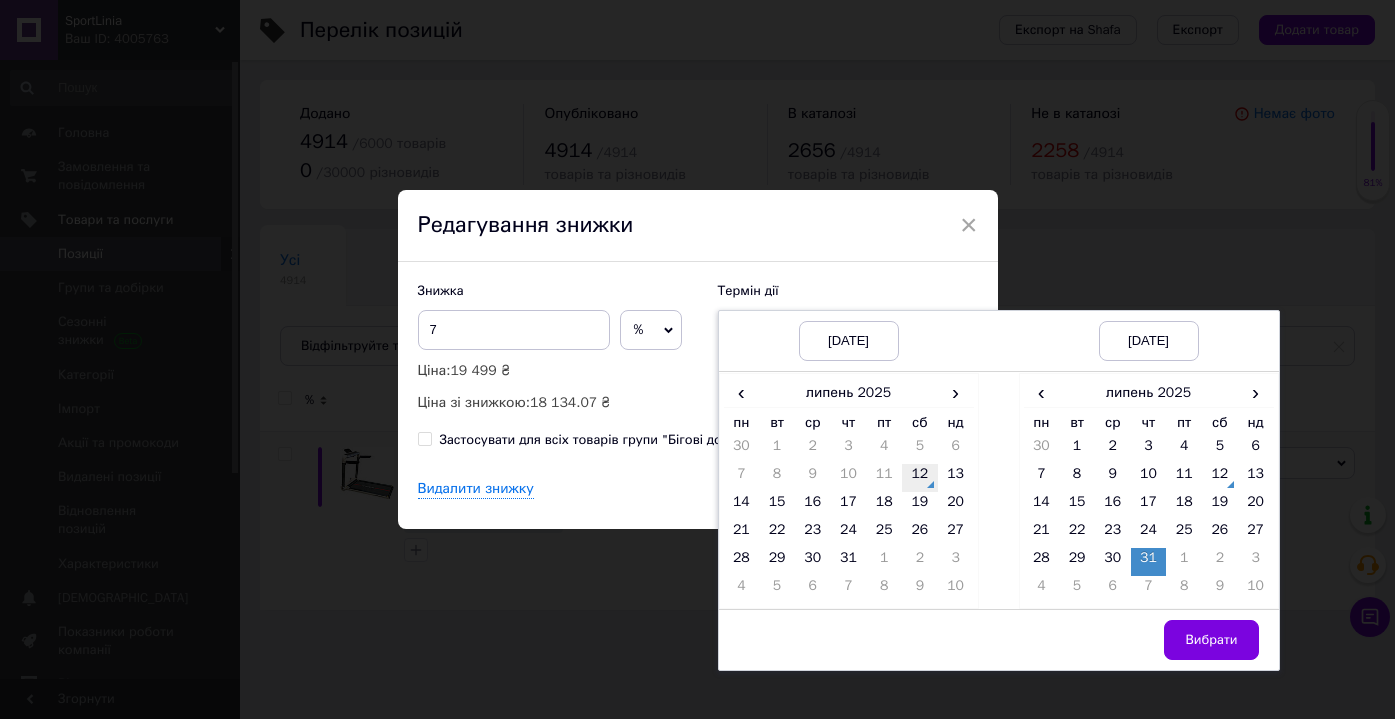 click on "12" at bounding box center [920, 478] 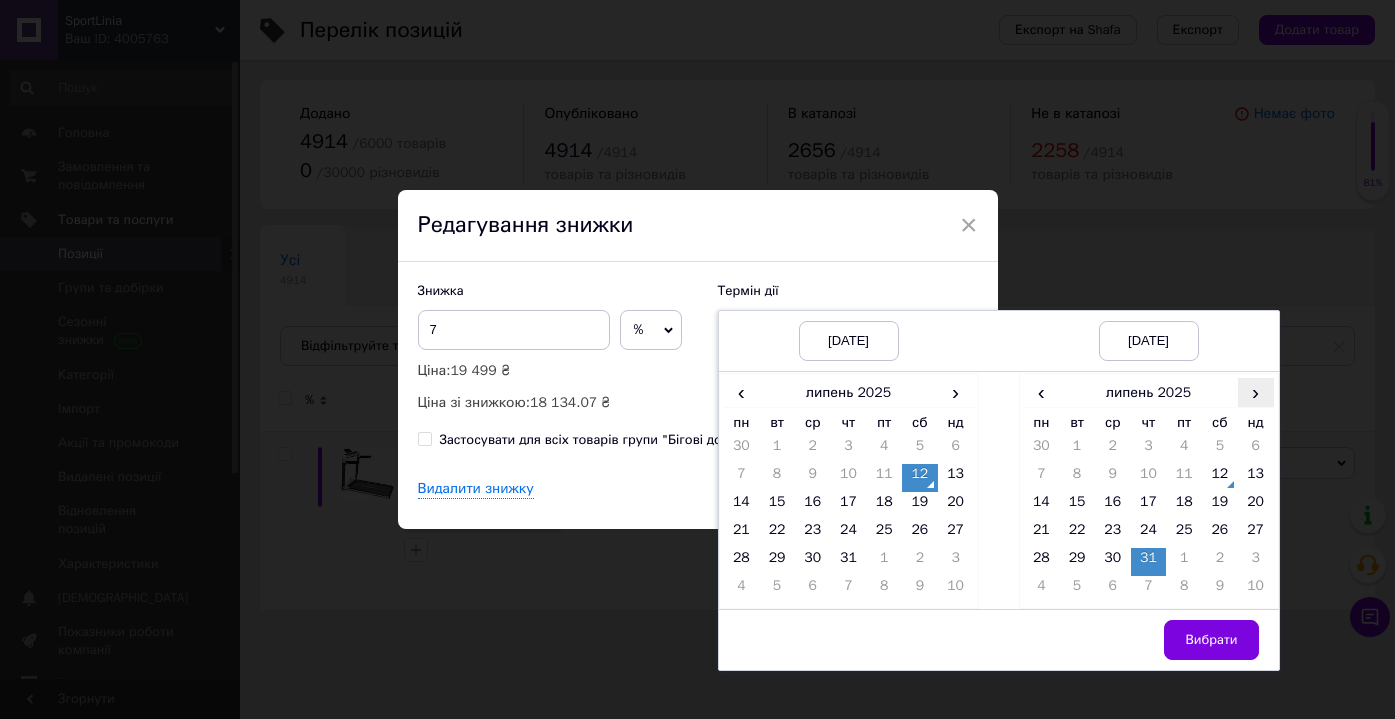 click on "›" at bounding box center (1256, 392) 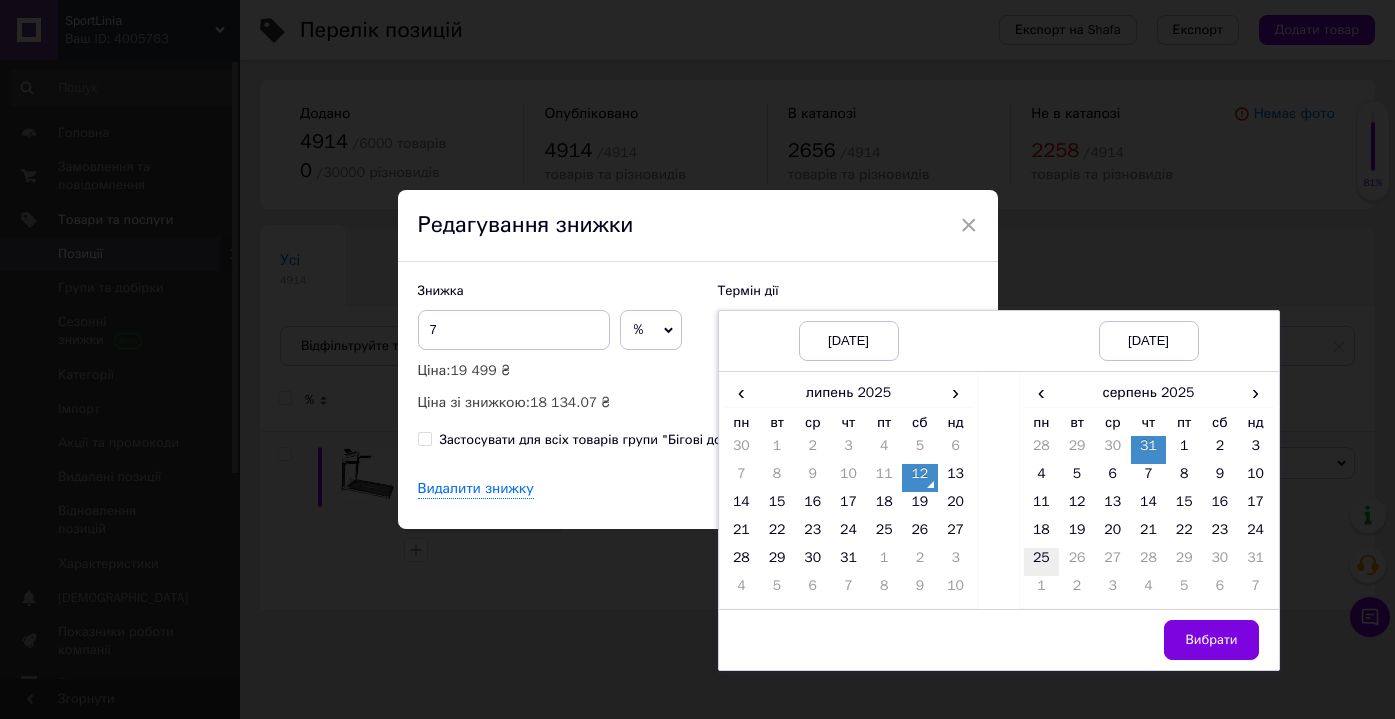 click on "25" at bounding box center (1042, 562) 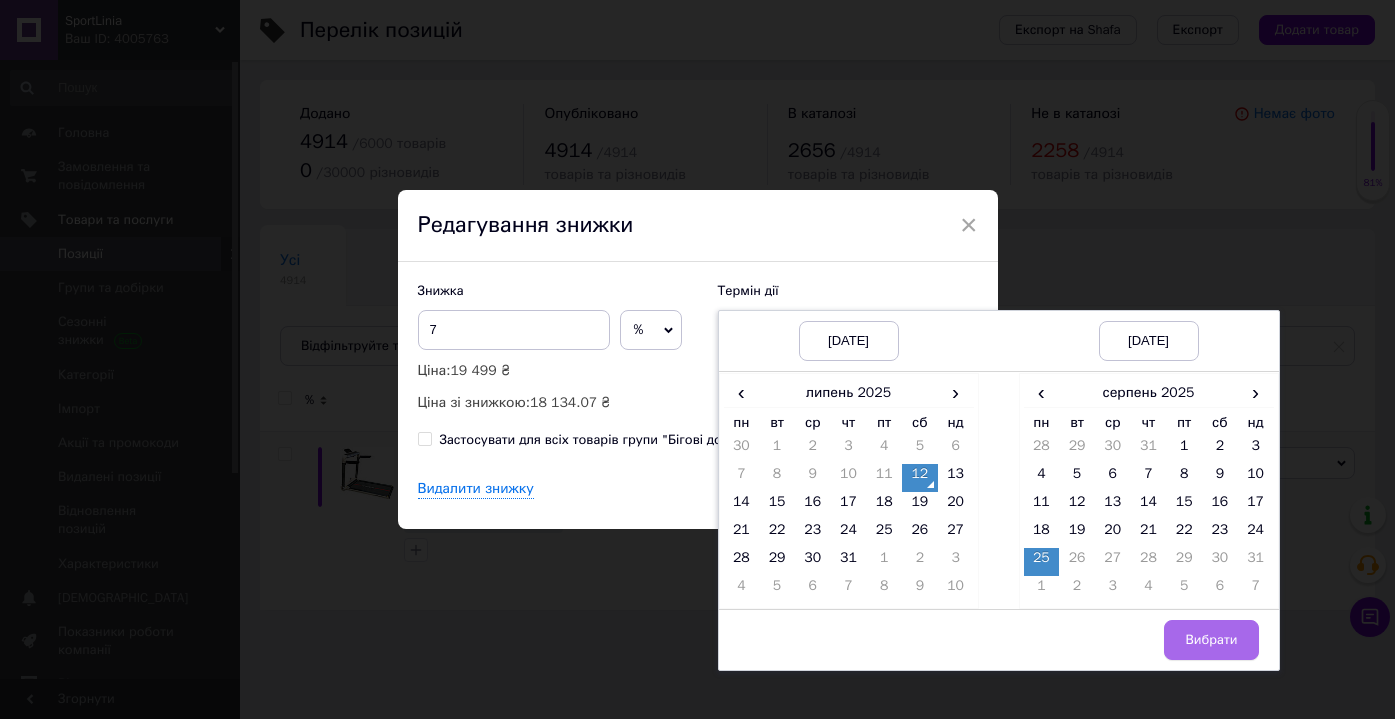 click on "Вибрати" at bounding box center (1211, 640) 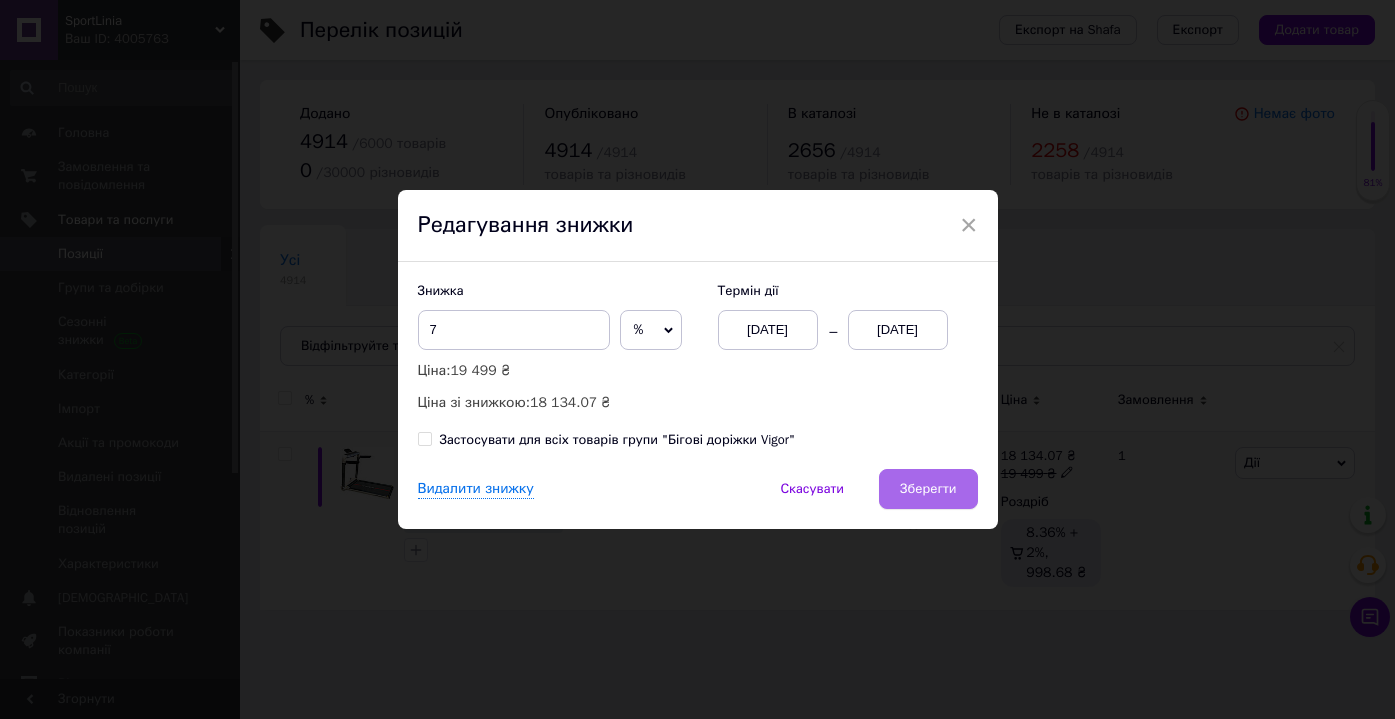 click on "Зберегти" at bounding box center [928, 489] 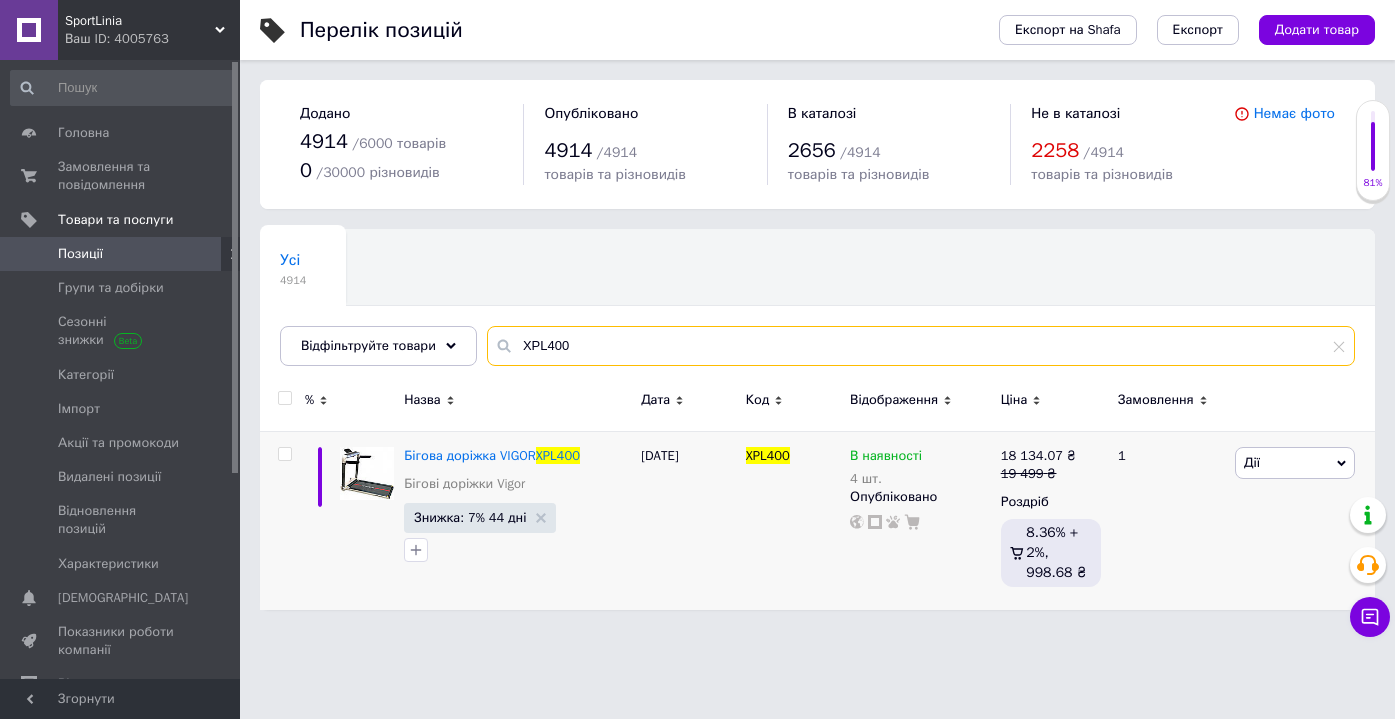 drag, startPoint x: 580, startPoint y: 350, endPoint x: 488, endPoint y: 342, distance: 92.34717 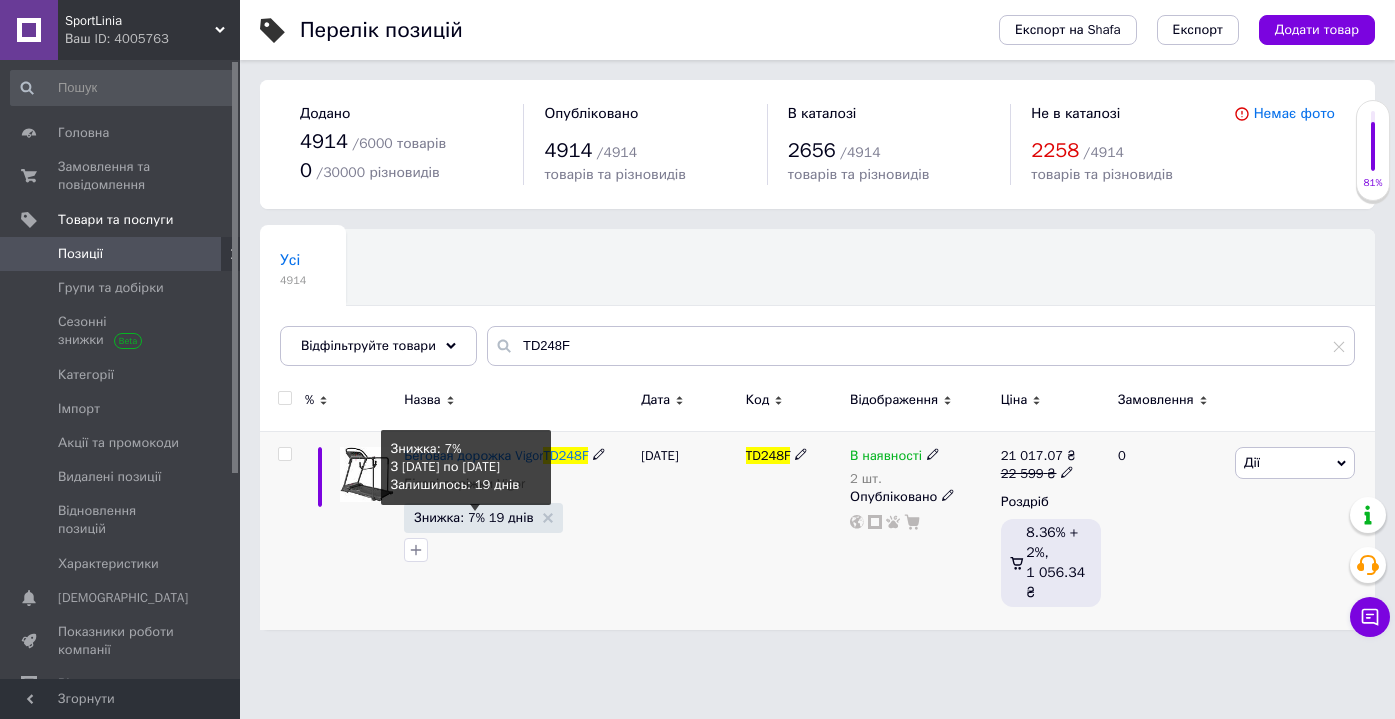 click on "Знижка: 7% 19 днів" at bounding box center (473, 517) 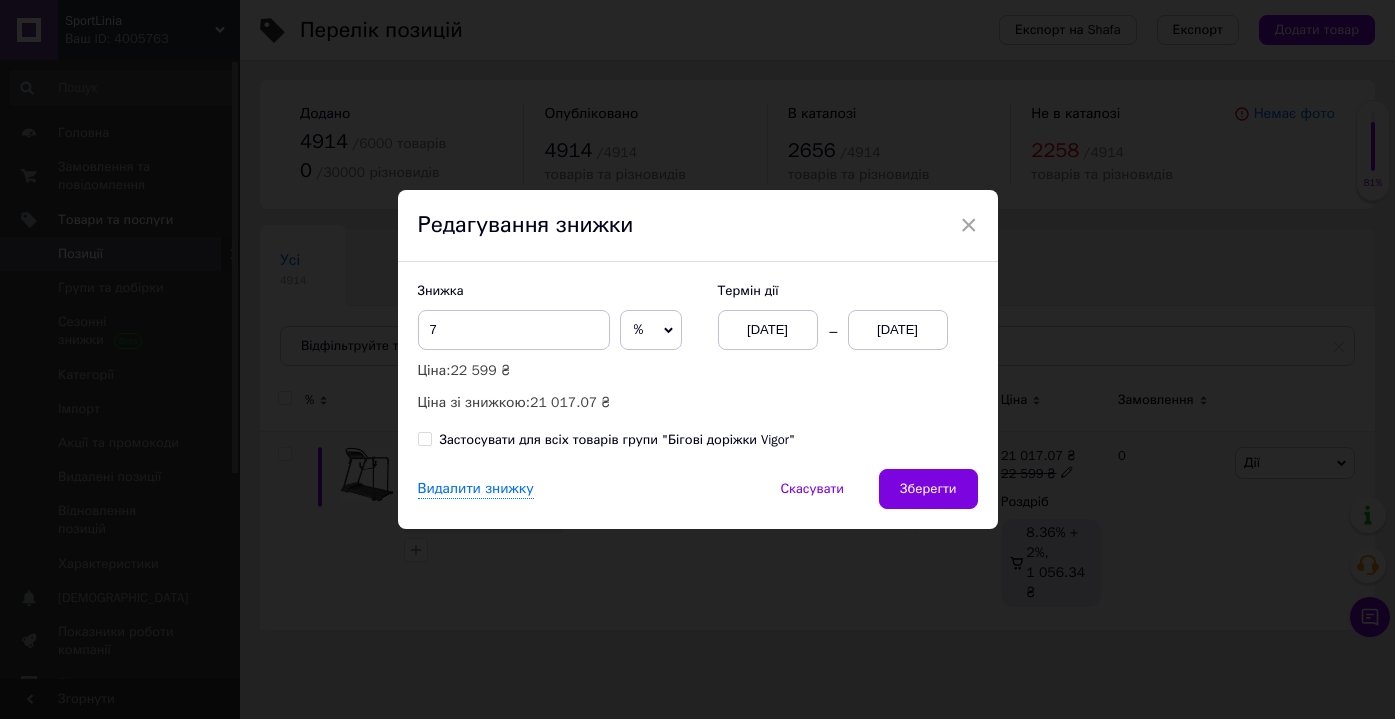 click on "[DATE]" at bounding box center (768, 330) 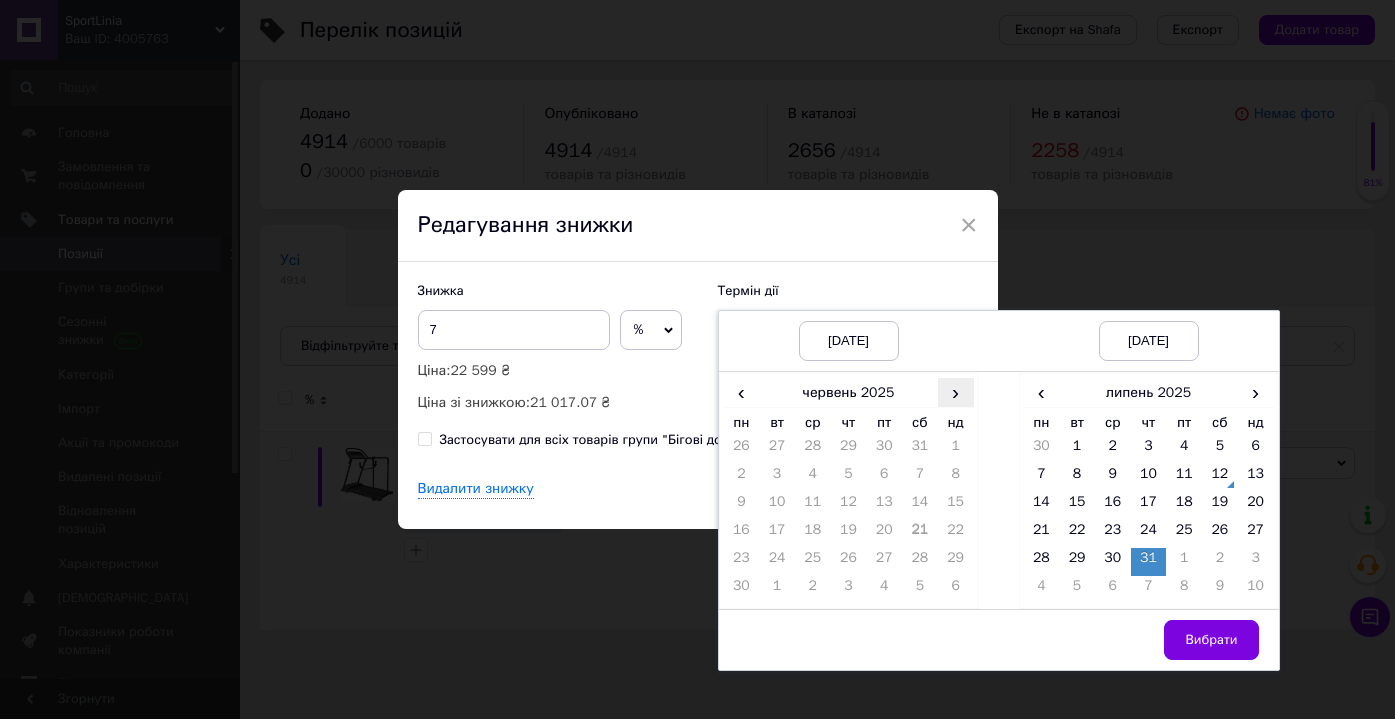 click on "›" at bounding box center [956, 392] 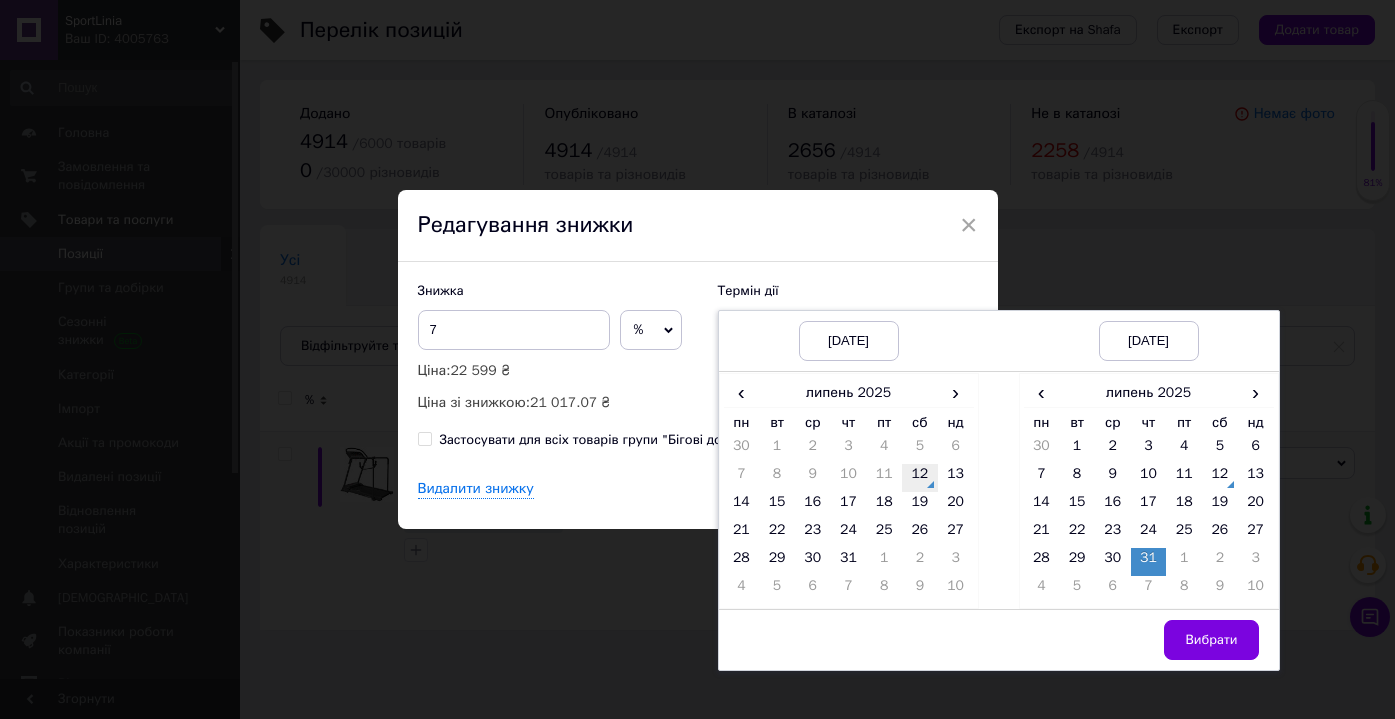 click on "12" at bounding box center (920, 478) 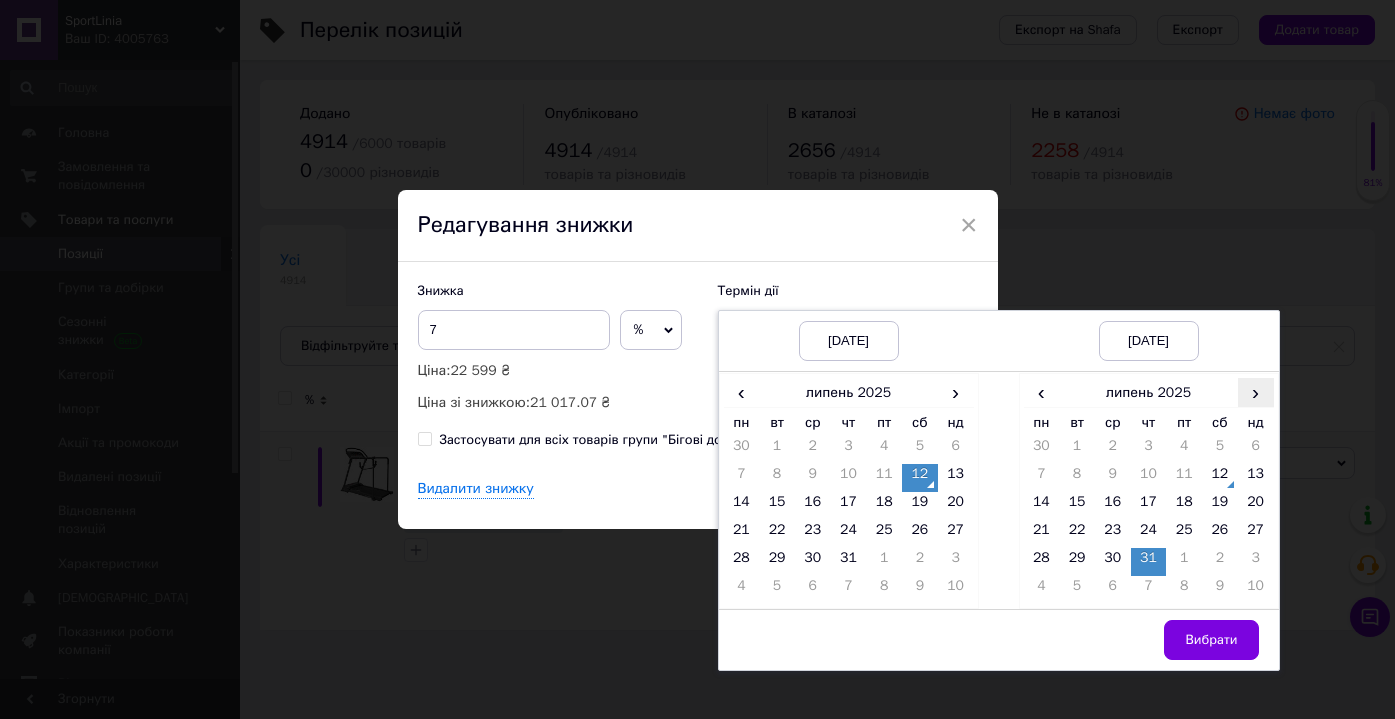 click on "›" at bounding box center [1256, 392] 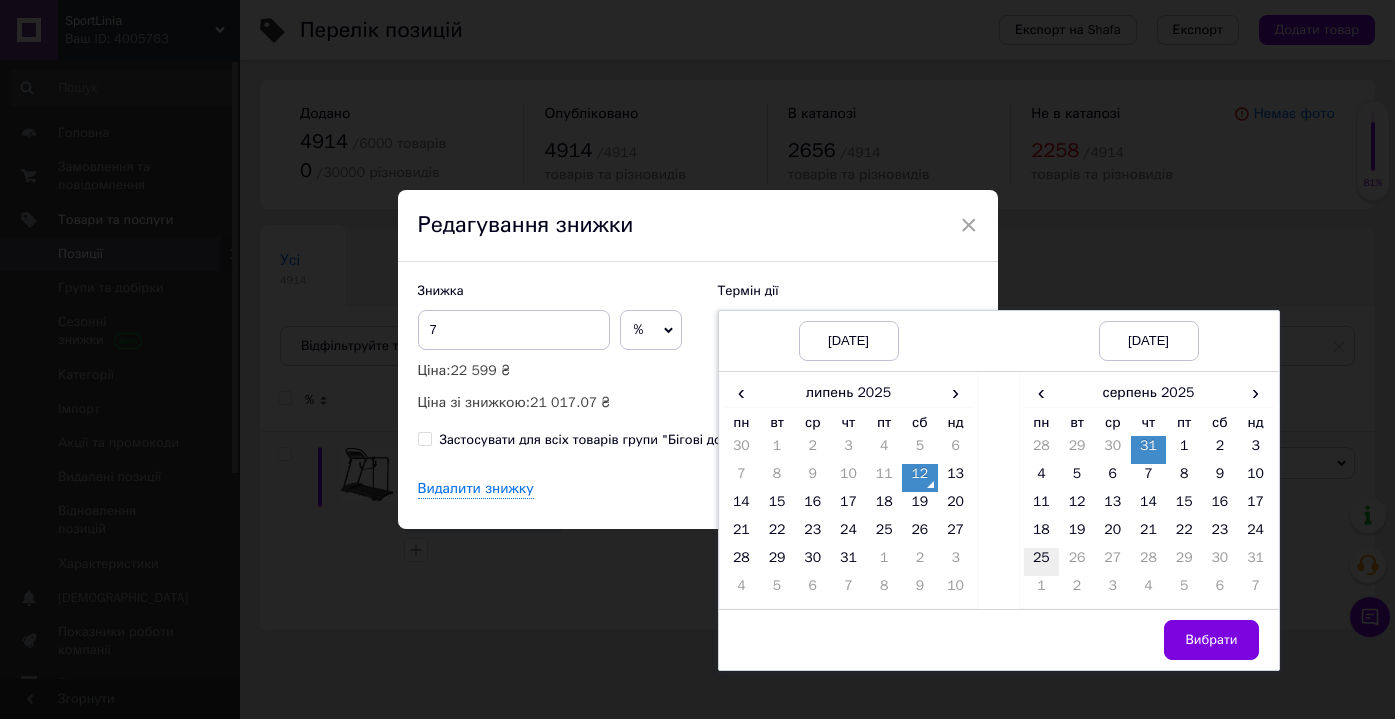 click on "25" at bounding box center (1042, 562) 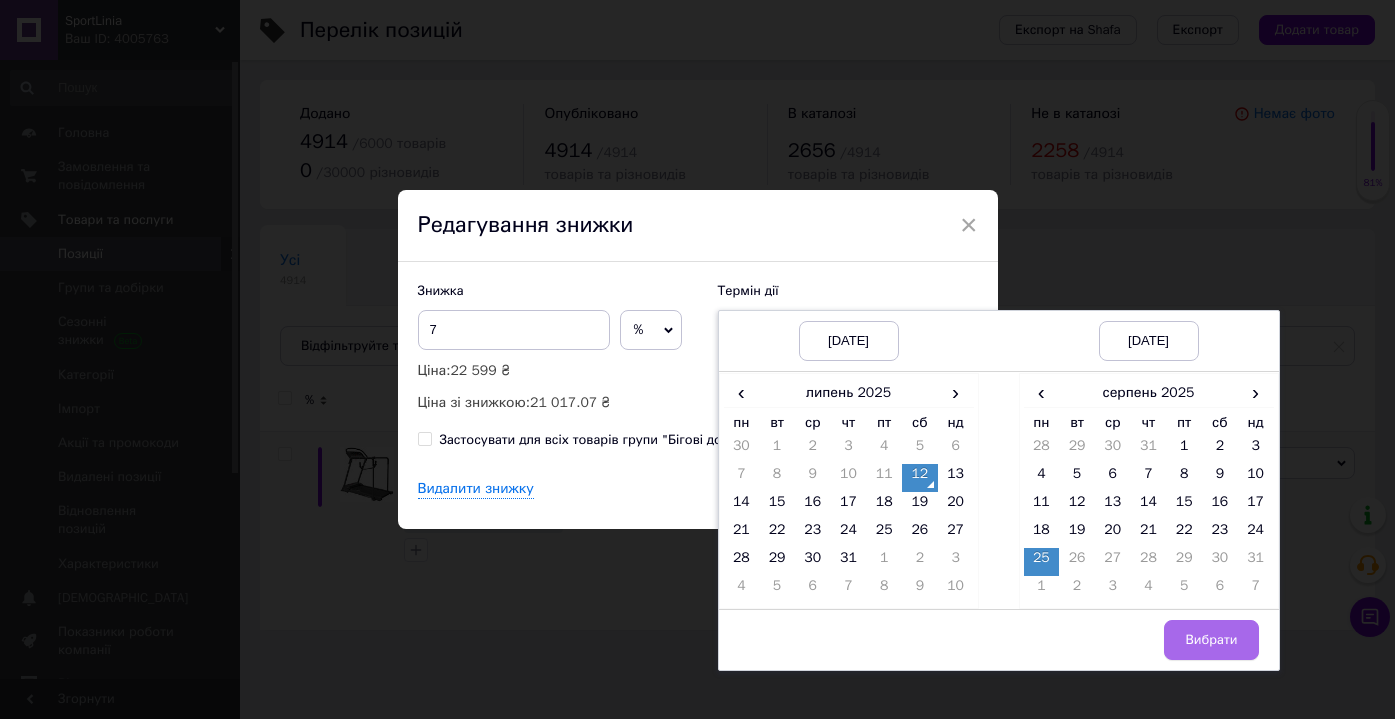click on "Вибрати" at bounding box center (1211, 640) 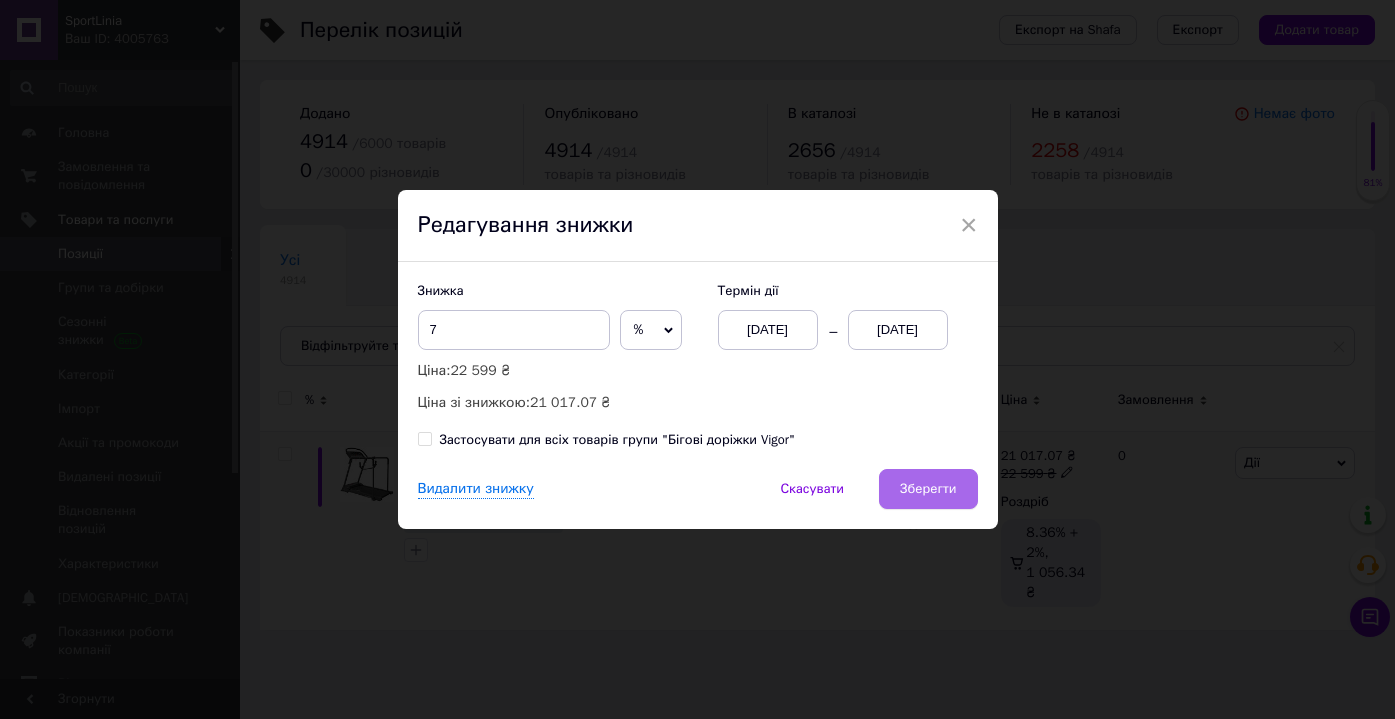 click on "Зберегти" at bounding box center (928, 489) 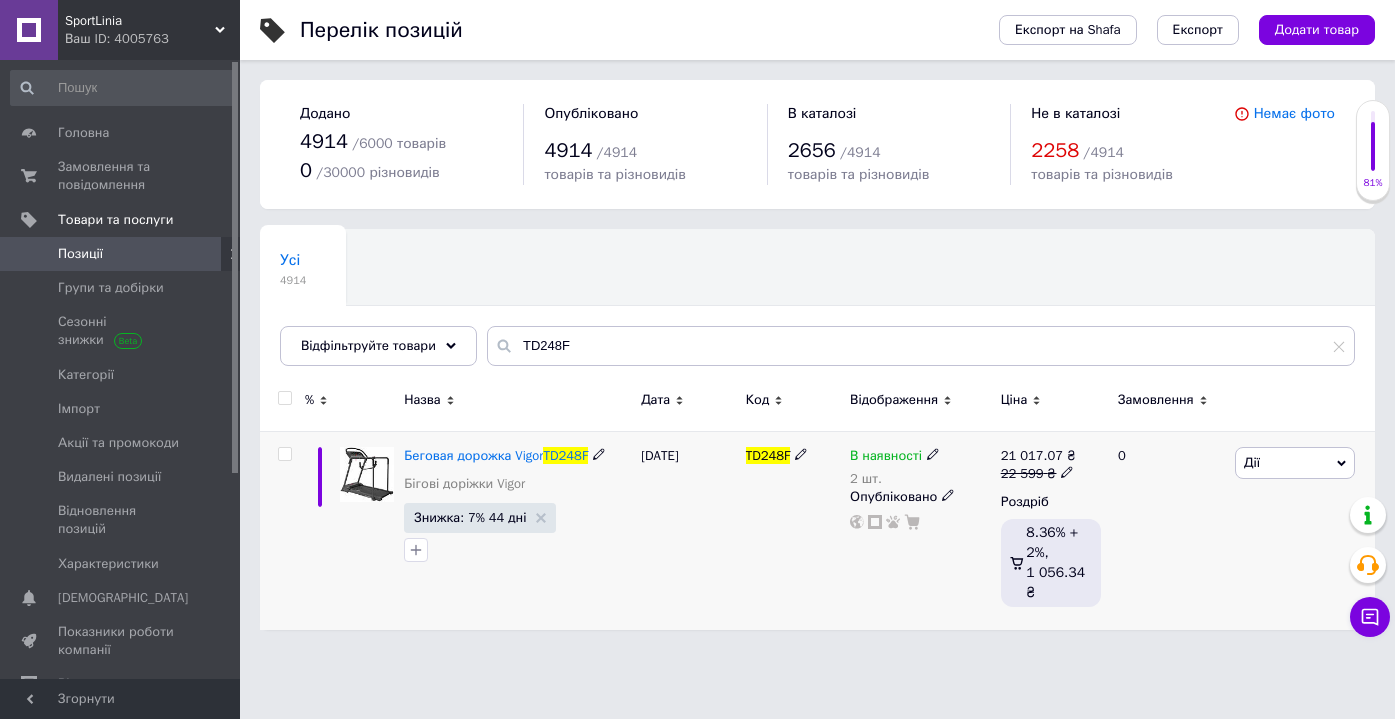 click 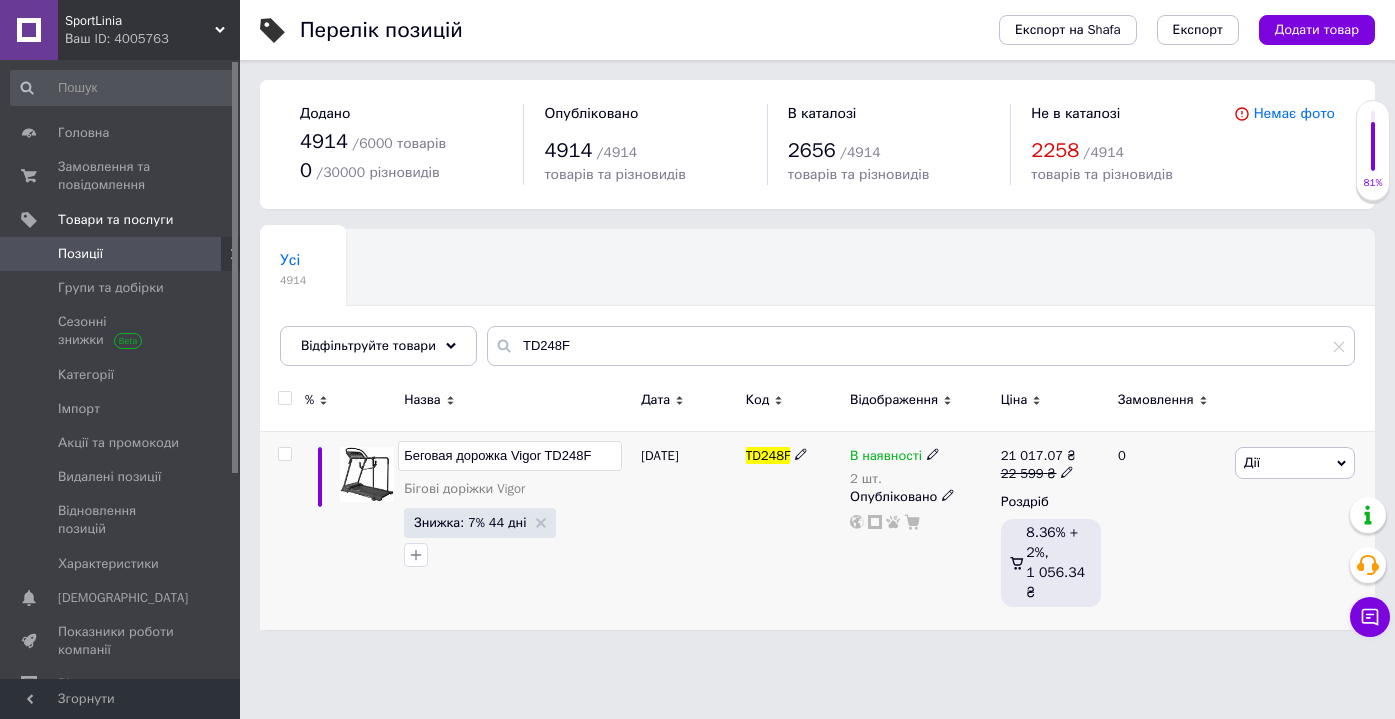 drag, startPoint x: 540, startPoint y: 455, endPoint x: 353, endPoint y: 449, distance: 187.09624 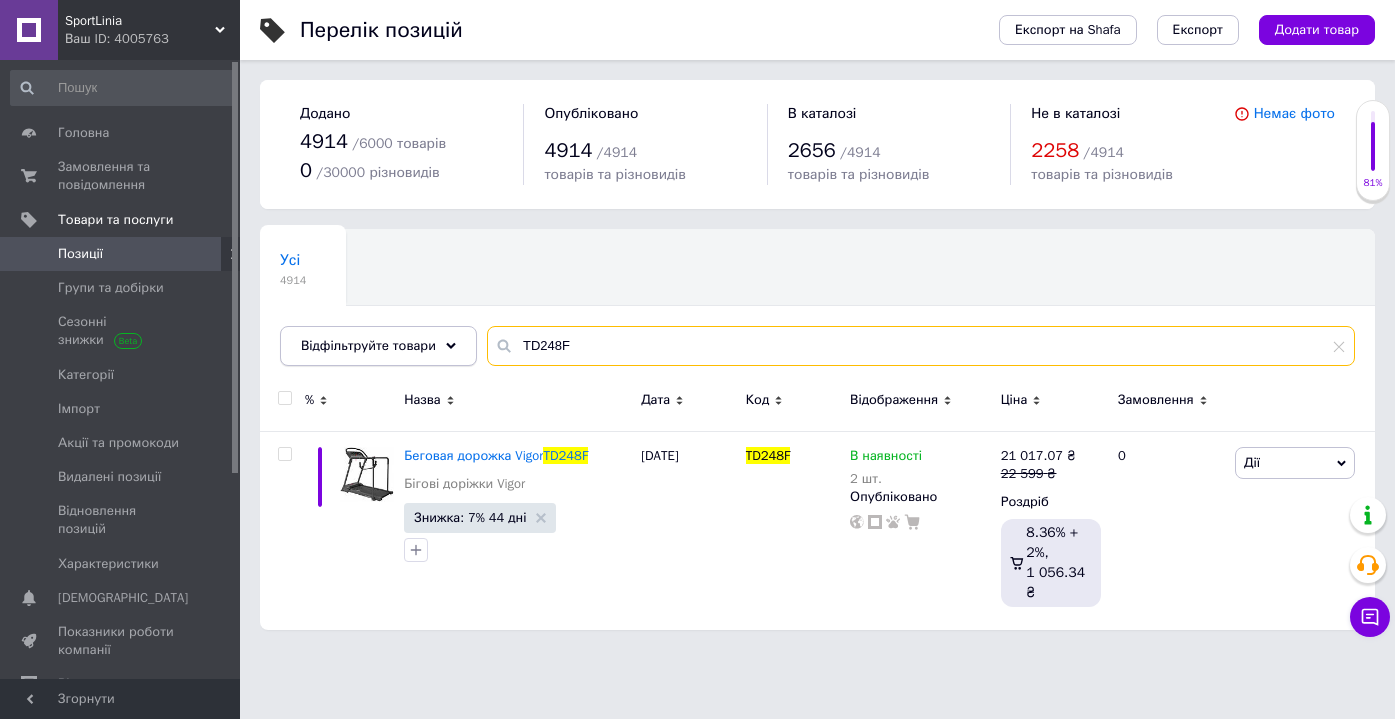 drag, startPoint x: 585, startPoint y: 346, endPoint x: 473, endPoint y: 326, distance: 113.7717 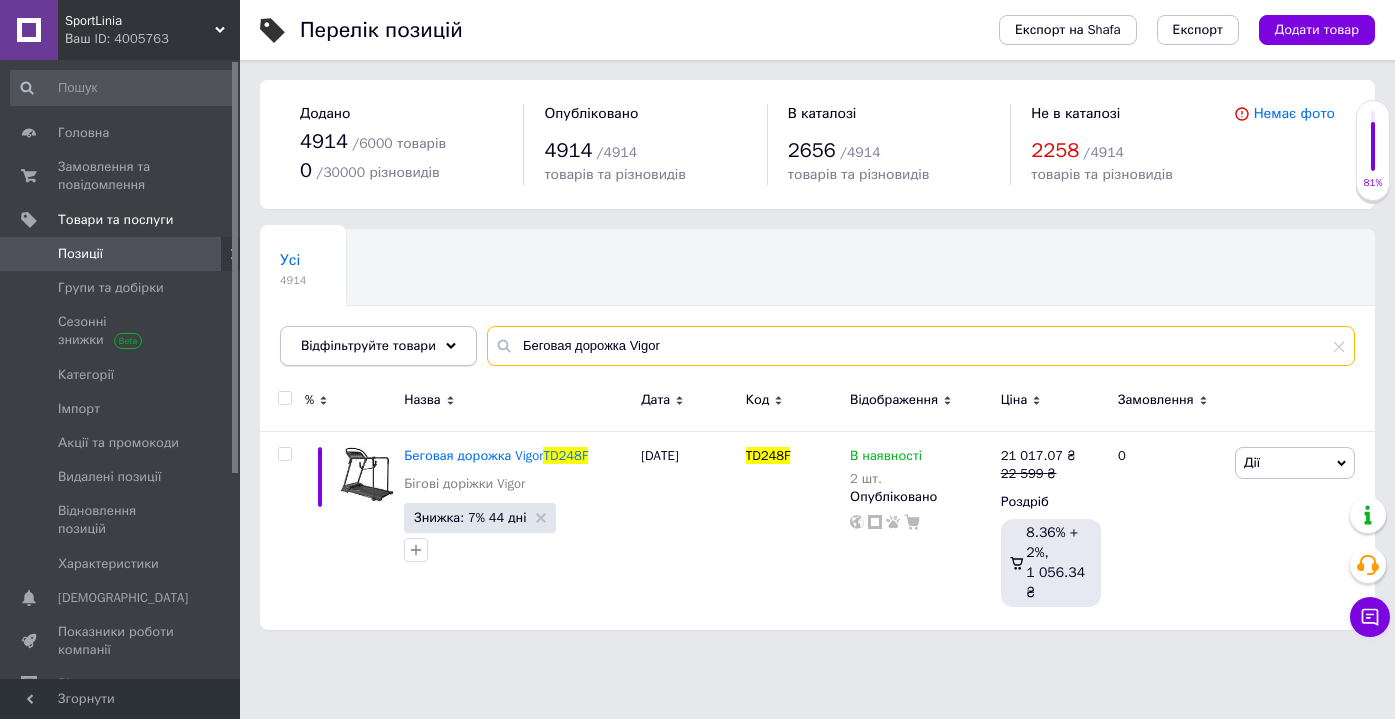 scroll, scrollTop: 0, scrollLeft: 0, axis: both 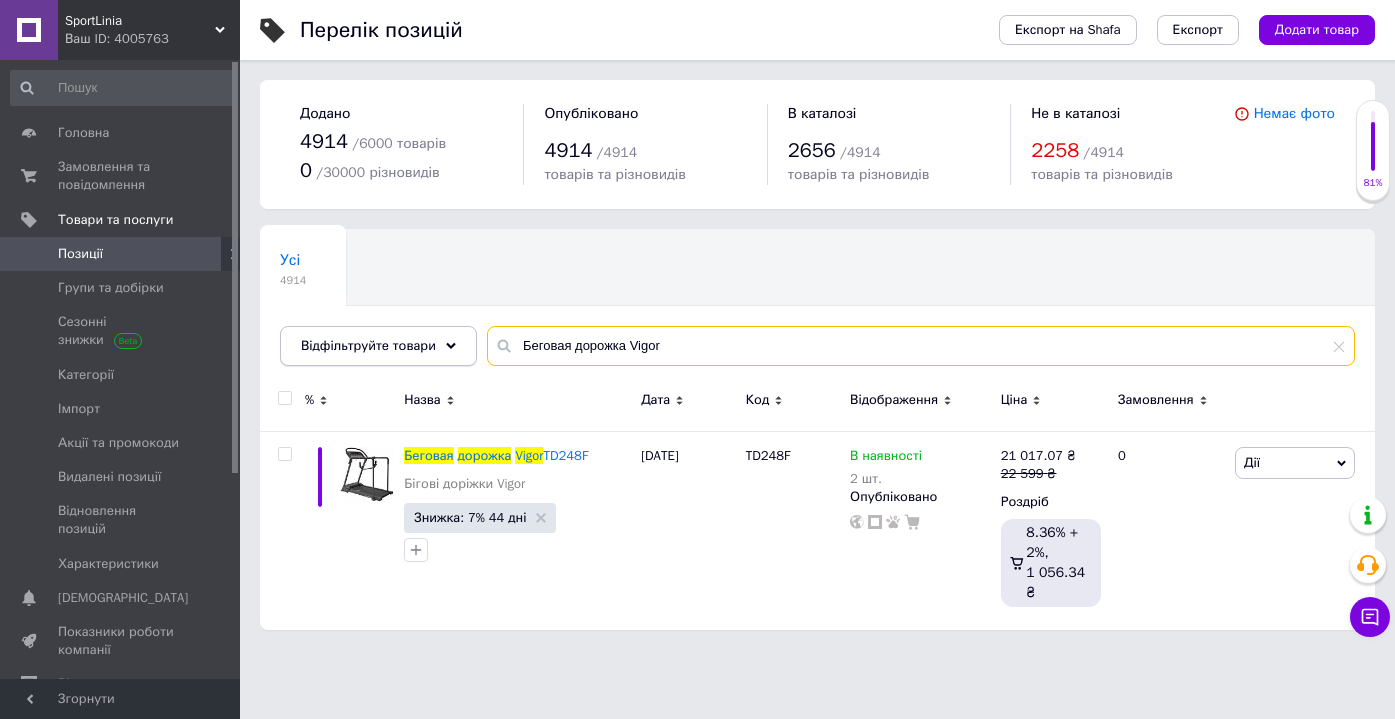 drag, startPoint x: 630, startPoint y: 346, endPoint x: 467, endPoint y: 341, distance: 163.07668 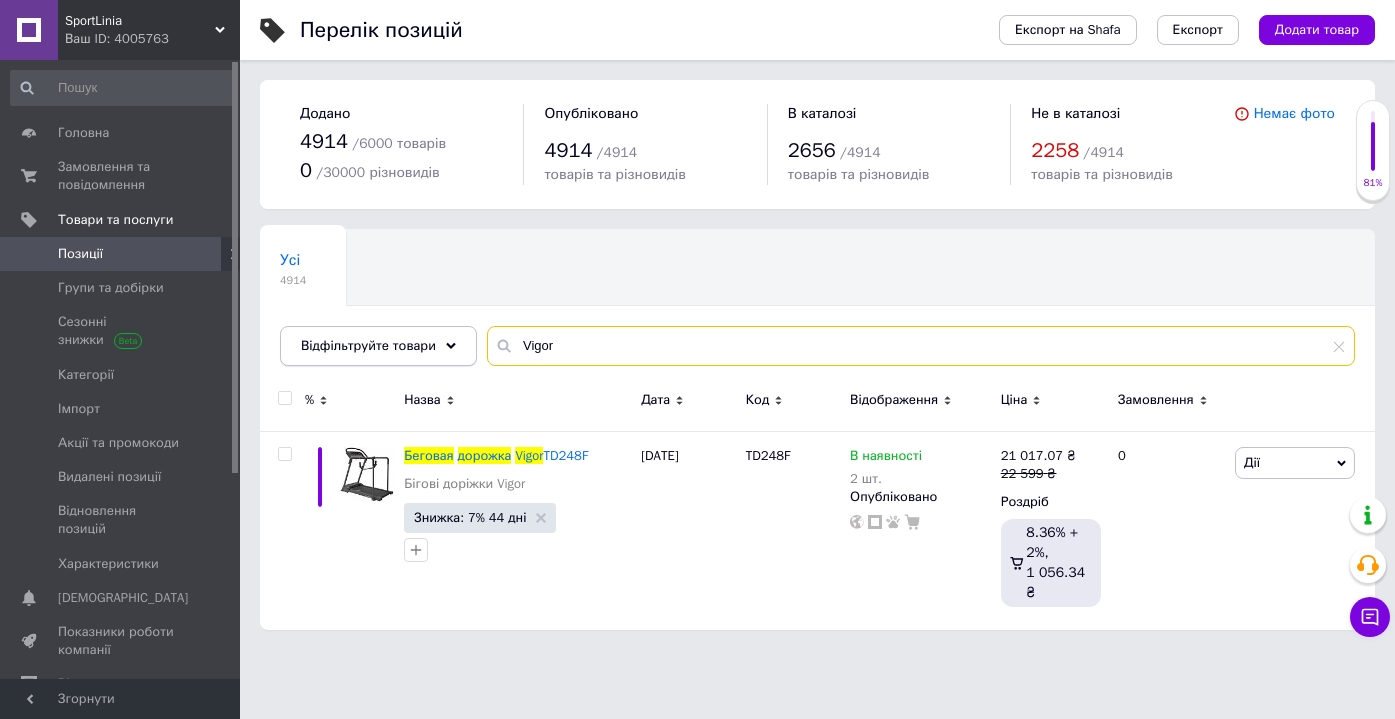 type on "Vigor" 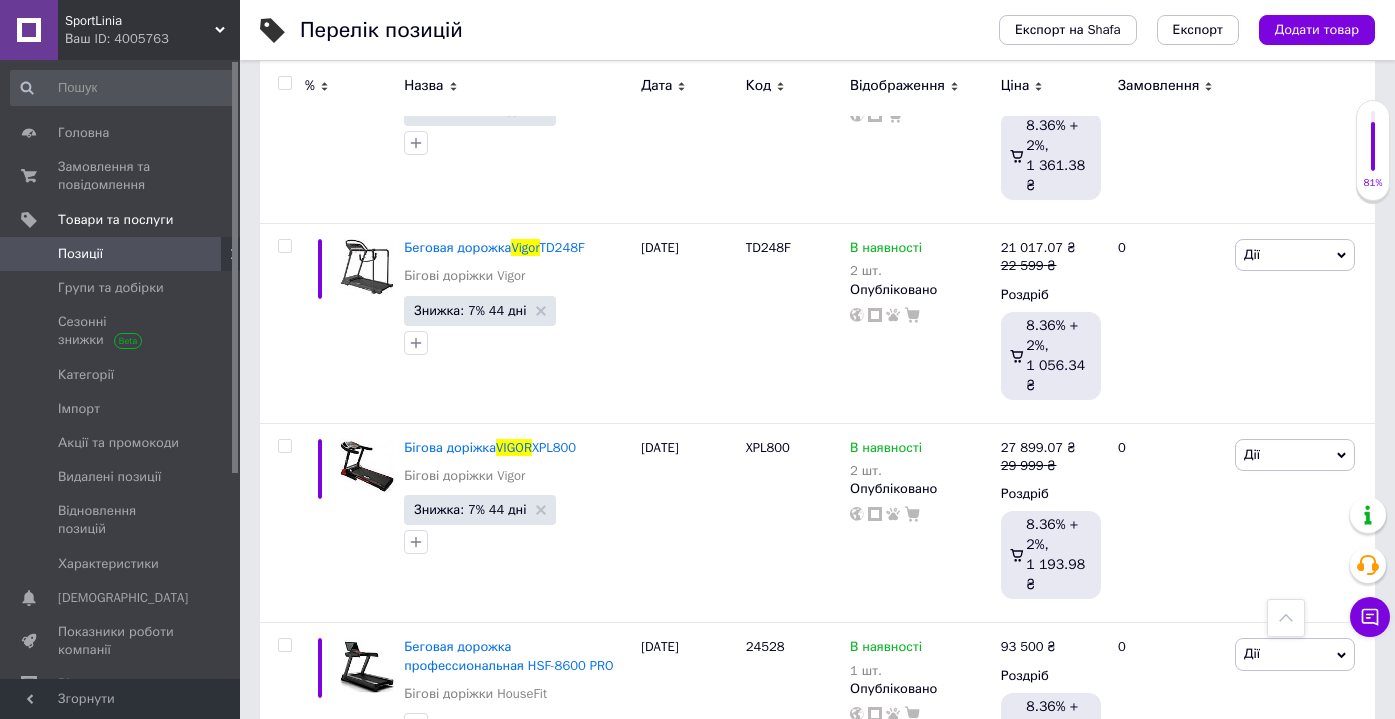 scroll, scrollTop: 3219, scrollLeft: 0, axis: vertical 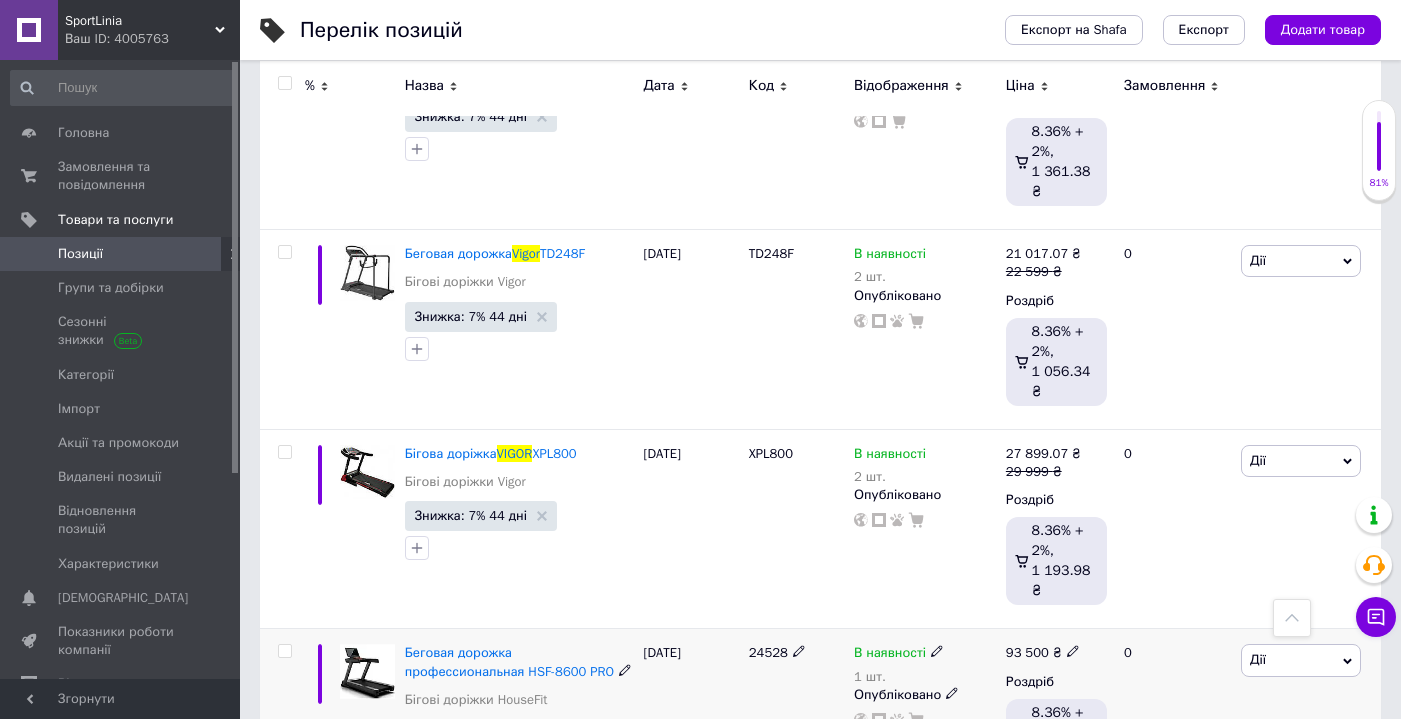 click on "Дії" at bounding box center (1301, 660) 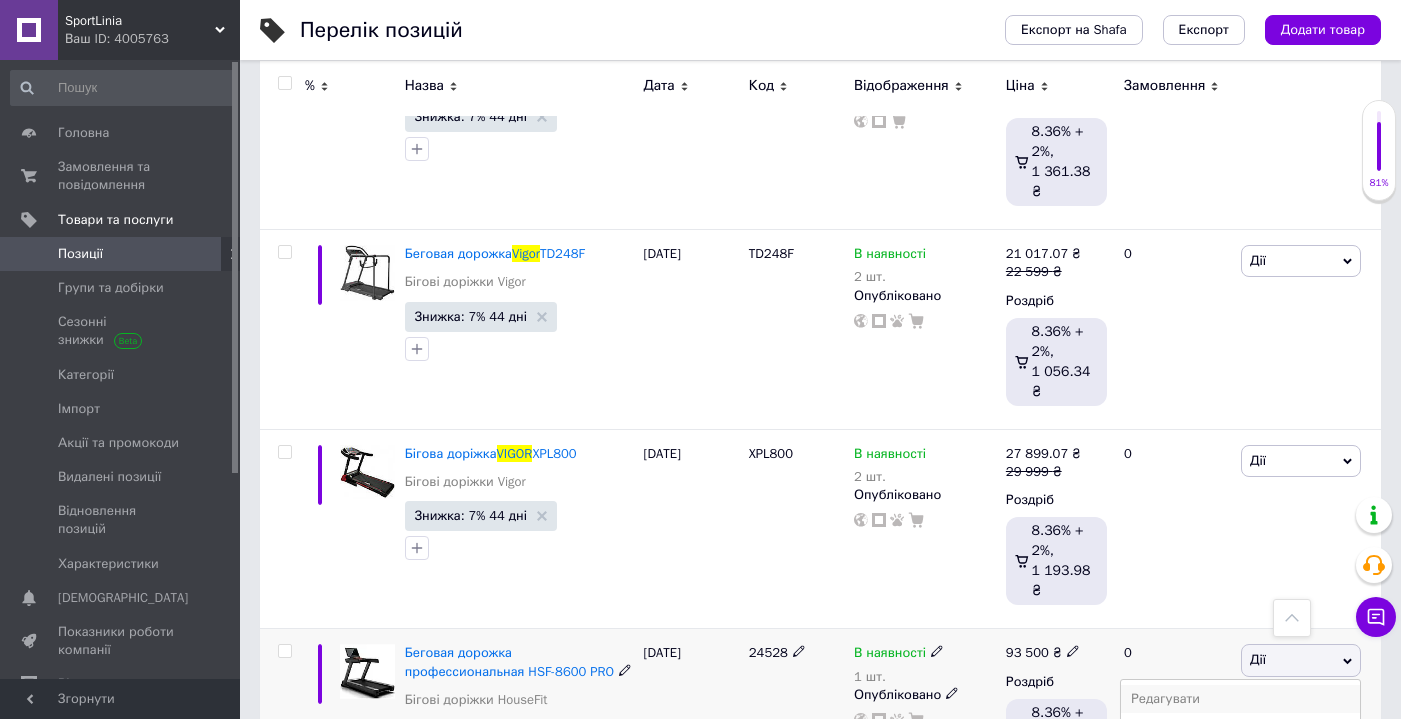 click on "Редагувати" at bounding box center [1240, 699] 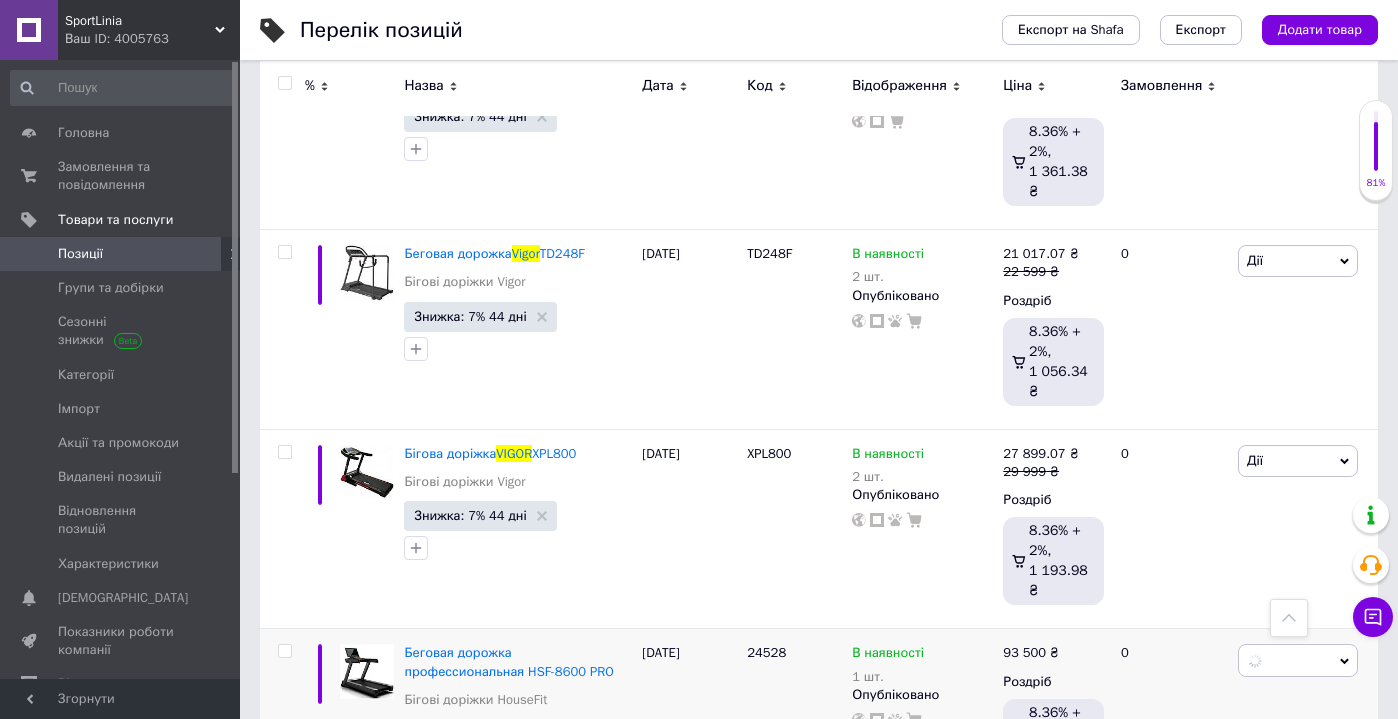 click on "Назва" at bounding box center [423, 86] 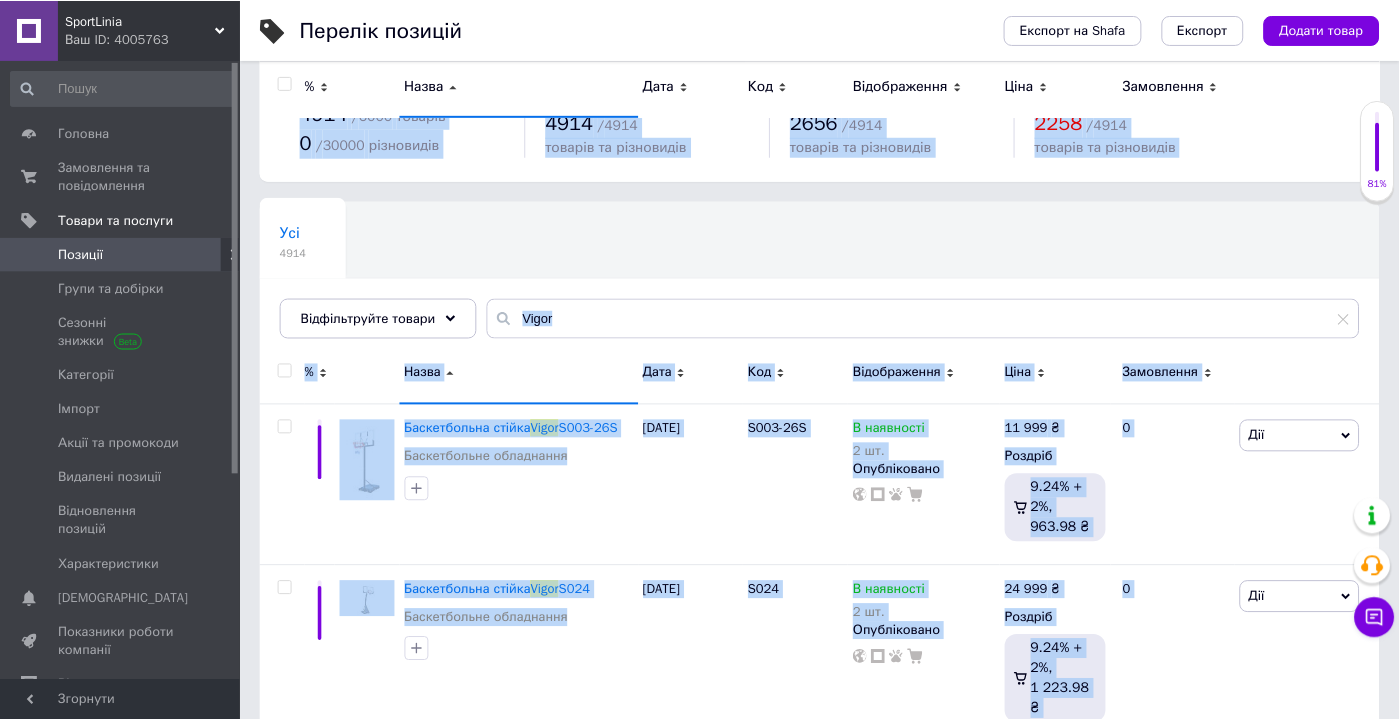 scroll, scrollTop: 0, scrollLeft: 0, axis: both 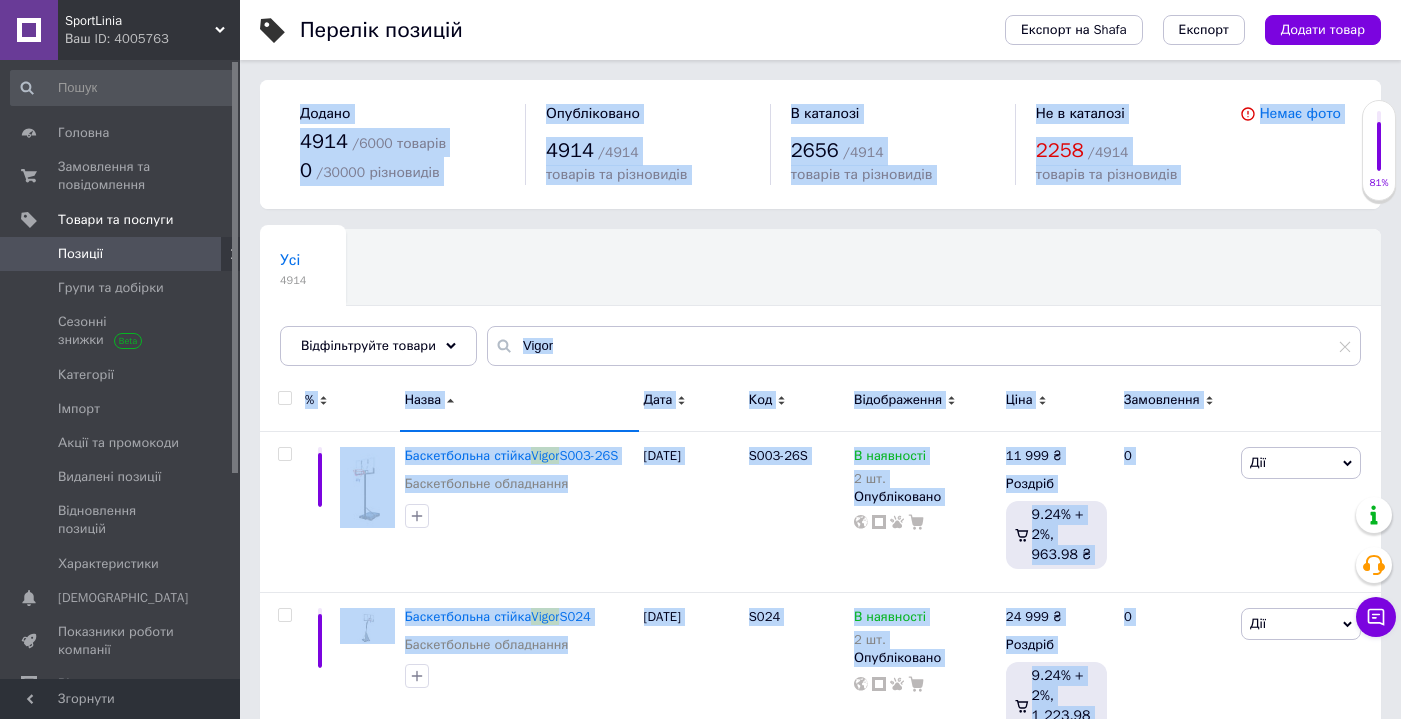 drag, startPoint x: 265, startPoint y: 265, endPoint x: 240, endPoint y: -91, distance: 356.87674 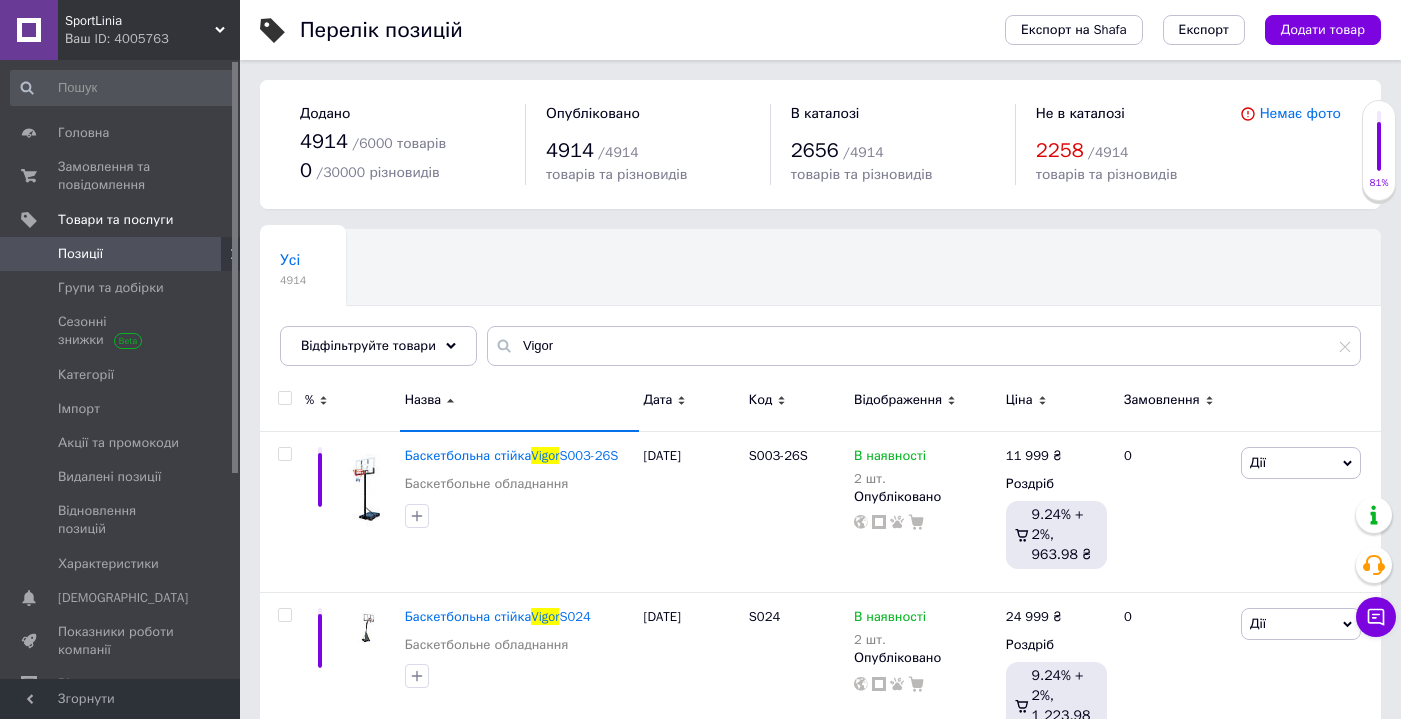 click on "Відображення" at bounding box center (898, 400) 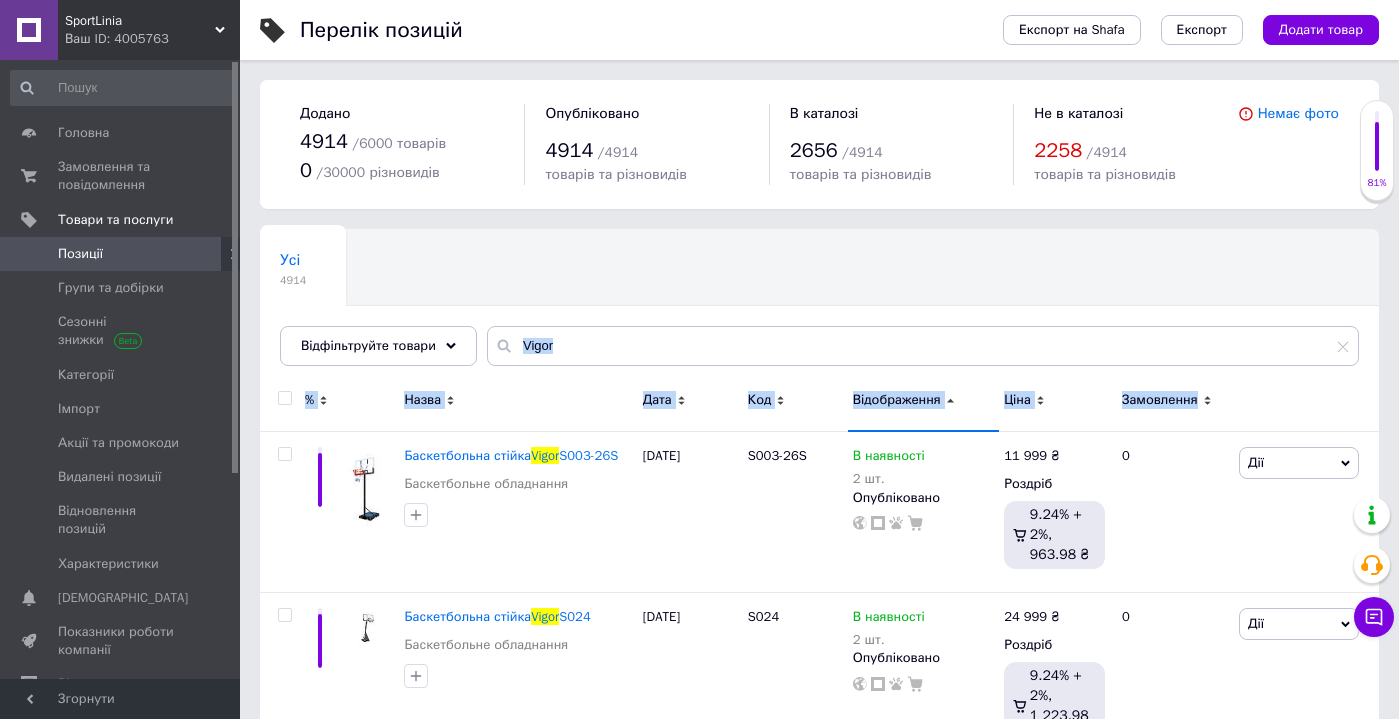 drag, startPoint x: 1388, startPoint y: 271, endPoint x: 1376, endPoint y: 398, distance: 127.56567 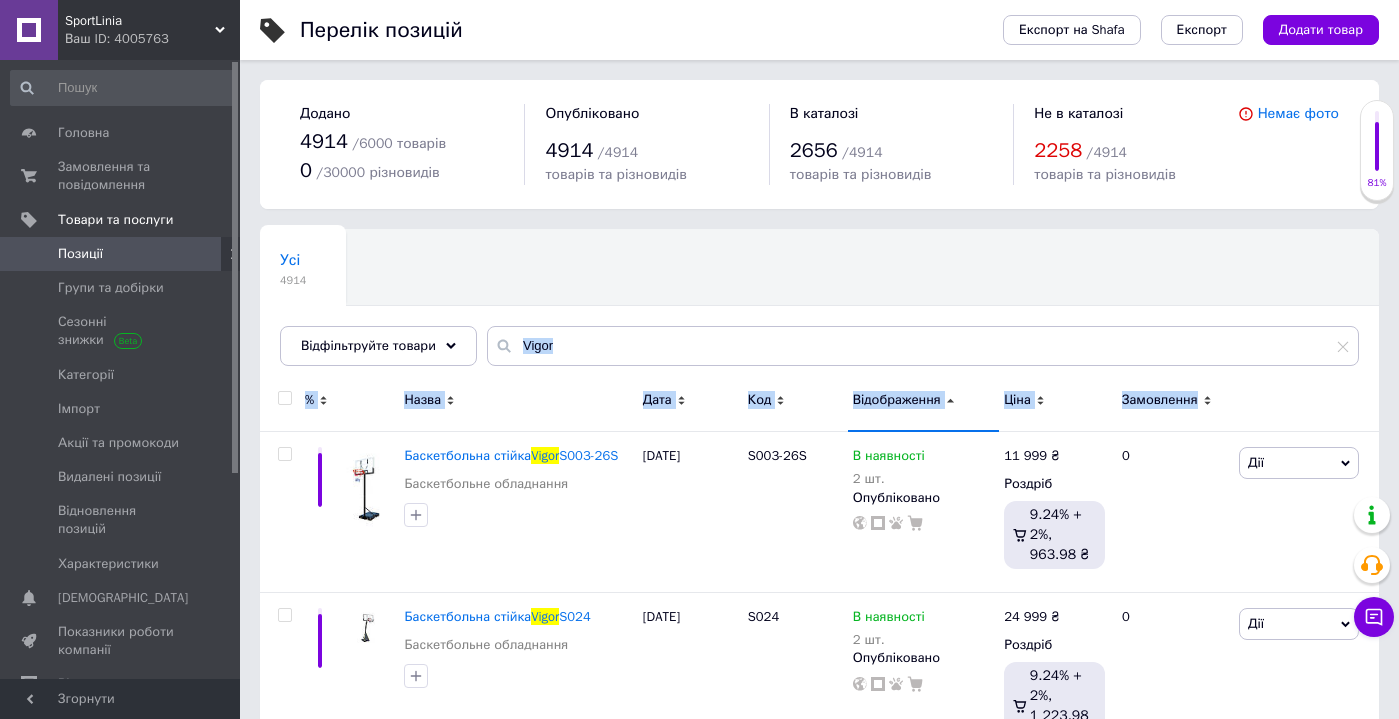 click at bounding box center (1306, 403) 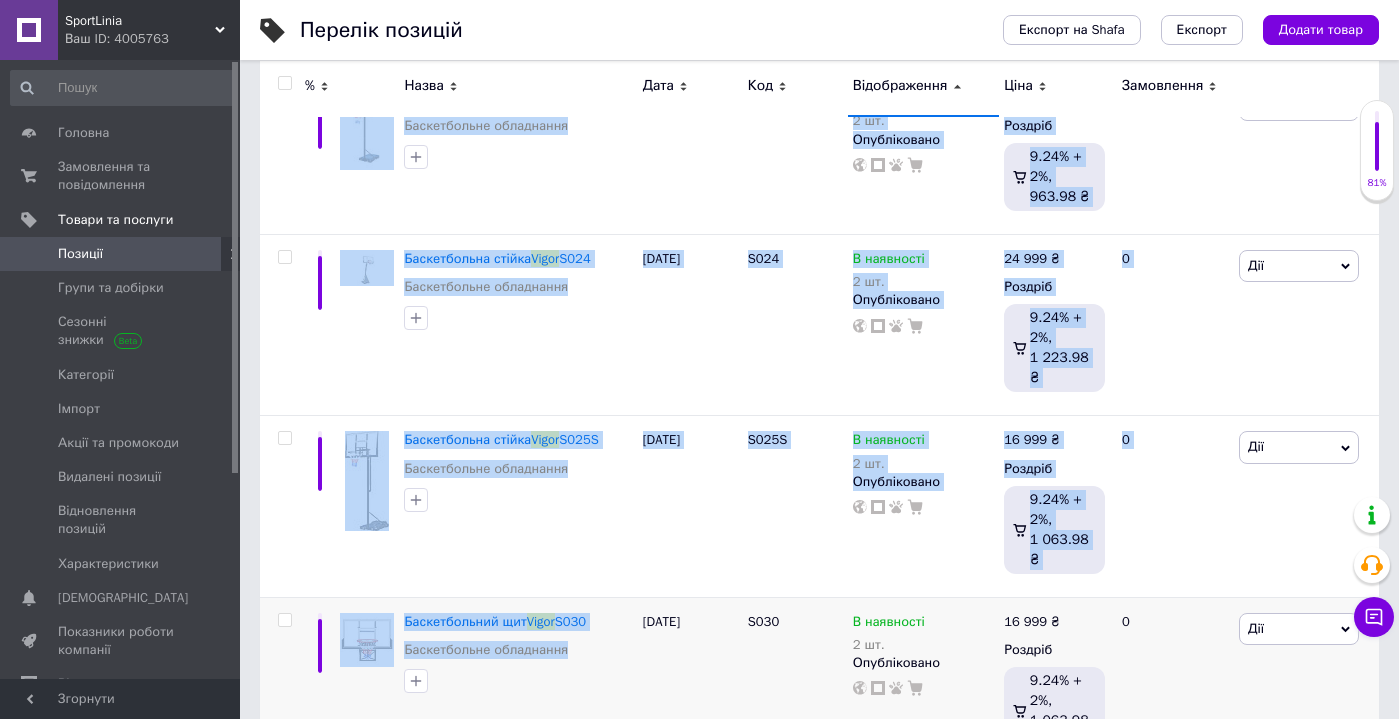 scroll, scrollTop: 399, scrollLeft: 0, axis: vertical 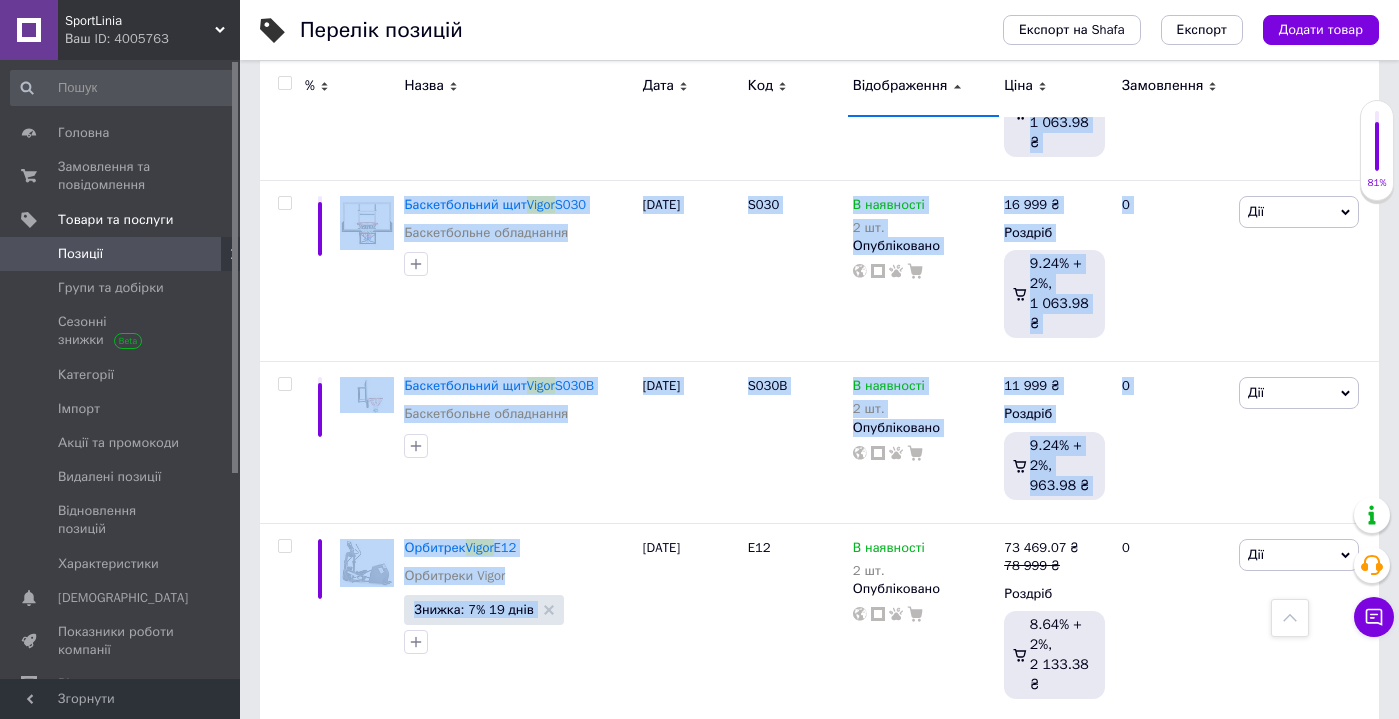 drag, startPoint x: 1372, startPoint y: 358, endPoint x: 1297, endPoint y: 761, distance: 409.9195 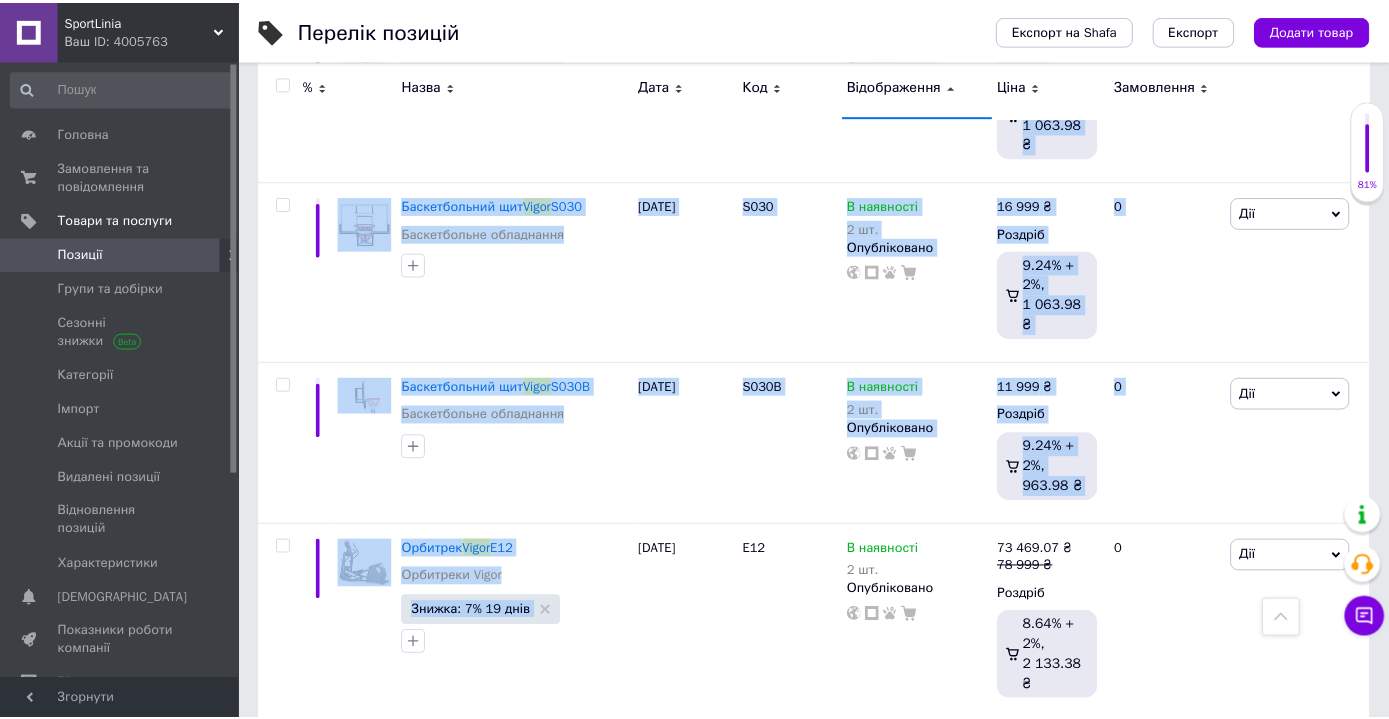 scroll, scrollTop: 873, scrollLeft: 0, axis: vertical 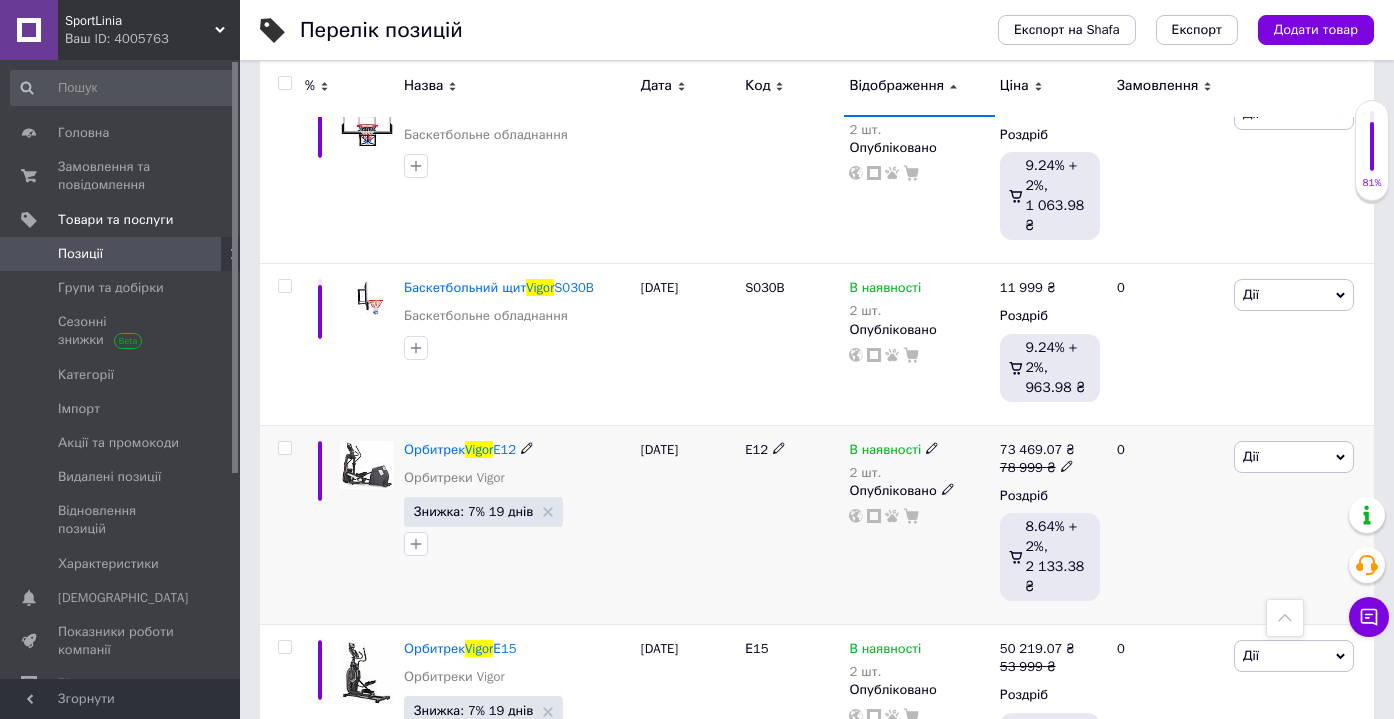 click on "[PERSON_NAME] Підняти на початок групи Копіювати Знижка Подарунок Супутні Приховати Ярлик Додати на вітрину Додати в кампанію Каталог ProSale Видалити" at bounding box center (1301, 525) 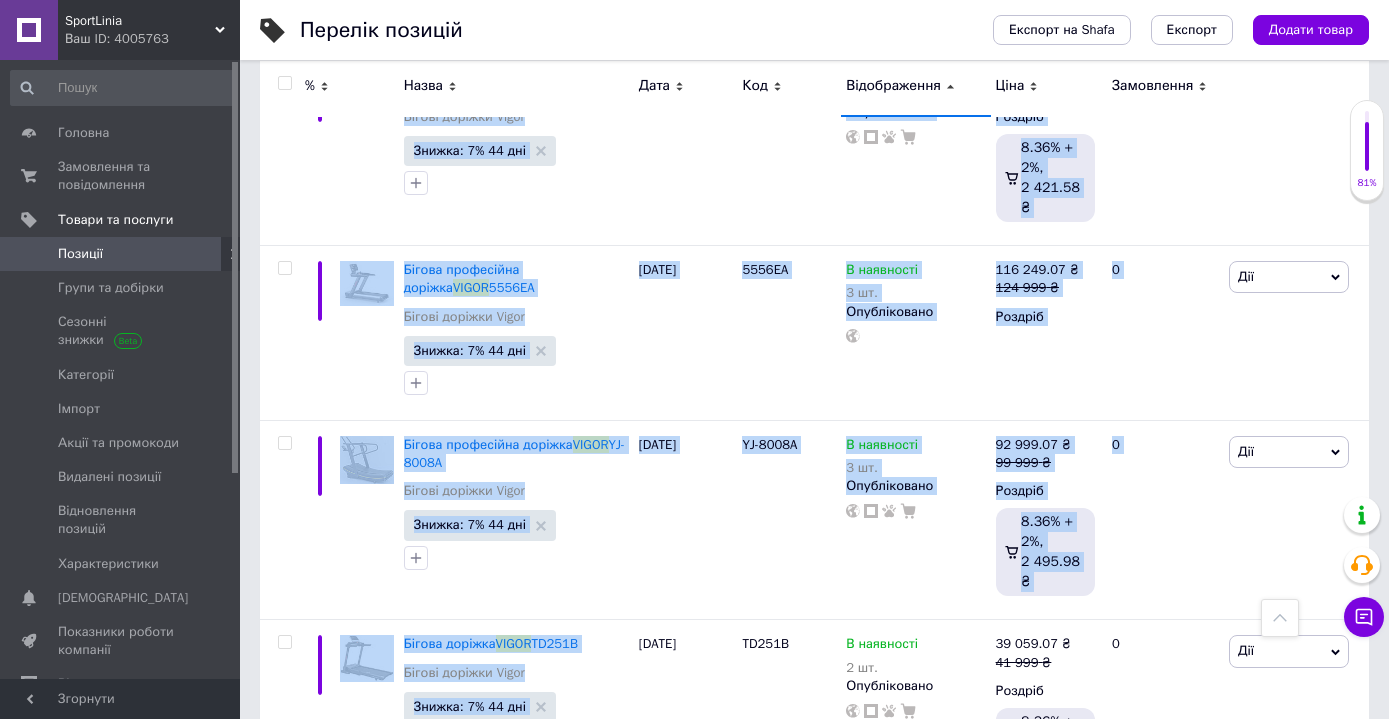 scroll, scrollTop: 2276, scrollLeft: 0, axis: vertical 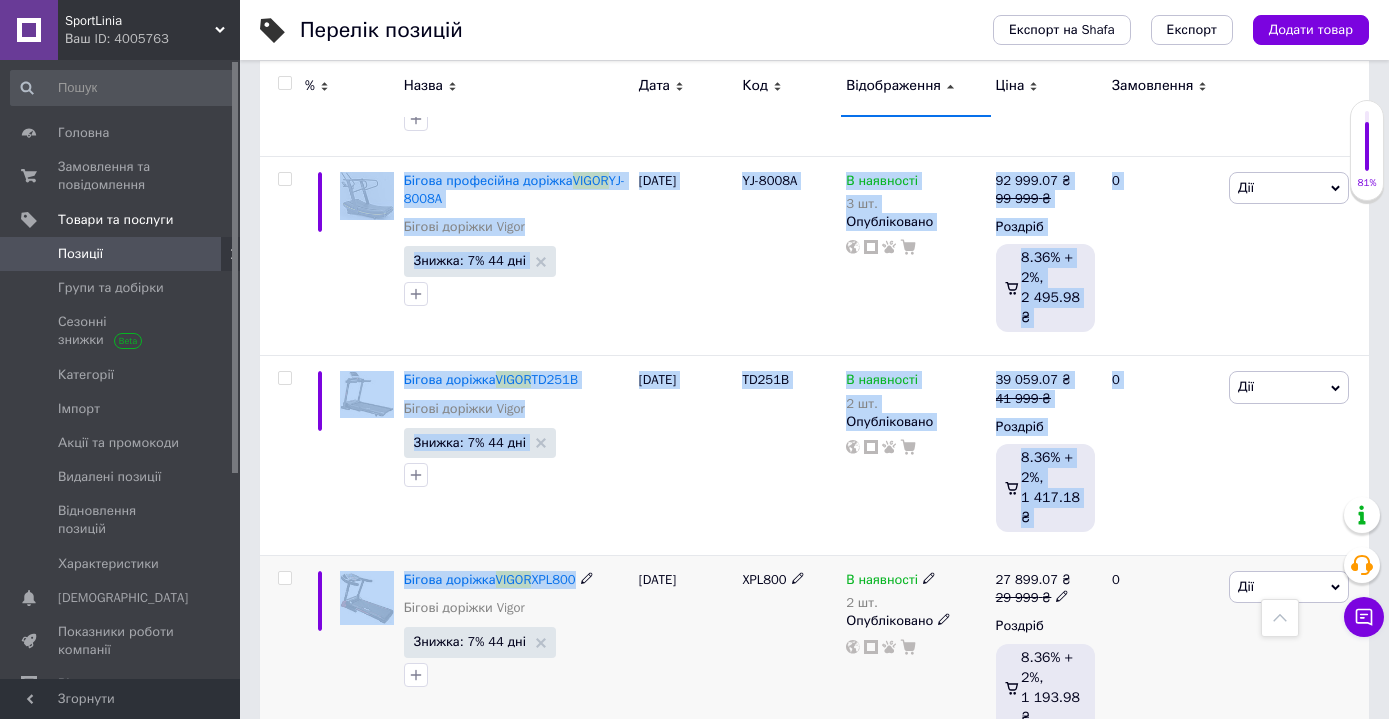 drag, startPoint x: 618, startPoint y: 551, endPoint x: 636, endPoint y: 529, distance: 28.42534 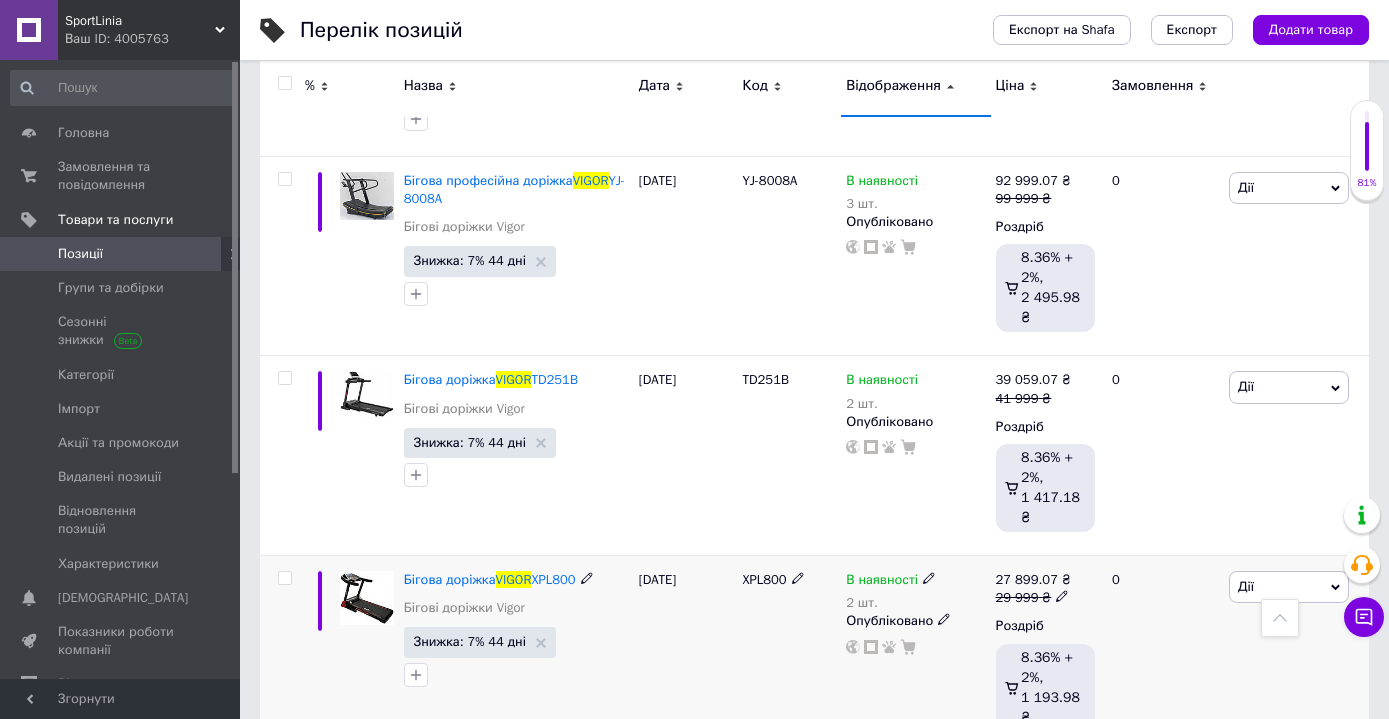 click on "[DATE]" at bounding box center [686, 656] 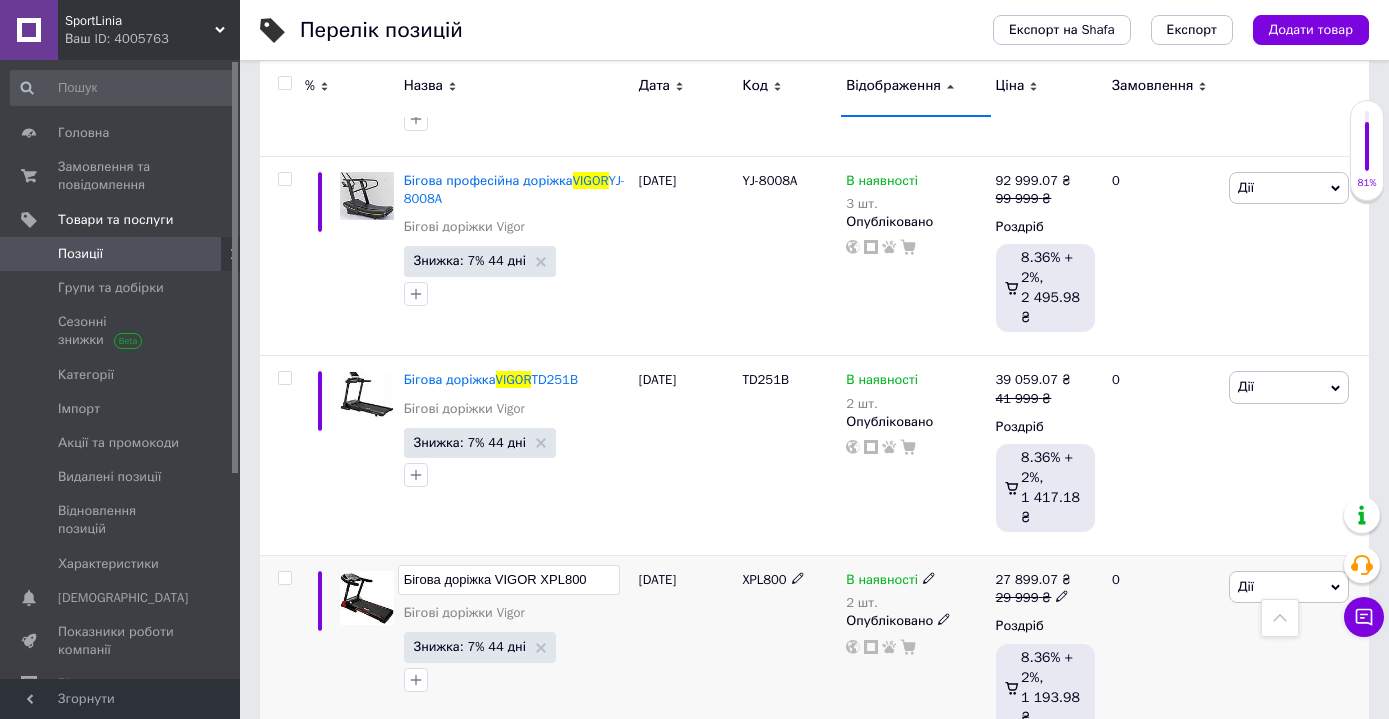 click on "Бігова доріжка VIGOR XPL800" at bounding box center (509, 580) 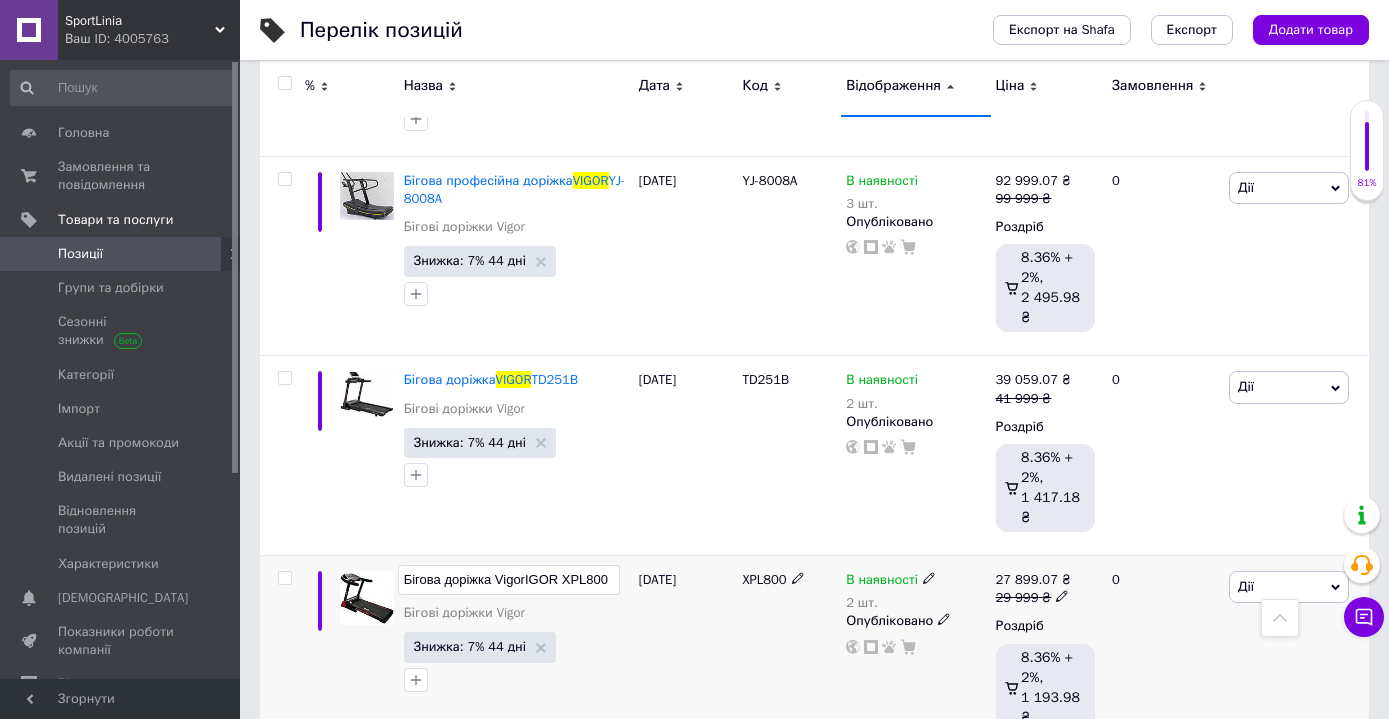 click on "Бігова доріжка VigorIGOR XPL800" at bounding box center (509, 580) 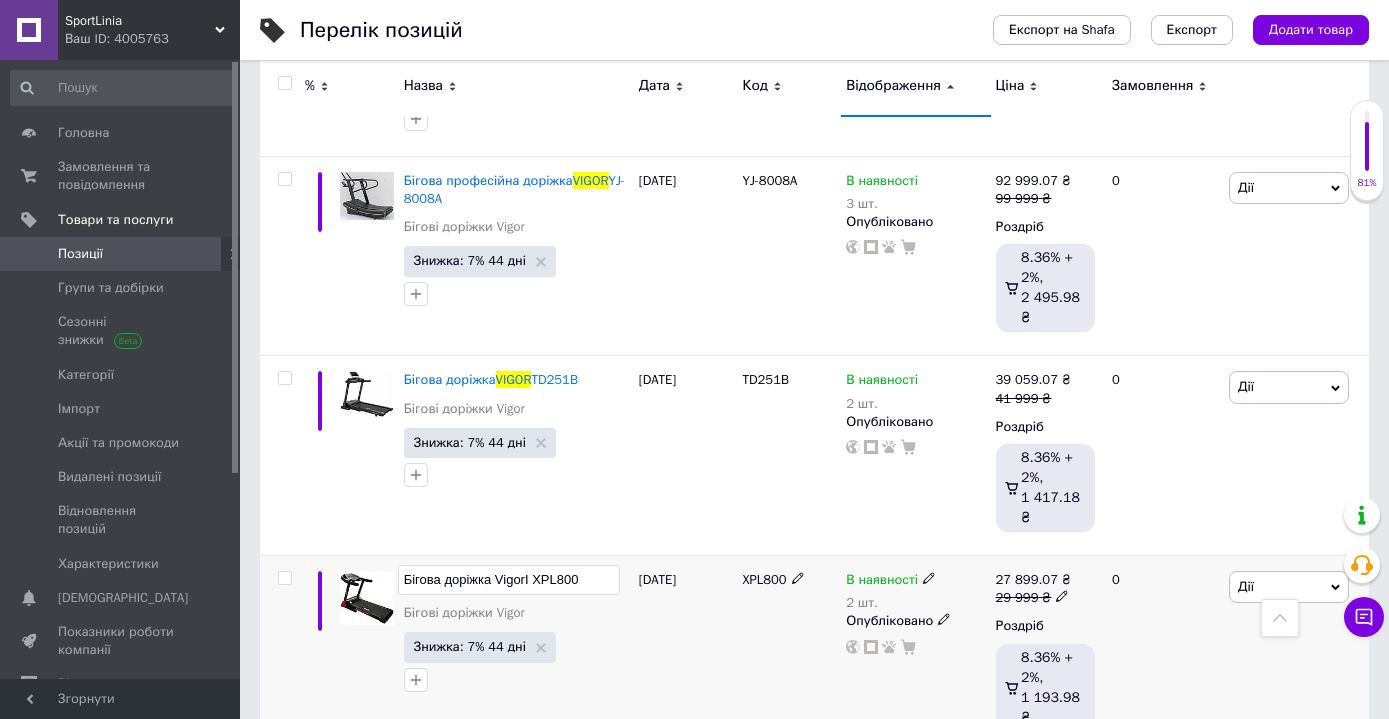 type on "Бігова доріжка Vigor XPL800" 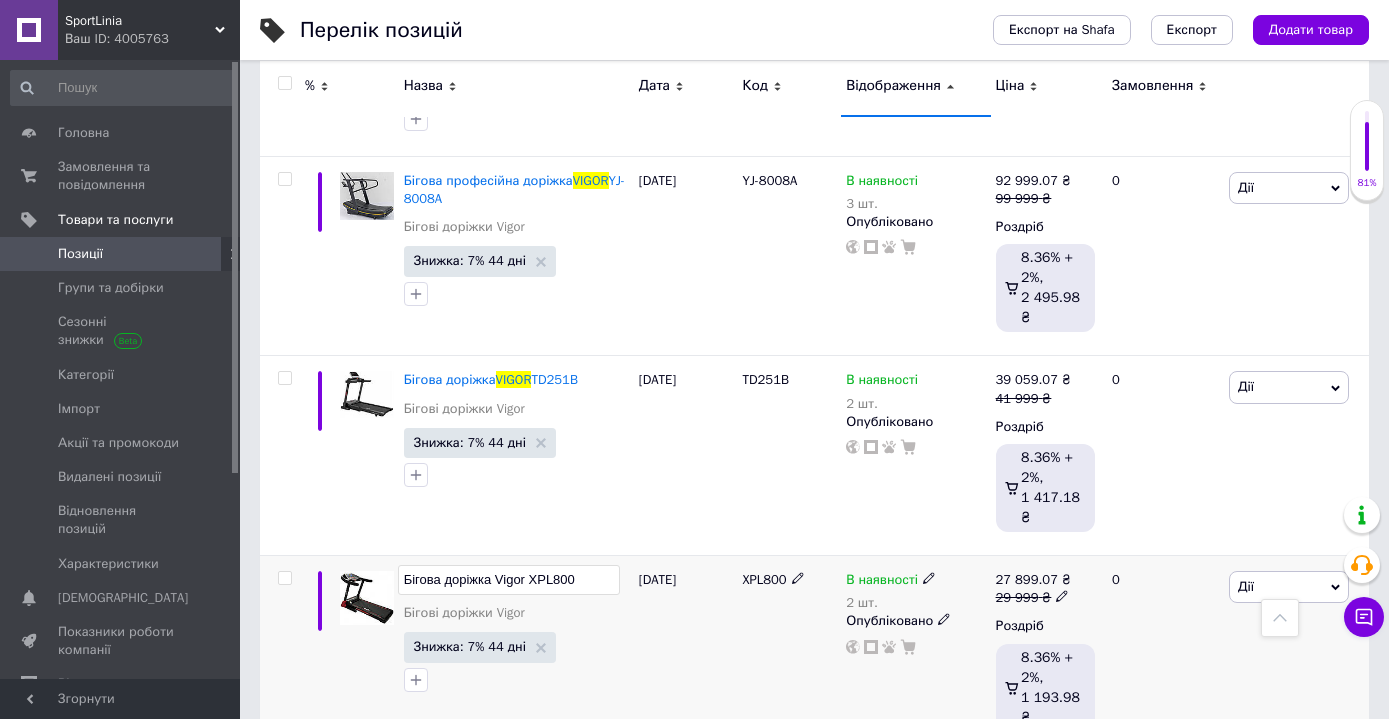 drag, startPoint x: 523, startPoint y: 533, endPoint x: 357, endPoint y: 528, distance: 166.07529 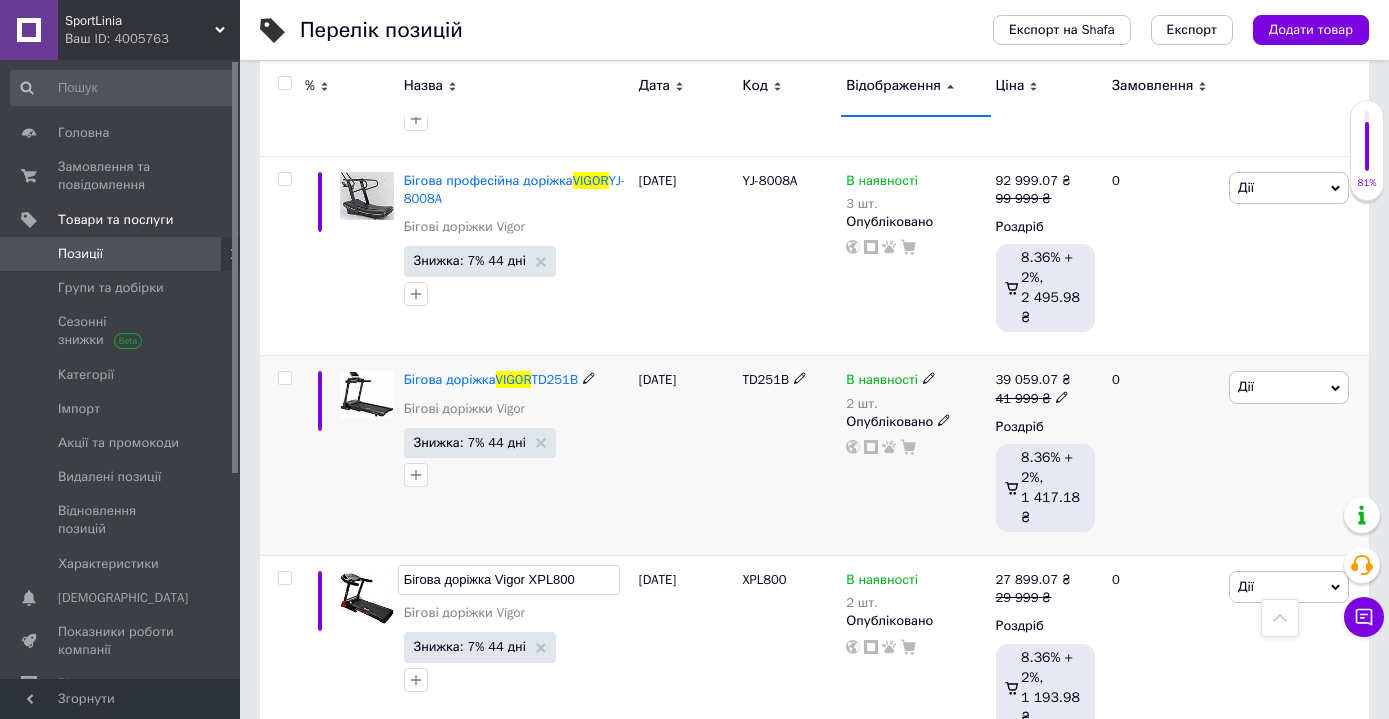 click 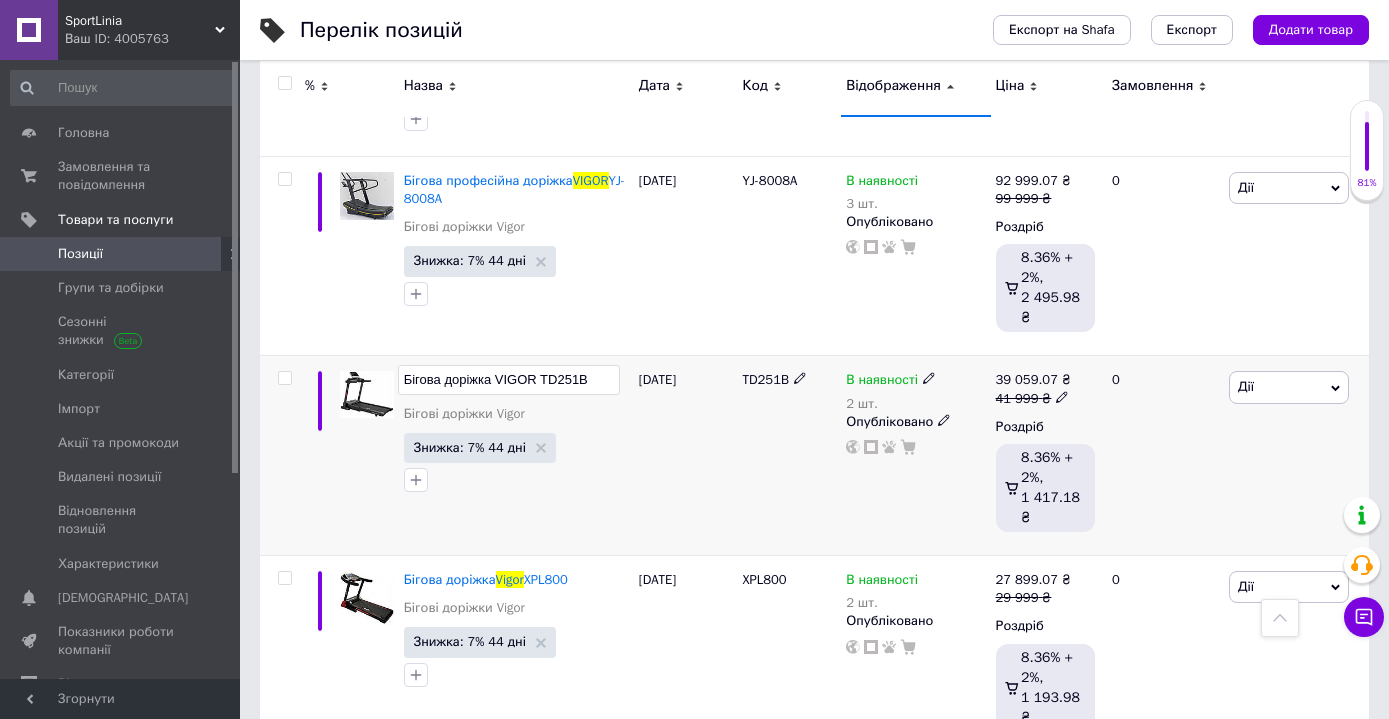drag, startPoint x: 532, startPoint y: 354, endPoint x: 337, endPoint y: 339, distance: 195.57607 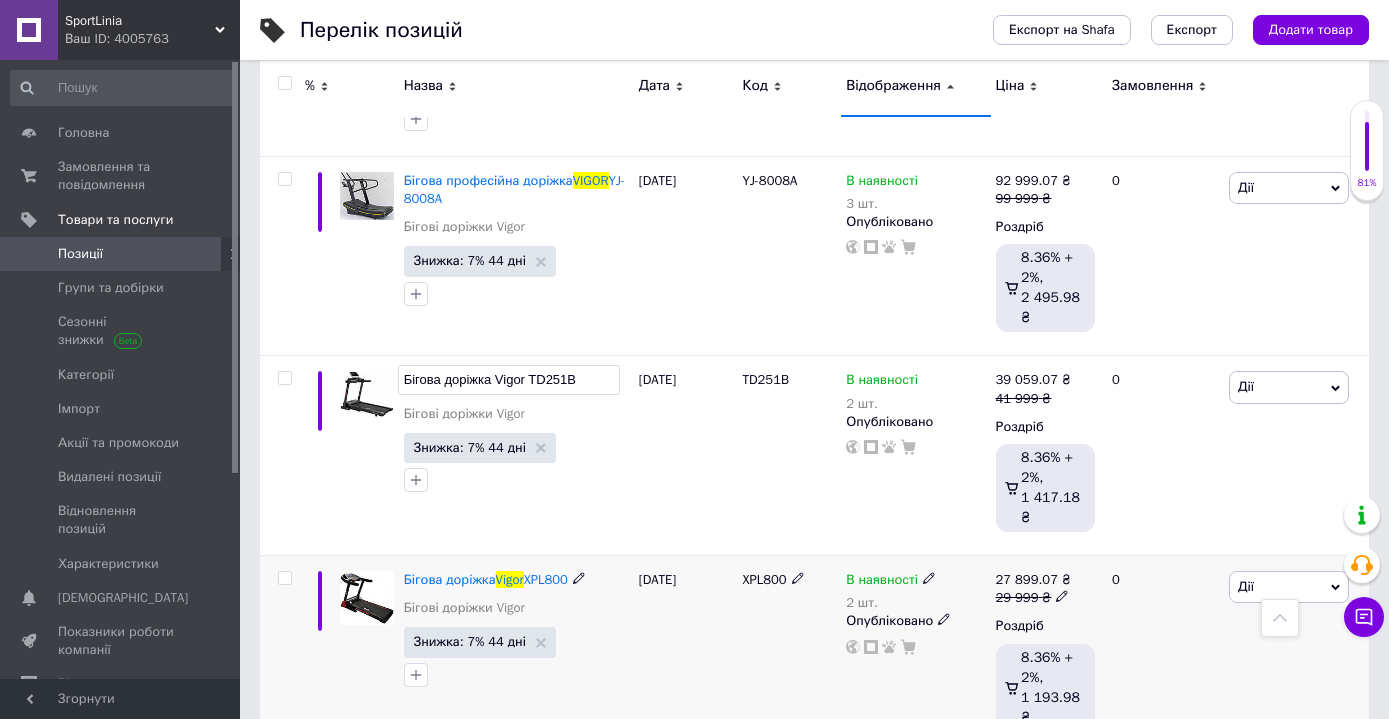 click on "Бігова доріжка  Vigor  XPL800 Бігові доріжки Vigor Знижка: 7% 44 дні" at bounding box center [516, 656] 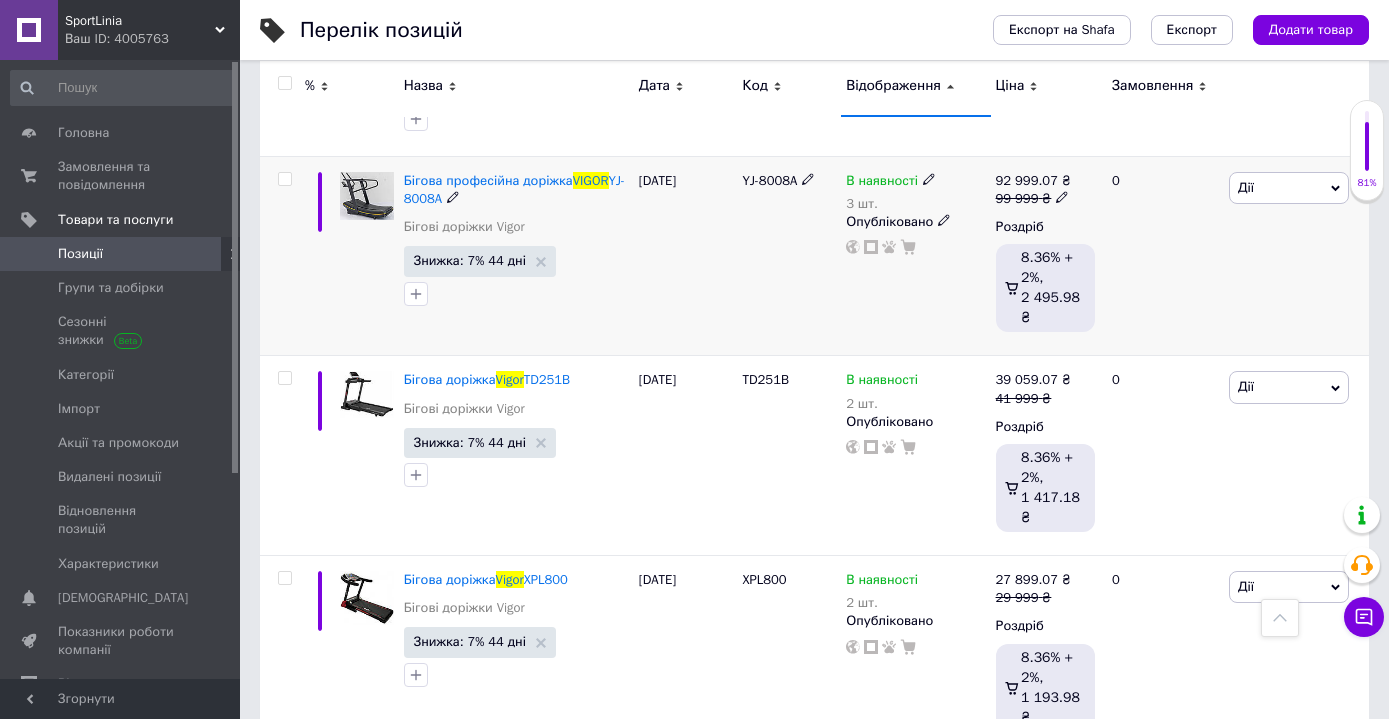 click at bounding box center (453, 196) 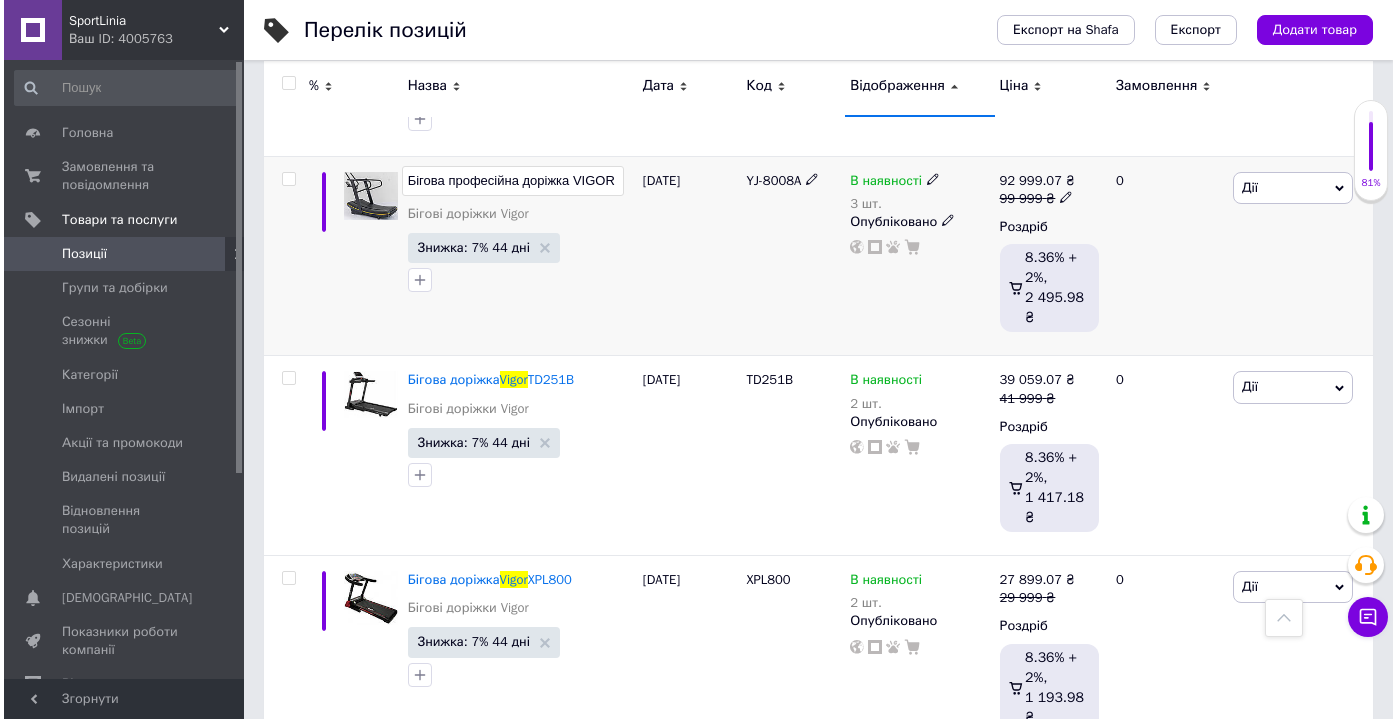 scroll, scrollTop: 0, scrollLeft: 53, axis: horizontal 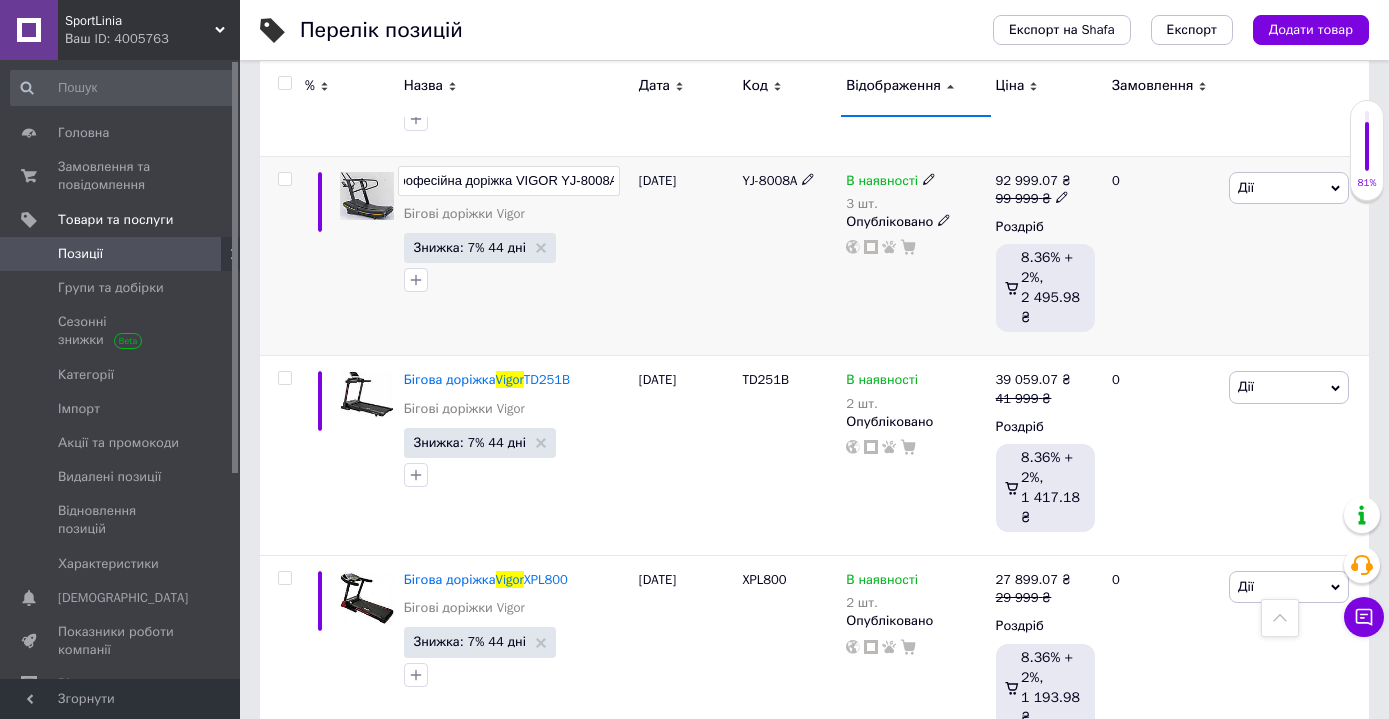 drag, startPoint x: 555, startPoint y: 155, endPoint x: 515, endPoint y: 155, distance: 40 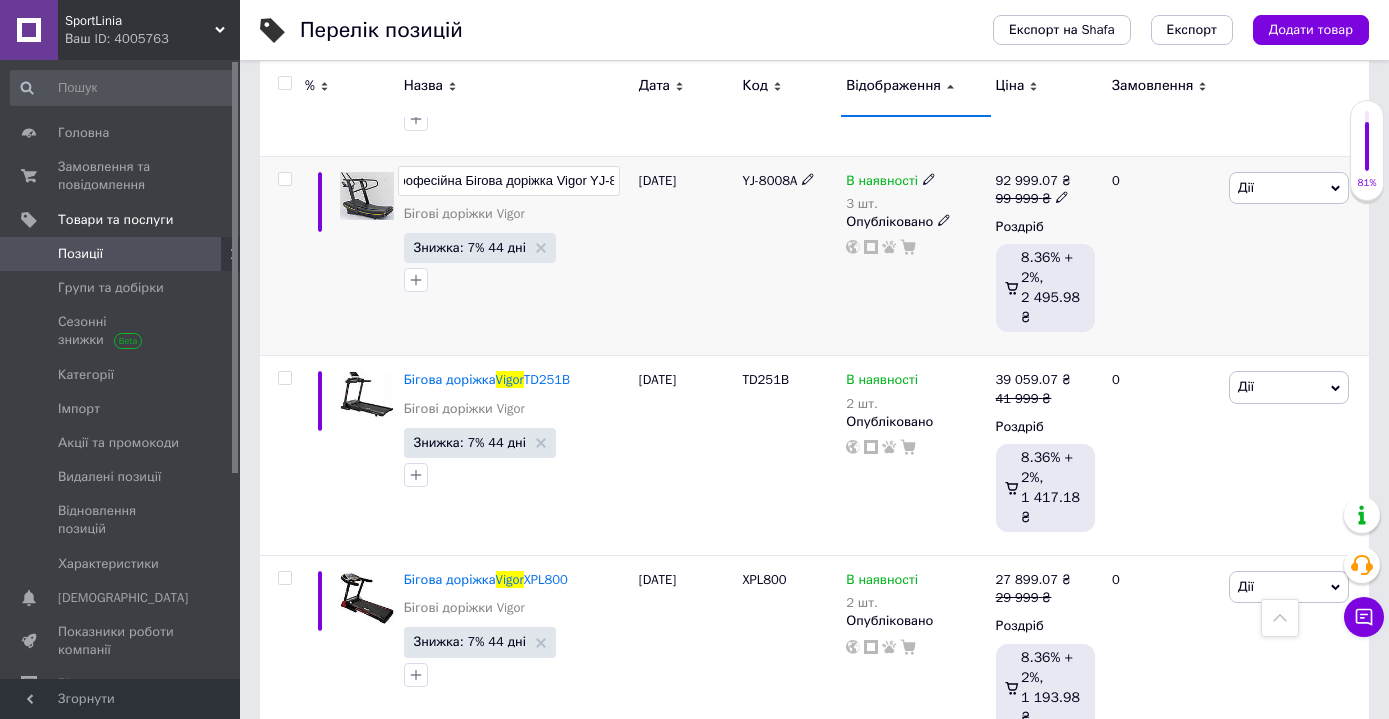click on "Бігова професійна Бігова доріжка Vigor YJ-8008A" at bounding box center [509, 181] 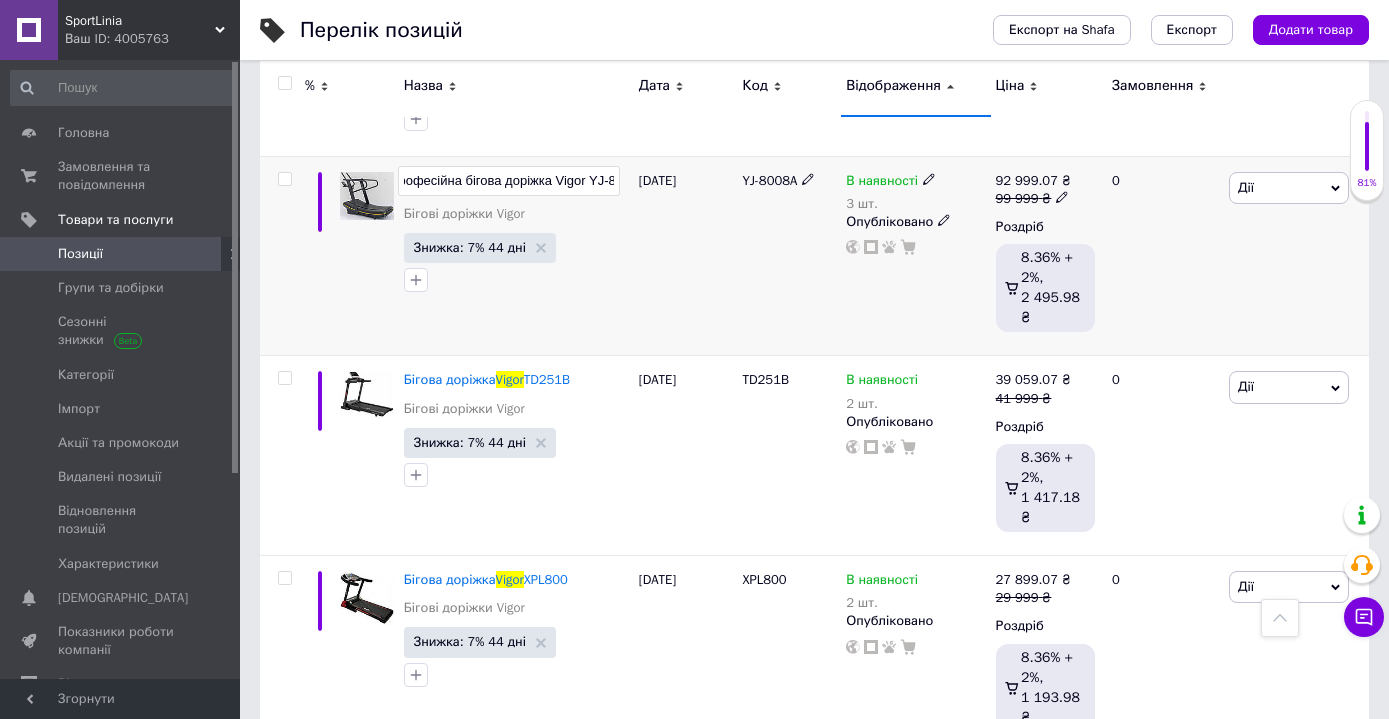 drag, startPoint x: 434, startPoint y: 152, endPoint x: 317, endPoint y: 140, distance: 117.61378 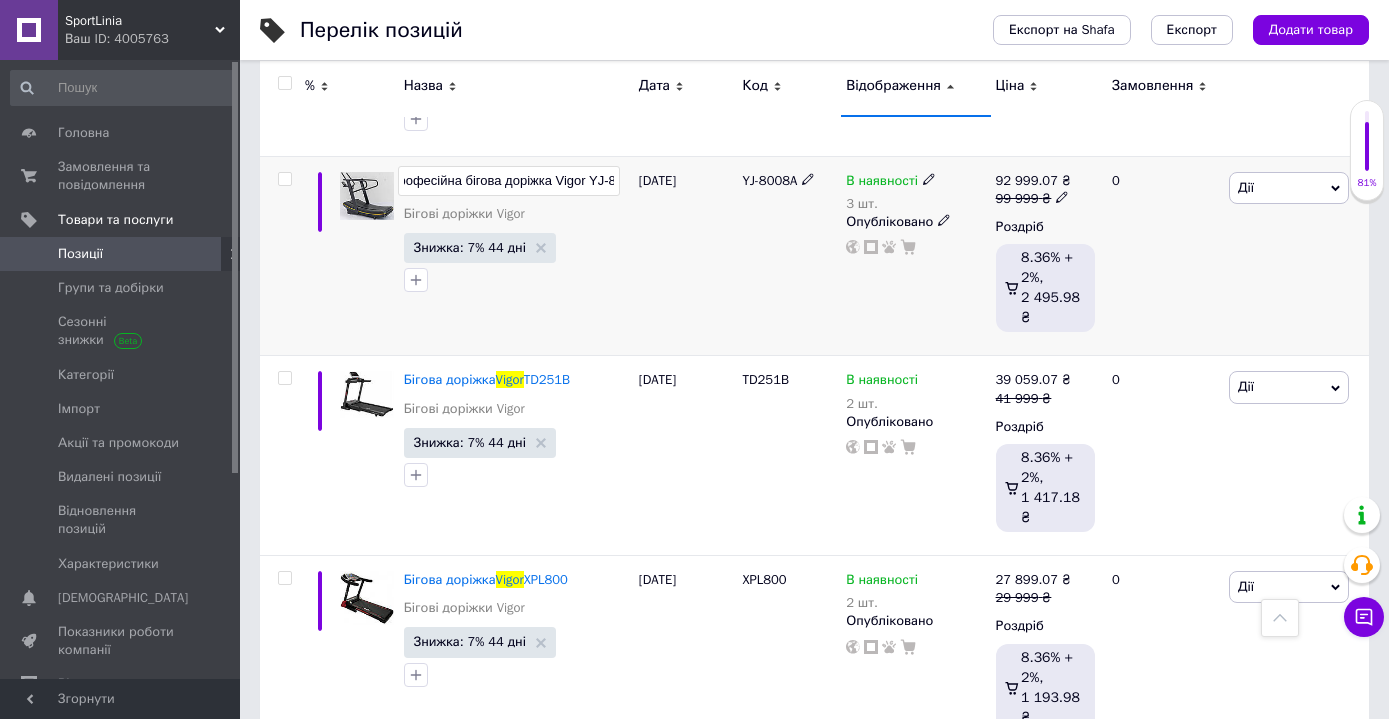 type on "Професійна бігова доріжка Vigor YJ-8008A" 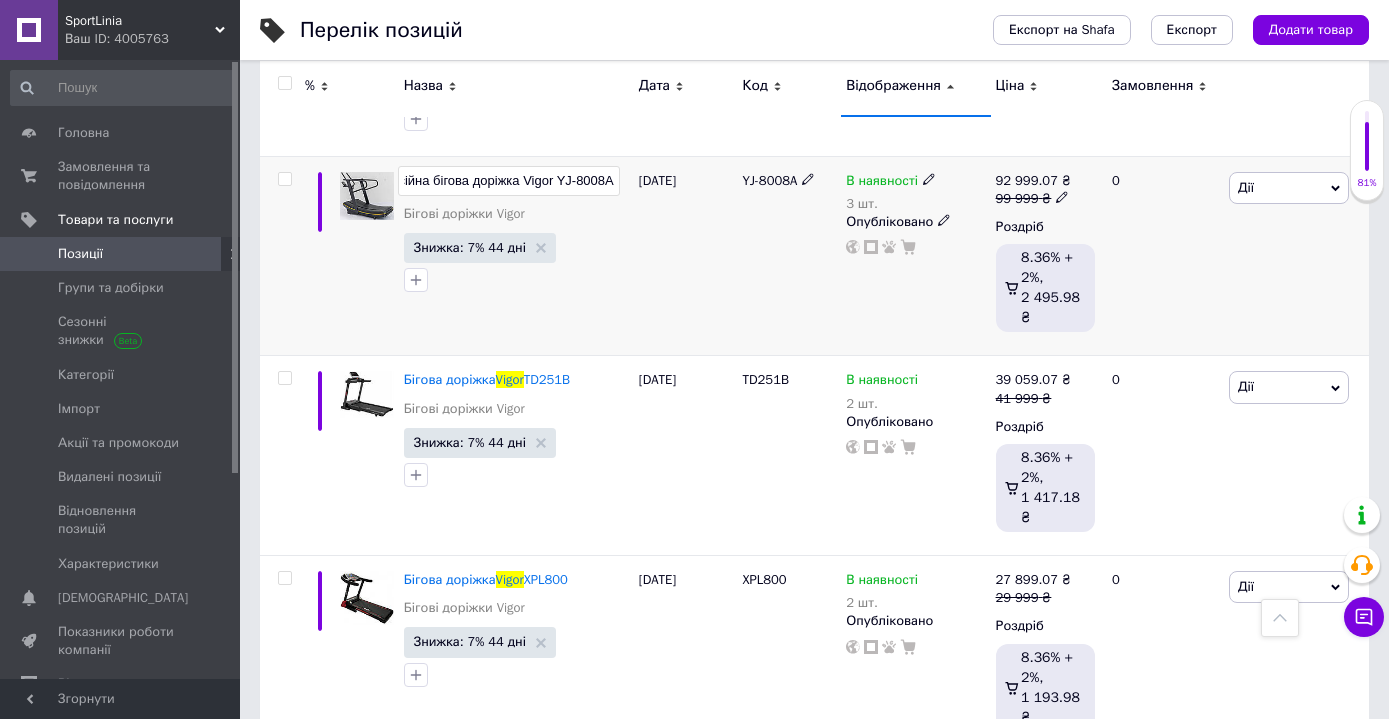 click on "Знижка: 7% 44 дні" at bounding box center (516, 264) 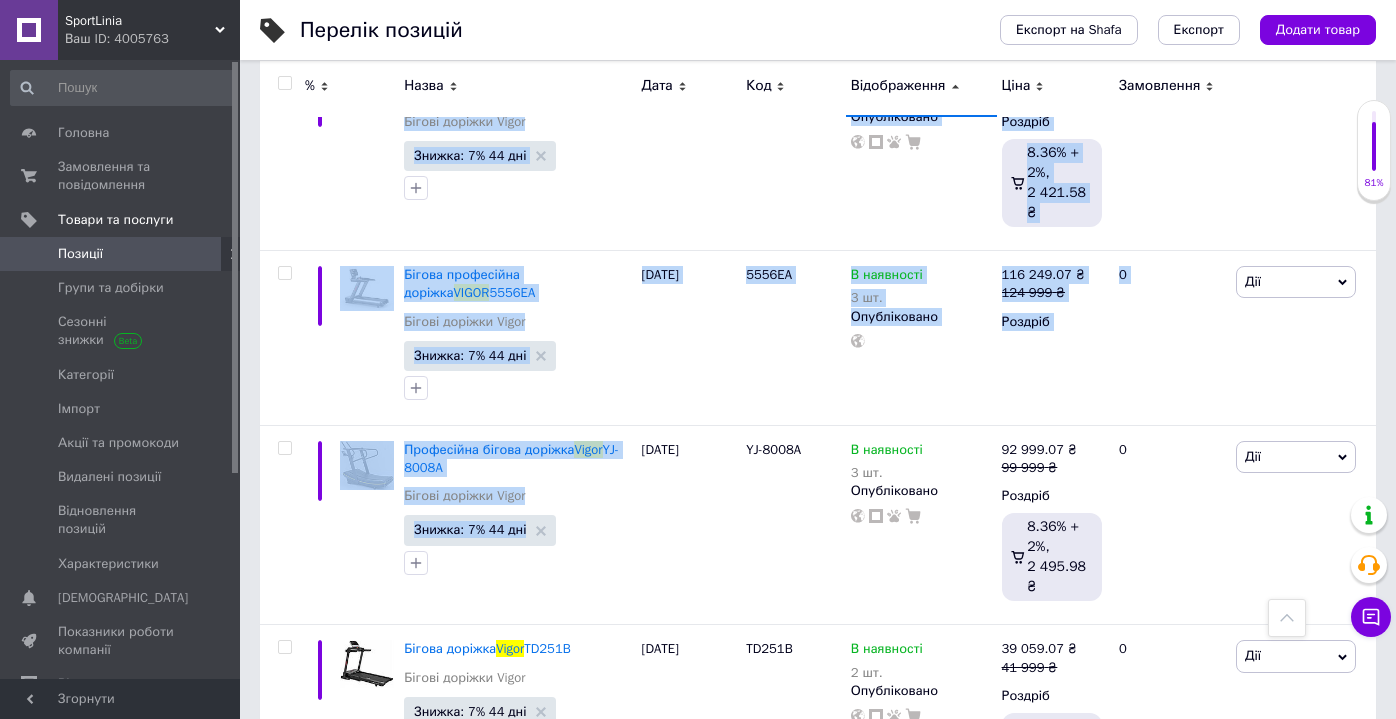 scroll, scrollTop: 1959, scrollLeft: 0, axis: vertical 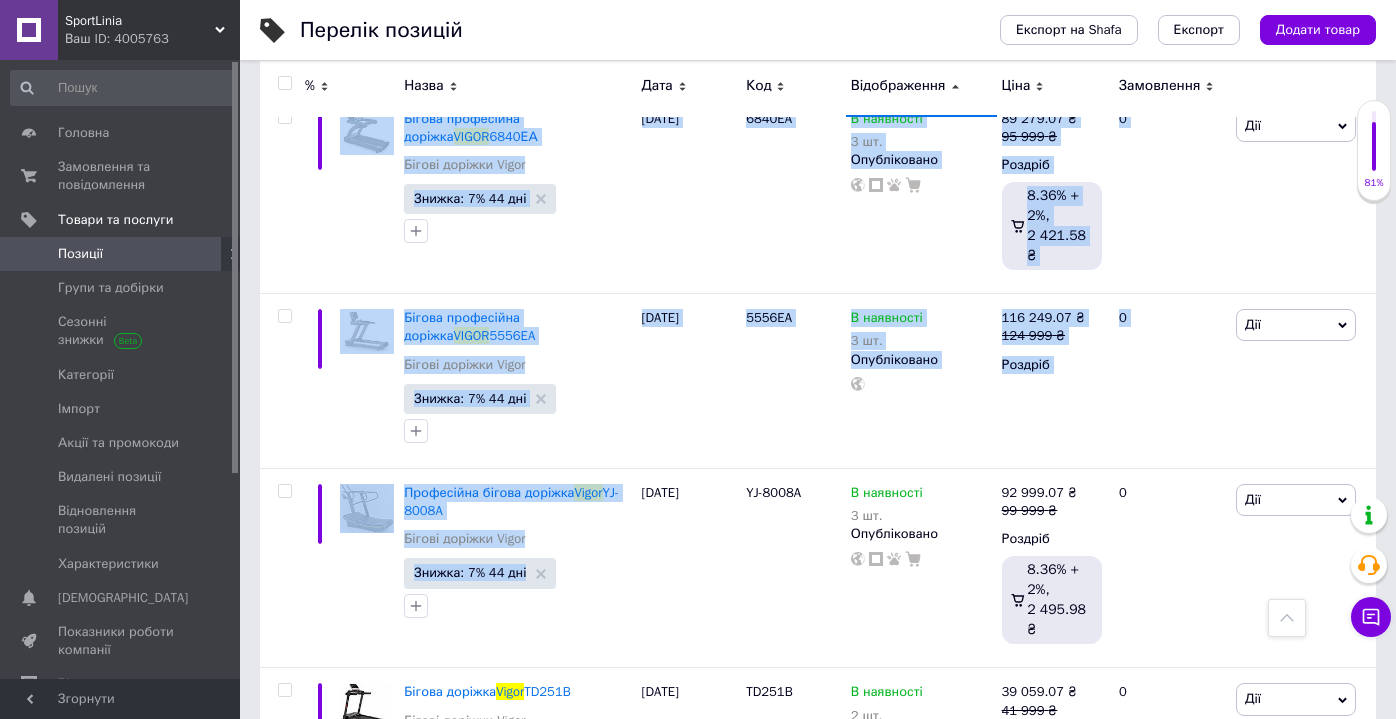 drag, startPoint x: 607, startPoint y: 222, endPoint x: 591, endPoint y: -12, distance: 234.54637 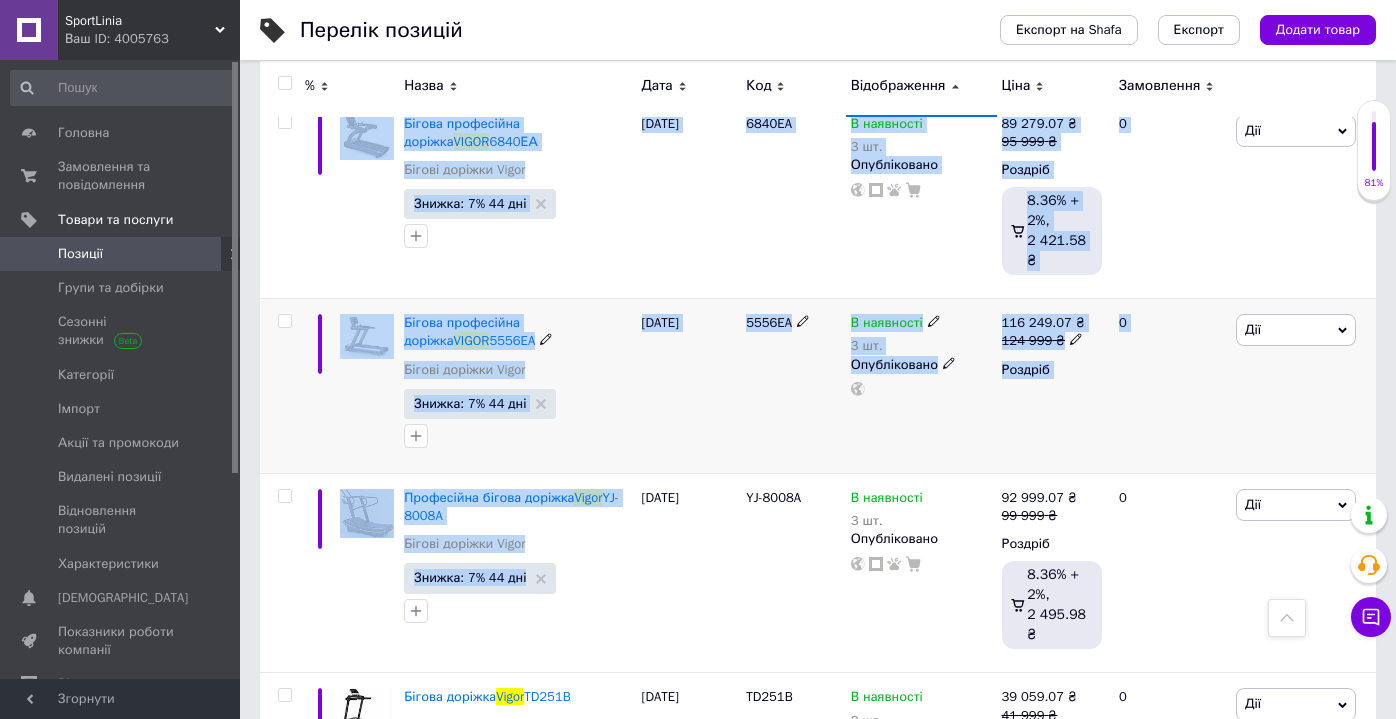 click on "[DATE]" at bounding box center (689, 386) 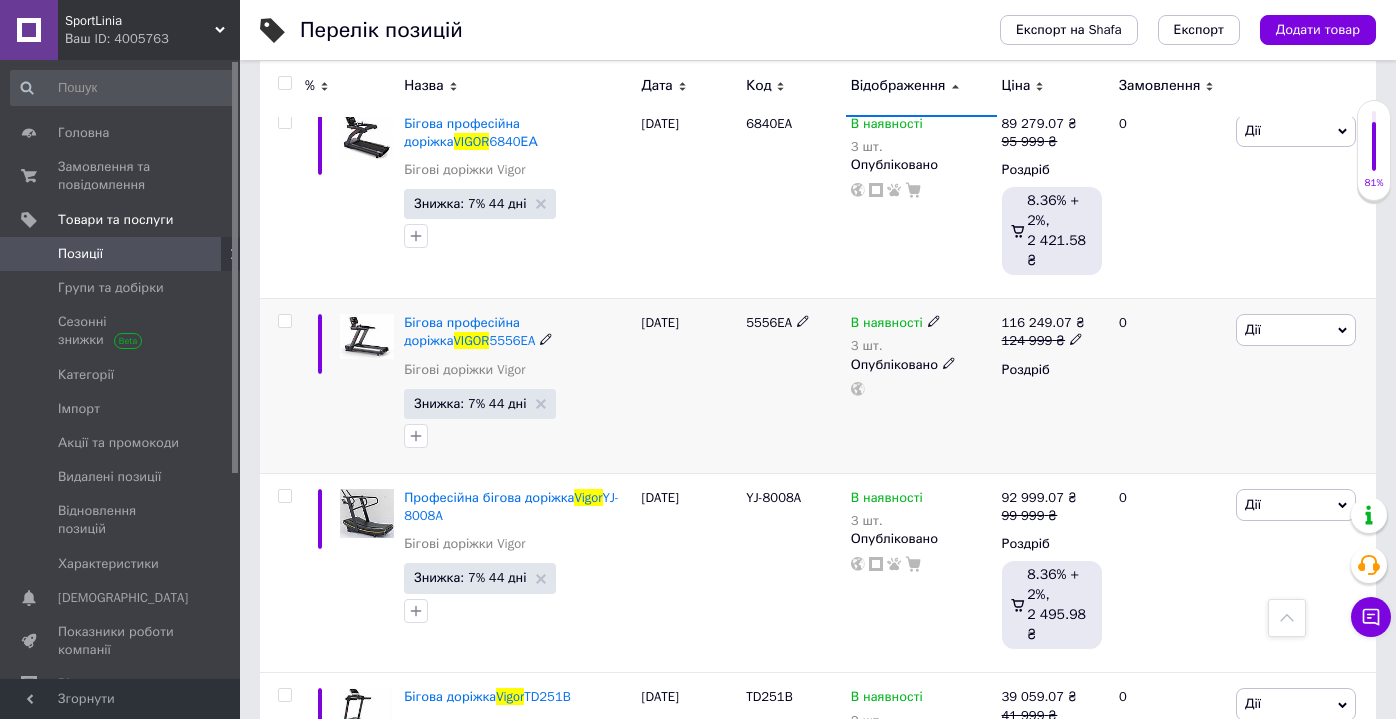 click 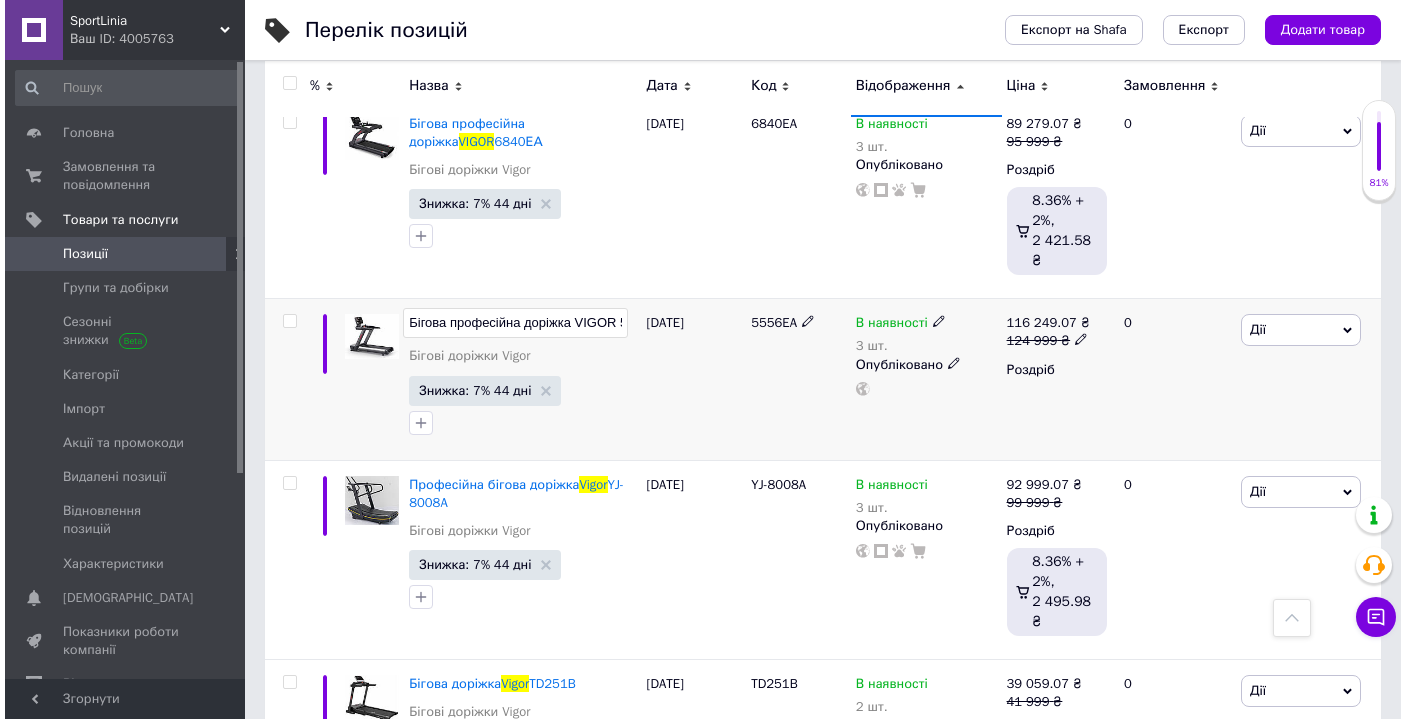 scroll, scrollTop: 0, scrollLeft: 40, axis: horizontal 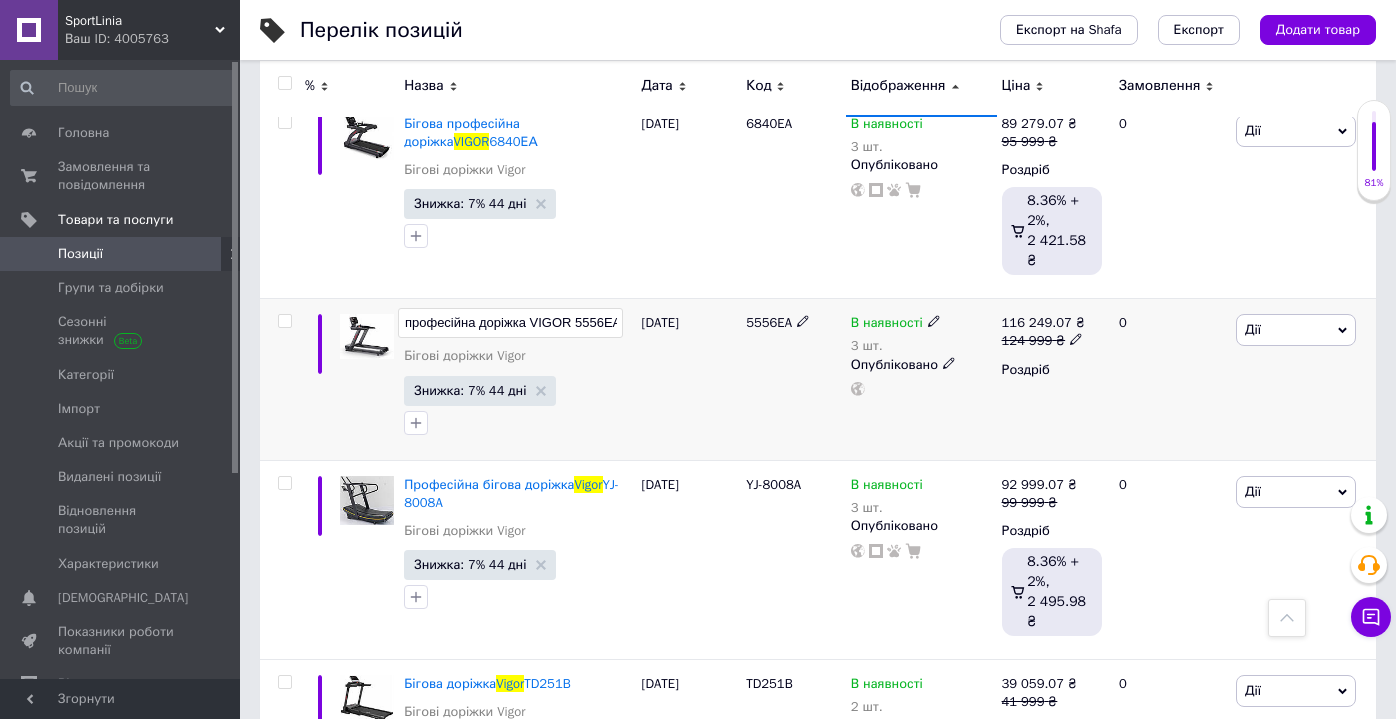 drag, startPoint x: 569, startPoint y: 299, endPoint x: 478, endPoint y: 289, distance: 91.5478 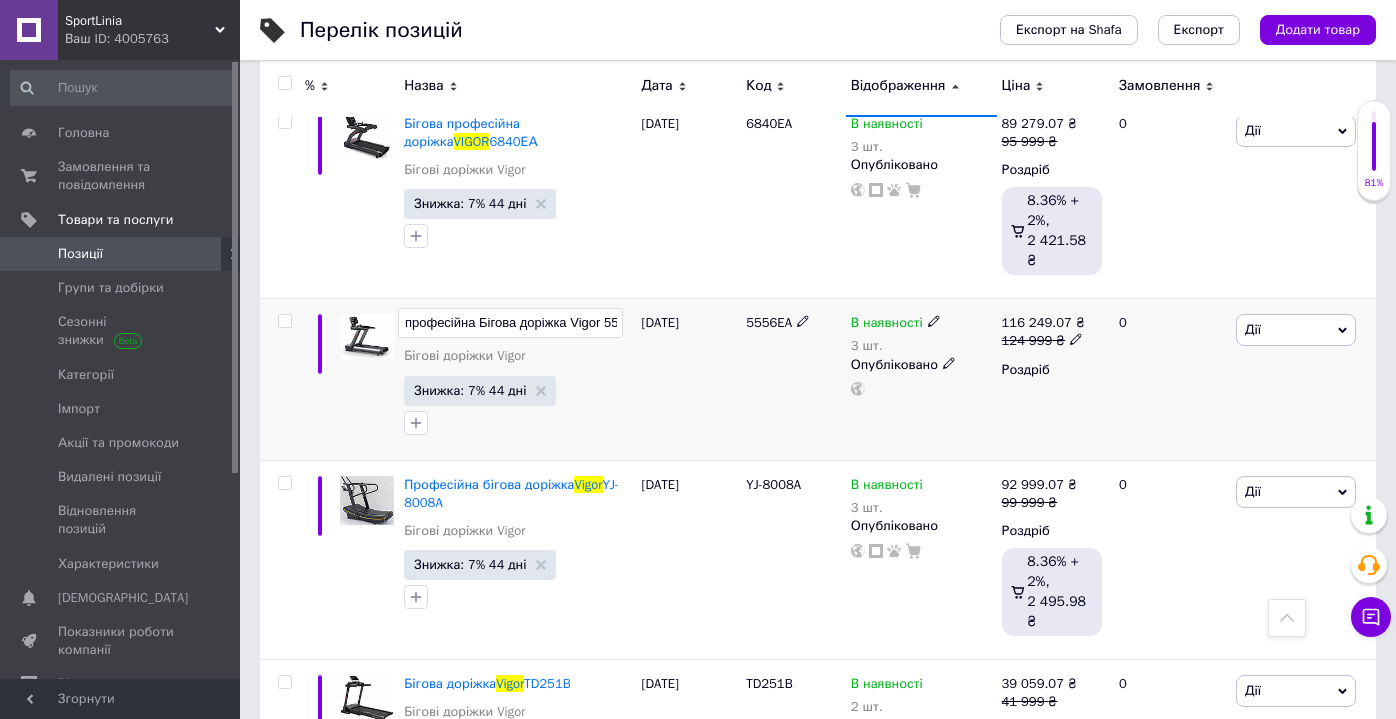 click on "Бігова професійна Бігова доріжка Vigor 5556EA" at bounding box center [510, 323] 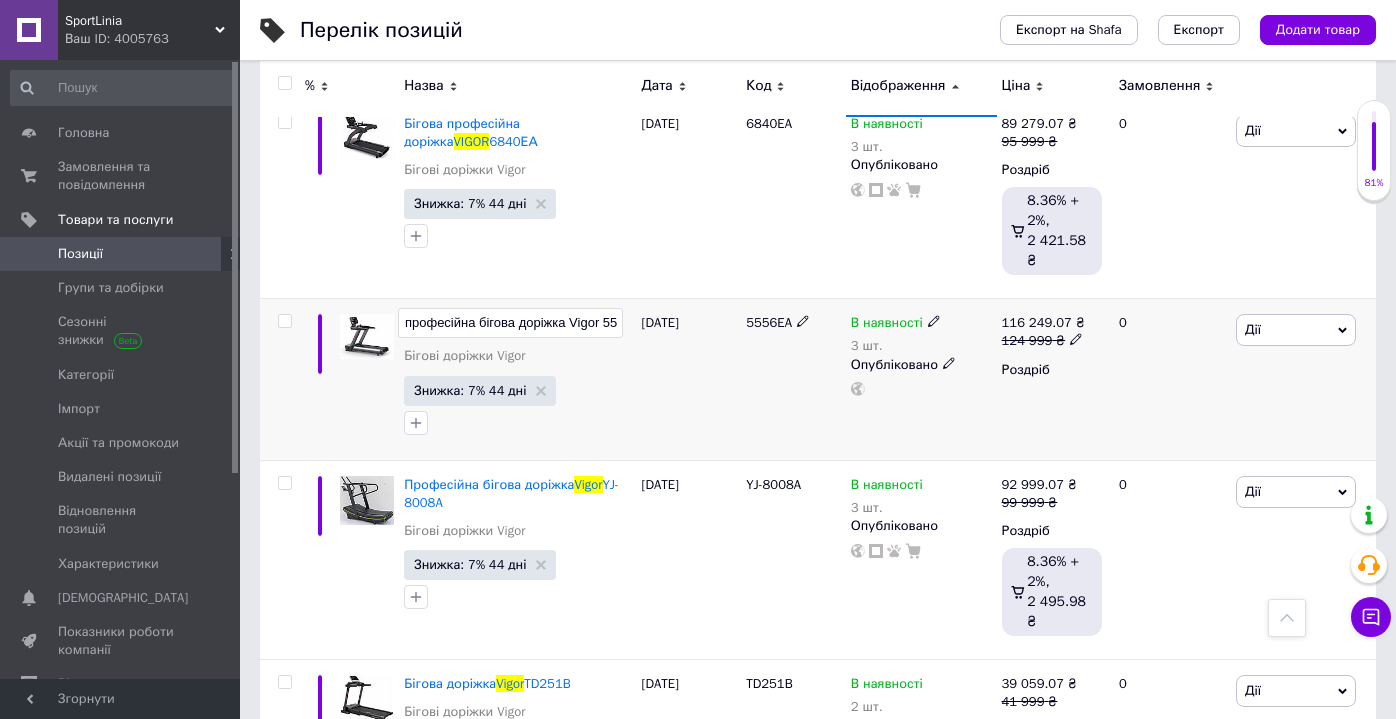 drag, startPoint x: 409, startPoint y: 301, endPoint x: 304, endPoint y: 286, distance: 106.06602 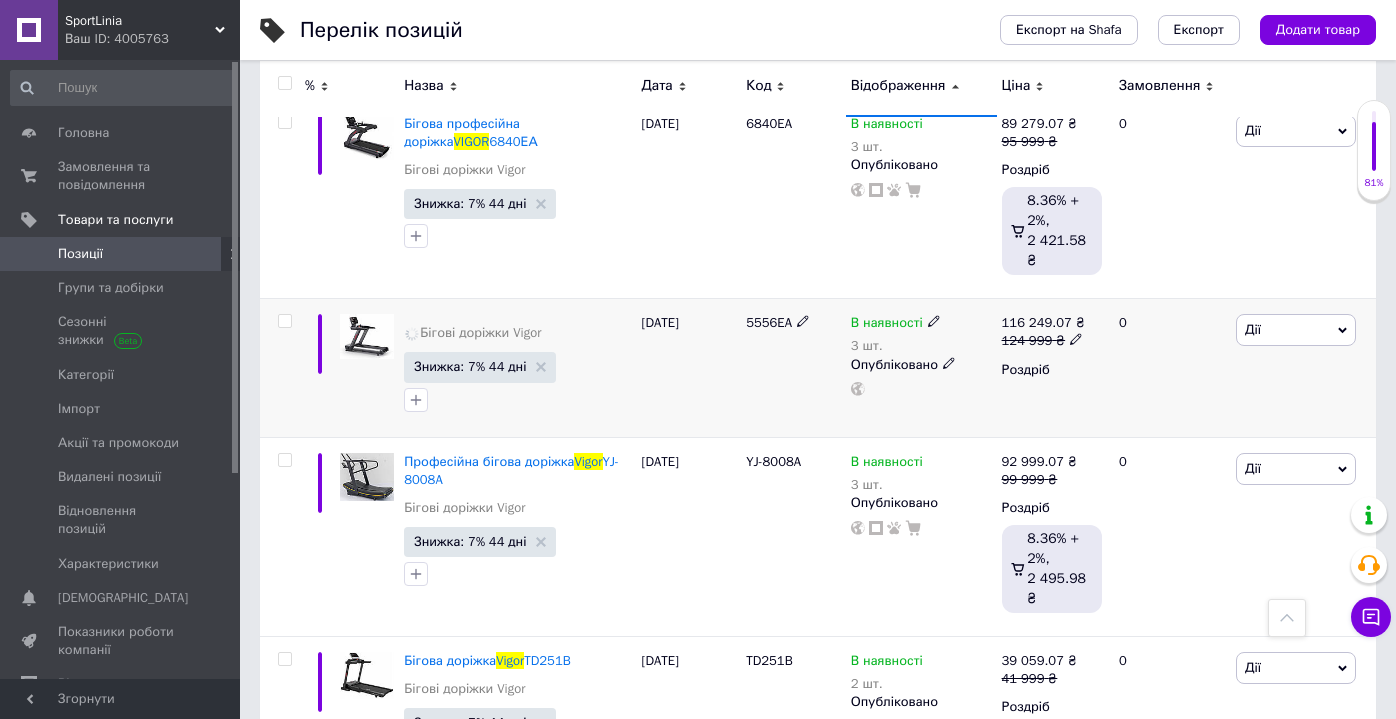 click on "[DATE]" at bounding box center [689, 368] 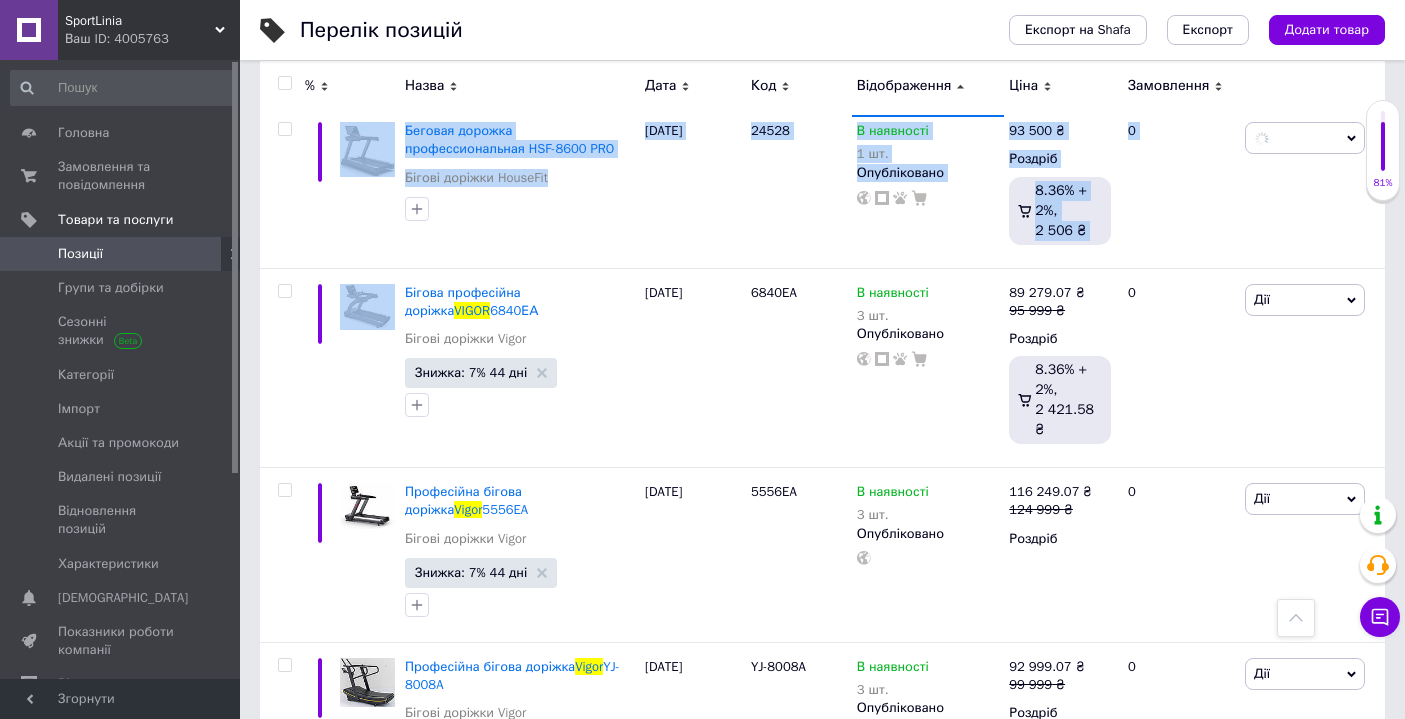scroll, scrollTop: 1724, scrollLeft: 0, axis: vertical 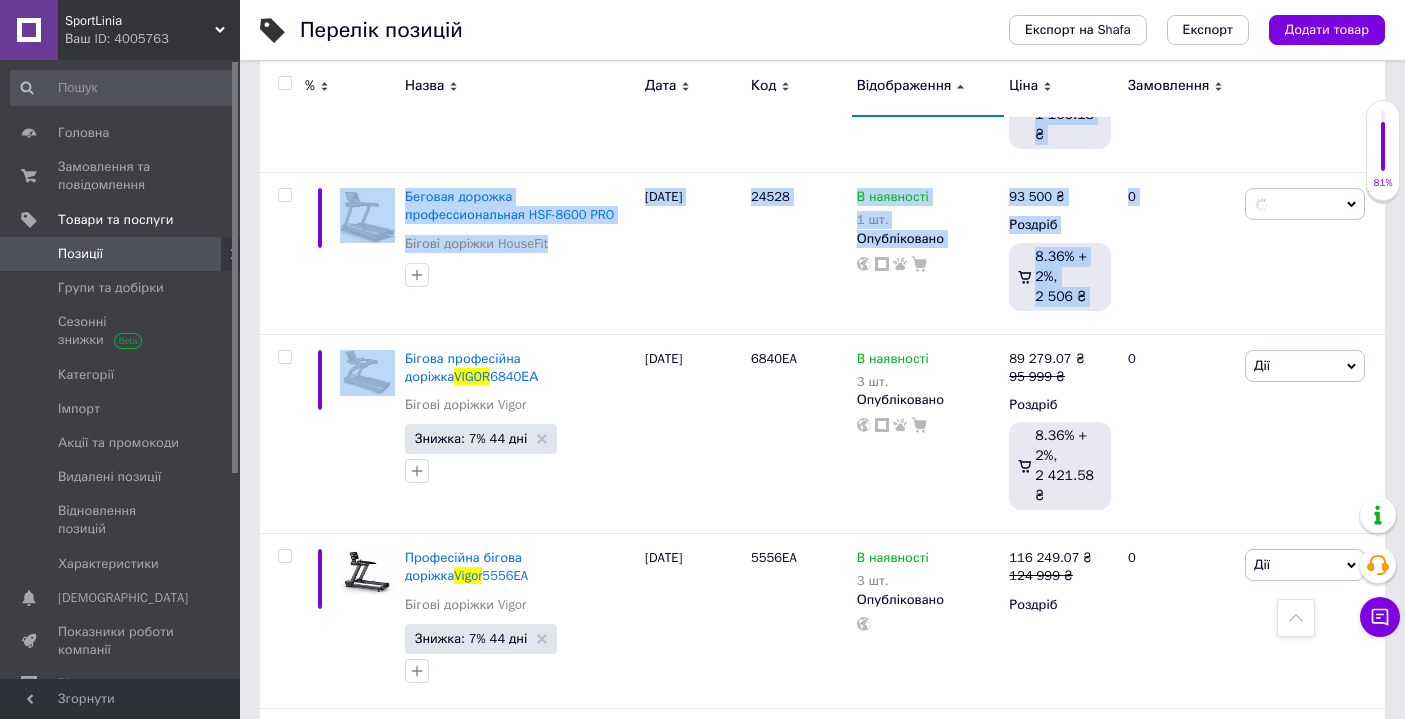 drag, startPoint x: 375, startPoint y: 241, endPoint x: 474, endPoint y: -33, distance: 291.33658 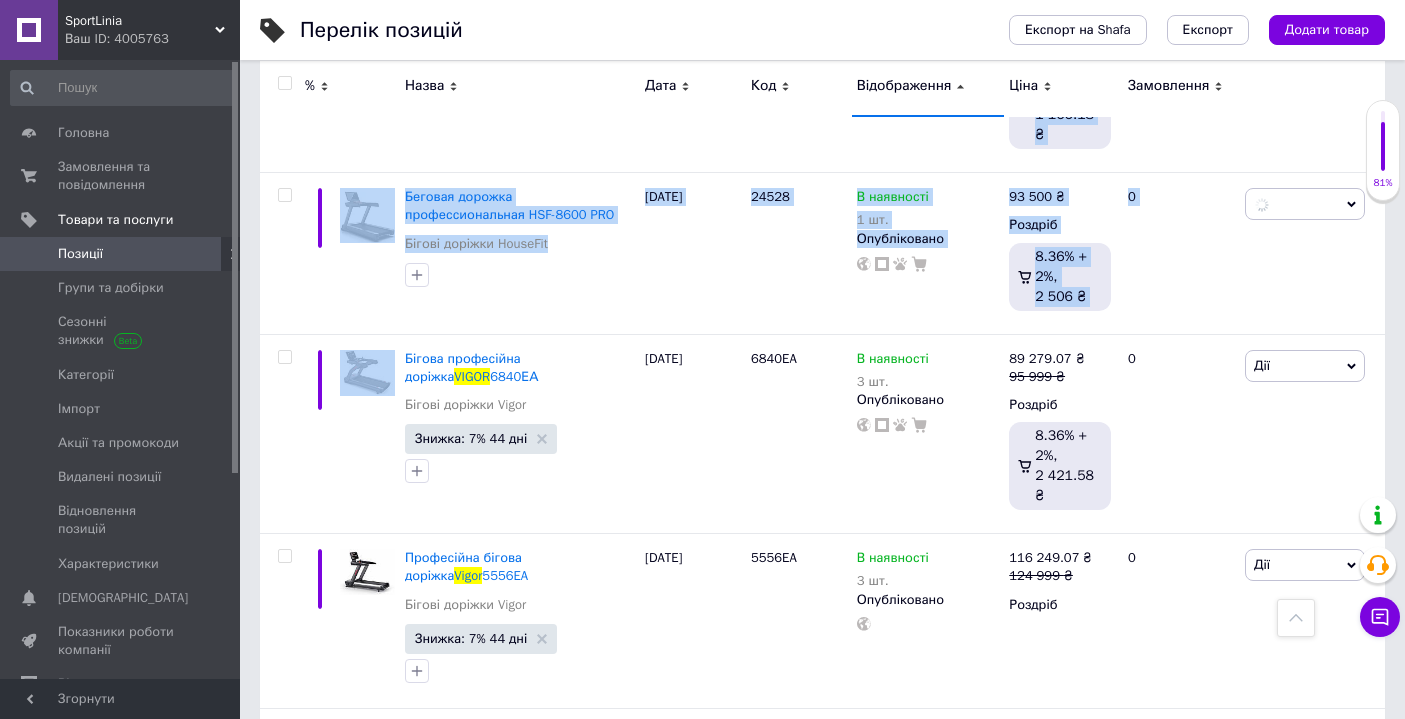 click on "SportLinia Ваш ID: 4005763 Сайт SportLinia Кабінет покупця Перевірити стан системи Сторінка на порталі Довідка Вийти Головна Замовлення та повідомлення 0 0 Товари та послуги Позиції Групи та добірки Сезонні знижки Категорії Імпорт Акції та промокоди Видалені позиції Відновлення позицій Характеристики Сповіщення 0 Показники роботи компанії Відгуки Покупці Каталог ProSale Аналітика Управління сайтом Гаманець компанії [PERSON_NAME] Тарифи та рахунки Prom мікс 6 000 Згорнути
Перелік позицій Експорт на Shafa   /" at bounding box center (702, 321) 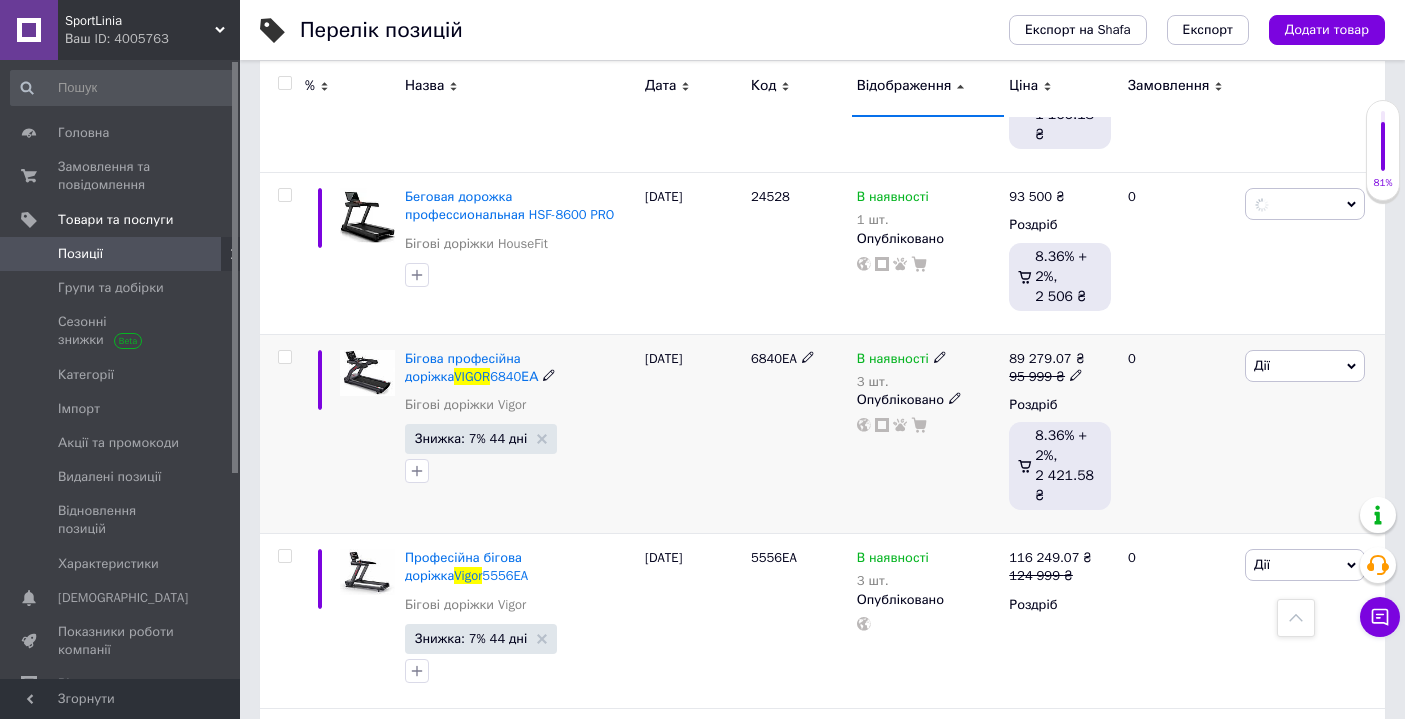 click on "[DATE]" at bounding box center (693, 434) 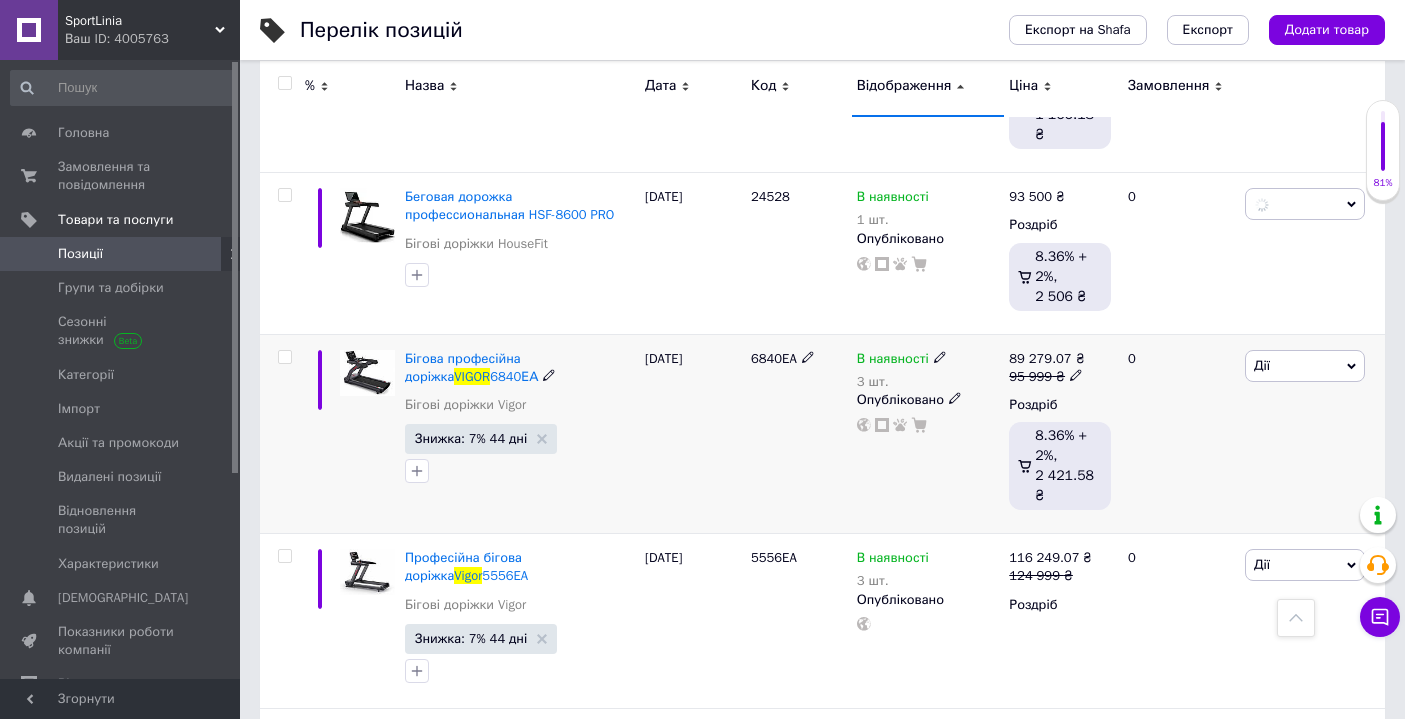 click 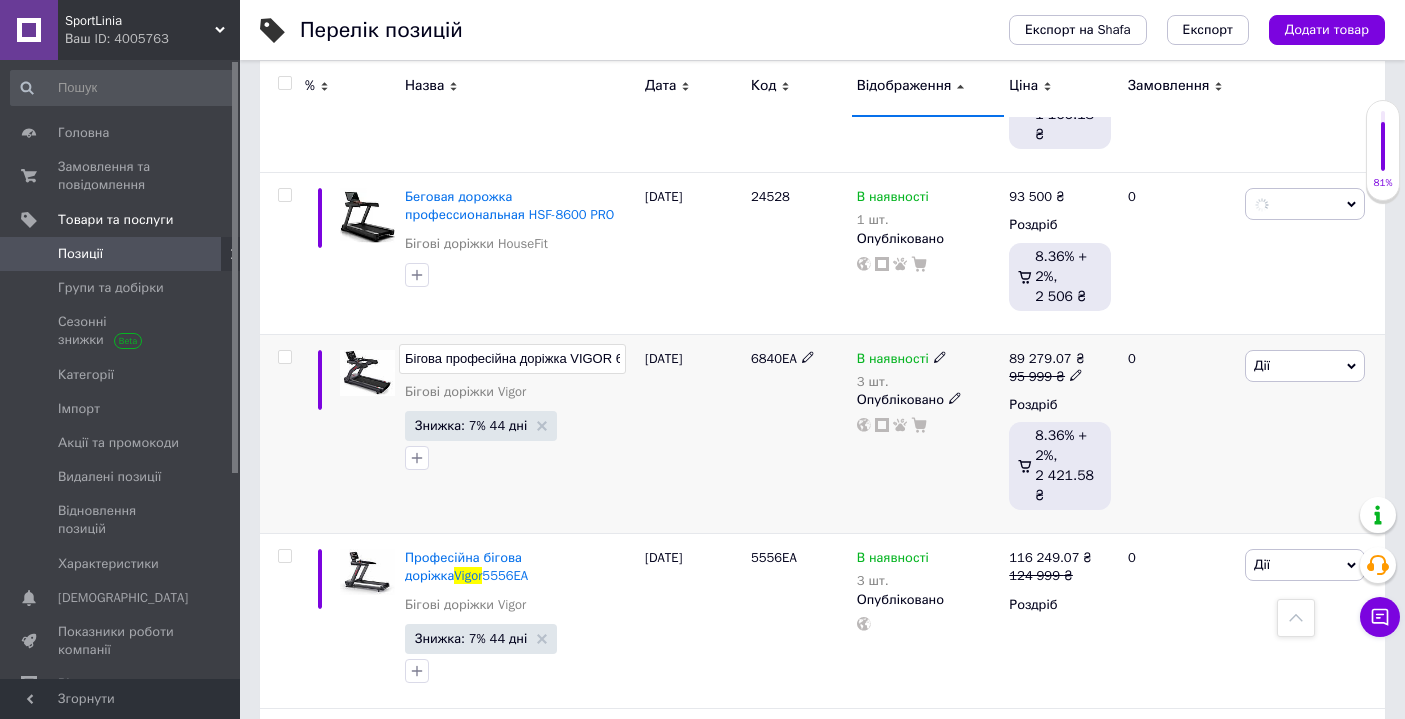 scroll, scrollTop: 0, scrollLeft: 37, axis: horizontal 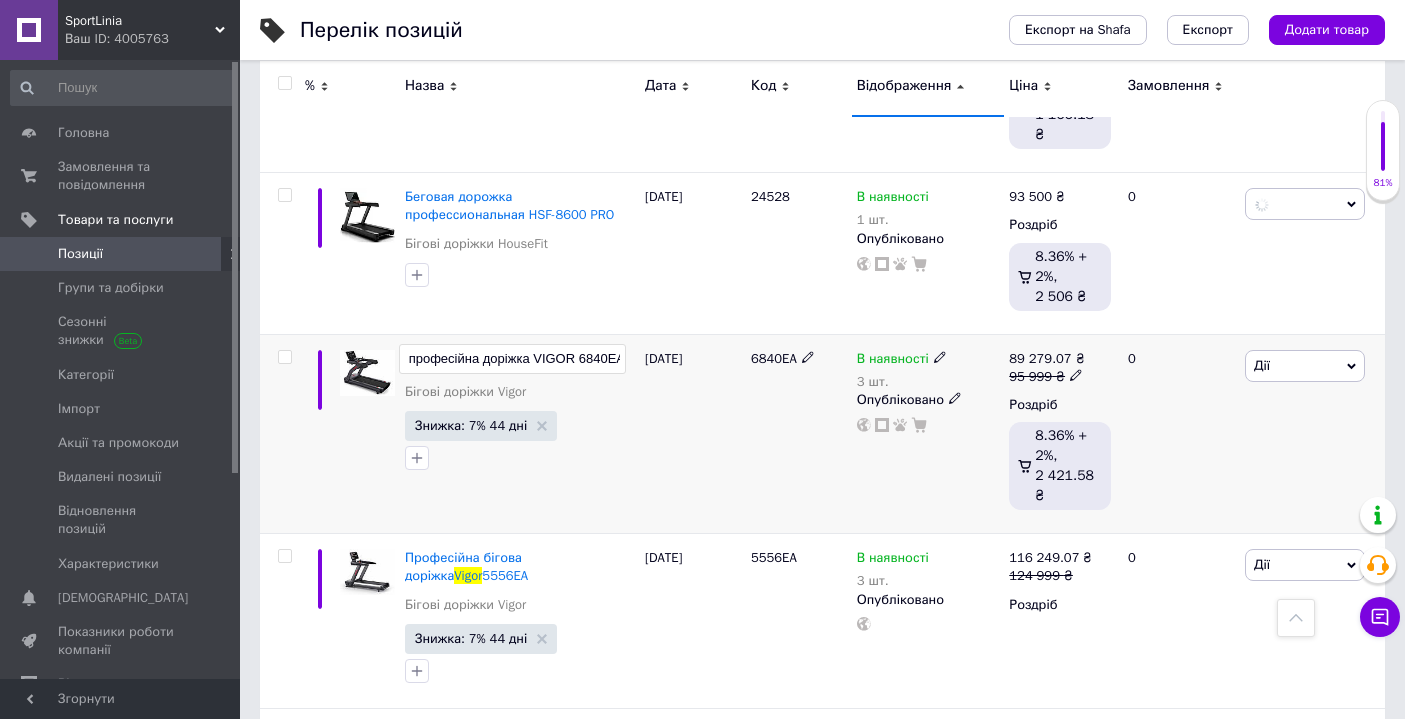 drag, startPoint x: 572, startPoint y: 332, endPoint x: 482, endPoint y: 328, distance: 90.088844 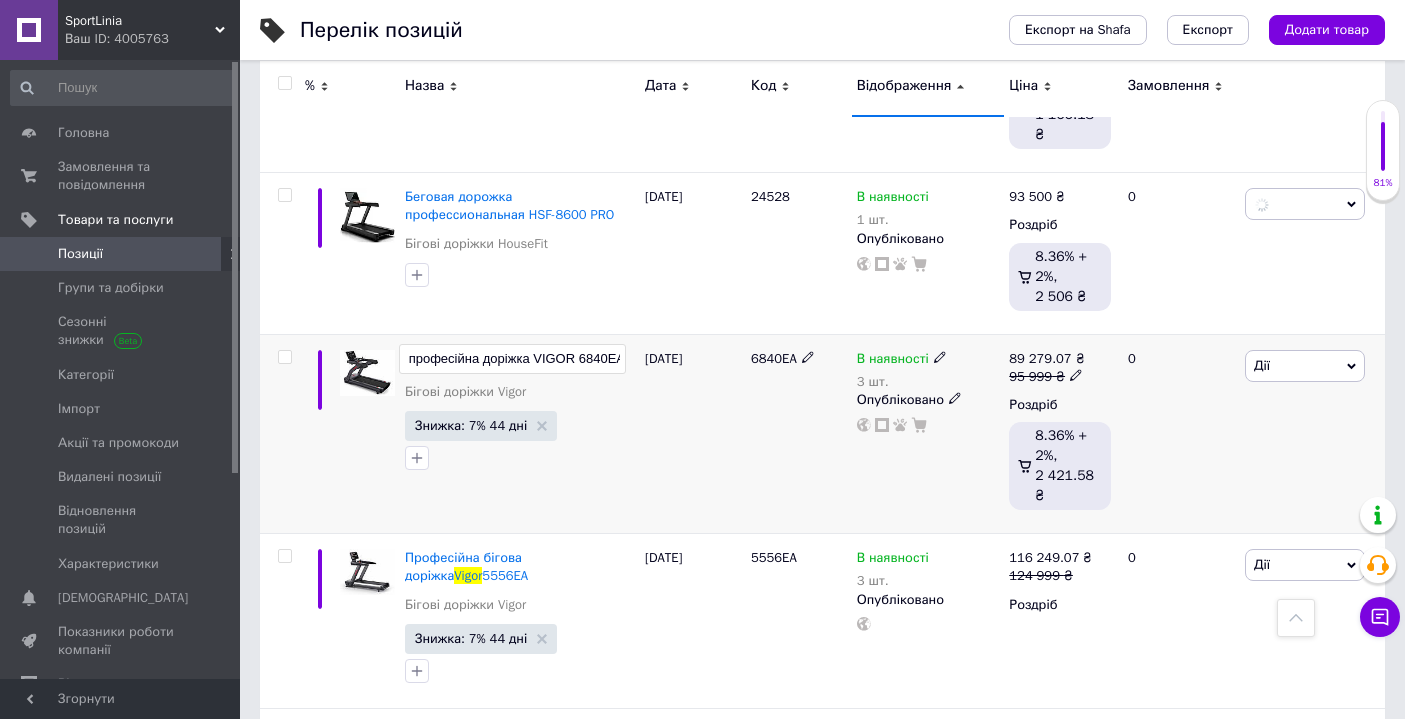 click on "Бігова професійна доріжка VIGOR 6840ЕА" at bounding box center (512, 359) 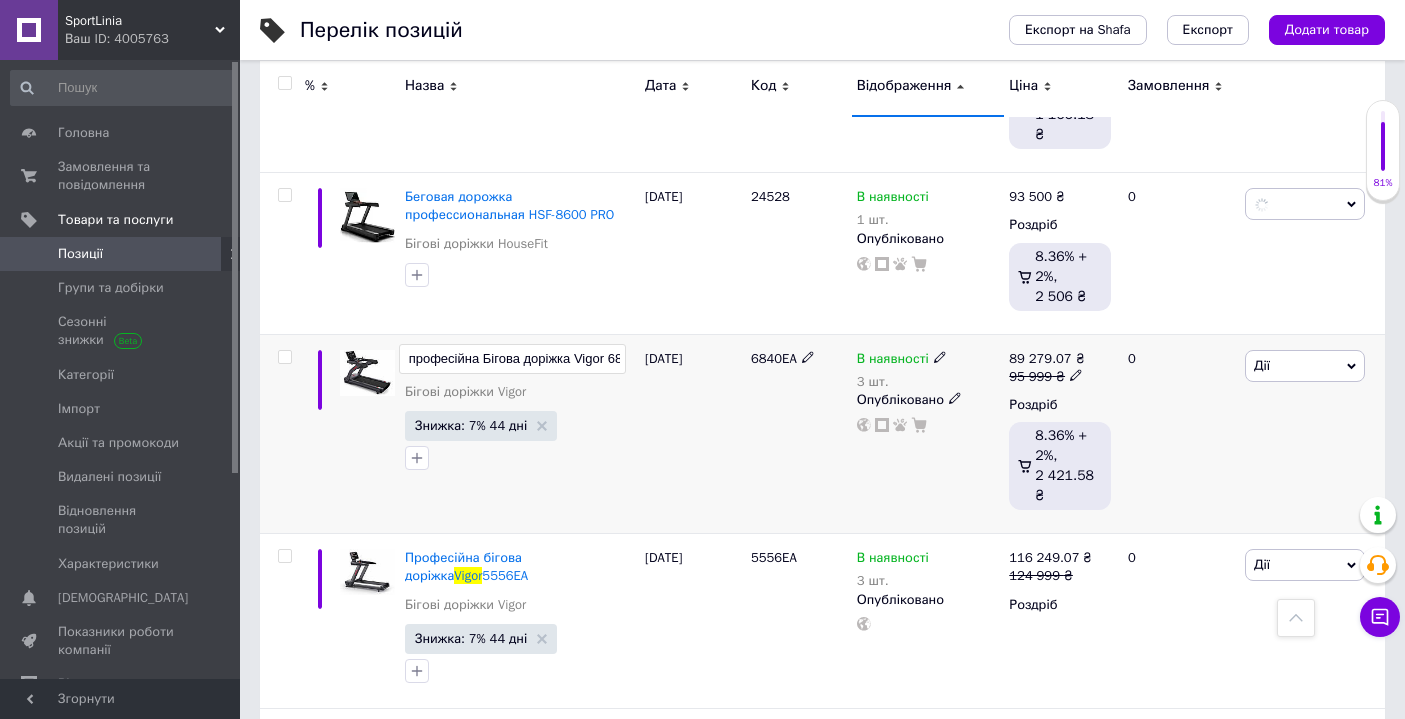 click on "Бігова професійна Бігова доріжка Vigor 6840ЕА" at bounding box center [512, 359] 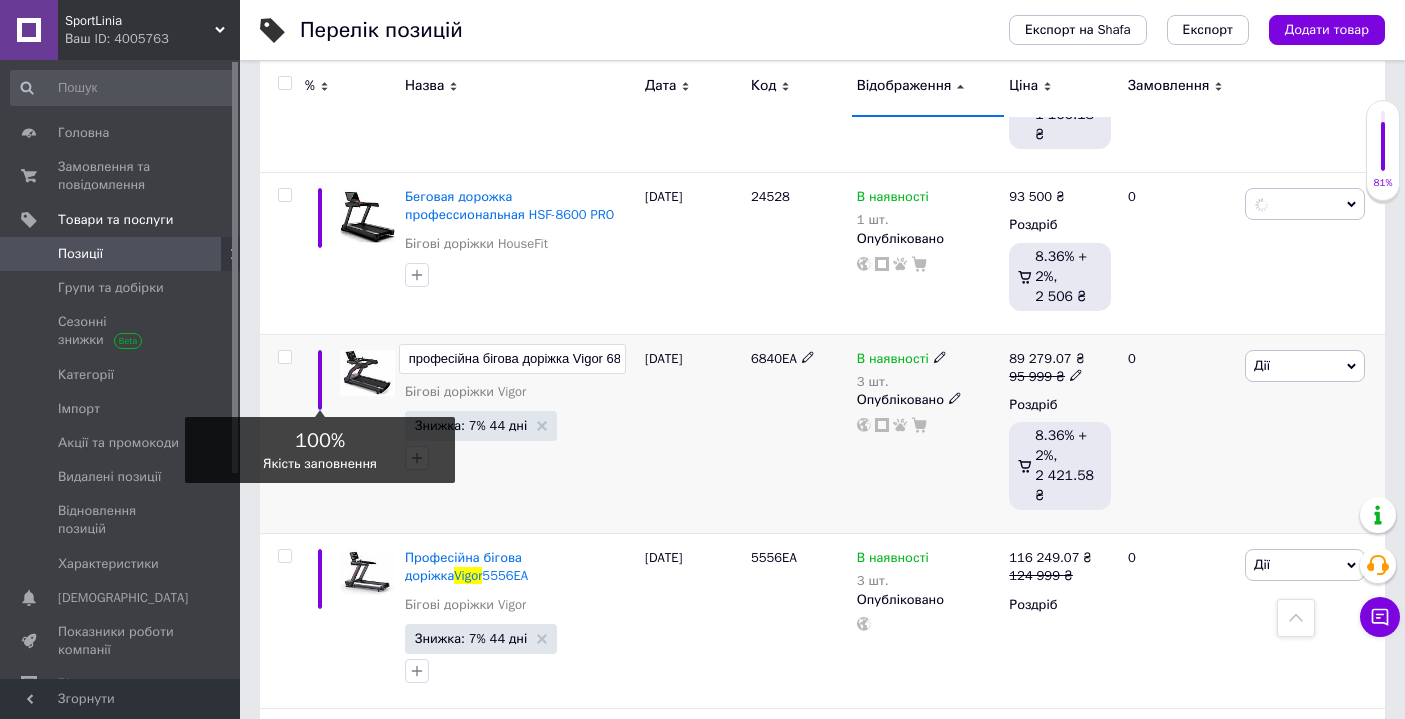 drag, startPoint x: 410, startPoint y: 338, endPoint x: 306, endPoint y: 327, distance: 104.58012 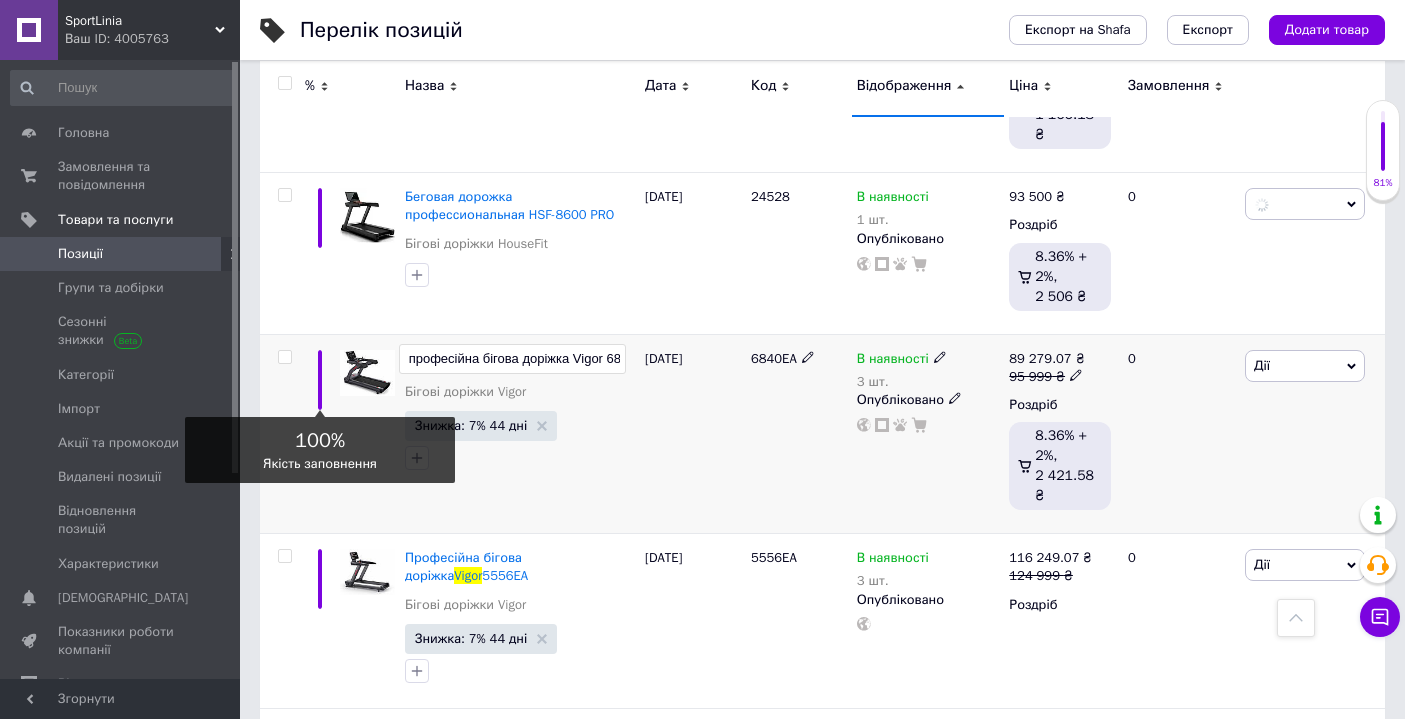 click on "100% Якість заповнення Бігова професійна бігова доріжка Vigor 6840ЕА Бігові доріжки Vigor Знижка: 7% 44 дні [DATE] 6840EA В наявності 3 шт. Опубліковано 89 279.07   ₴ 95 999   ₴ Роздріб 8.36% + 2%, 2 421.58 ₴ 0 Дії Редагувати Підняти на початок групи Копіювати Знижка Подарунок Супутні Приховати Ярлик Додати на вітрину Додати в кампанію Каталог ProSale Видалити" at bounding box center [822, 434] 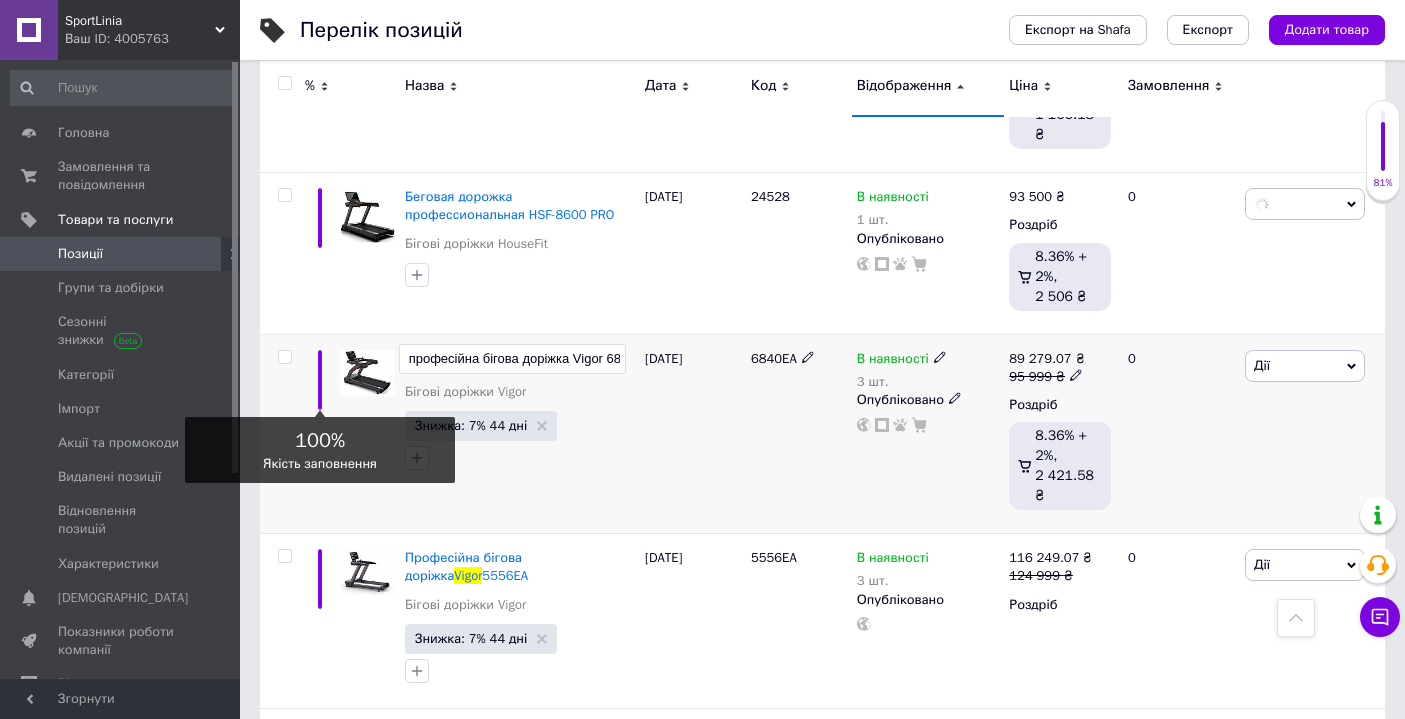 type on "Професійна бігова доріжка Vigor 6840ЕА" 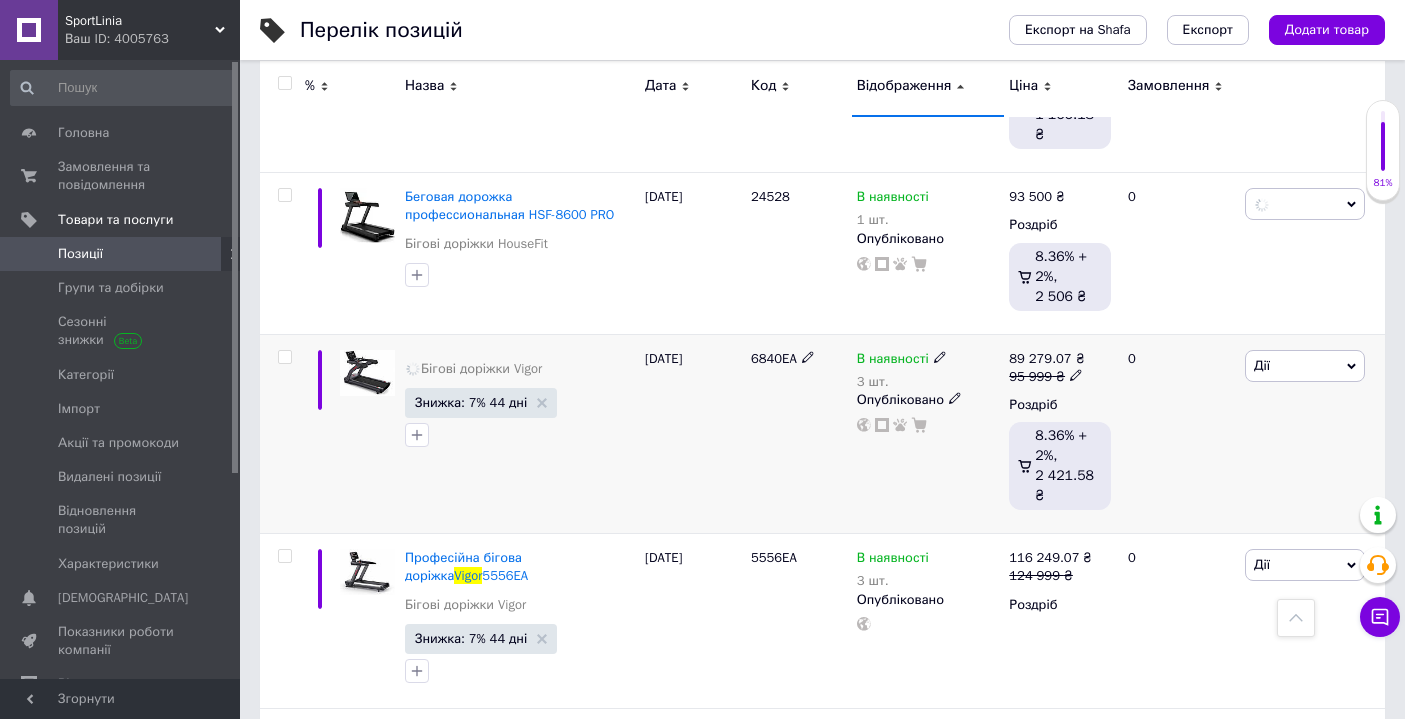 click on "Знижка: 7% 44 дні" at bounding box center [520, 419] 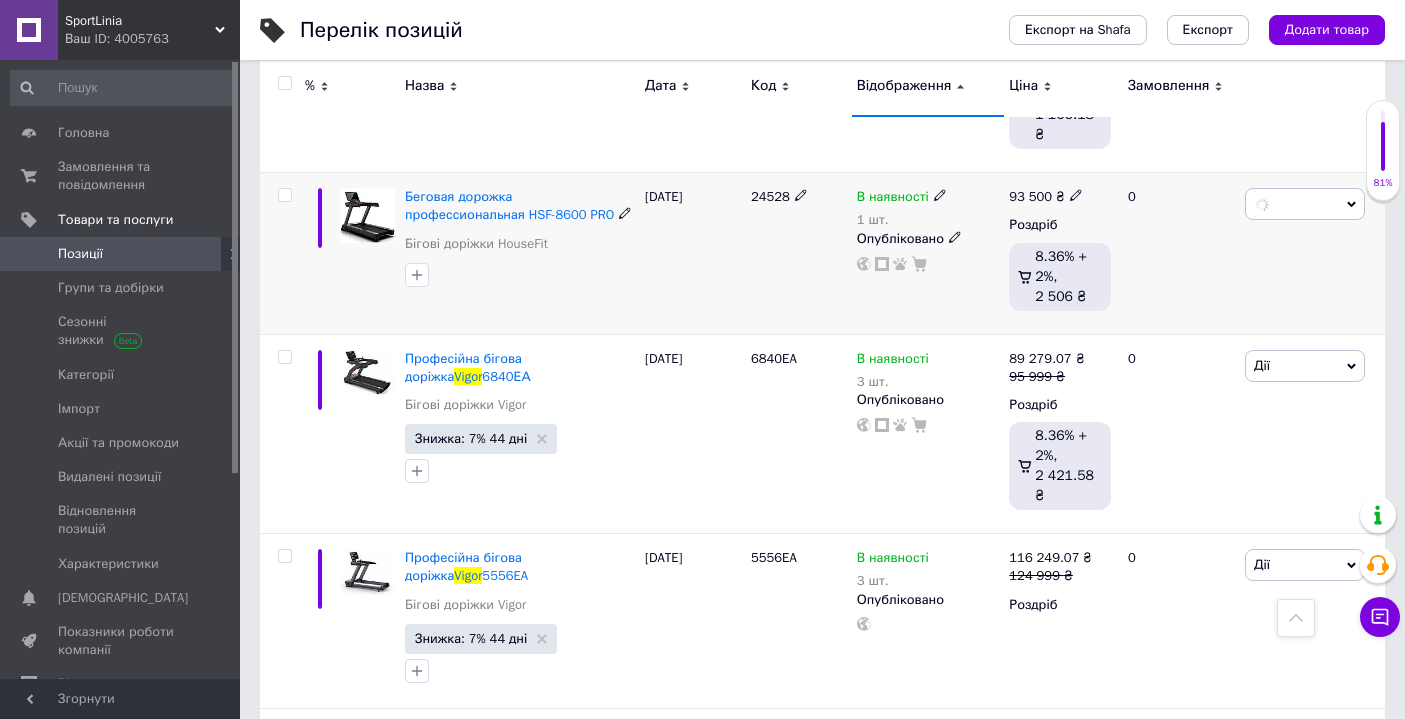 click 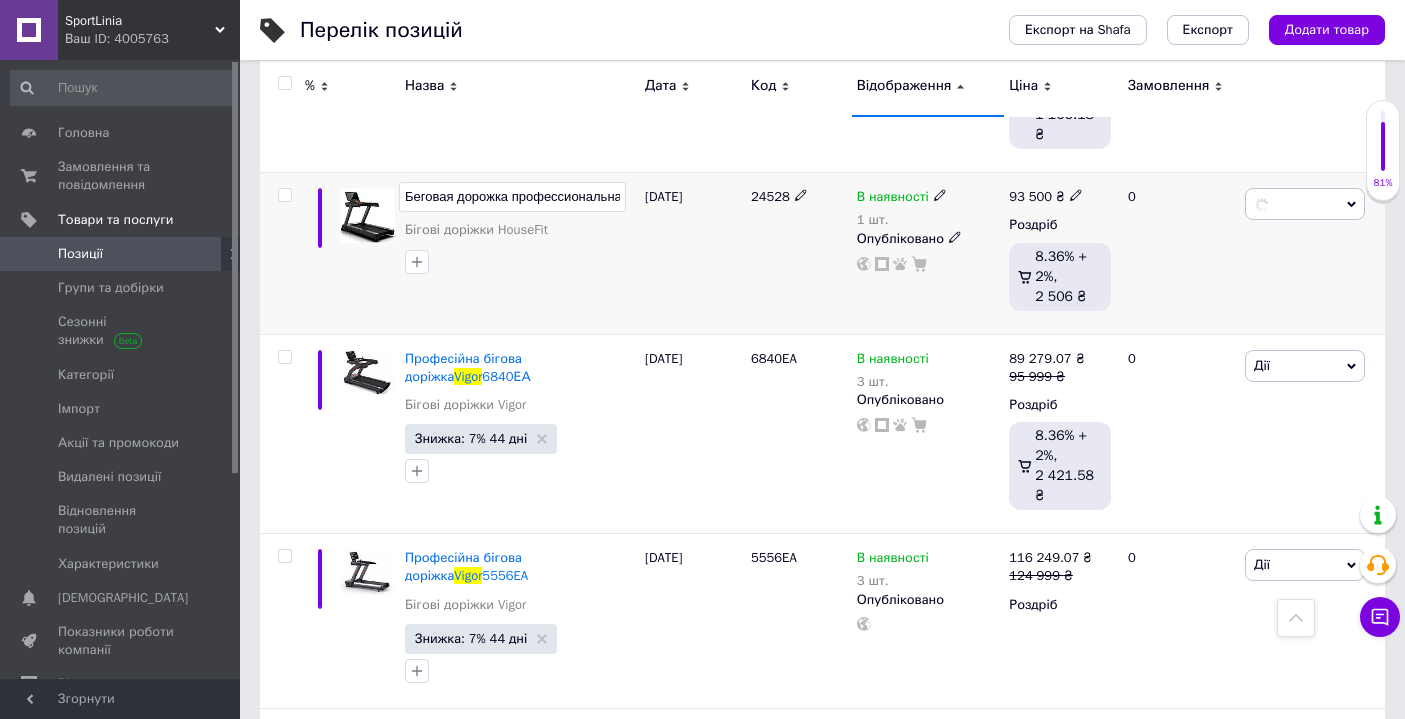 scroll, scrollTop: 0, scrollLeft: 99, axis: horizontal 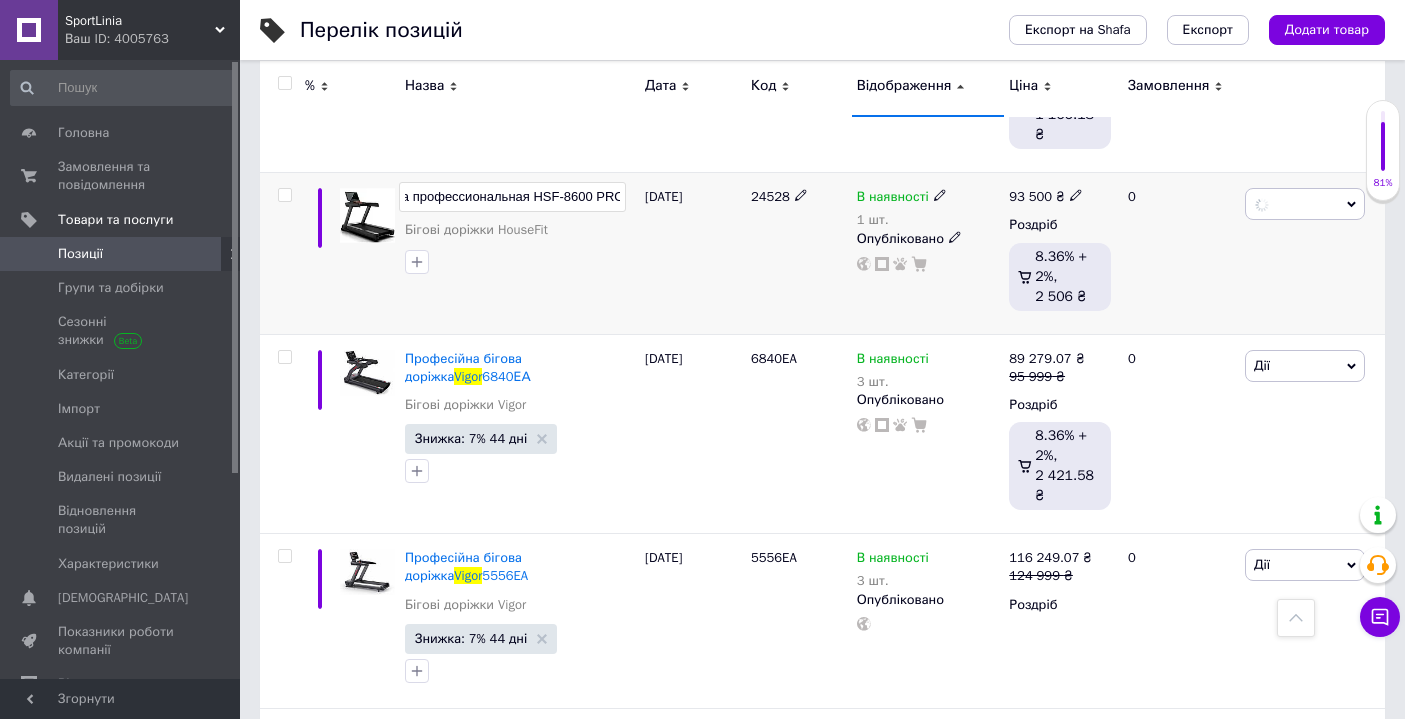 drag, startPoint x: 528, startPoint y: 173, endPoint x: 299, endPoint y: 172, distance: 229.00218 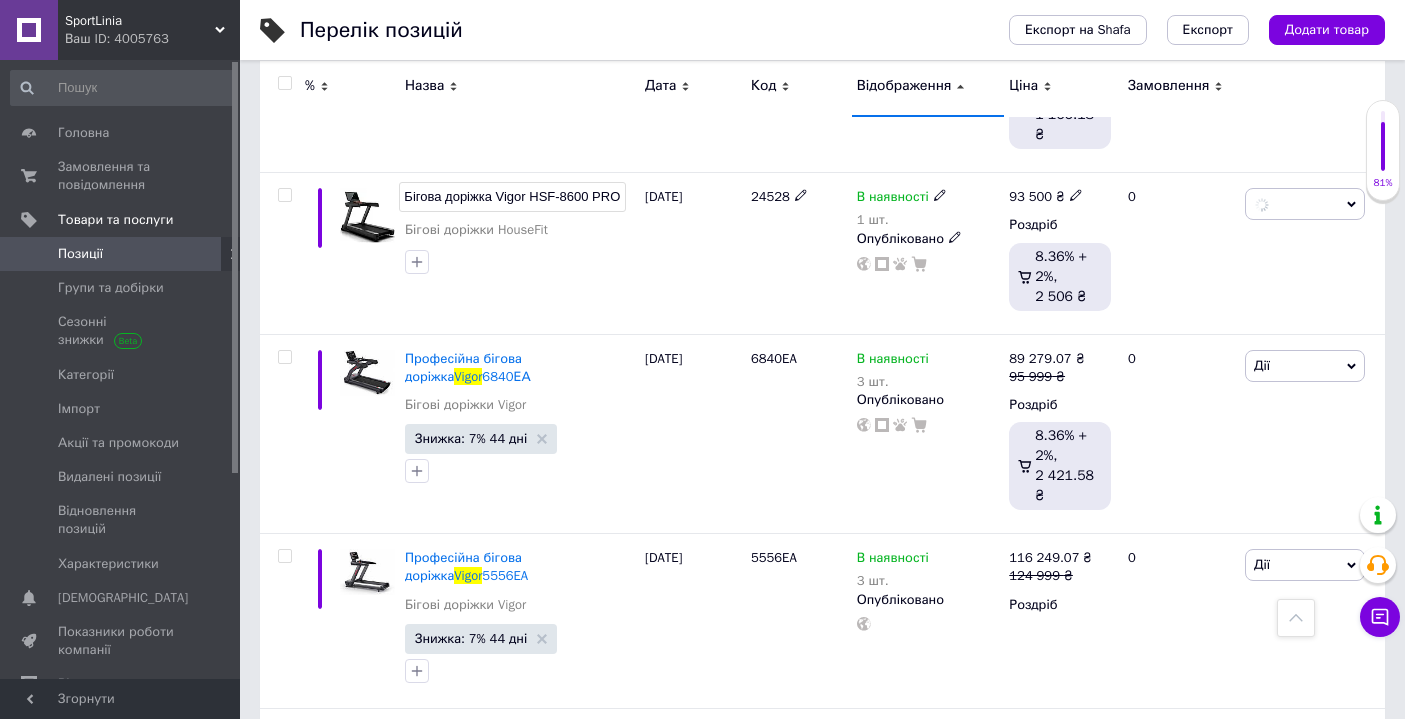 click on "Професійна Бігова доріжка Vigor HSF-8600 PRO" at bounding box center [512, 197] 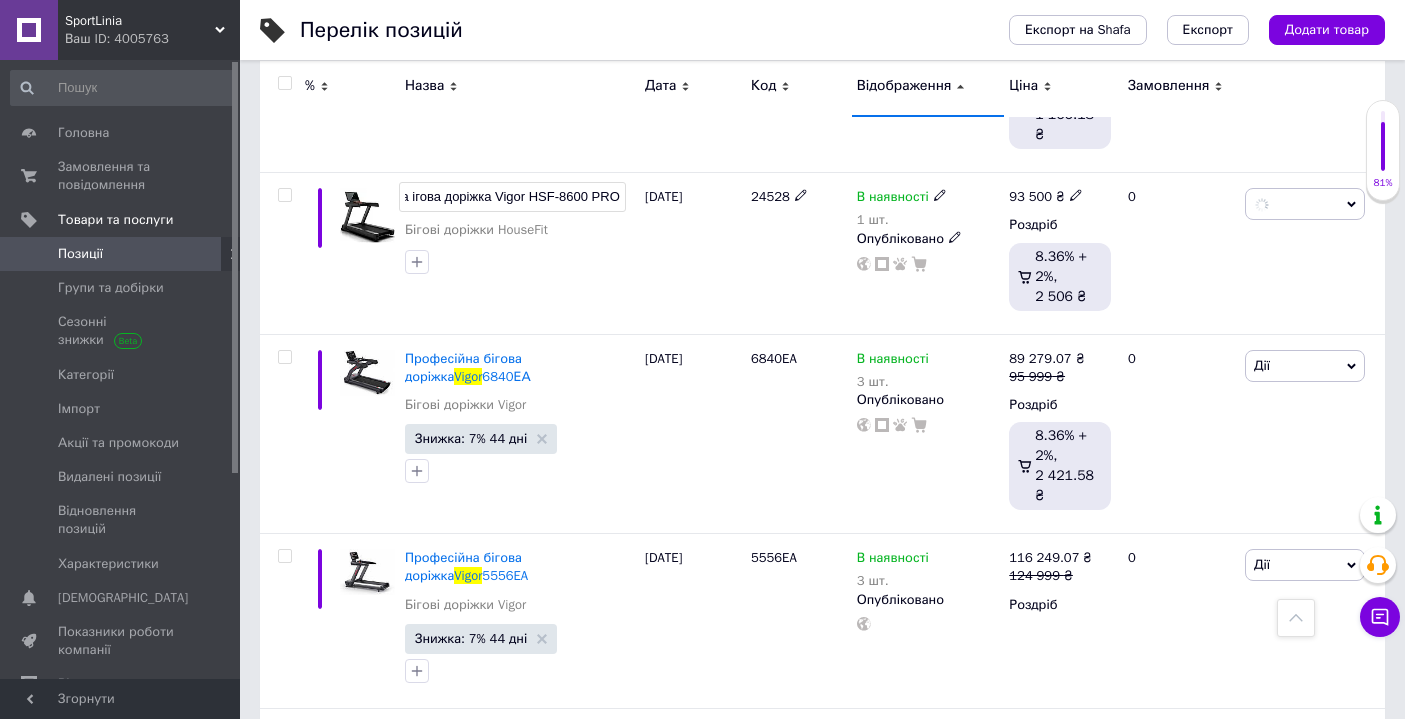 type on "Професійна бігова доріжка Vigor HSF-8600 PRO" 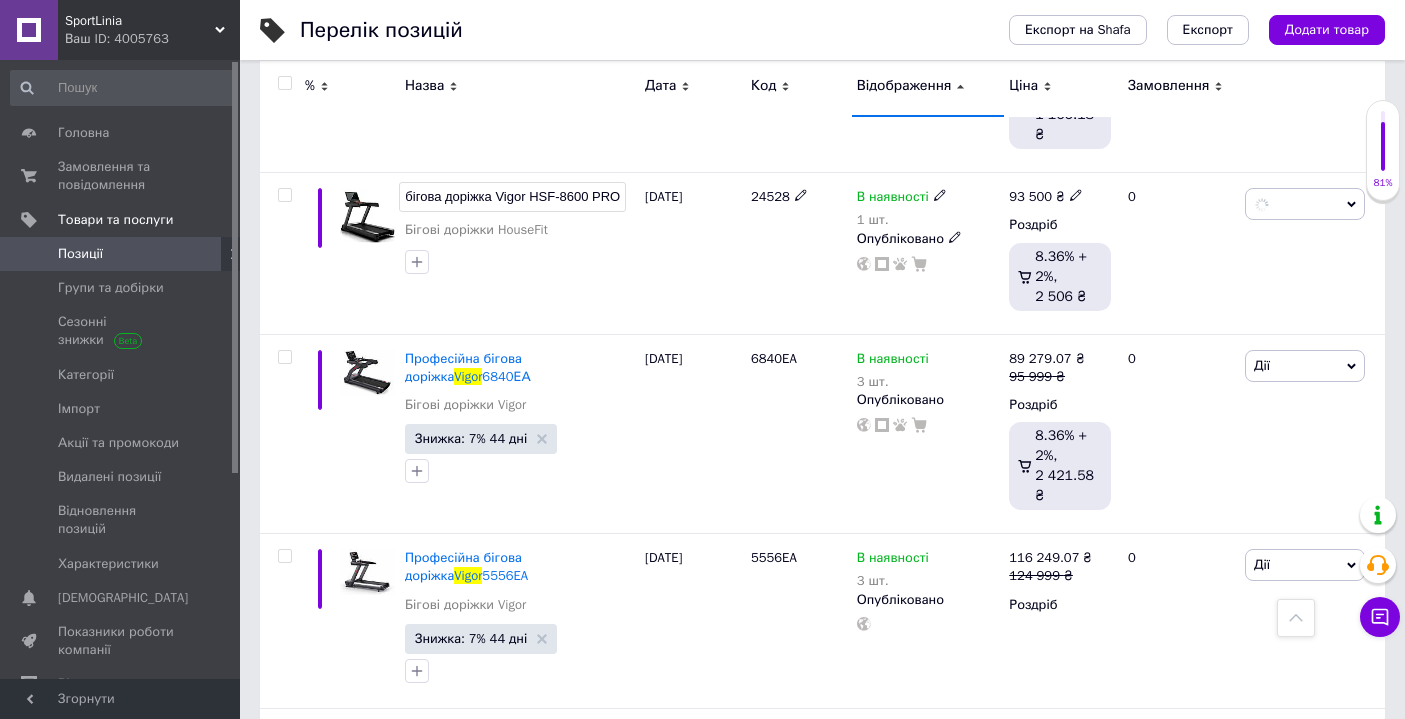 click on "Професійна бігова доріжка Vigor HSF-8600 PRO Бігові доріжки HouseFit" at bounding box center [520, 253] 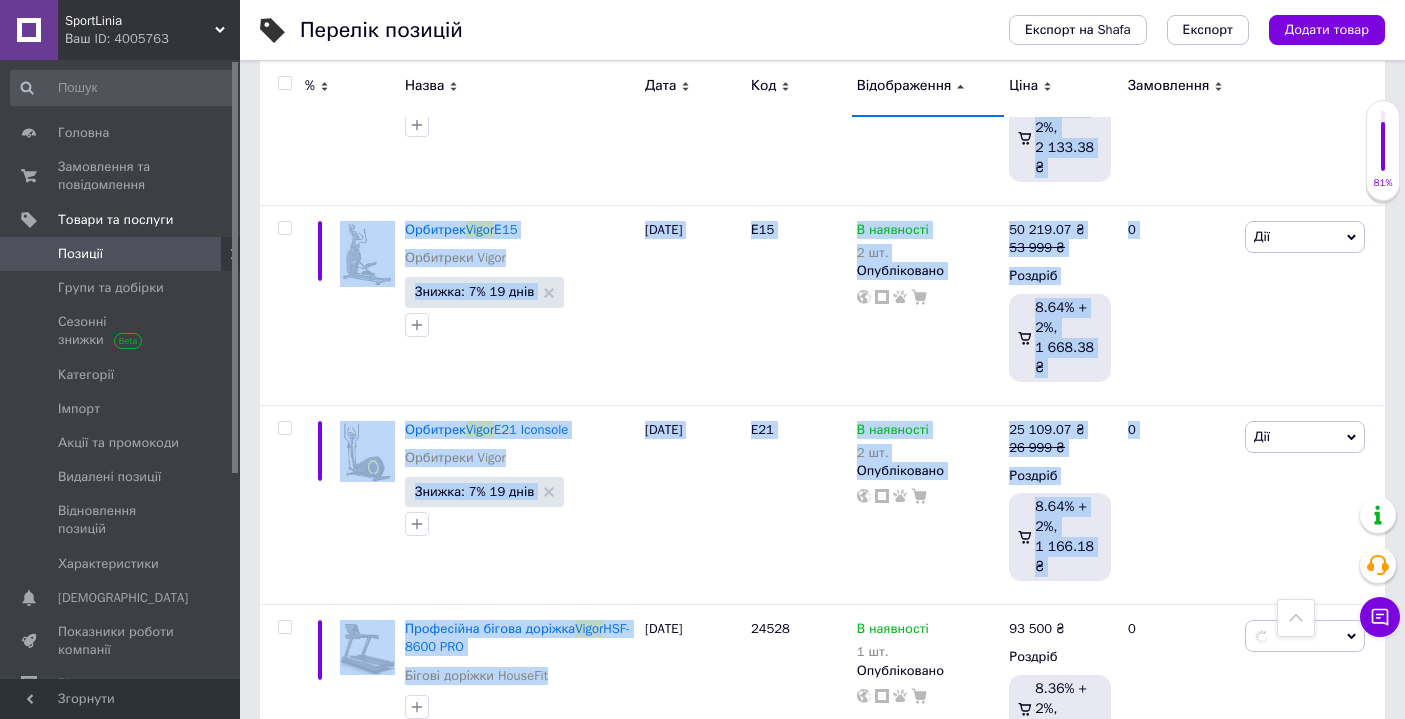 drag, startPoint x: 604, startPoint y: 234, endPoint x: 495, endPoint y: -32, distance: 287.46652 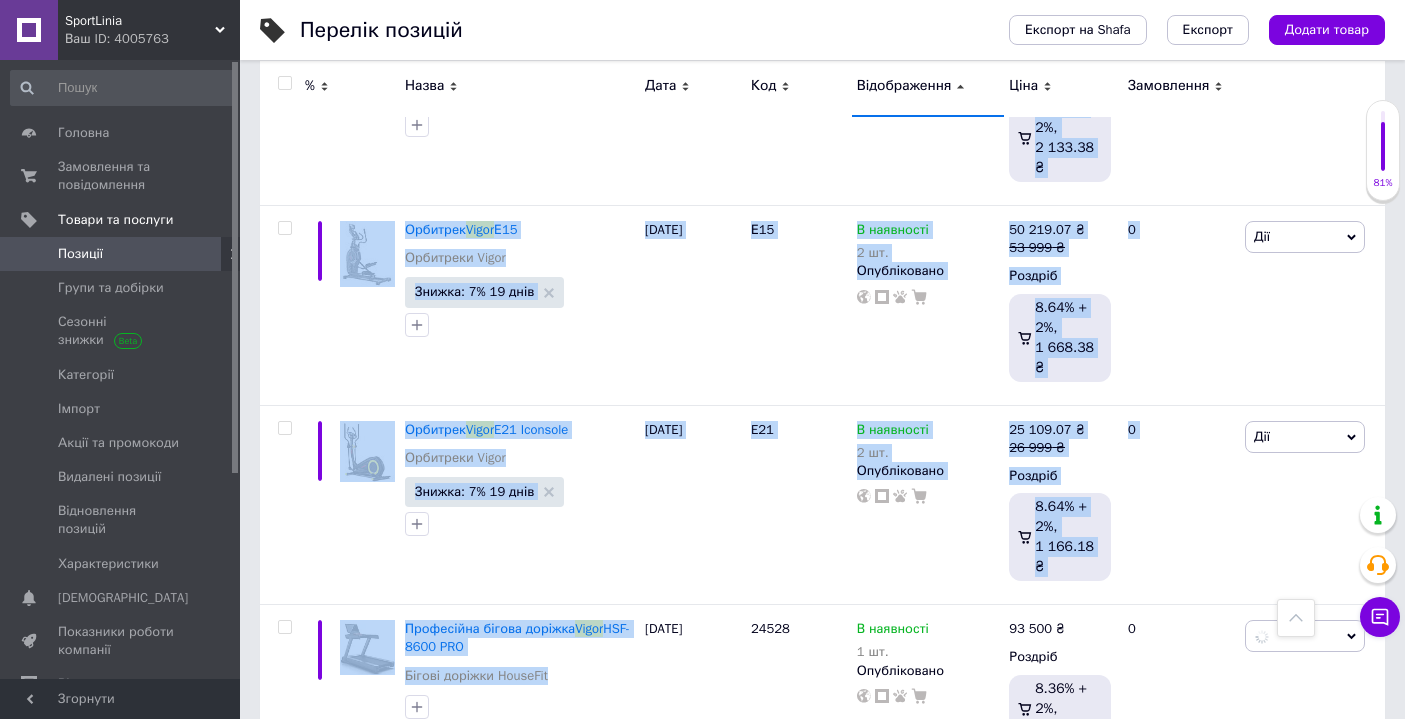 click on "SportLinia Ваш ID: 4005763 Сайт SportLinia Кабінет покупця Перевірити стан системи Сторінка на порталі Довідка Вийти Головна Замовлення та повідомлення 0 0 Товари та послуги Позиції Групи та добірки Сезонні знижки Категорії Імпорт Акції та промокоди Видалені позиції Відновлення позицій Характеристики Сповіщення 0 Показники роботи компанії Відгуки Покупці Каталог ProSale Аналітика Управління сайтом Гаманець компанії [PERSON_NAME] Тарифи та рахунки Prom мікс 6 000 Згорнути
Перелік позицій Експорт на Shafa   /" at bounding box center [702, 753] 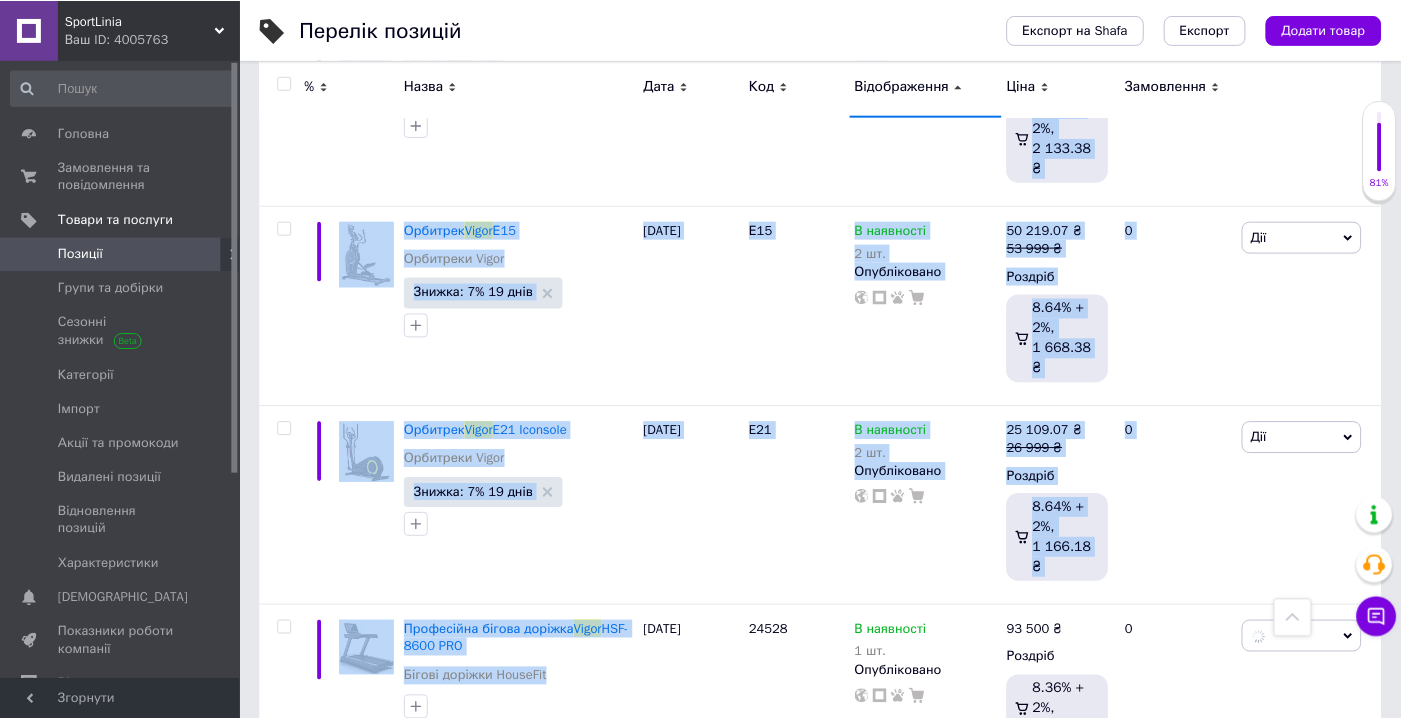 scroll, scrollTop: 1260, scrollLeft: 0, axis: vertical 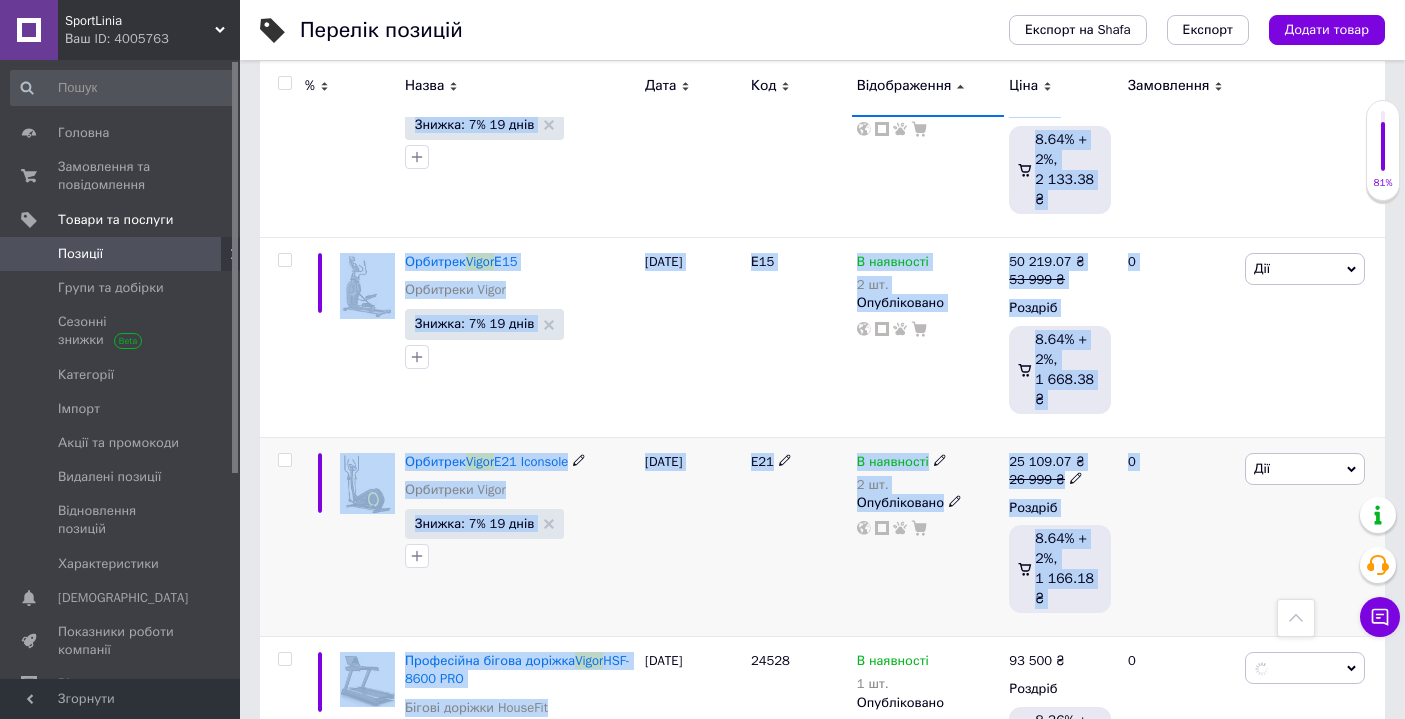 click on "[DATE]" at bounding box center (693, 537) 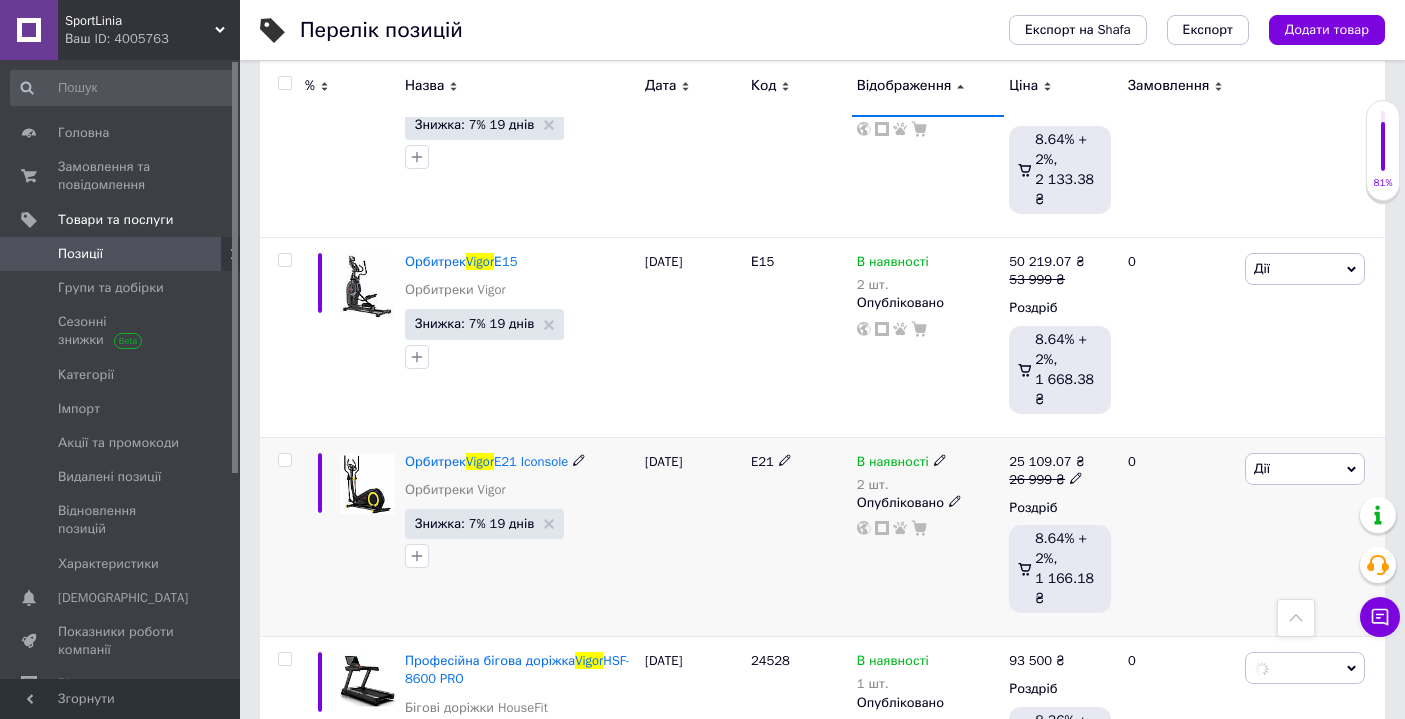 click on "Орбитрек  Vigor  E21 Iconsole" at bounding box center [520, 462] 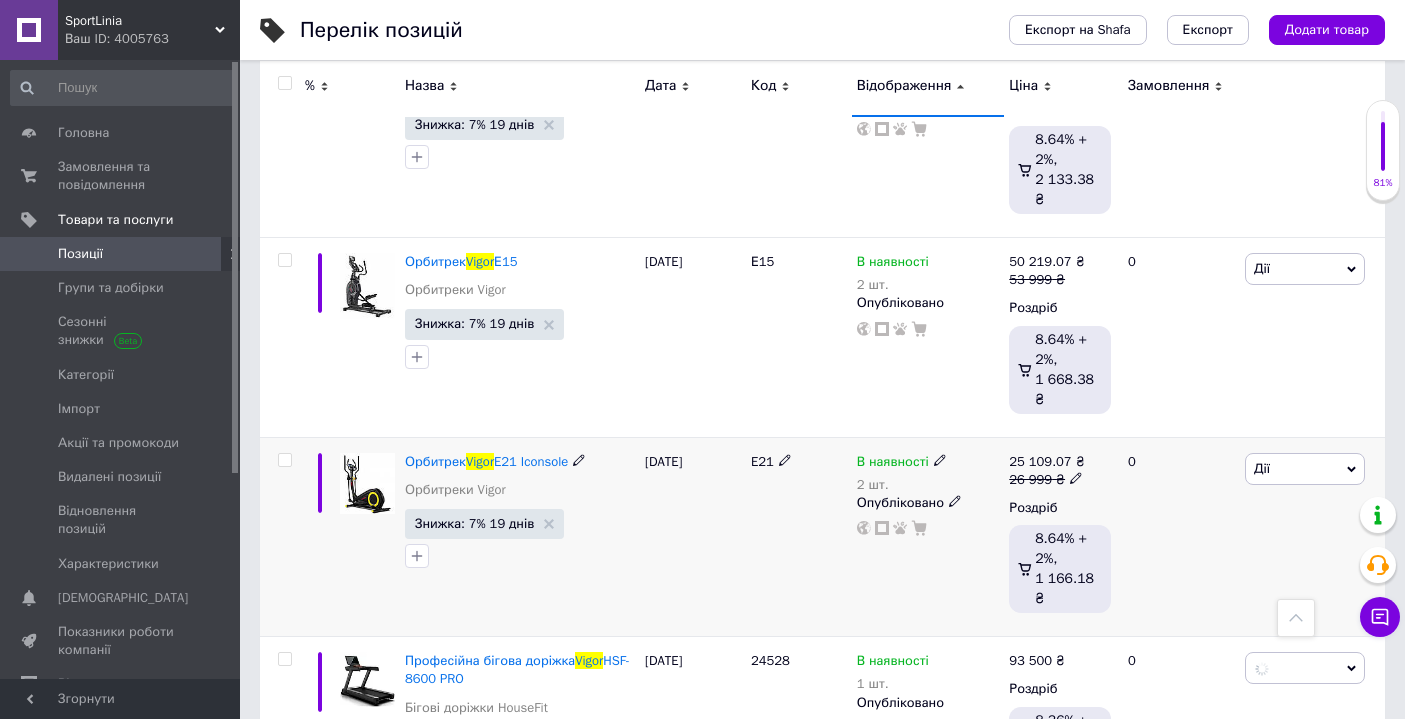 click 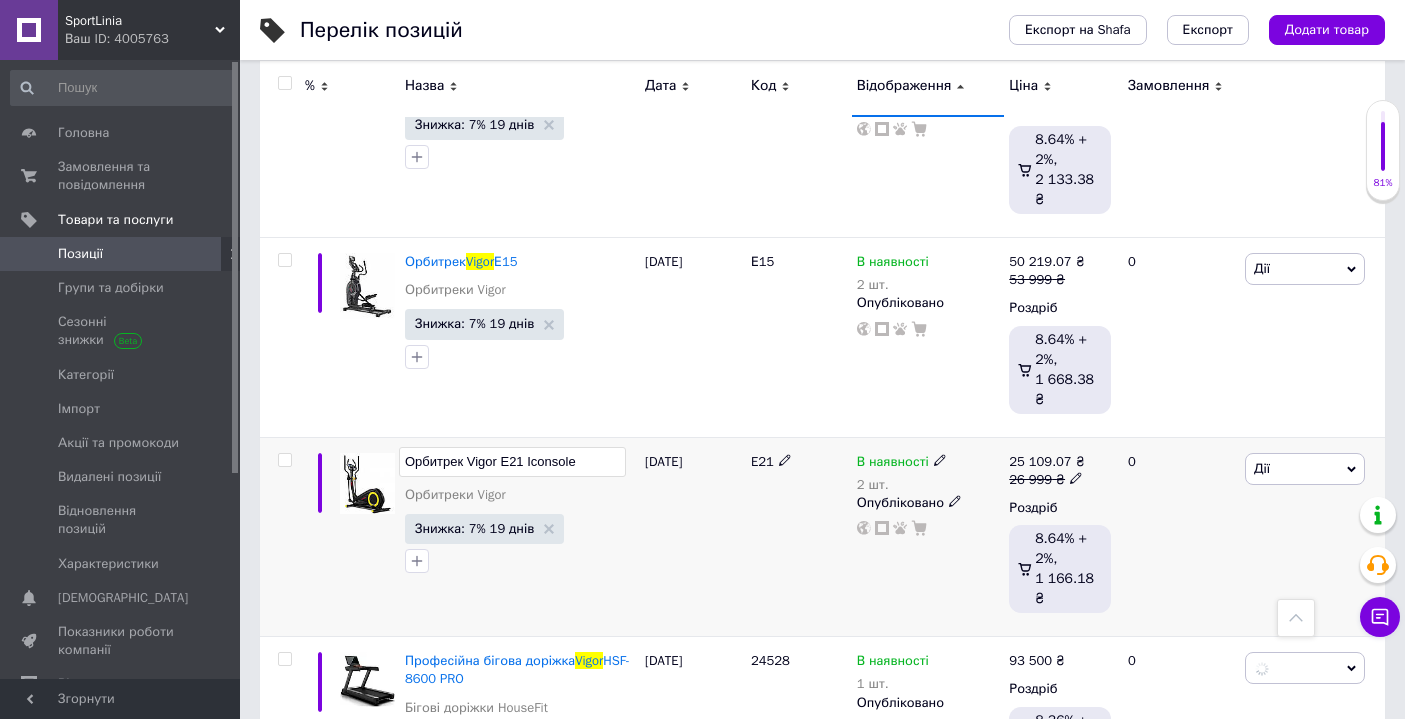 drag, startPoint x: 459, startPoint y: 459, endPoint x: 372, endPoint y: 452, distance: 87.28116 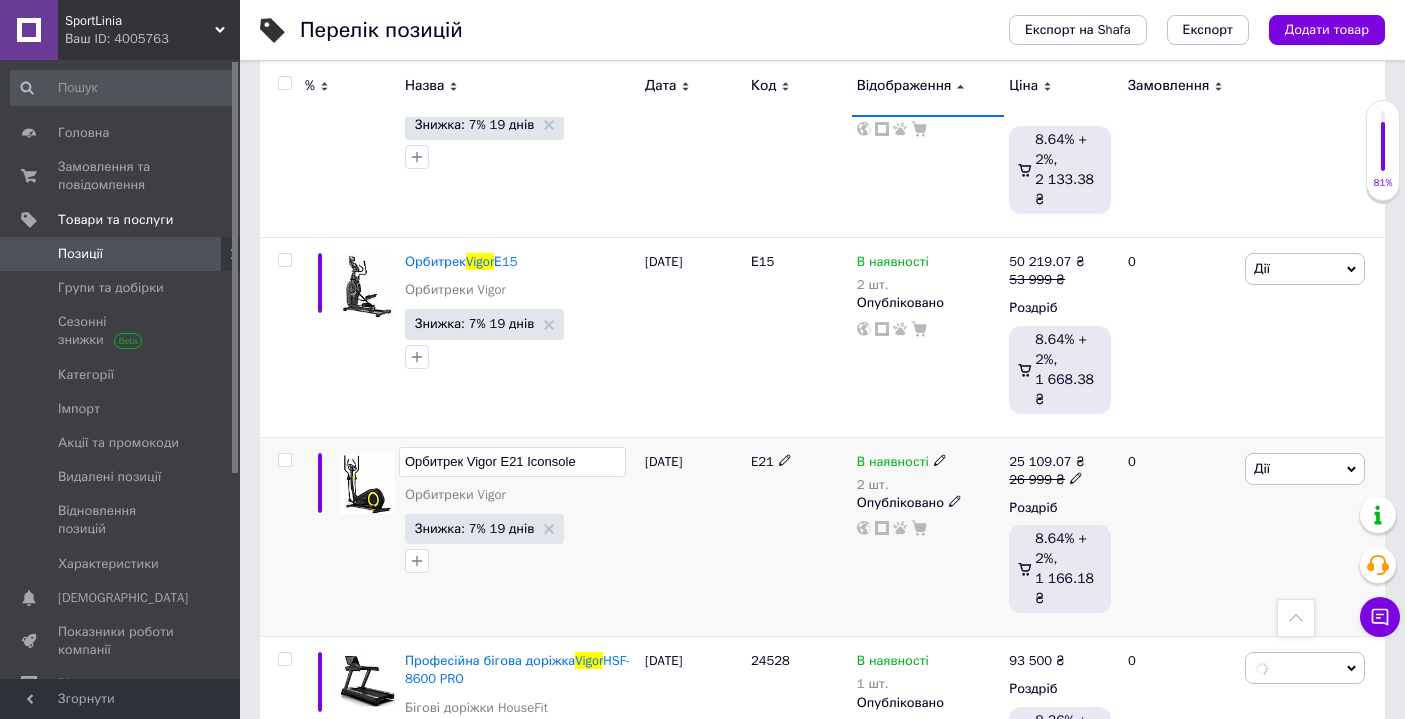 click on "Орбитрек Vigor E21 Iconsole Орбитреки Vigor Знижка: 7% 19 днів [DATE] E21 В наявності 2 шт. Опубліковано 25 109.07   ₴ 26 999   ₴ Роздріб 8.64% + 2%, 1 166.18 ₴ 0 Дії Редагувати Підняти на початок групи Копіювати Знижка Подарунок Супутні Приховати Ярлик Додати на вітрину Додати в кампанію Каталог ProSale Видалити" at bounding box center (822, 537) 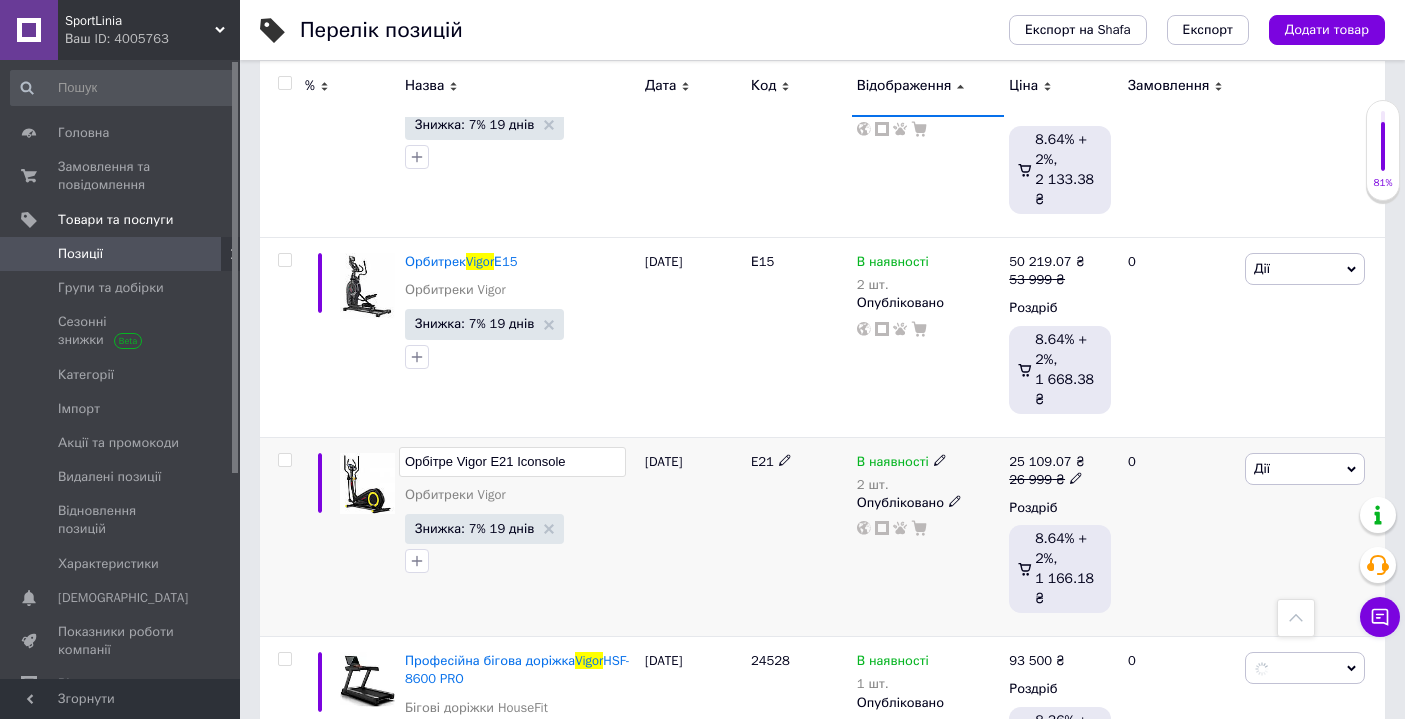 type on "Орбітрек Vigor E21 Iconsole" 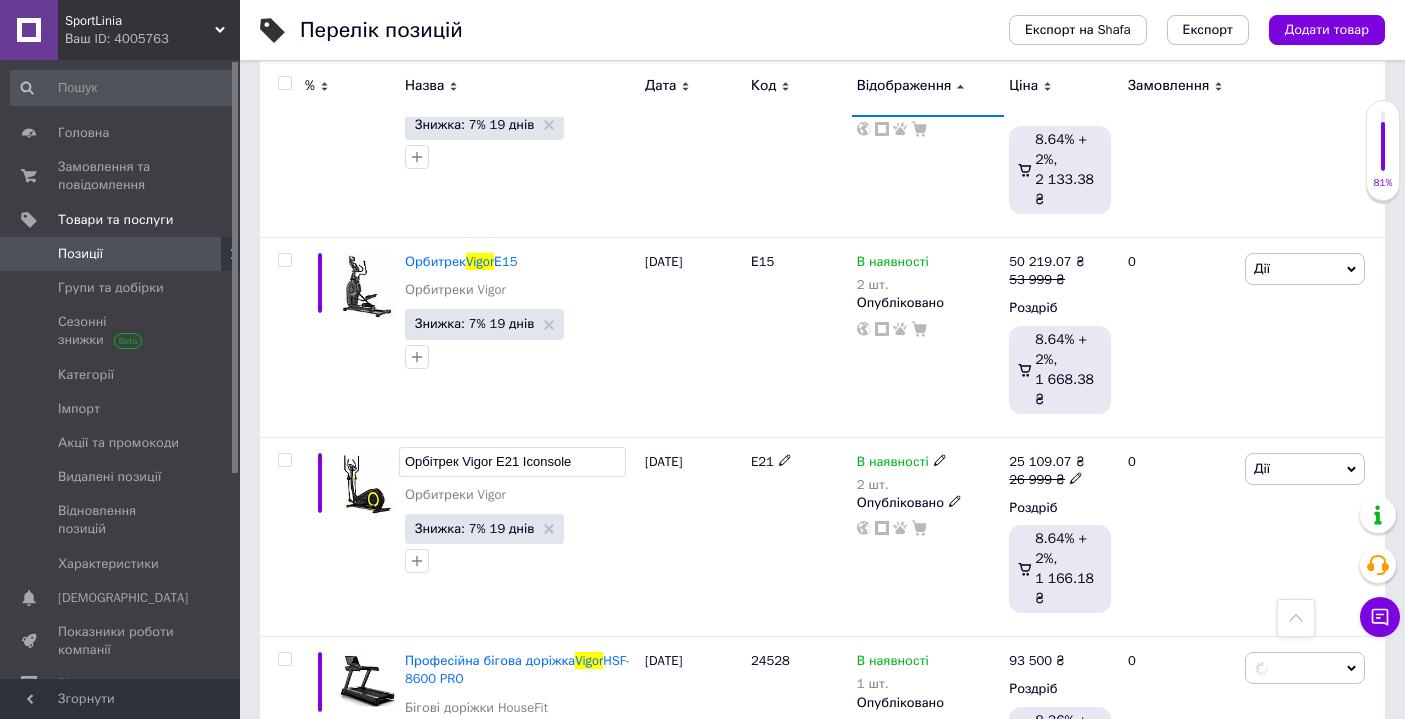 click on "Орбітрек Vigor E21 Iconsole Орбитреки Vigor Знижка: 7% 19 днів" at bounding box center [520, 537] 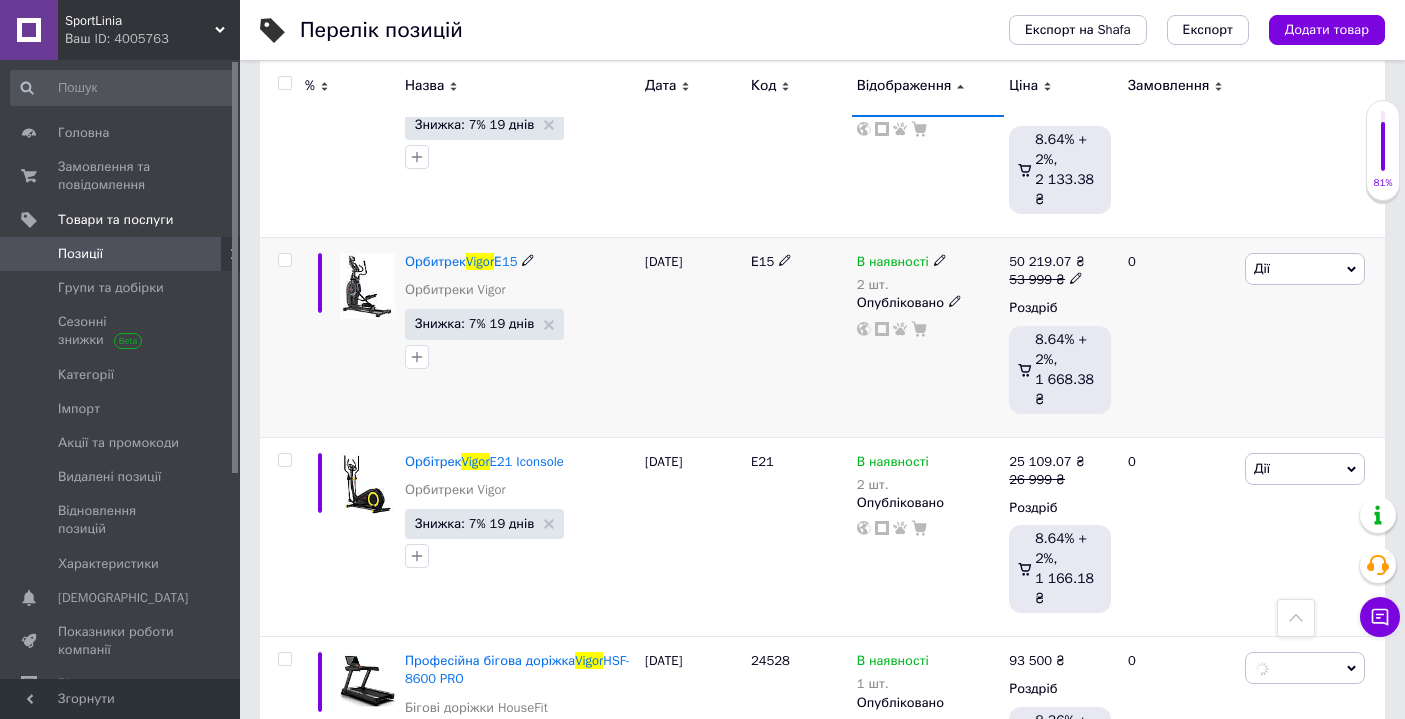 click 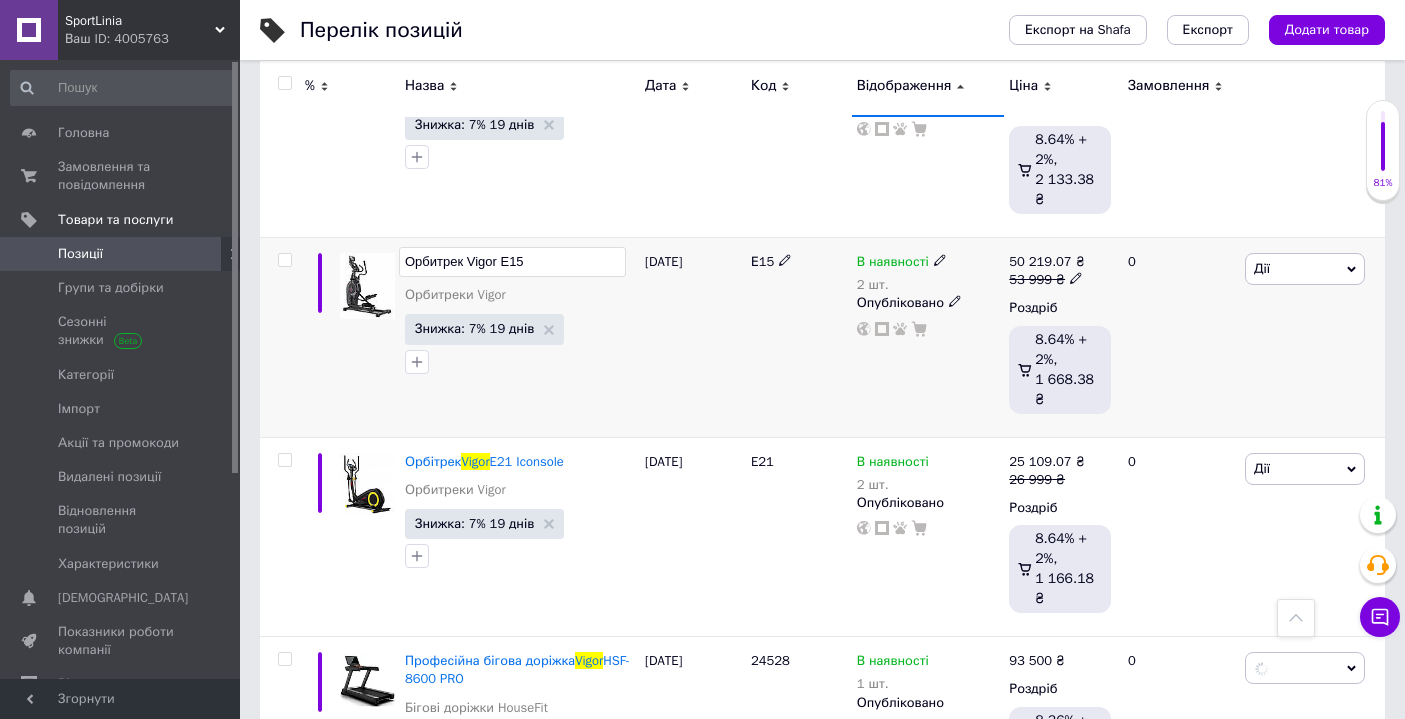 click on "Орбитрек Vigor Е15" at bounding box center [512, 262] 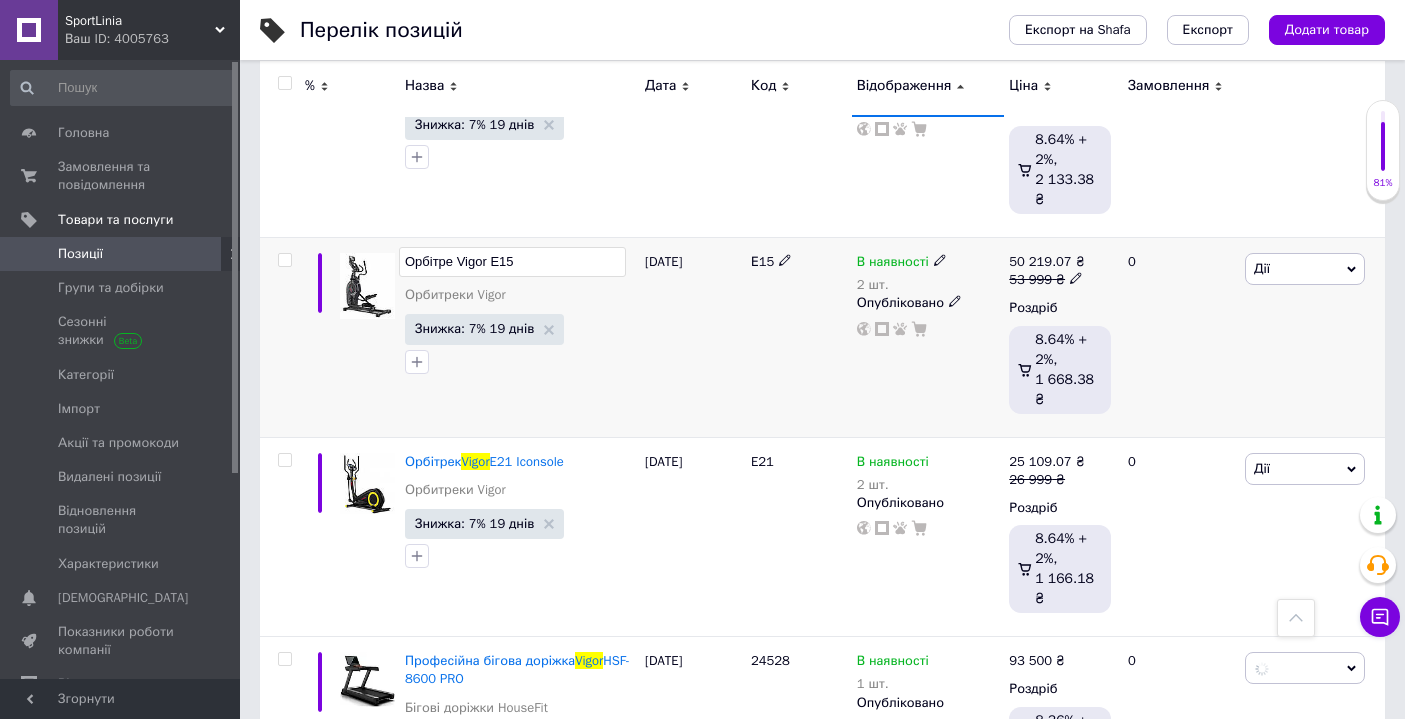 type on "Орбітрек Vigor Е15" 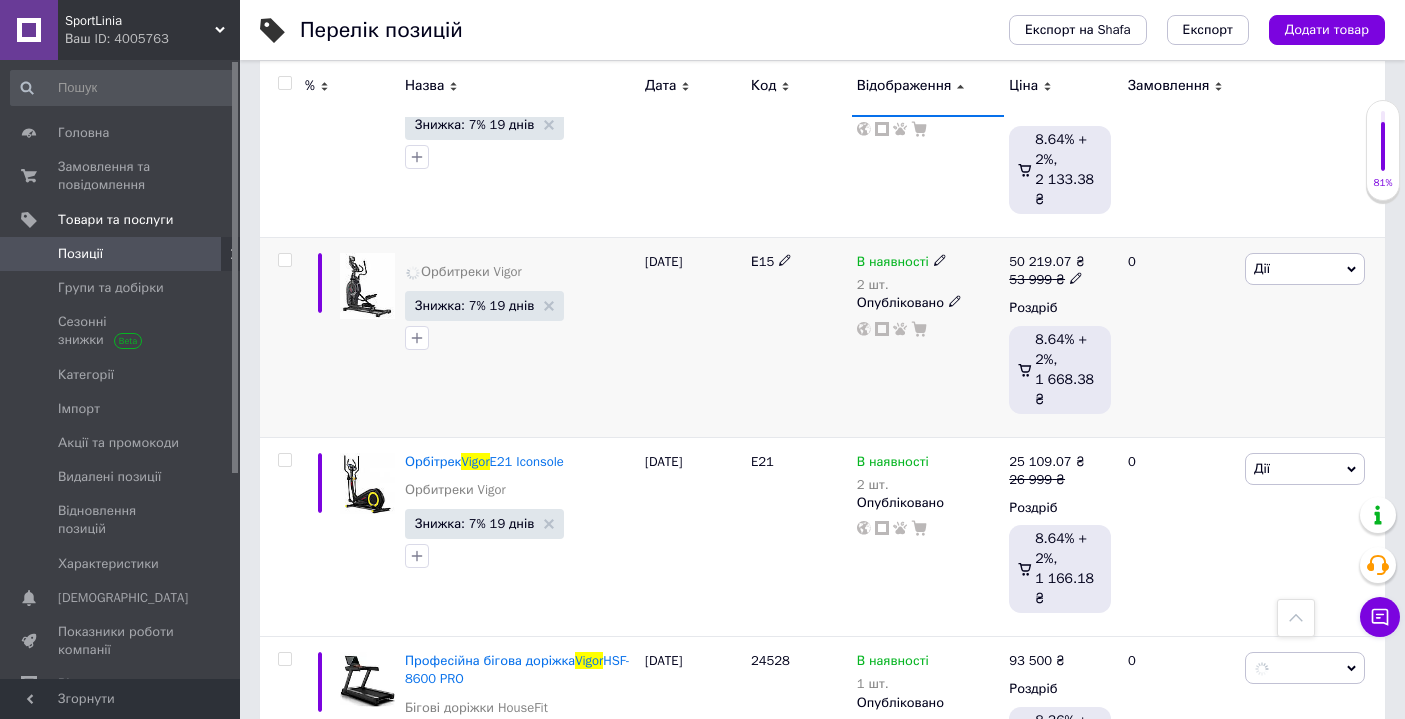 click on "Е15" at bounding box center (799, 338) 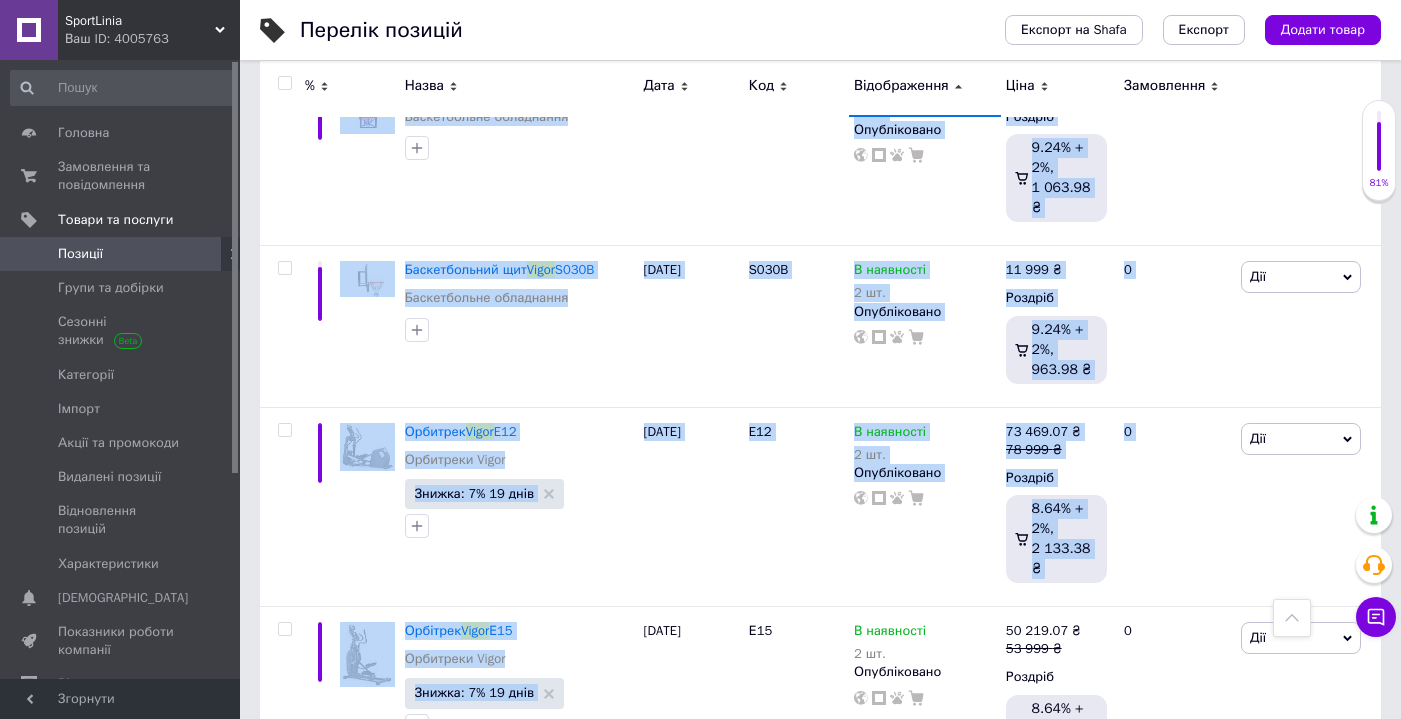 drag, startPoint x: 599, startPoint y: 353, endPoint x: 549, endPoint y: -9, distance: 365.43674 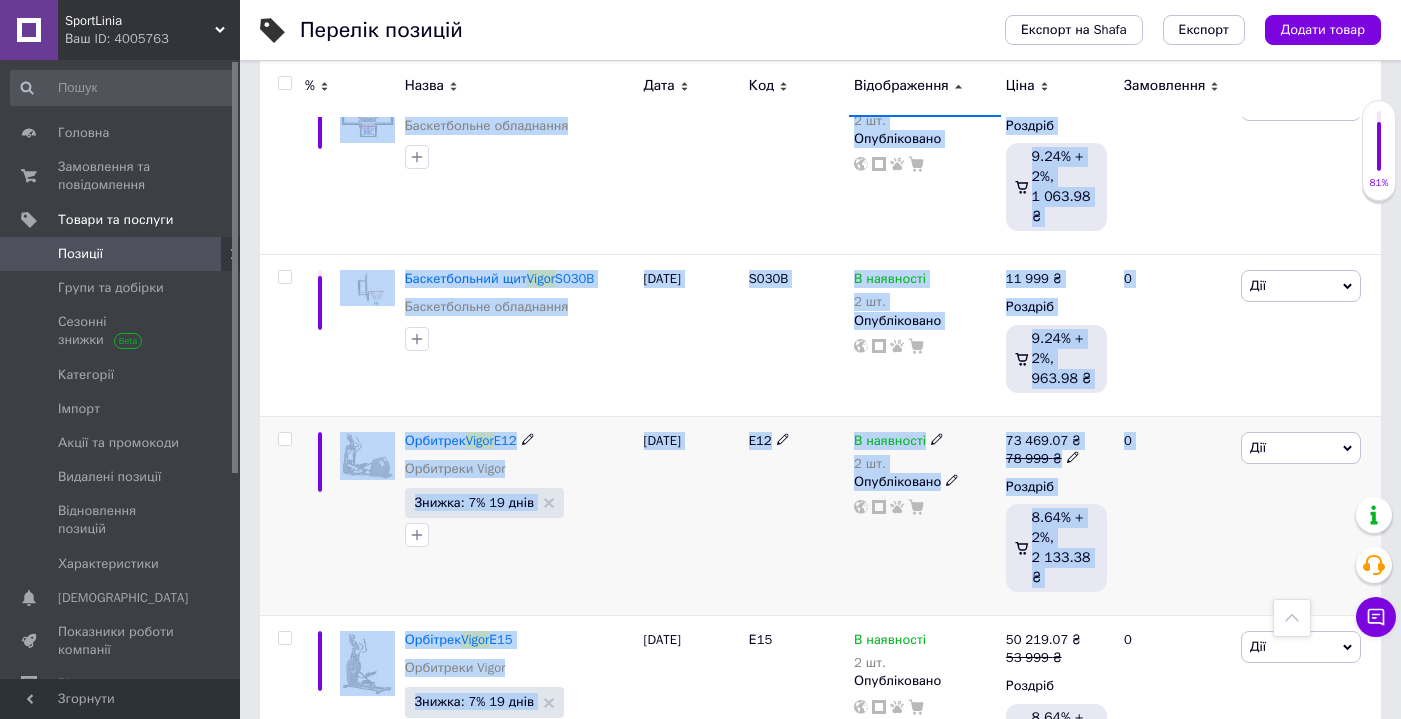 click on "[DATE]" at bounding box center [691, 516] 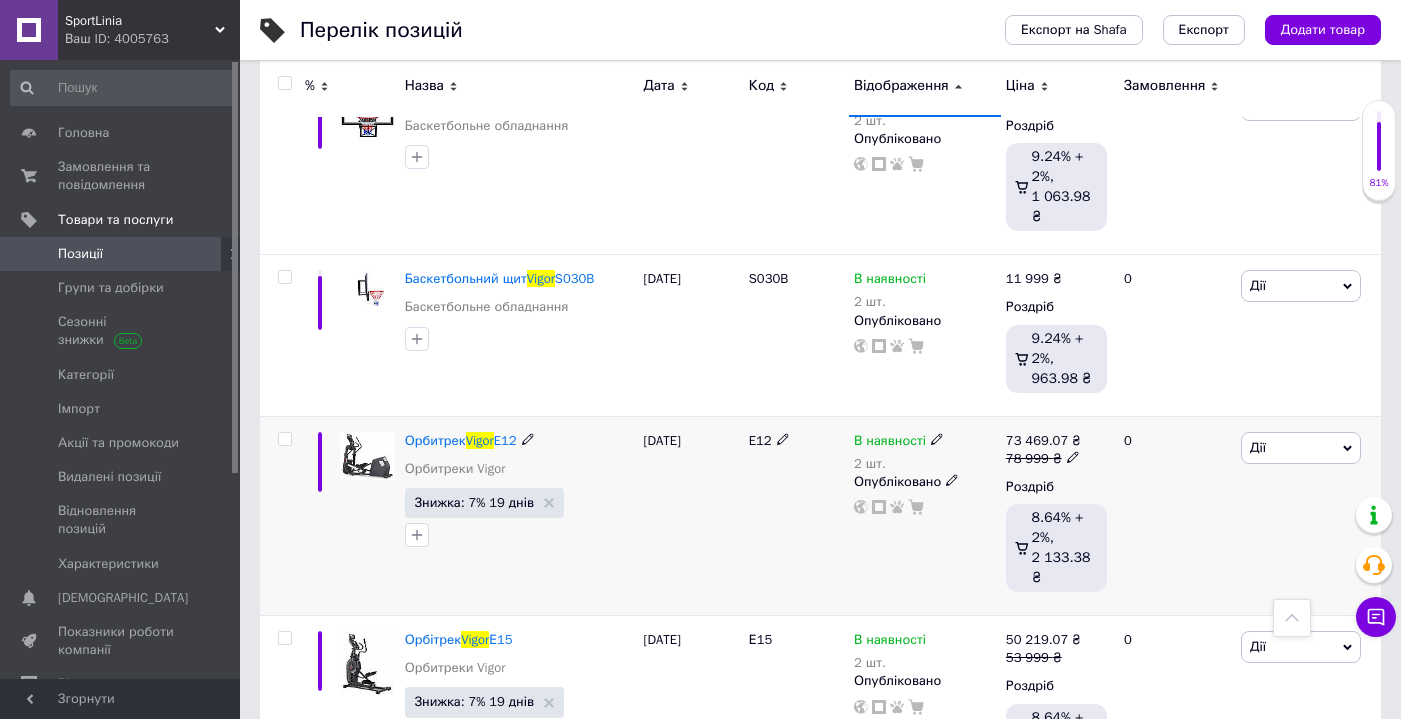 click 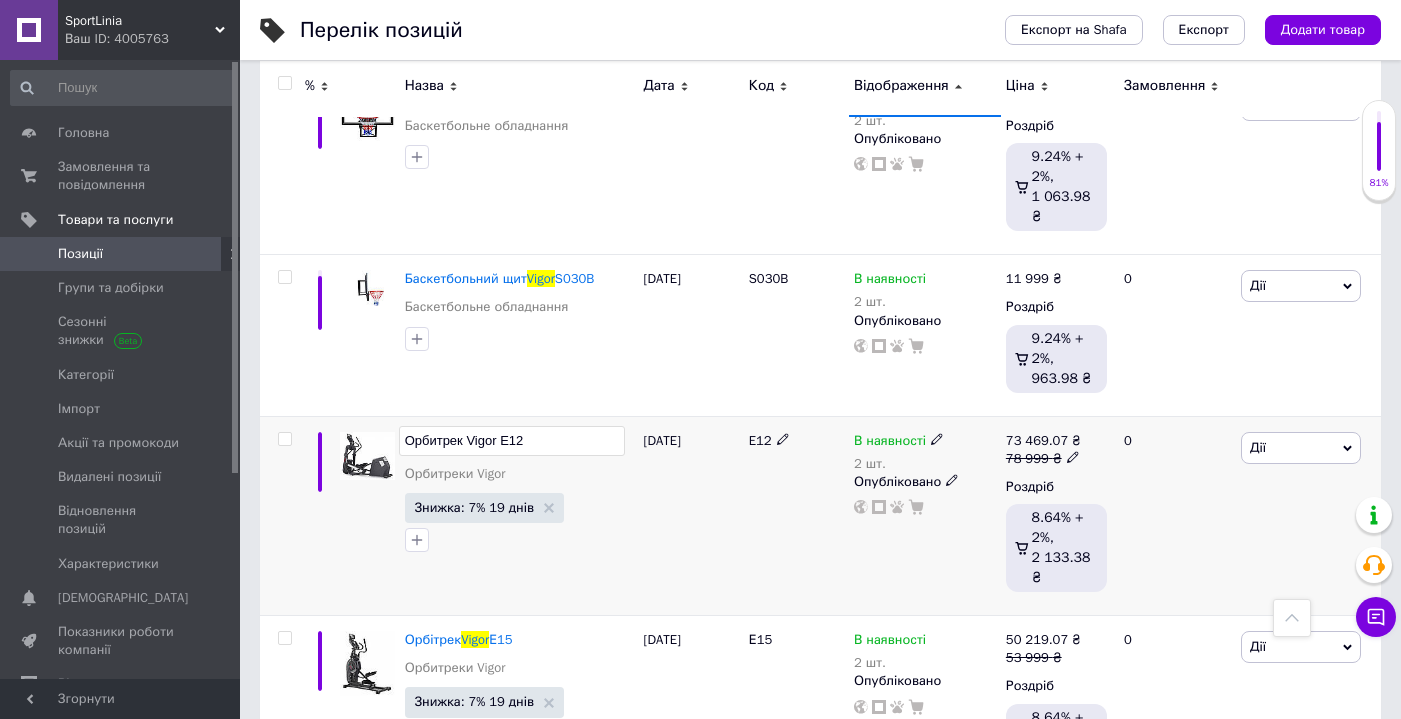 drag, startPoint x: 459, startPoint y: 439, endPoint x: 358, endPoint y: 430, distance: 101.4002 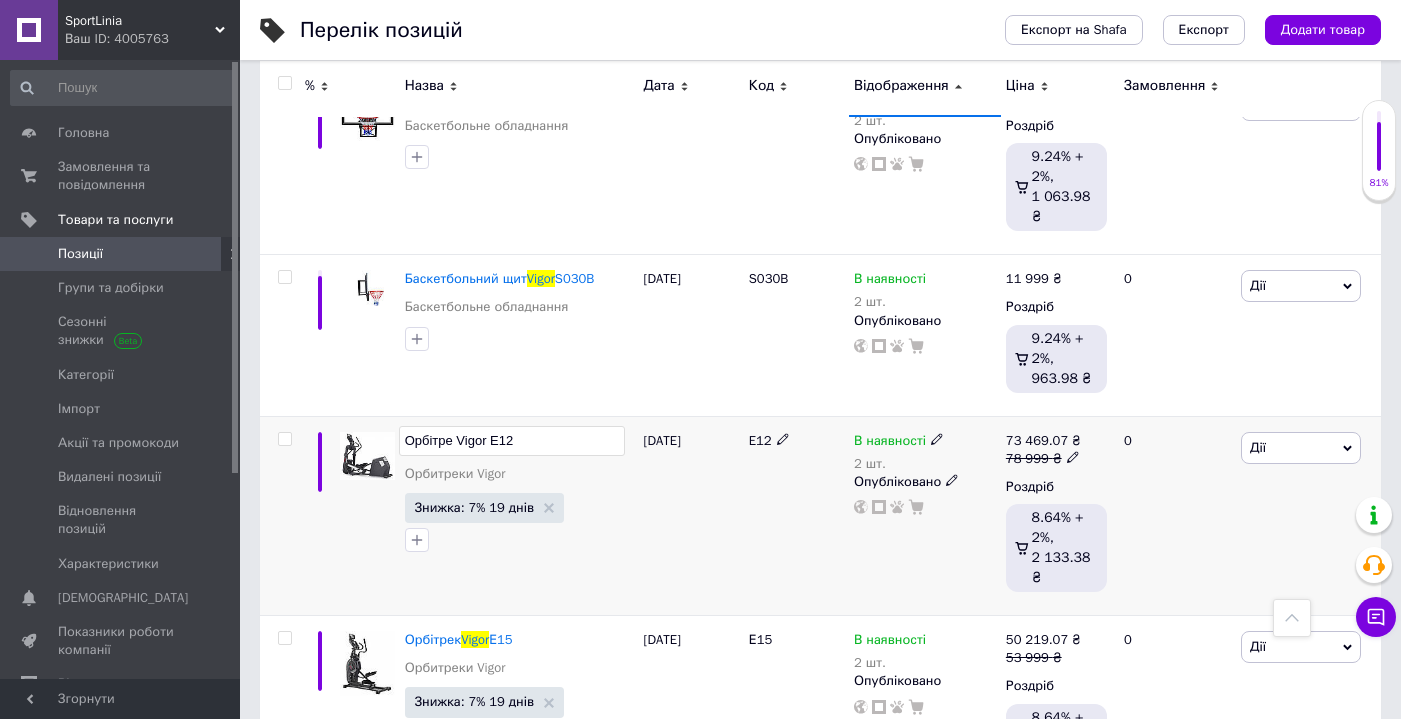 type on "Орбітрек Vigor E12" 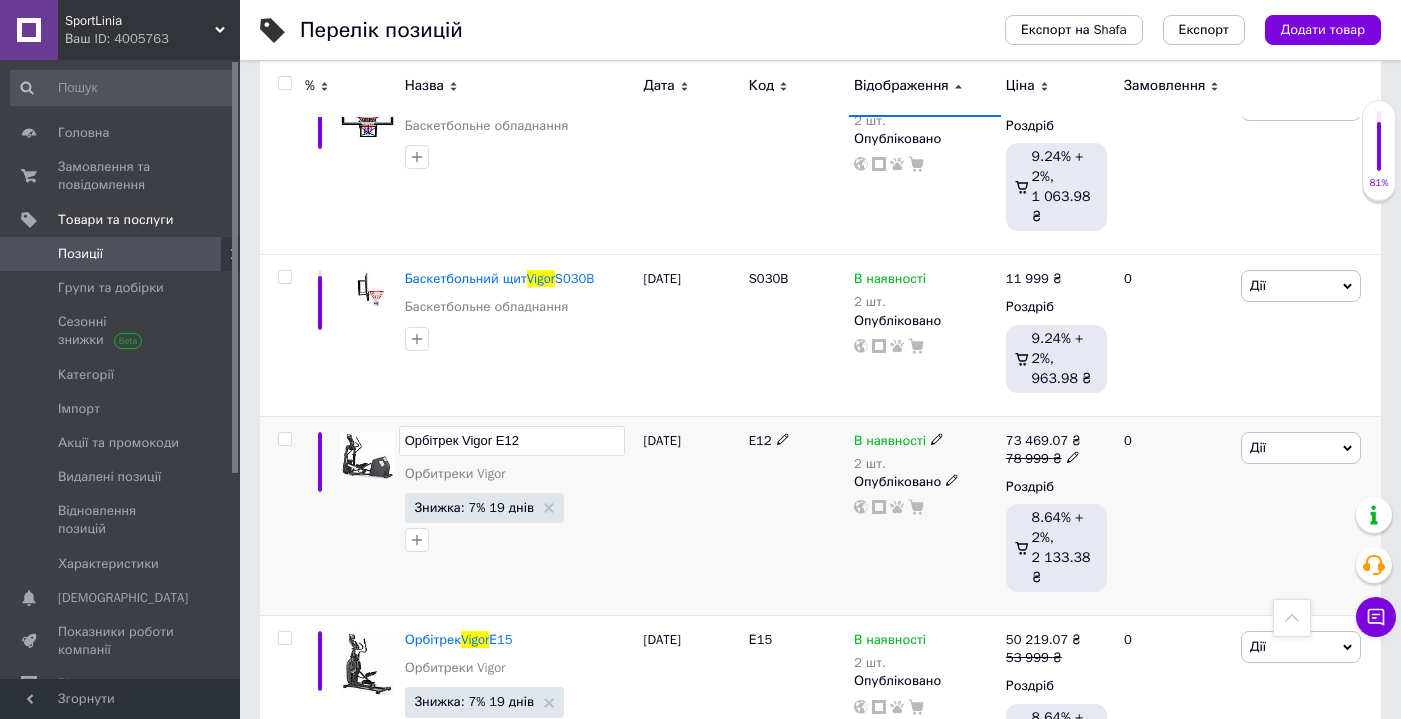 click on "Орбітрек Vigor E12 Орбитреки Vigor Знижка: 7% 19 днів" at bounding box center [519, 516] 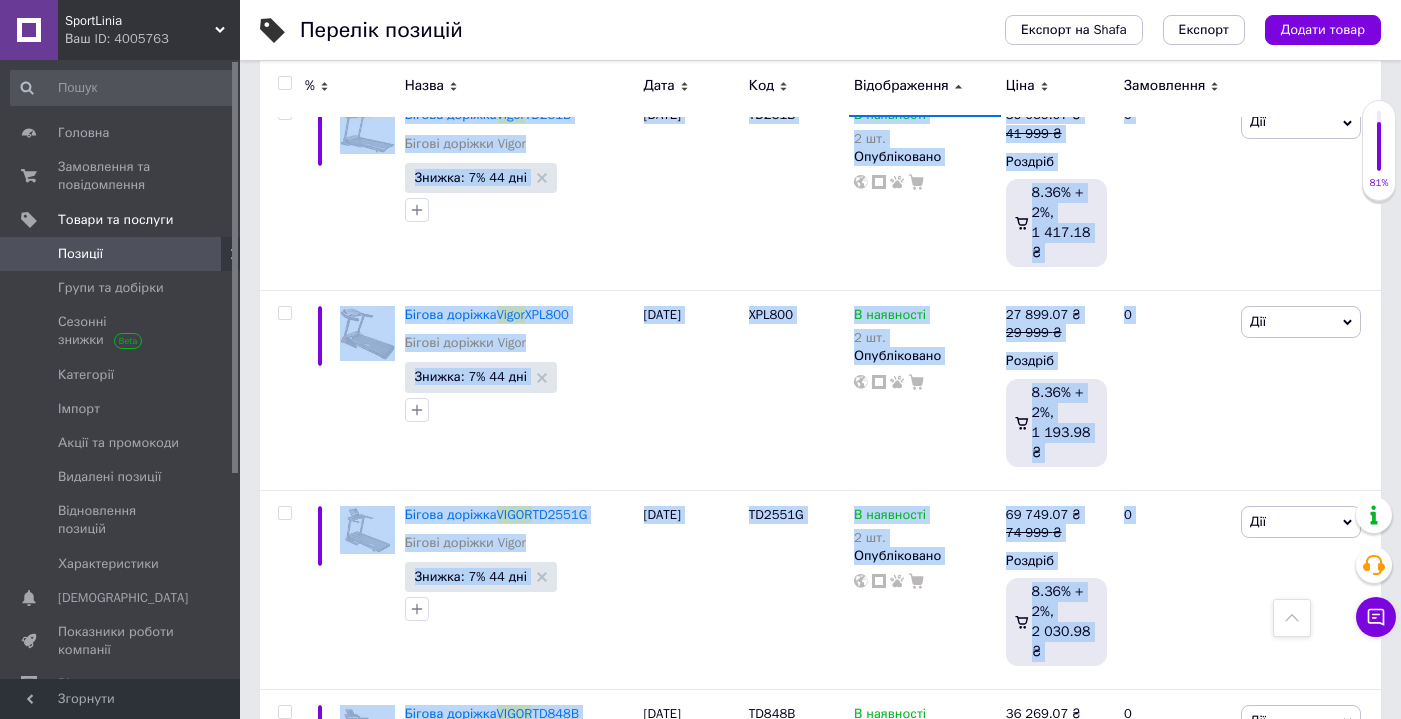 scroll, scrollTop: 2605, scrollLeft: 0, axis: vertical 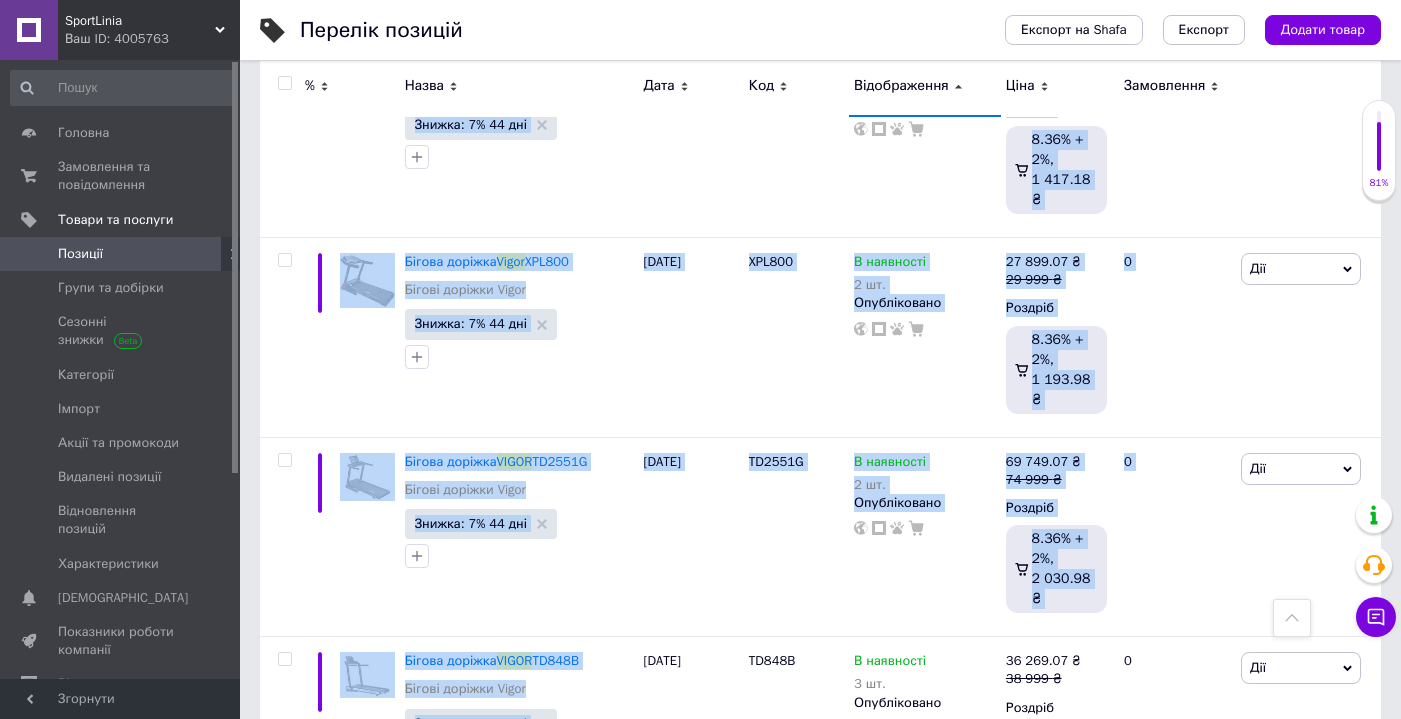 drag, startPoint x: 631, startPoint y: 475, endPoint x: 545, endPoint y: 734, distance: 272.90475 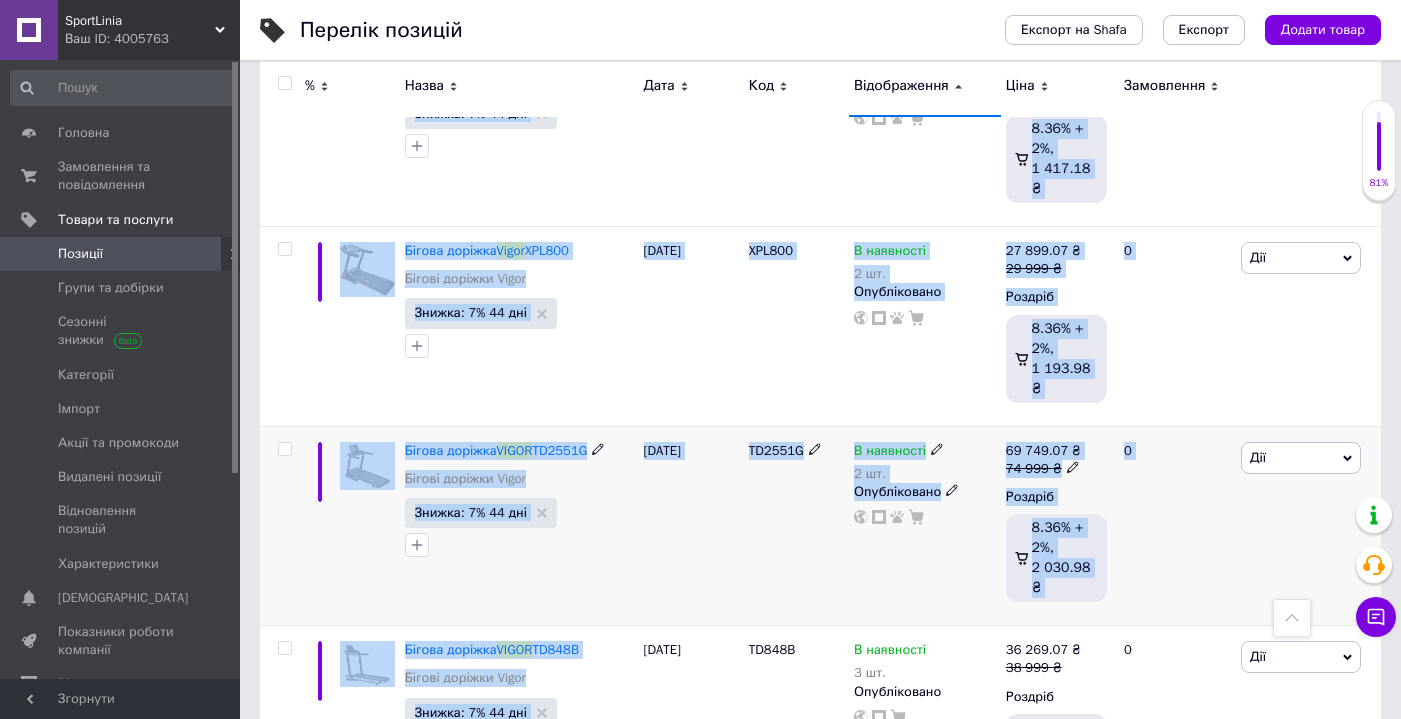 click at bounding box center [519, 545] 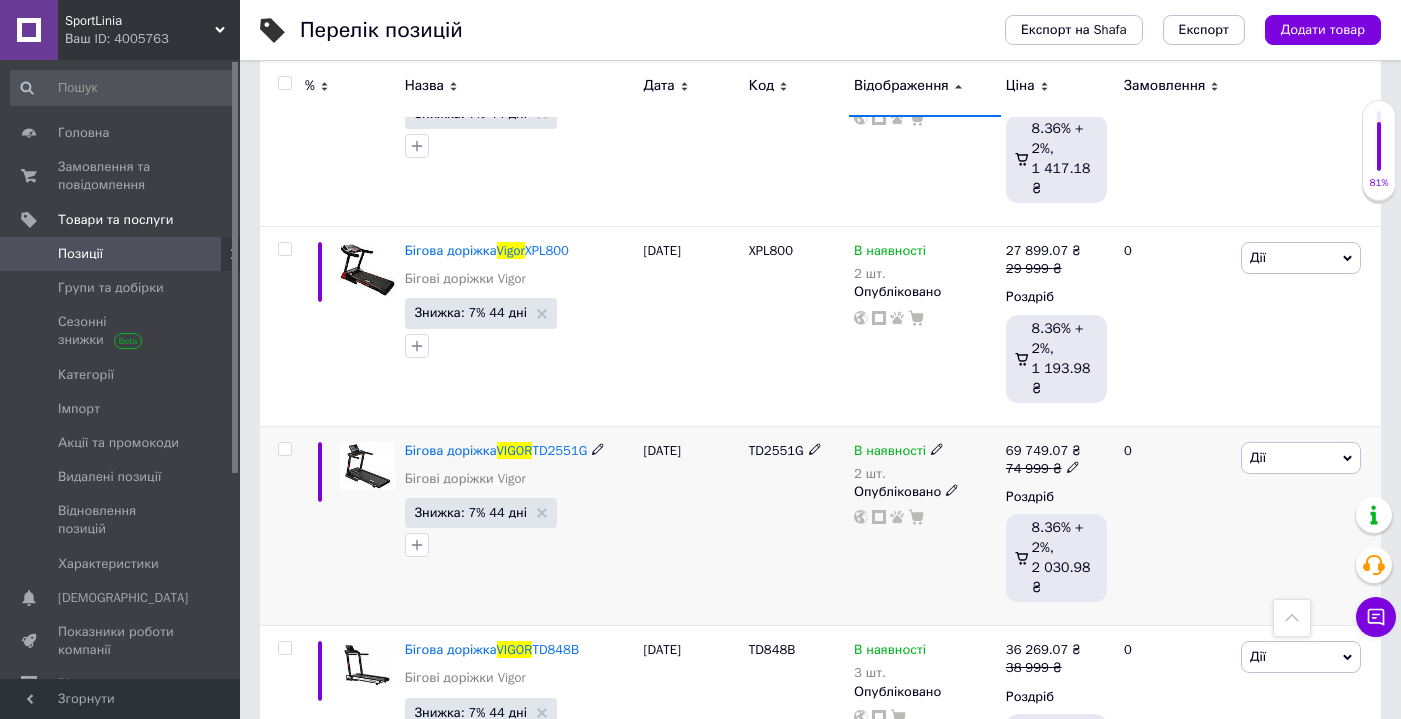 click 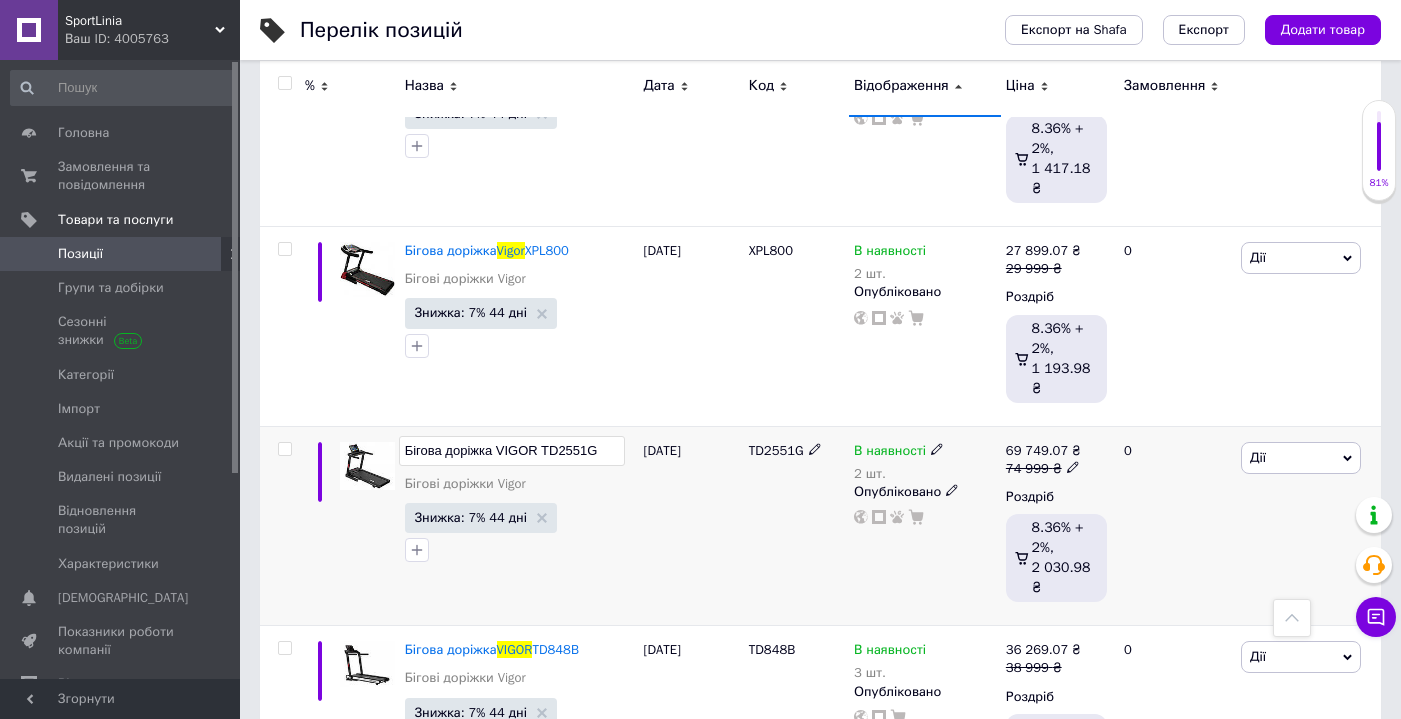 drag, startPoint x: 535, startPoint y: 380, endPoint x: 363, endPoint y: 361, distance: 173.04623 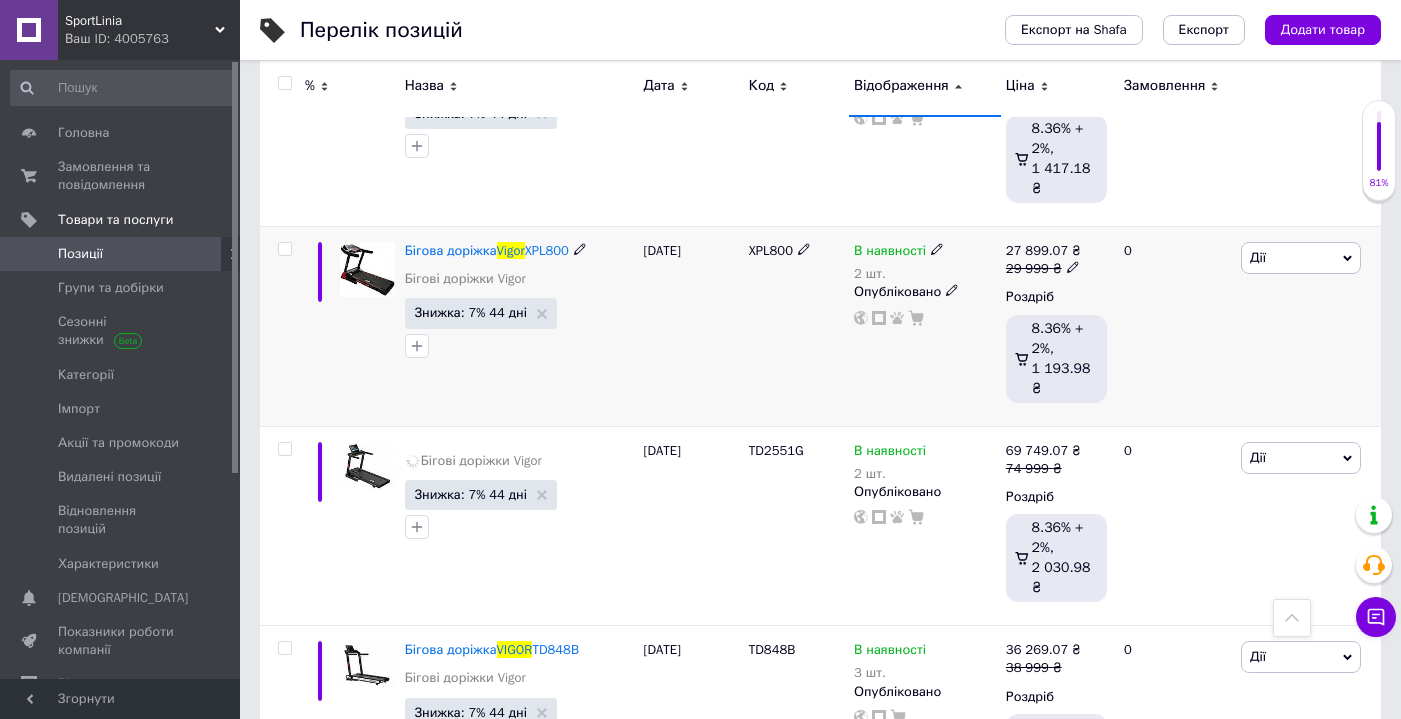 click 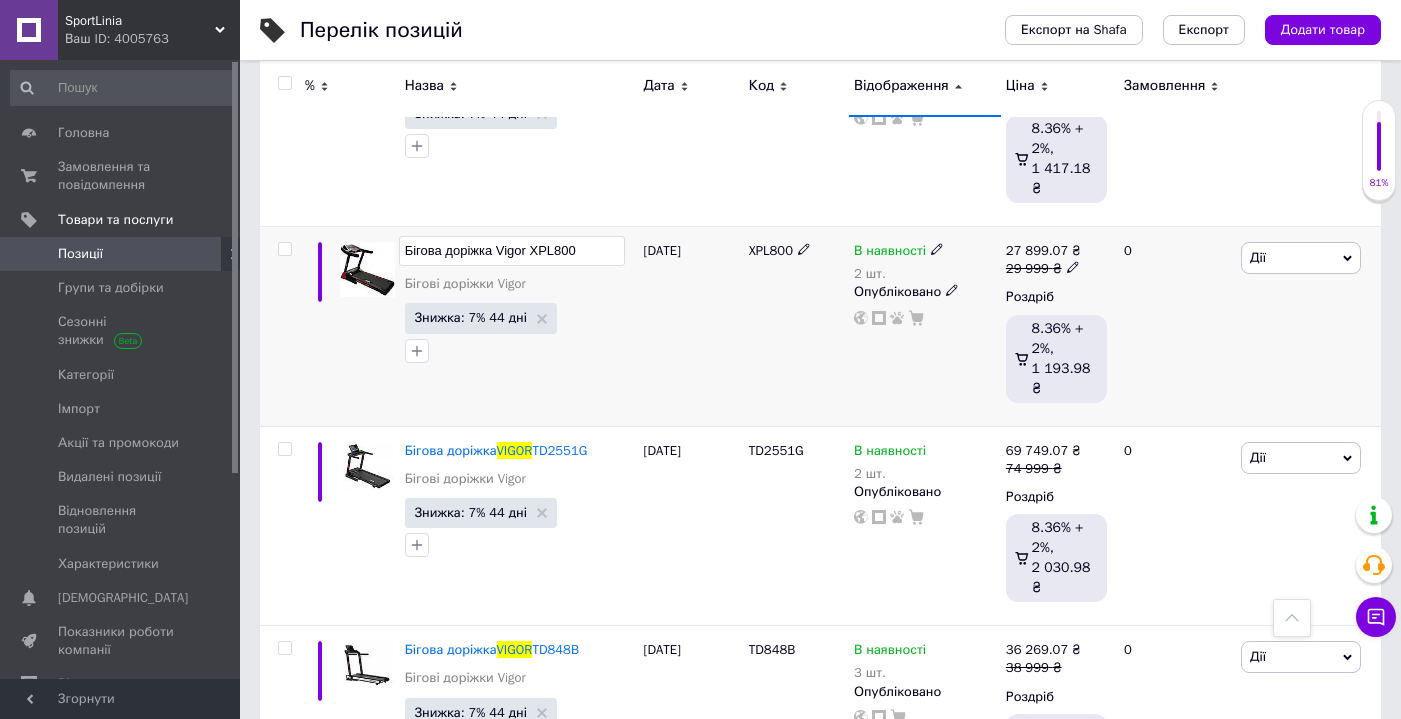 drag, startPoint x: 524, startPoint y: 204, endPoint x: 354, endPoint y: 202, distance: 170.01176 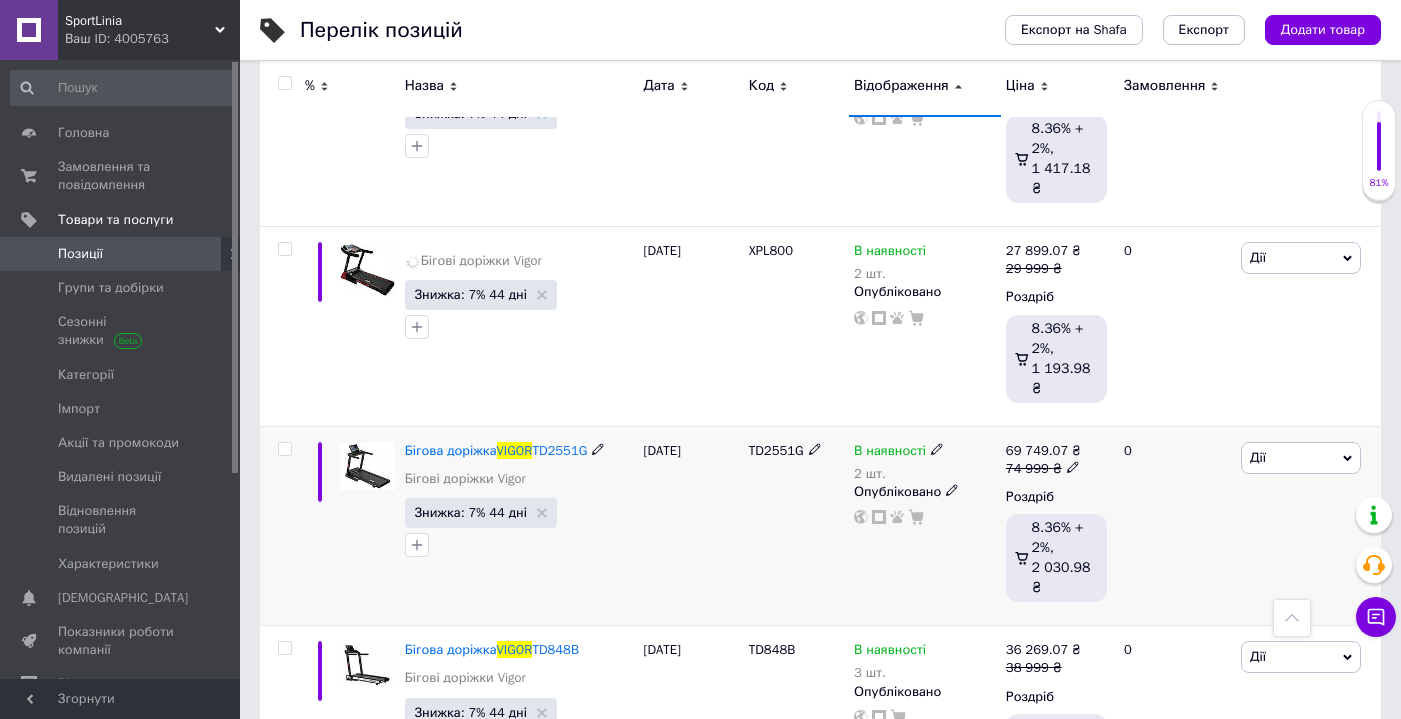 click 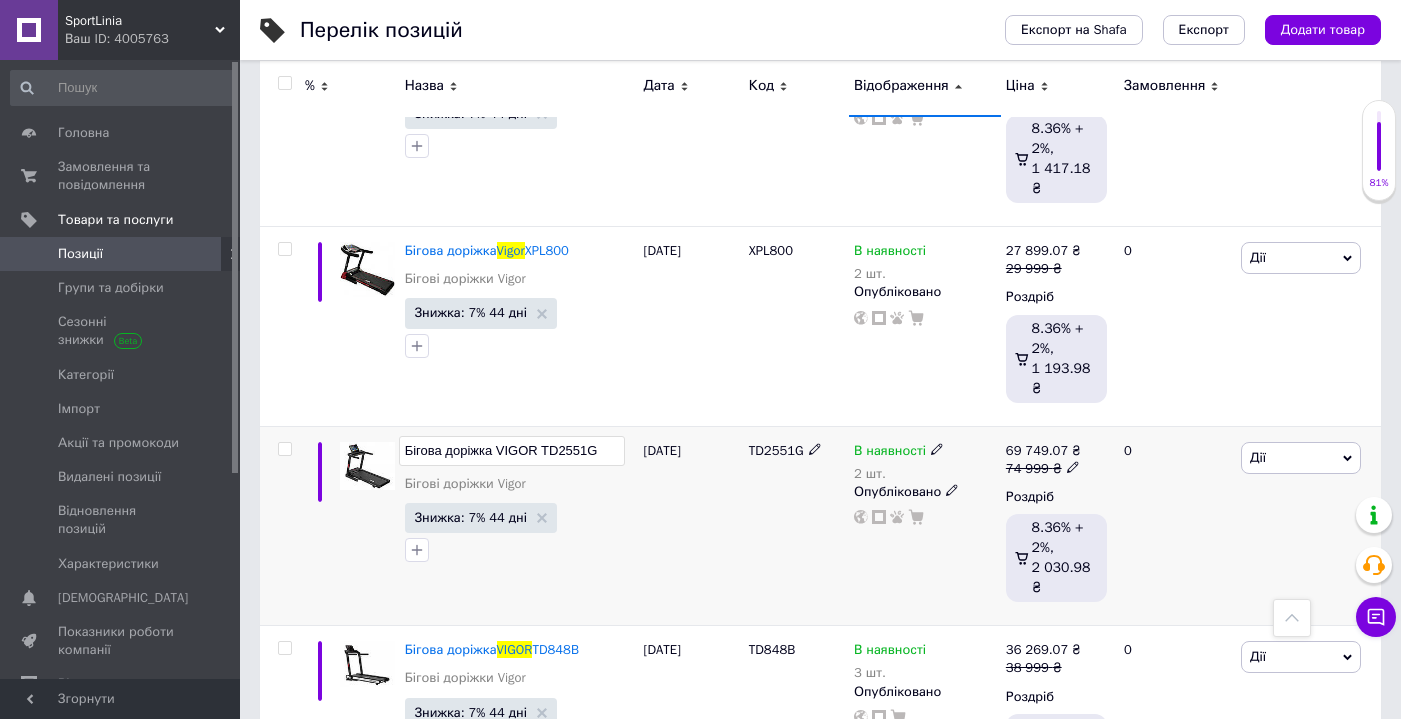 drag, startPoint x: 534, startPoint y: 381, endPoint x: 339, endPoint y: 387, distance: 195.09229 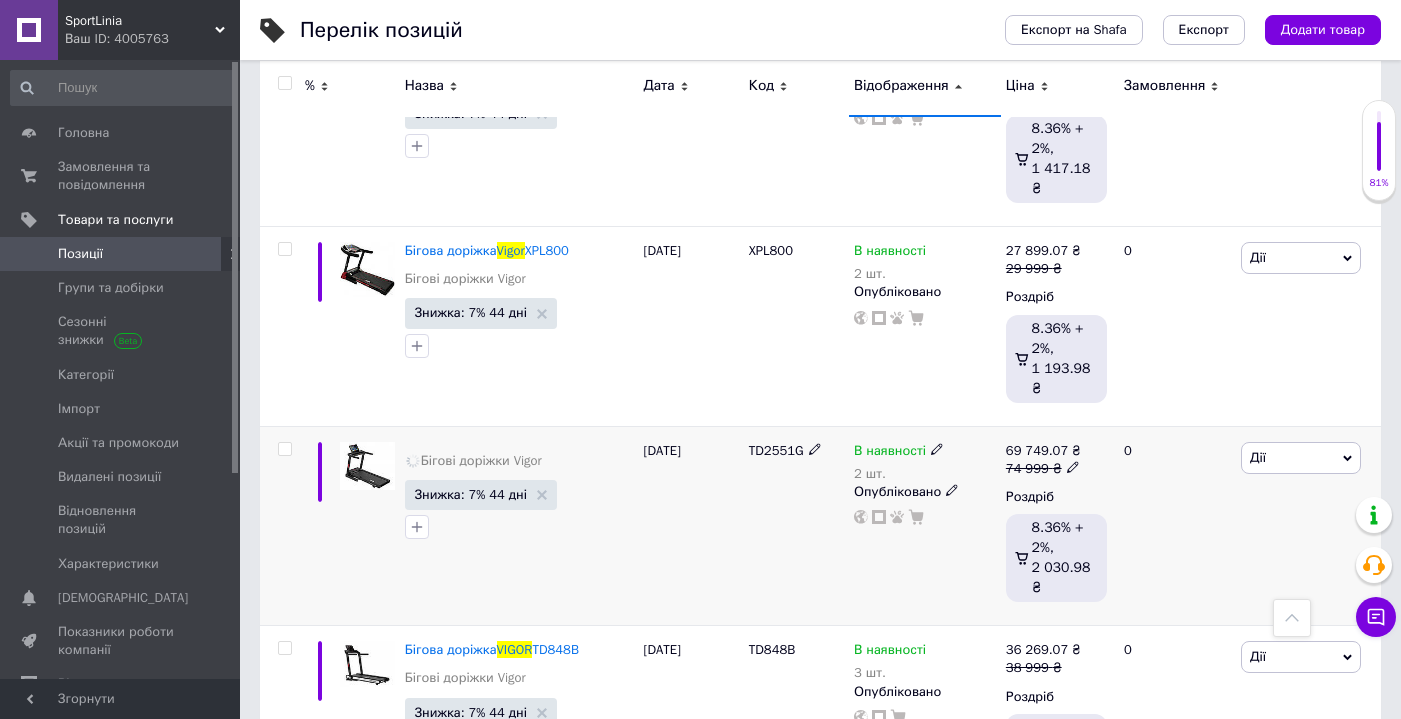 click on "[DATE]" at bounding box center [691, 526] 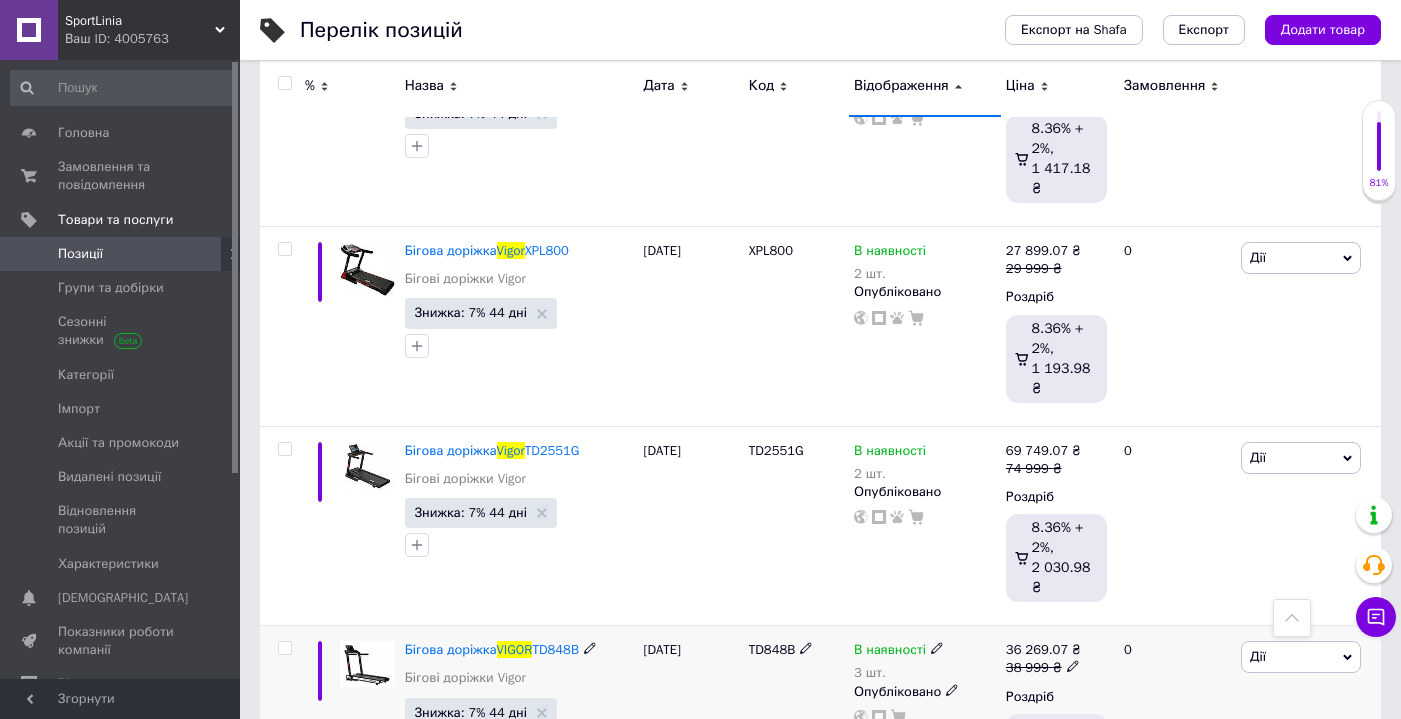 click 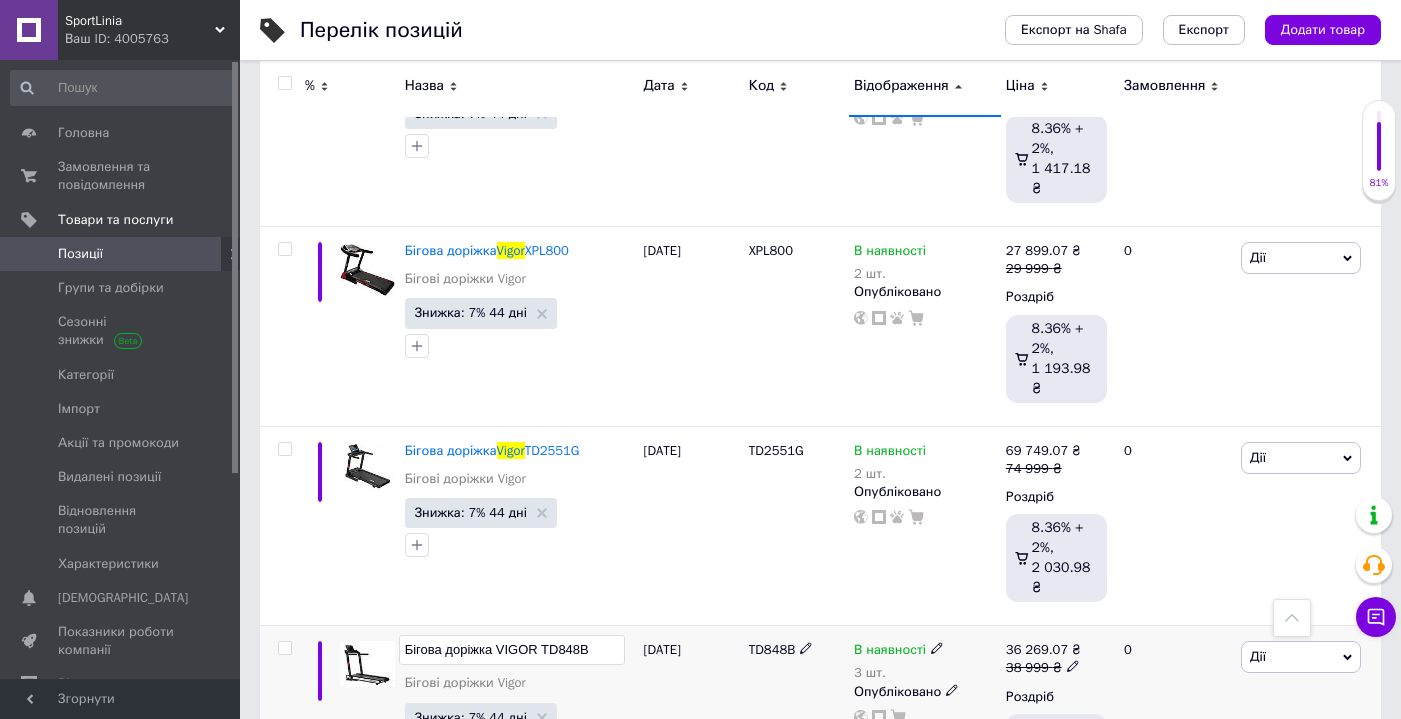 drag, startPoint x: 534, startPoint y: 582, endPoint x: 390, endPoint y: 572, distance: 144.3468 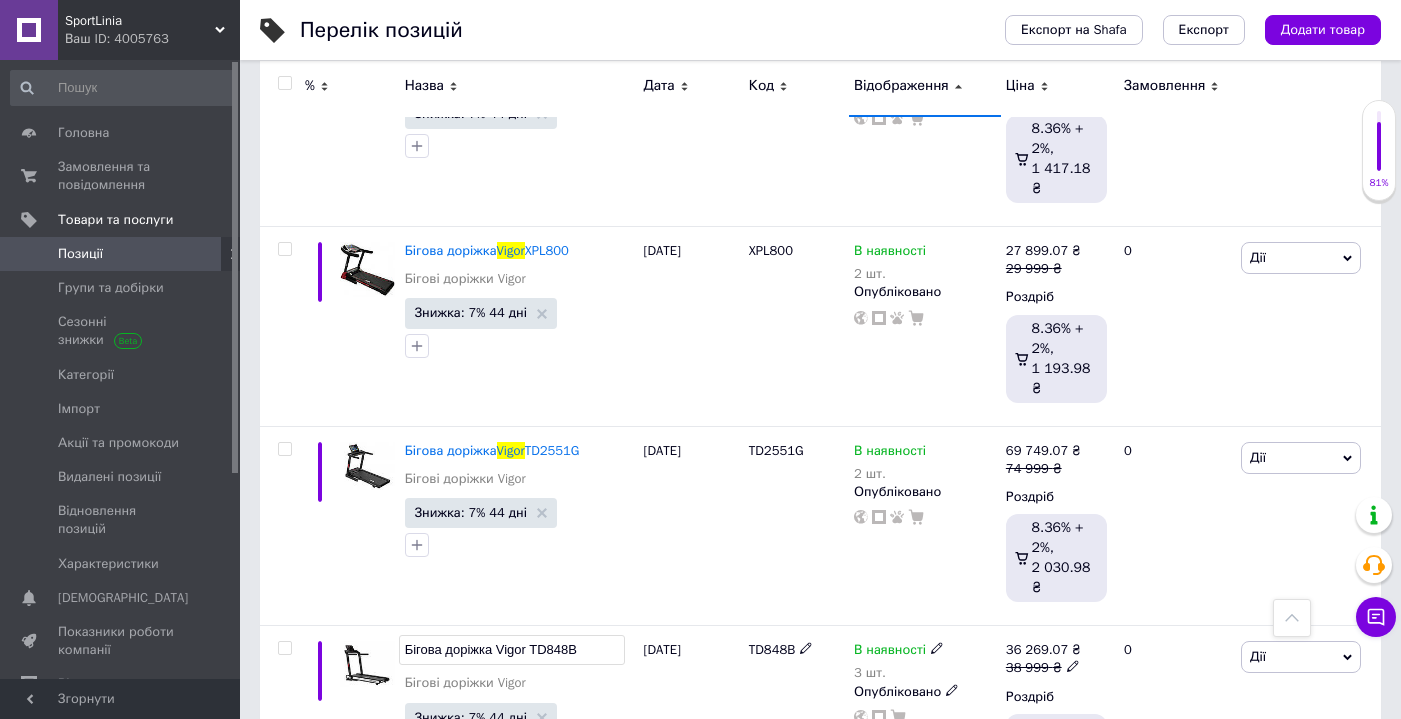 click on "Знижка: 7% 44 дні" at bounding box center (519, 734) 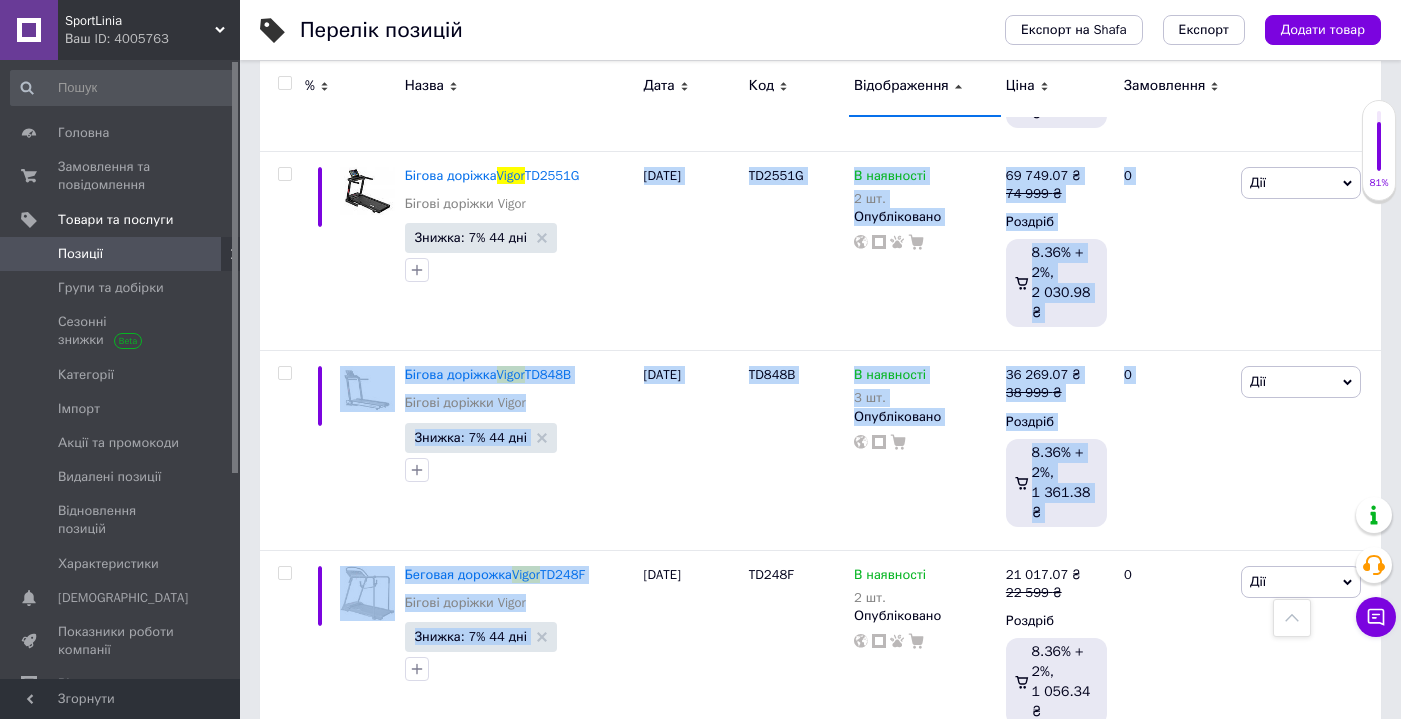 drag, startPoint x: 640, startPoint y: 505, endPoint x: 617, endPoint y: 741, distance: 237.11812 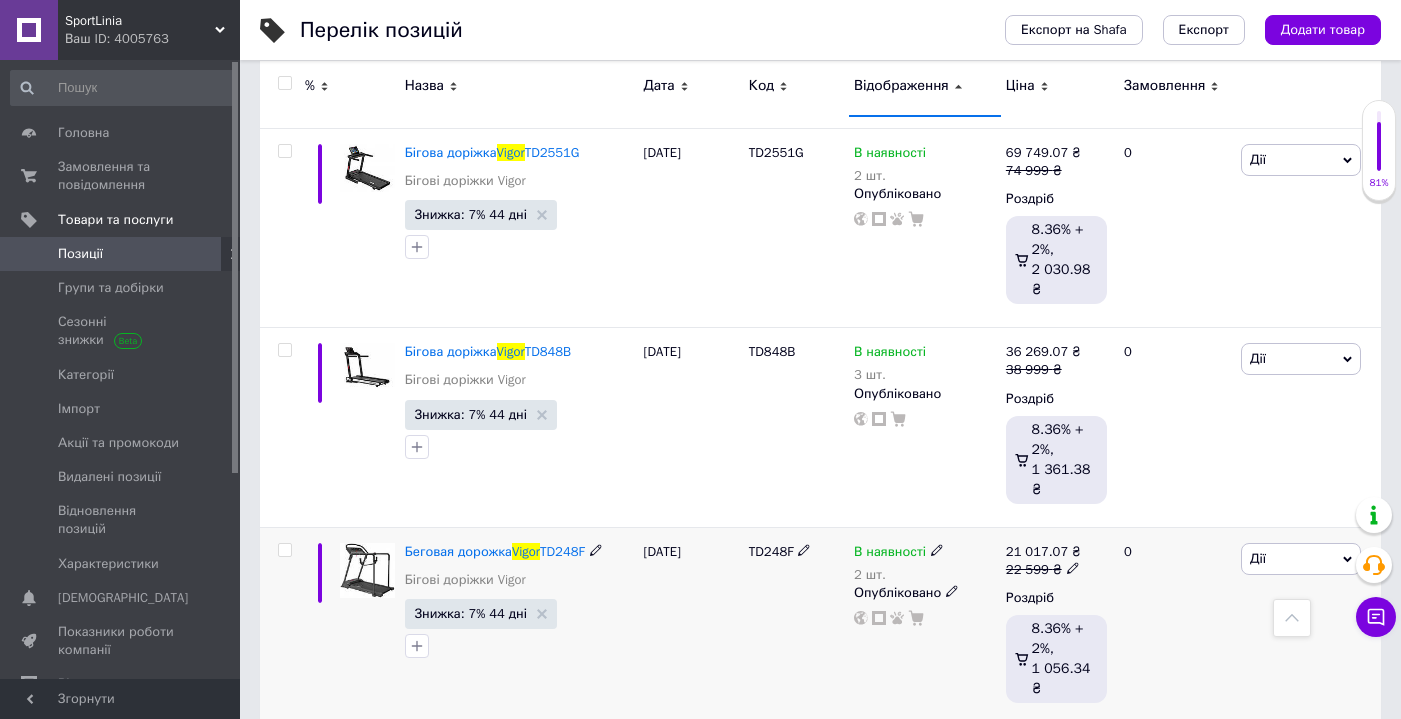 click on "[DATE]" at bounding box center [691, 627] 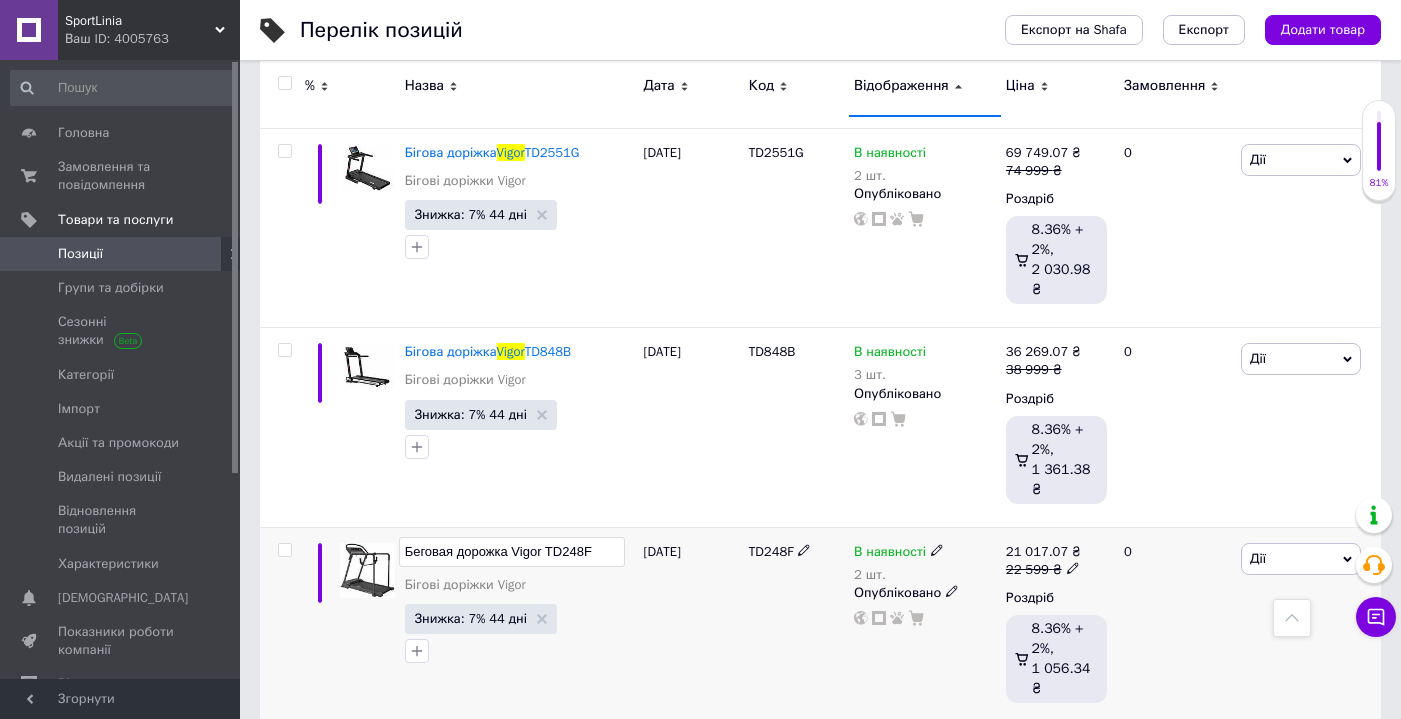 drag, startPoint x: 537, startPoint y: 463, endPoint x: 371, endPoint y: 460, distance: 166.0271 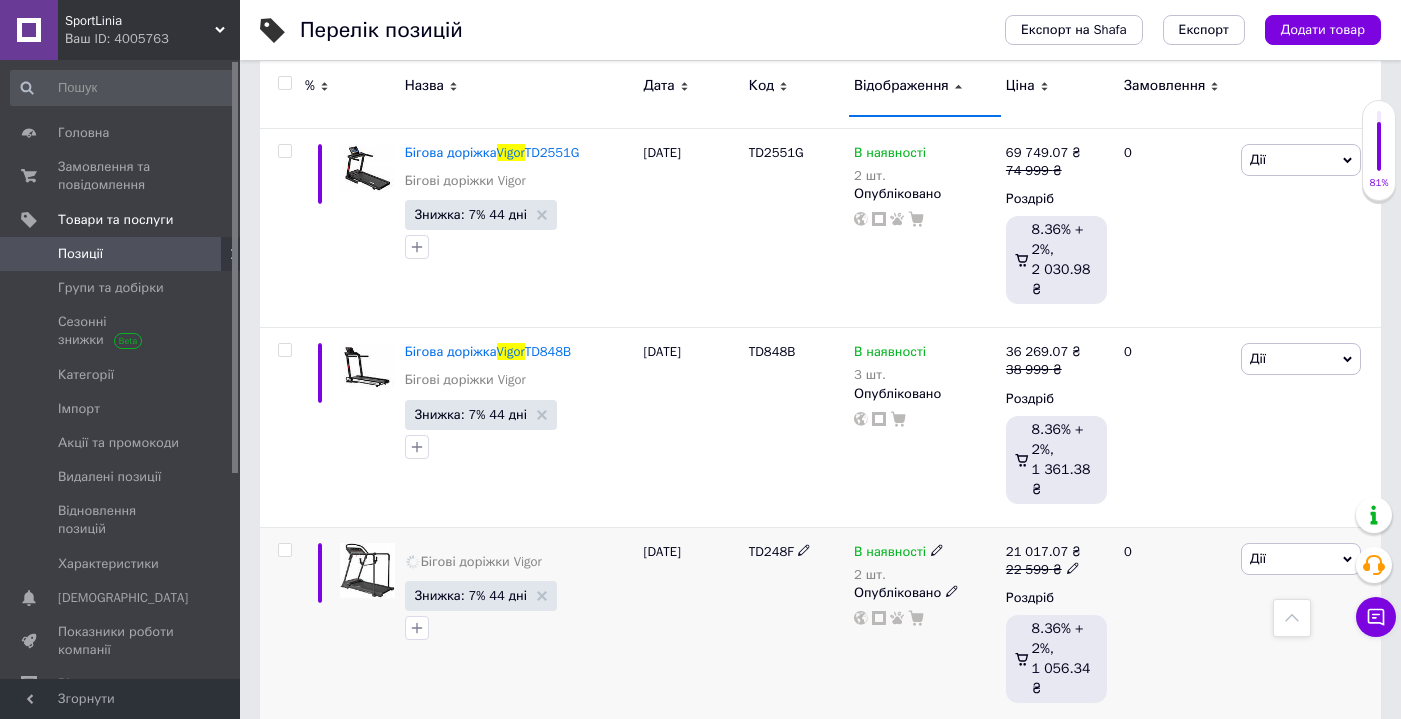 click on "[DATE]" at bounding box center [691, 627] 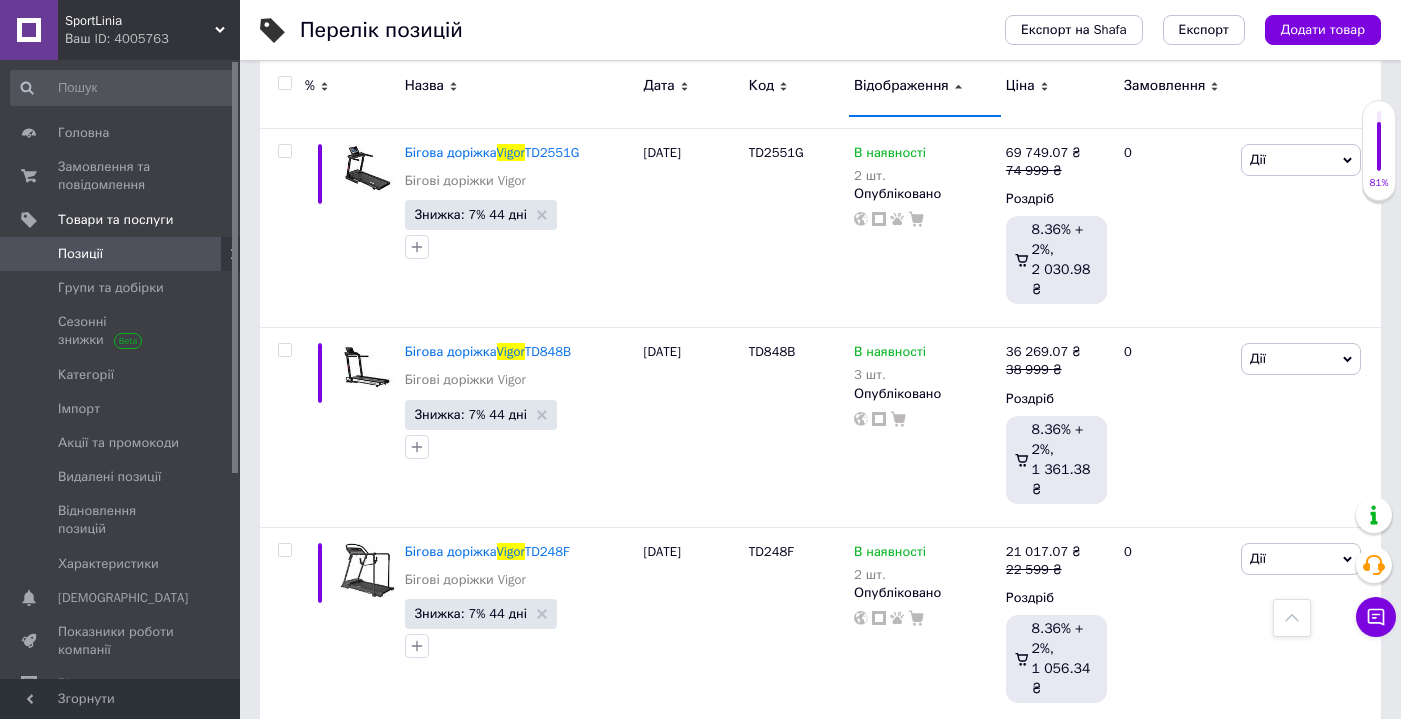 click 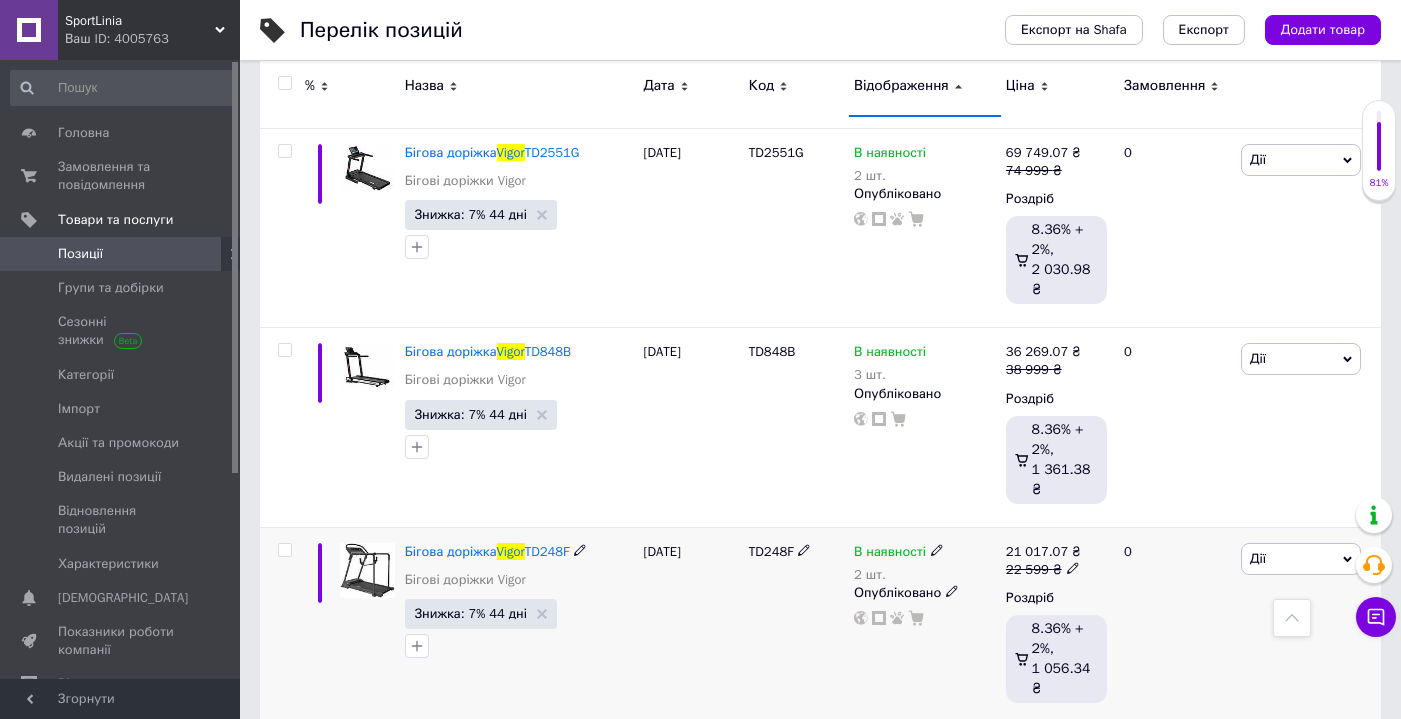 click on "[DATE]" at bounding box center [691, 627] 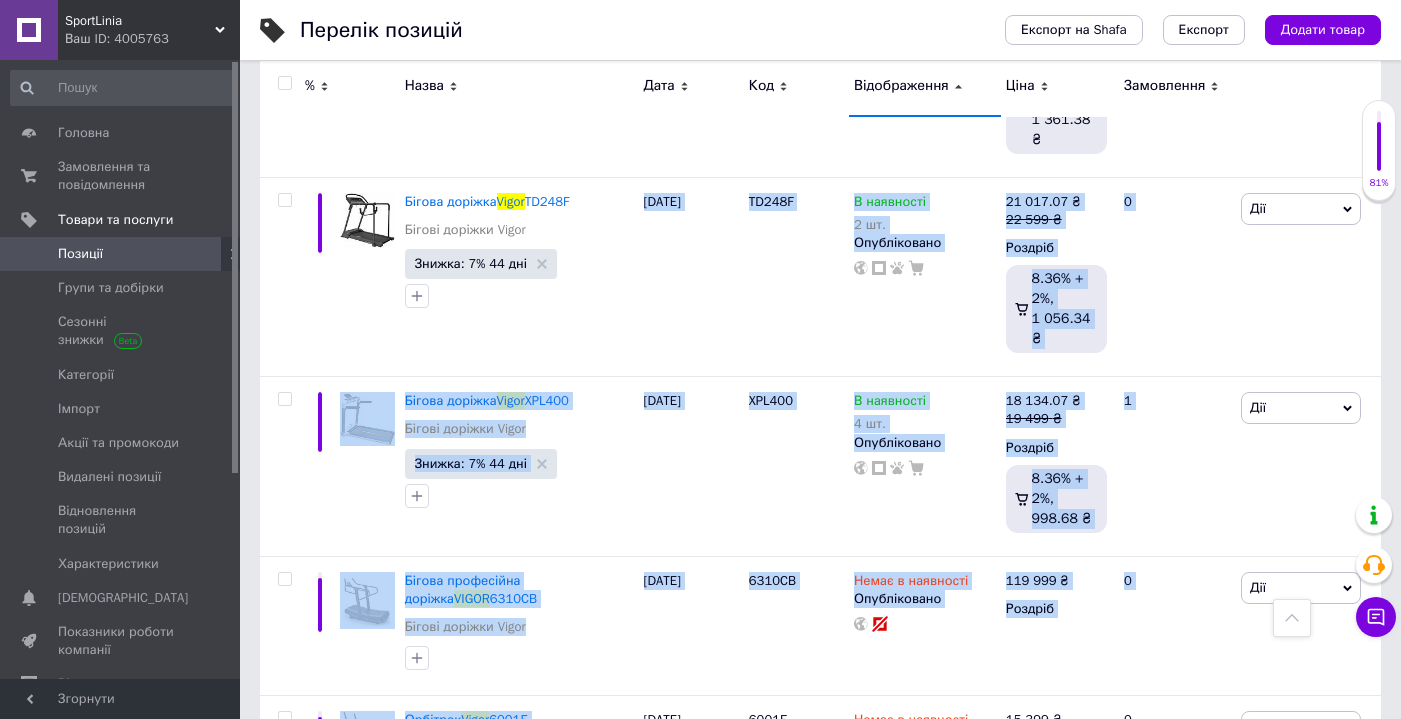 scroll, scrollTop: 3280, scrollLeft: 0, axis: vertical 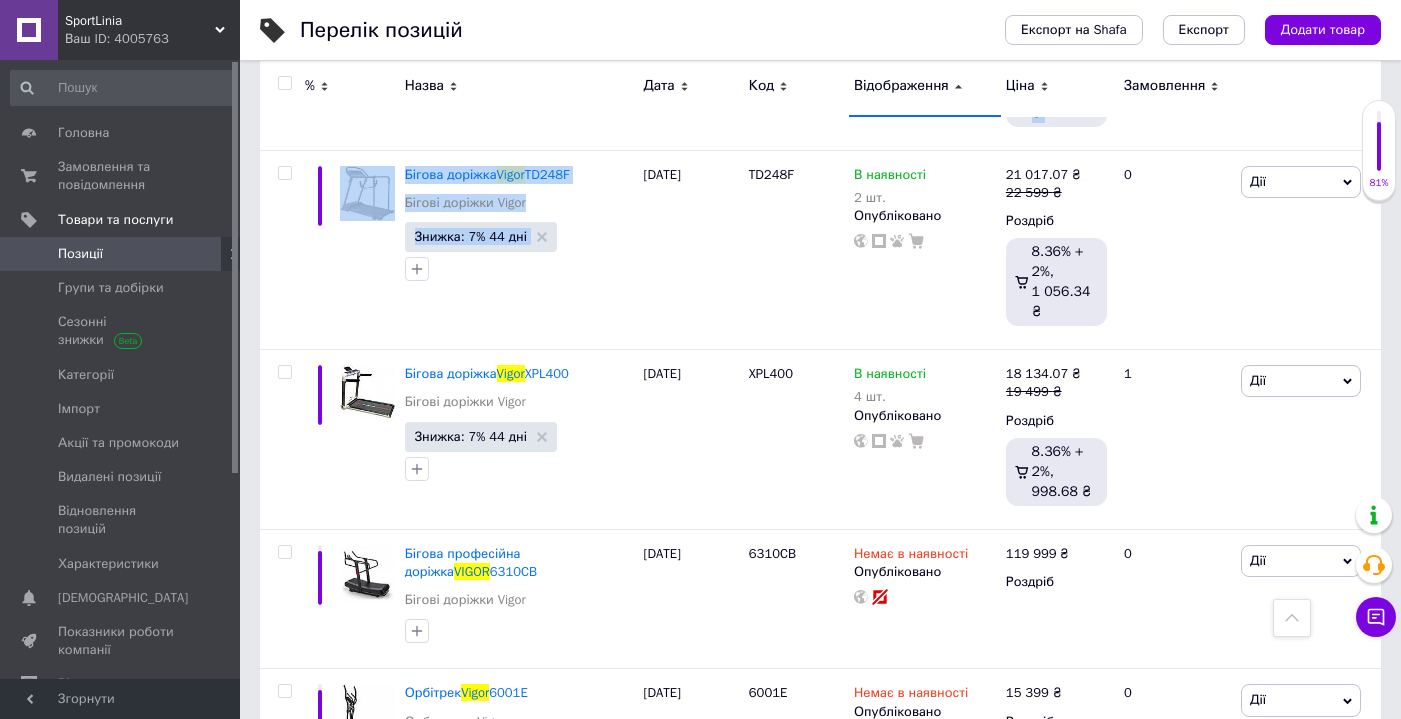 drag, startPoint x: 610, startPoint y: 571, endPoint x: 607, endPoint y: 737, distance: 166.0271 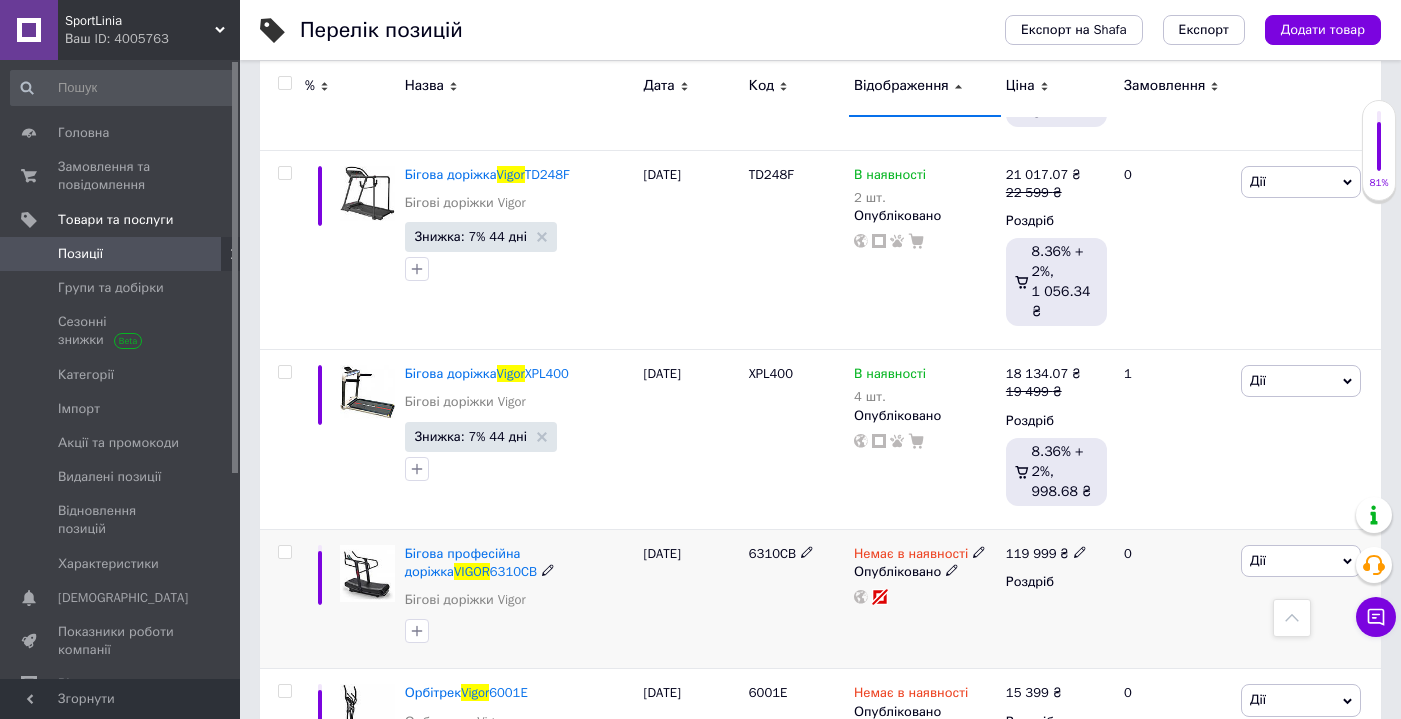 click on "Бігова професійна доріжка  VIGOR  6310CB Бігові доріжки Vigor" at bounding box center [519, 582] 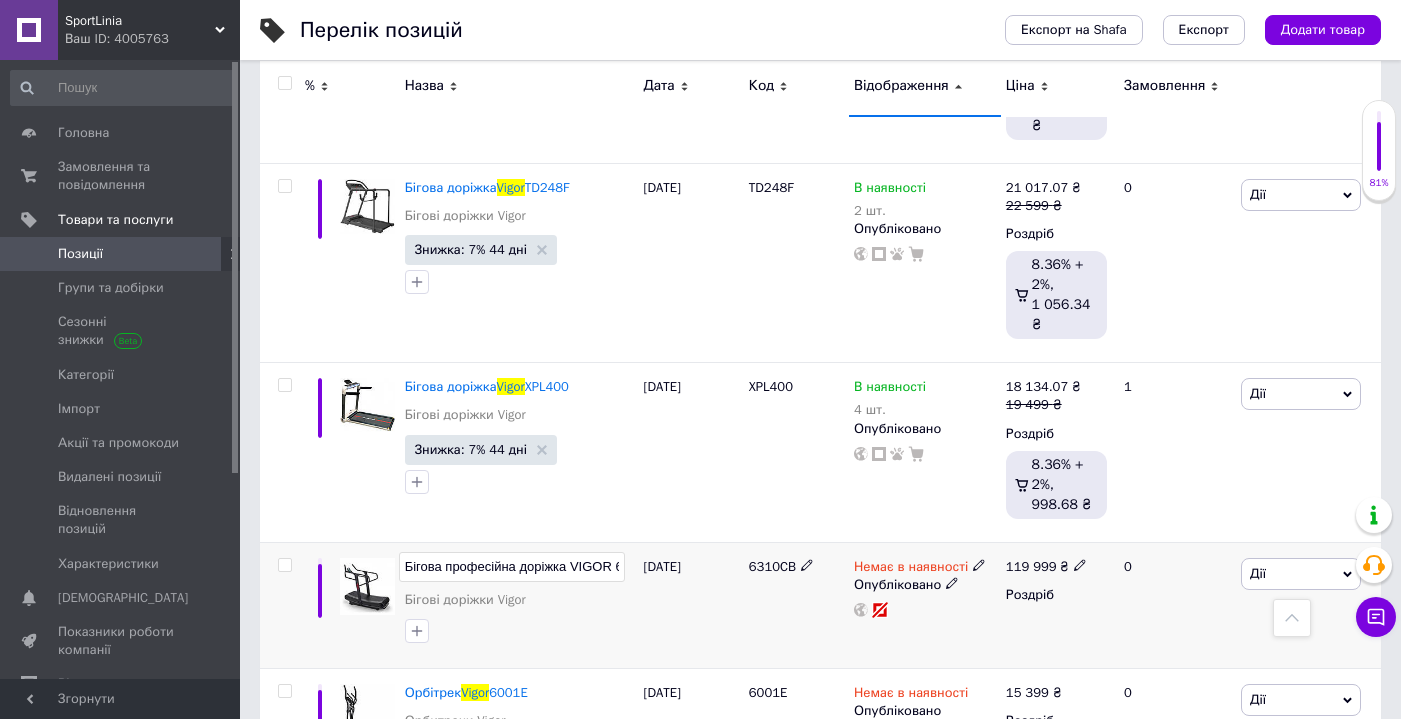 scroll, scrollTop: 0, scrollLeft: 39, axis: horizontal 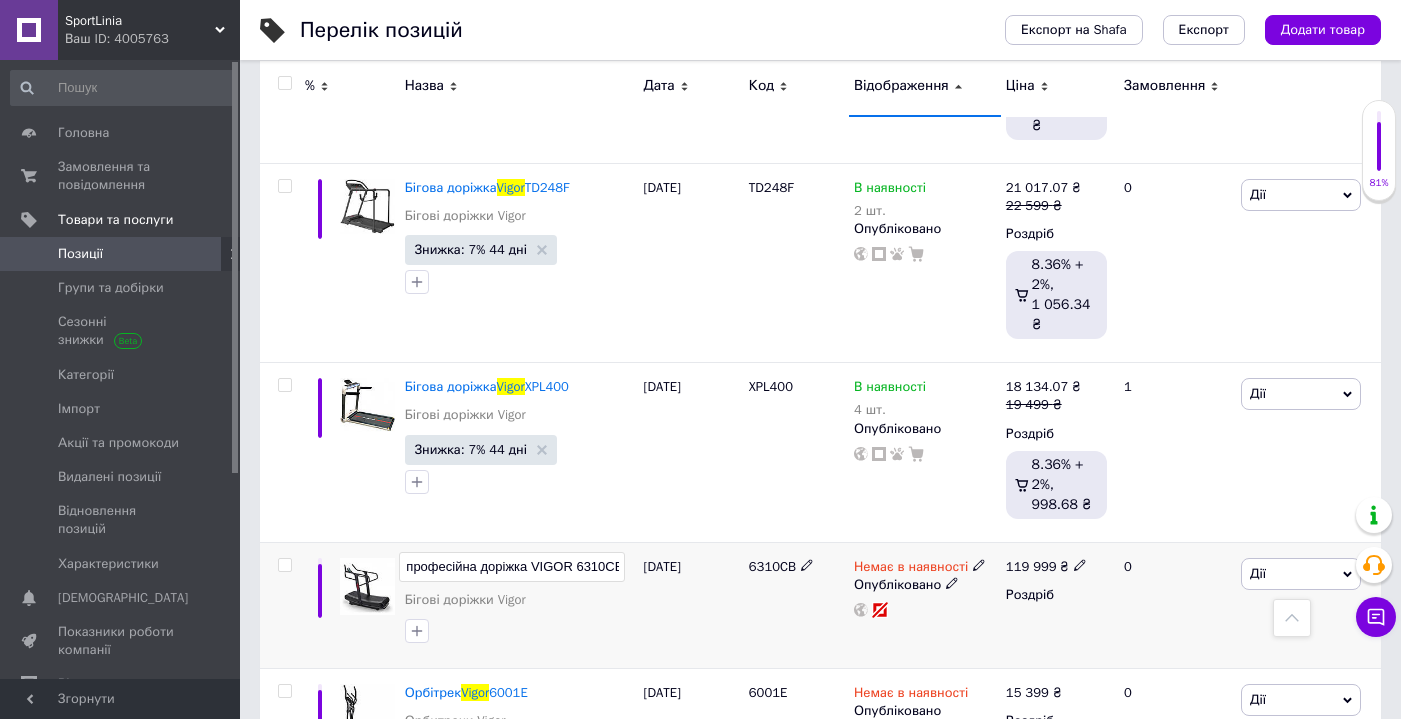 drag, startPoint x: 569, startPoint y: 475, endPoint x: 299, endPoint y: 483, distance: 270.1185 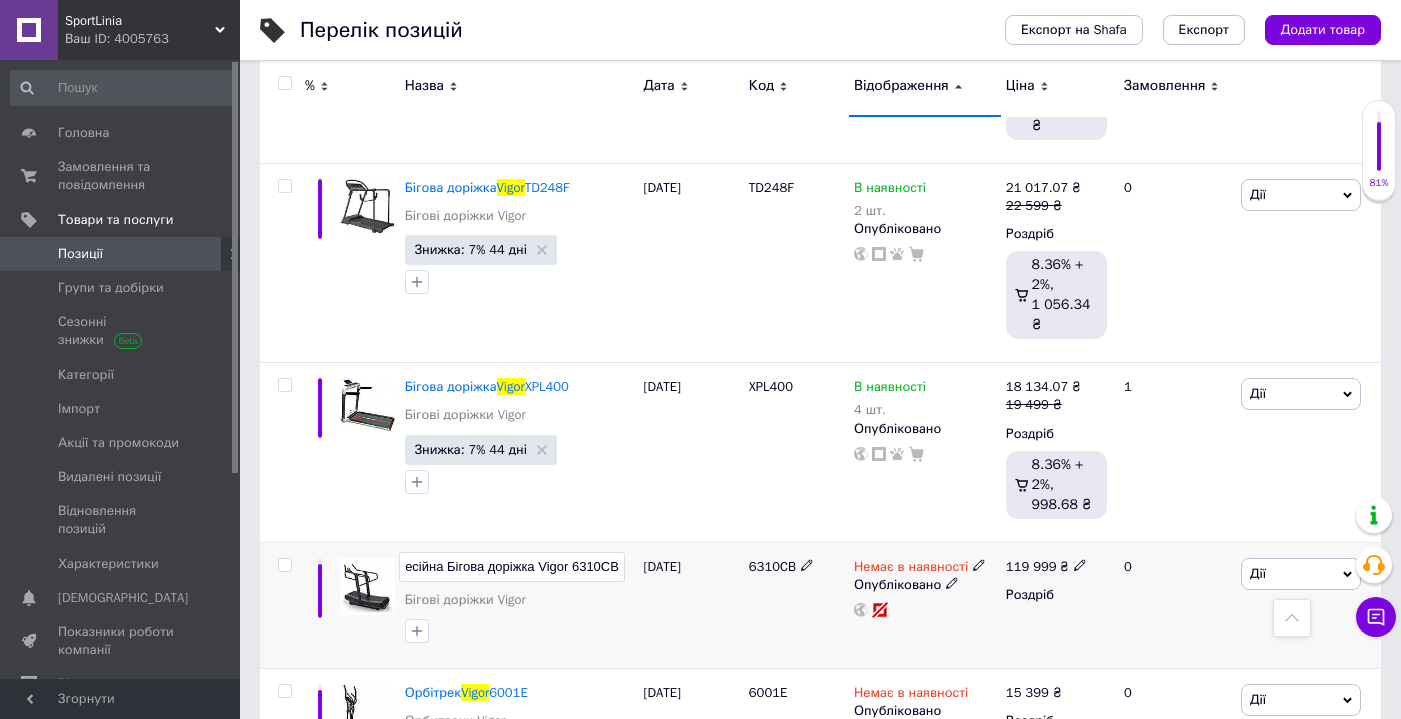 click on "Професійна Бігова доріжка Vigor 6310CB" at bounding box center (512, 567) 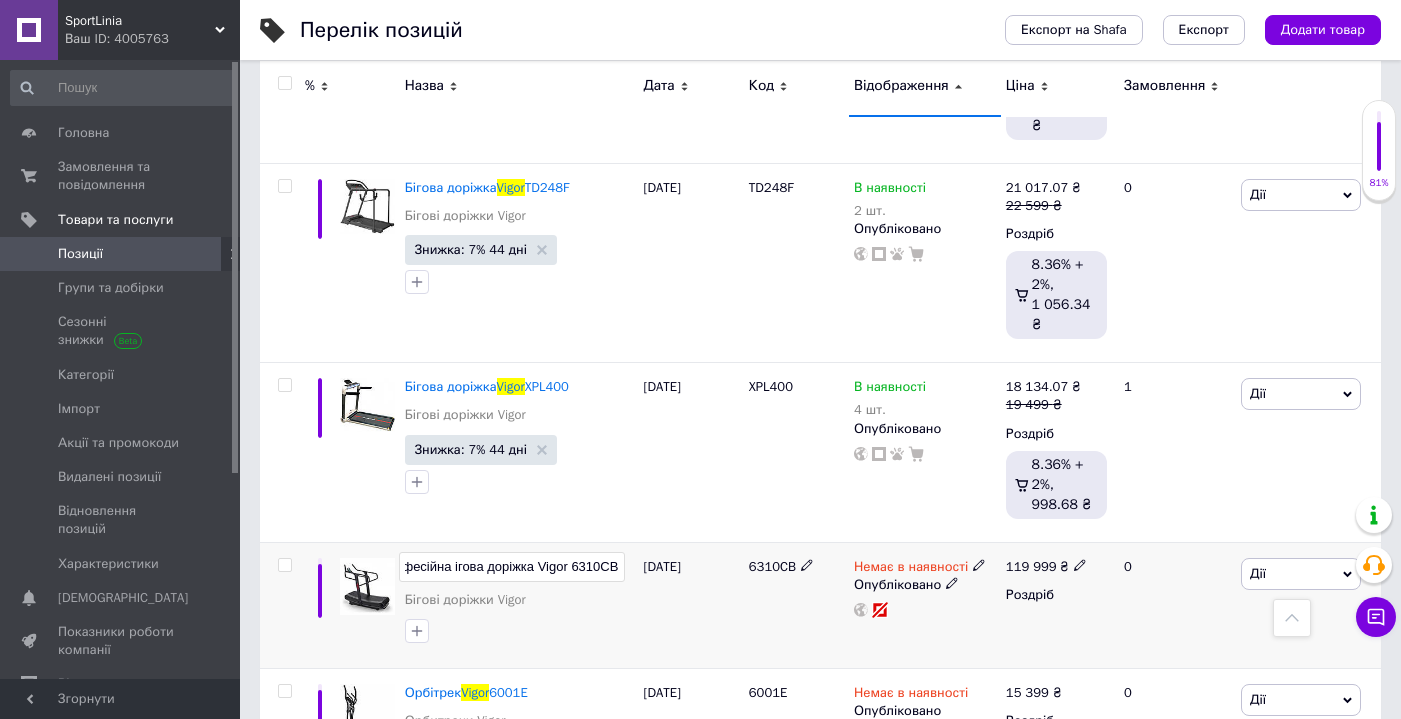 type on "Професійна бігова доріжка Vigor 6310CB" 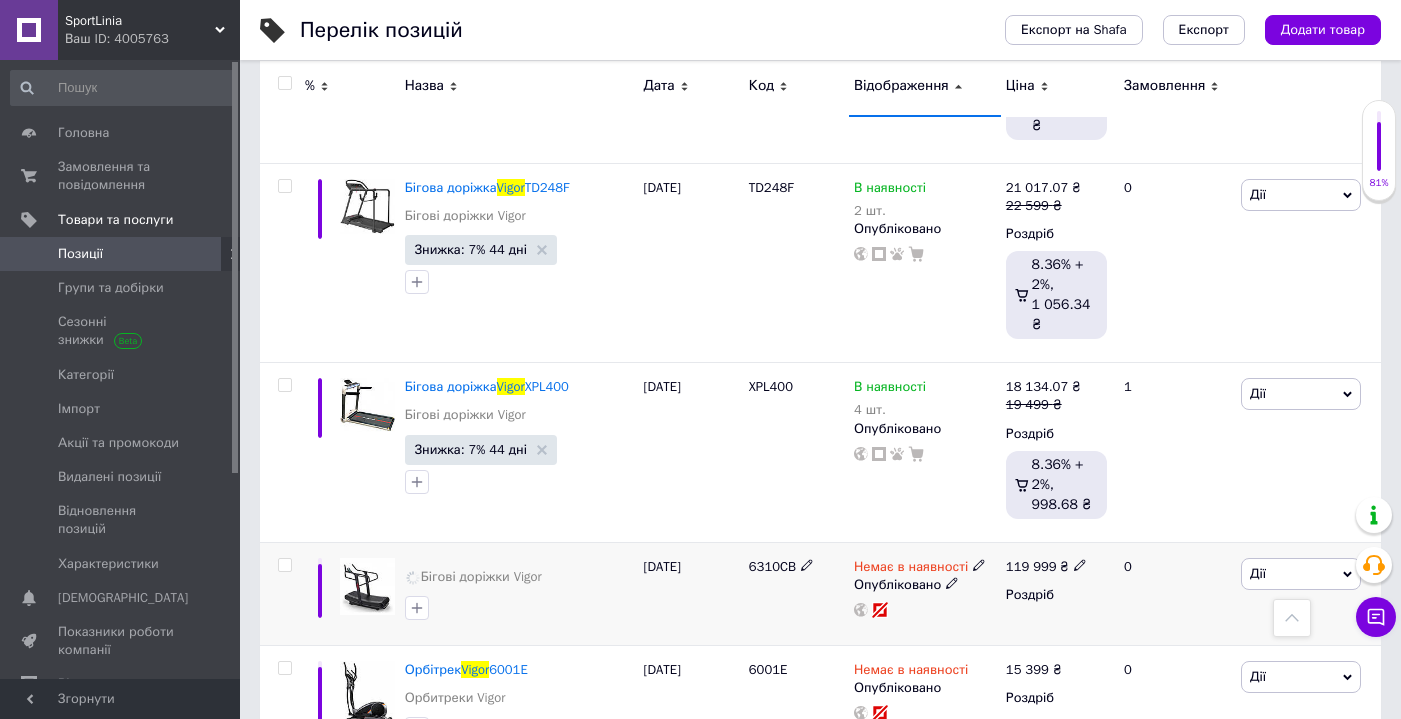 click on "[DATE]" at bounding box center [691, 593] 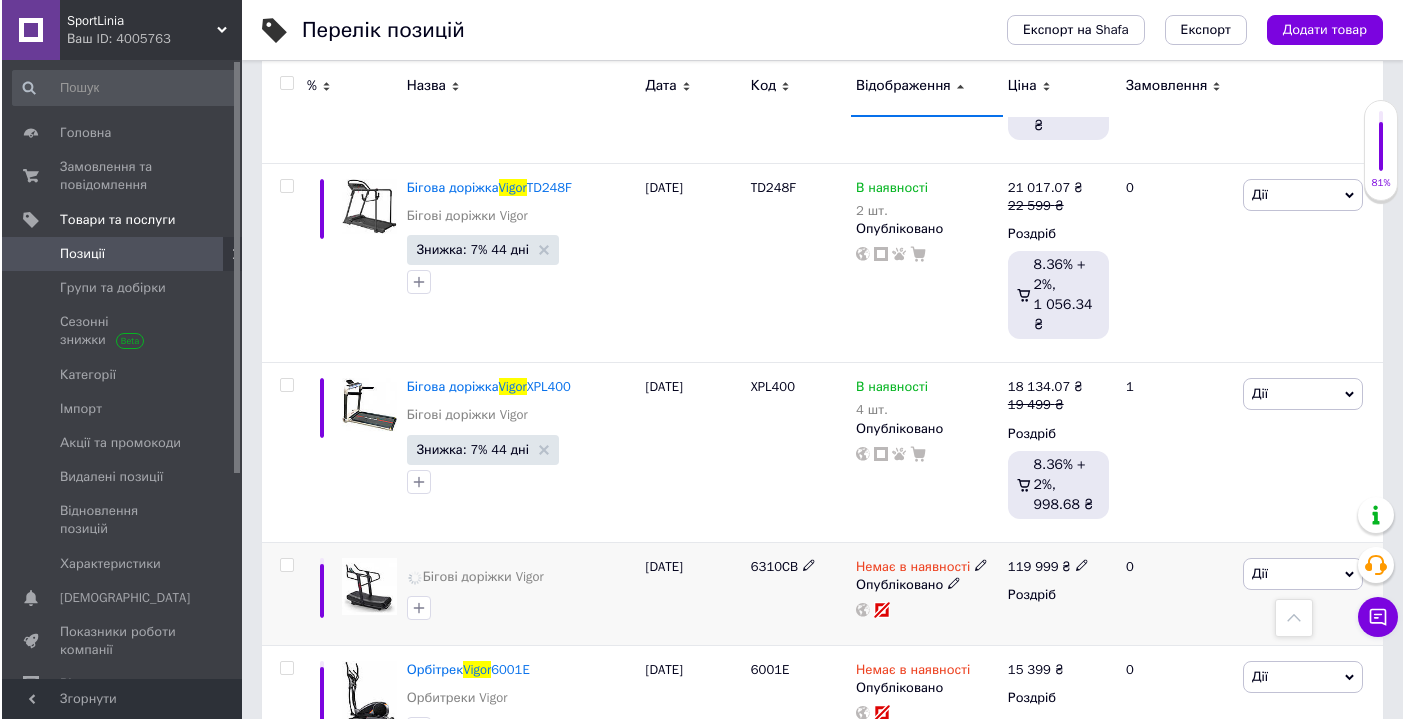 scroll, scrollTop: 3244, scrollLeft: 0, axis: vertical 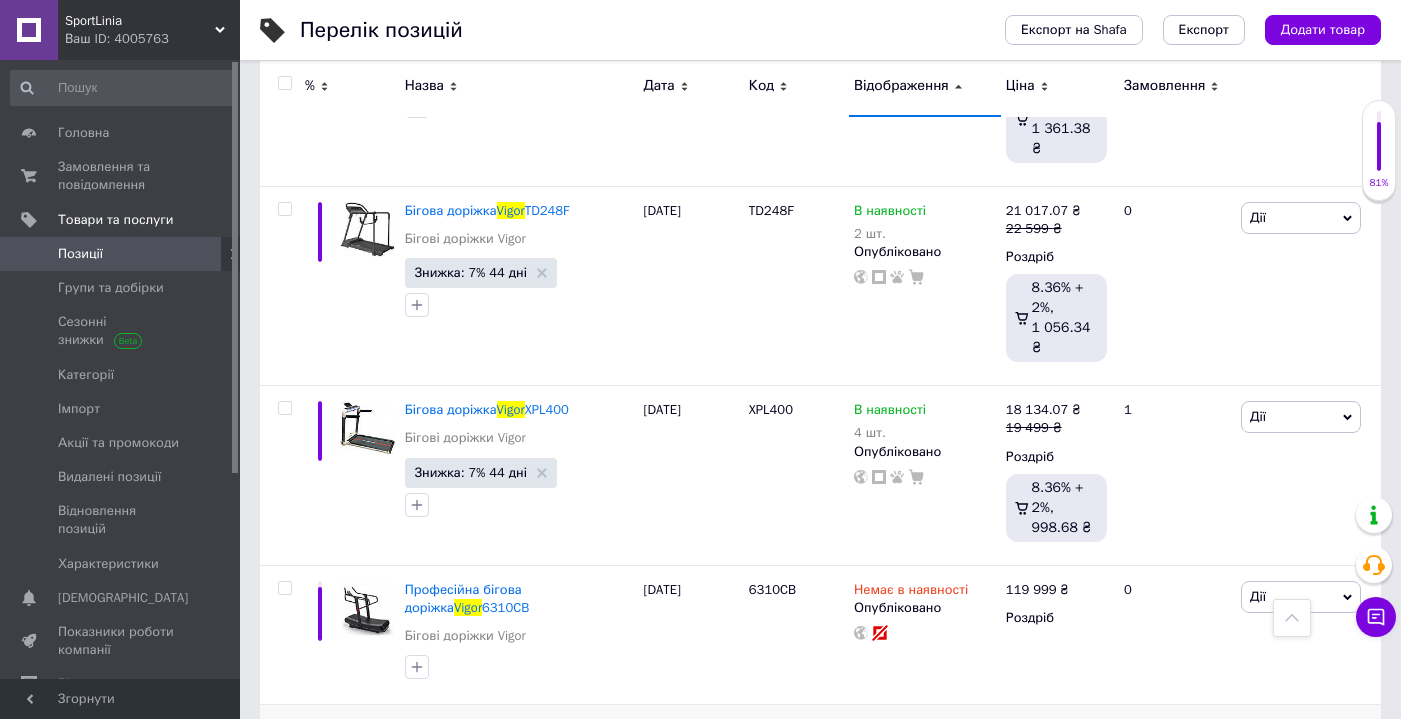 click 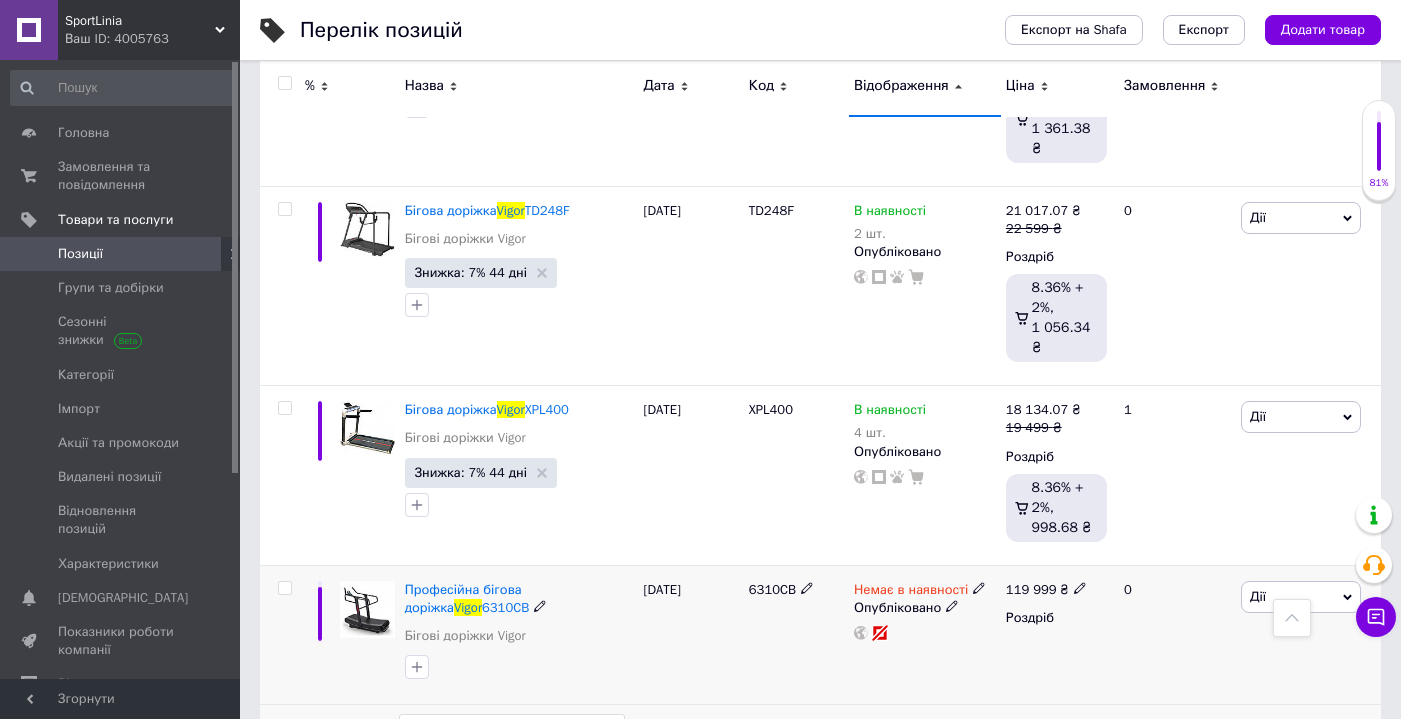 click on "[DATE]" at bounding box center [691, 635] 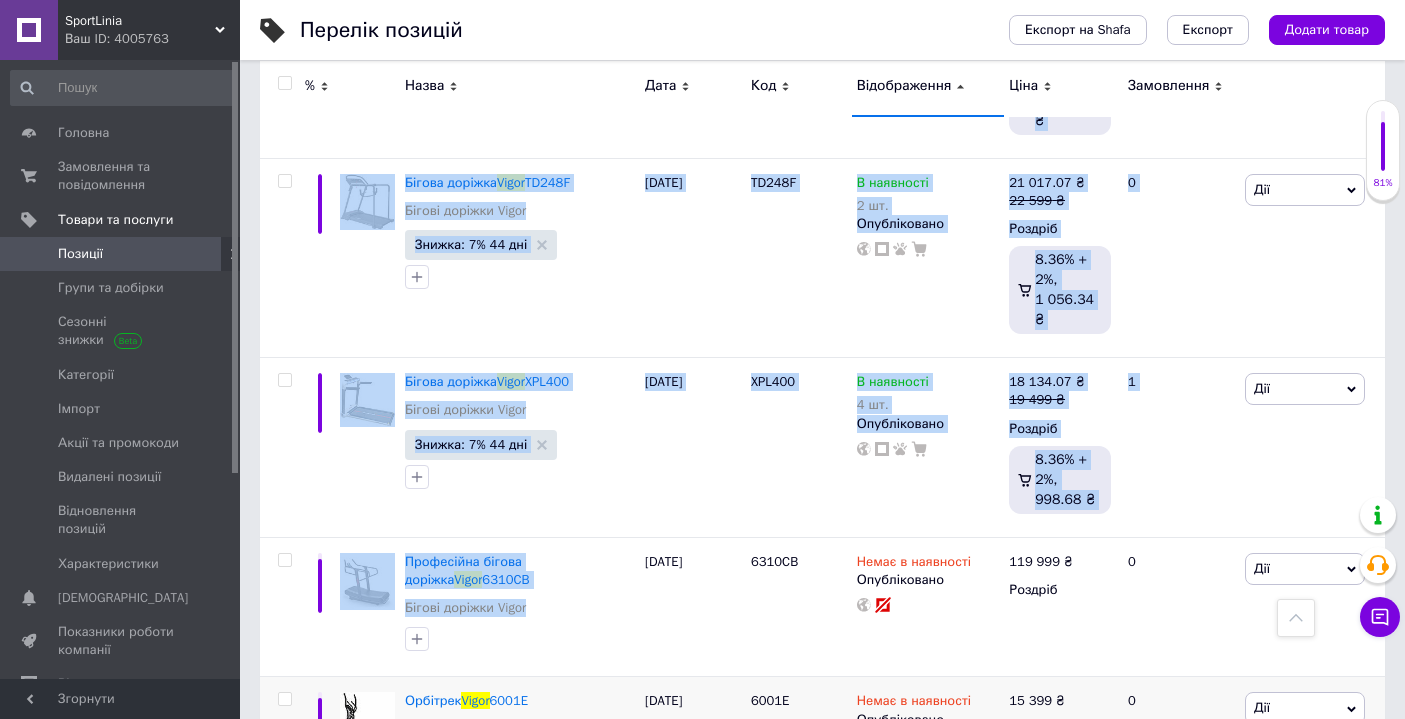 scroll, scrollTop: 3280, scrollLeft: 0, axis: vertical 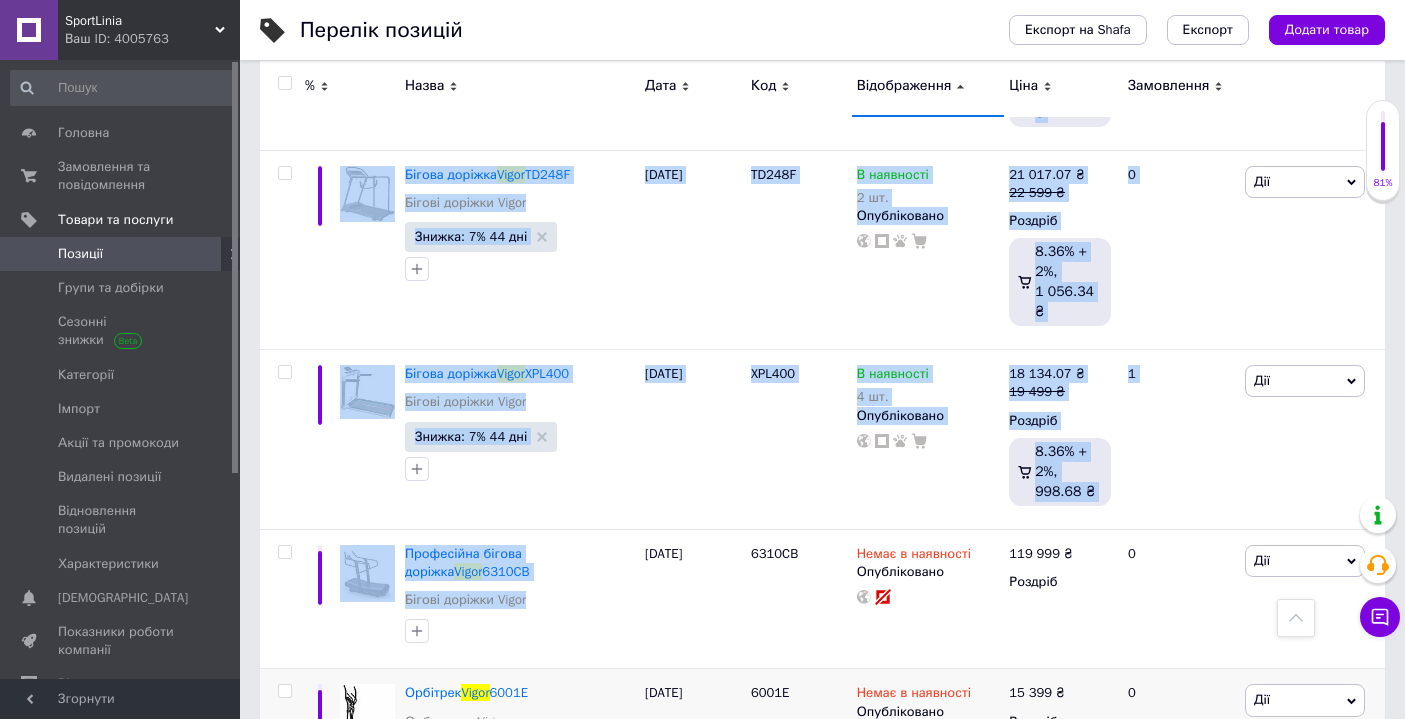 drag, startPoint x: 605, startPoint y: 571, endPoint x: 589, endPoint y: 746, distance: 175.7299 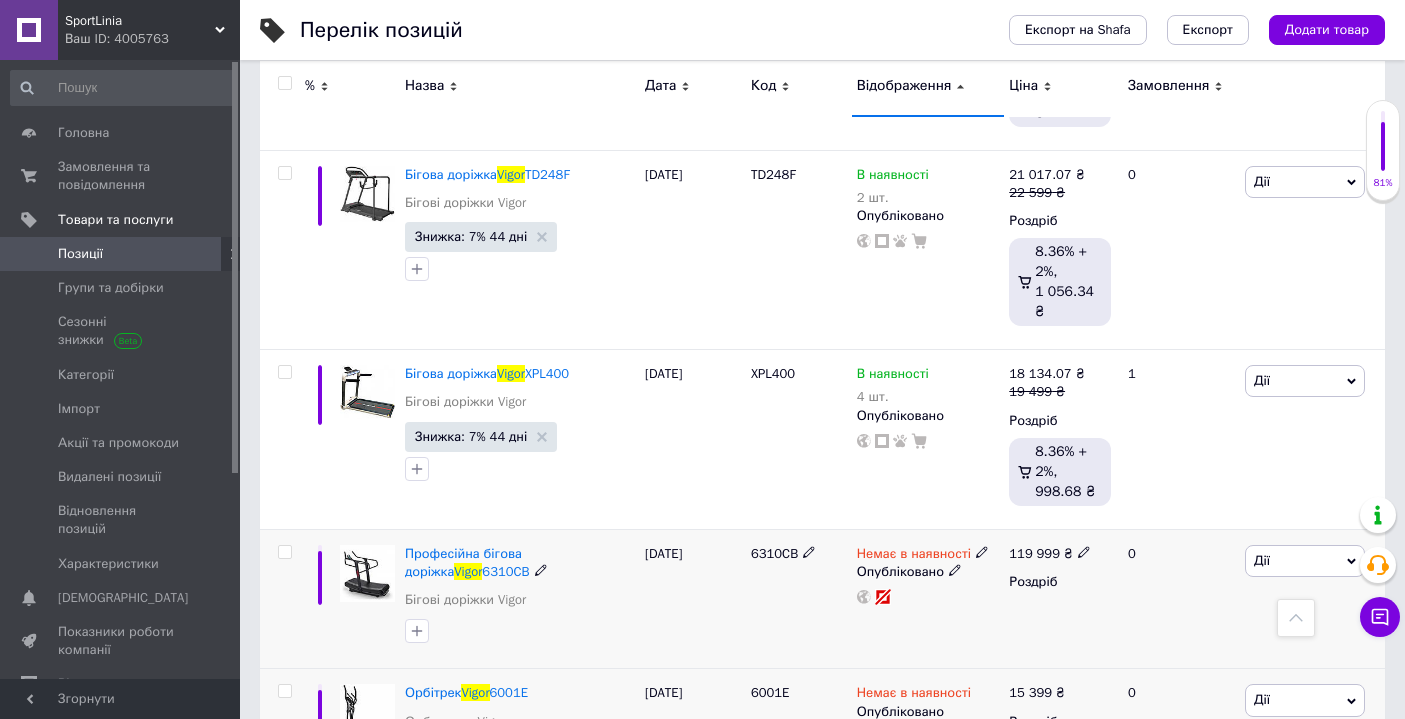 click on "[DATE]" at bounding box center (693, 599) 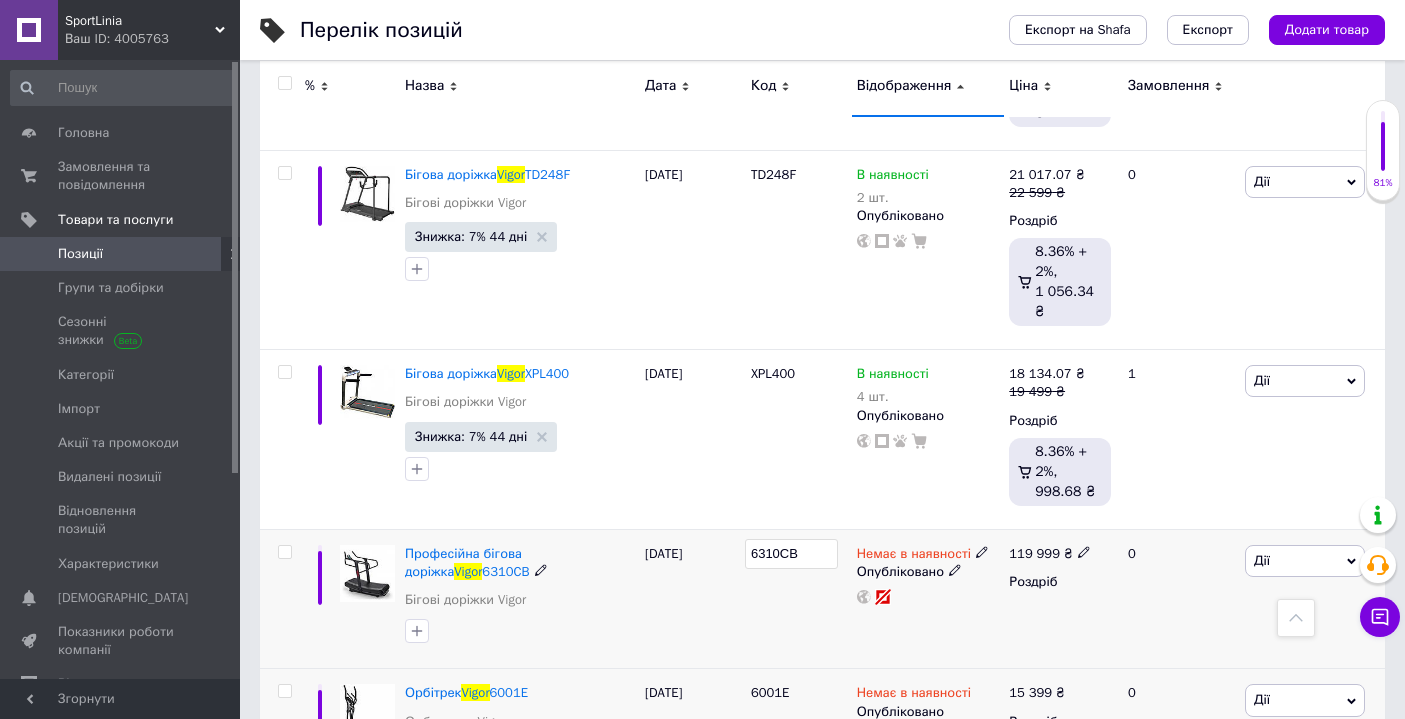 drag, startPoint x: 811, startPoint y: 462, endPoint x: 700, endPoint y: 459, distance: 111.040535 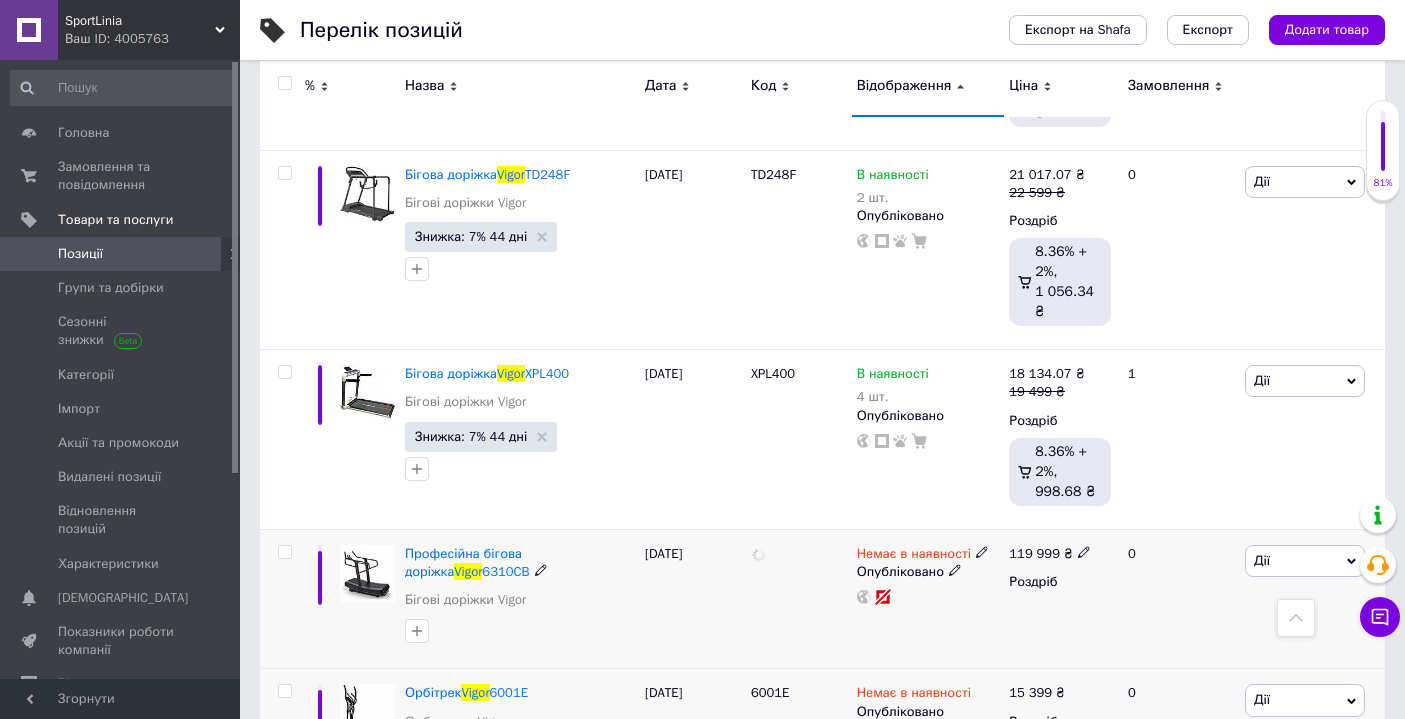 click at bounding box center (799, 599) 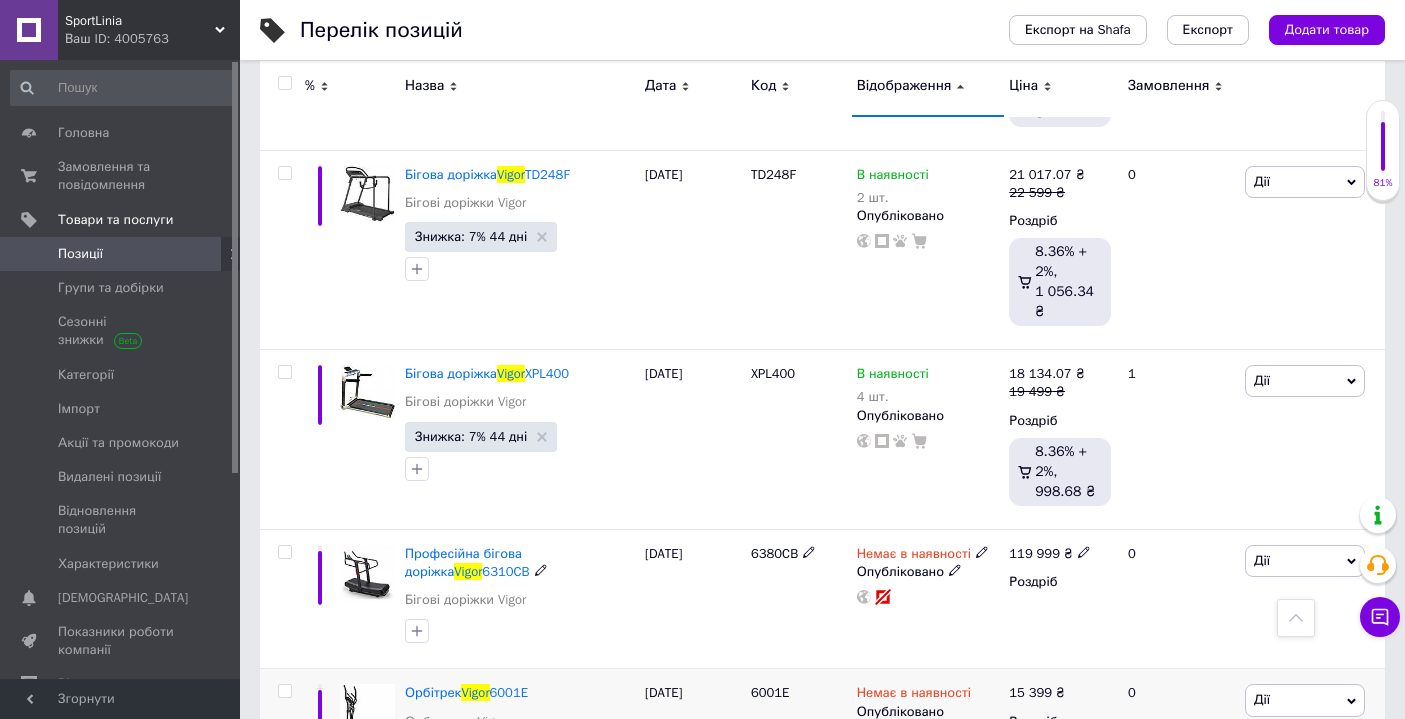 click 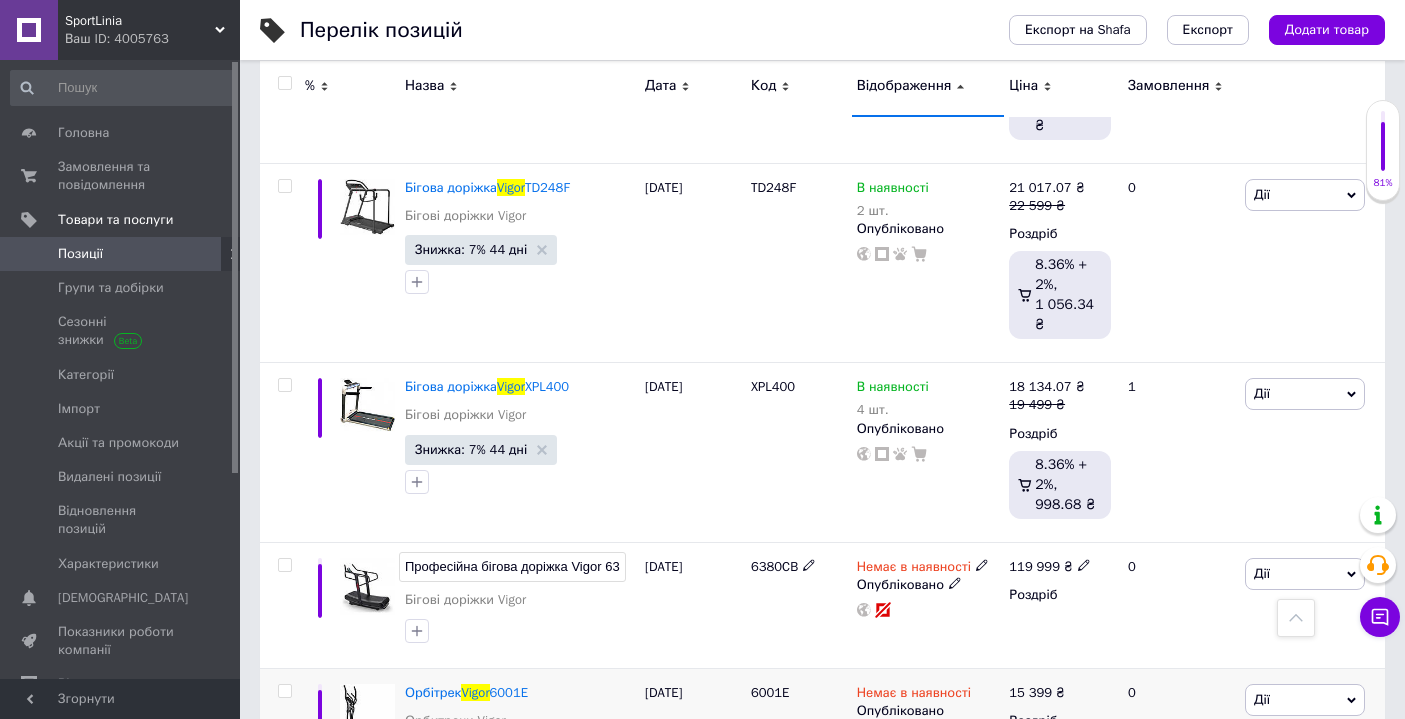 scroll, scrollTop: 0, scrollLeft: 27, axis: horizontal 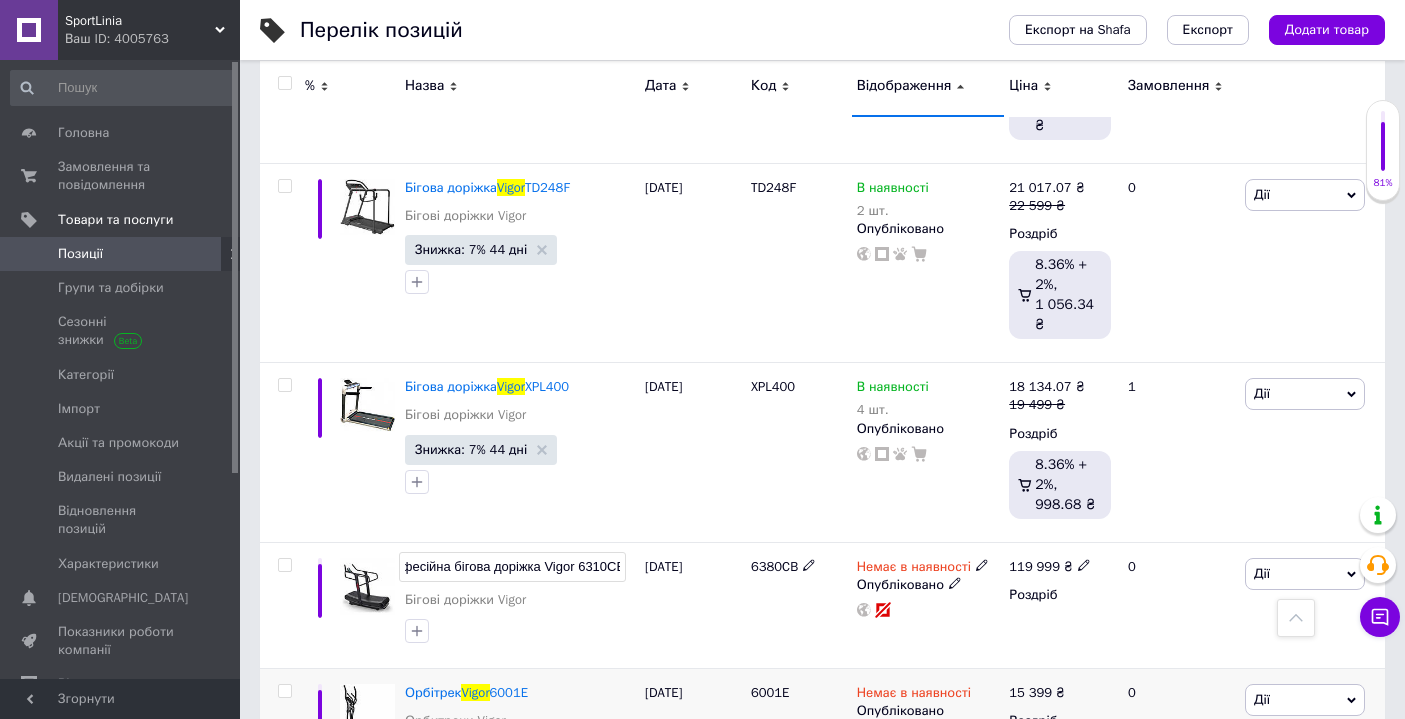 drag, startPoint x: 575, startPoint y: 478, endPoint x: 642, endPoint y: 481, distance: 67.06713 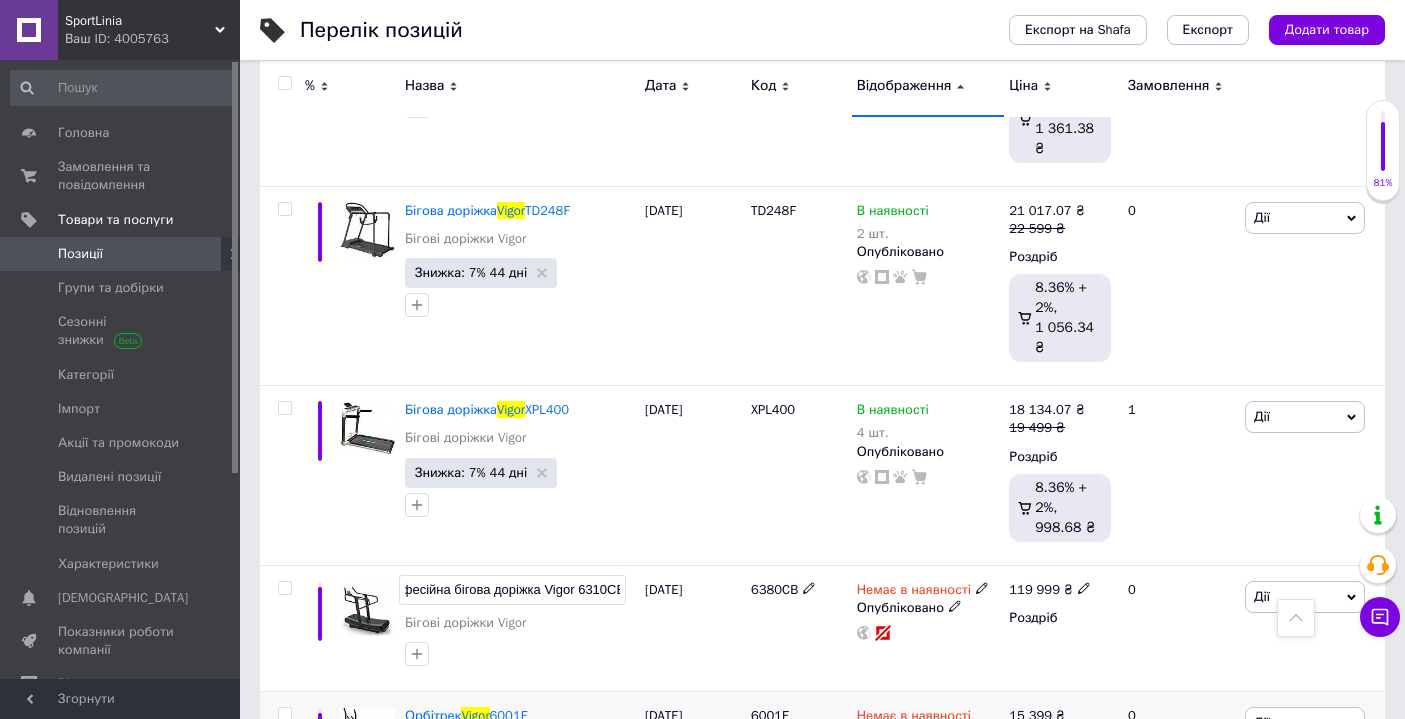 click on "6380CB" at bounding box center (799, 628) 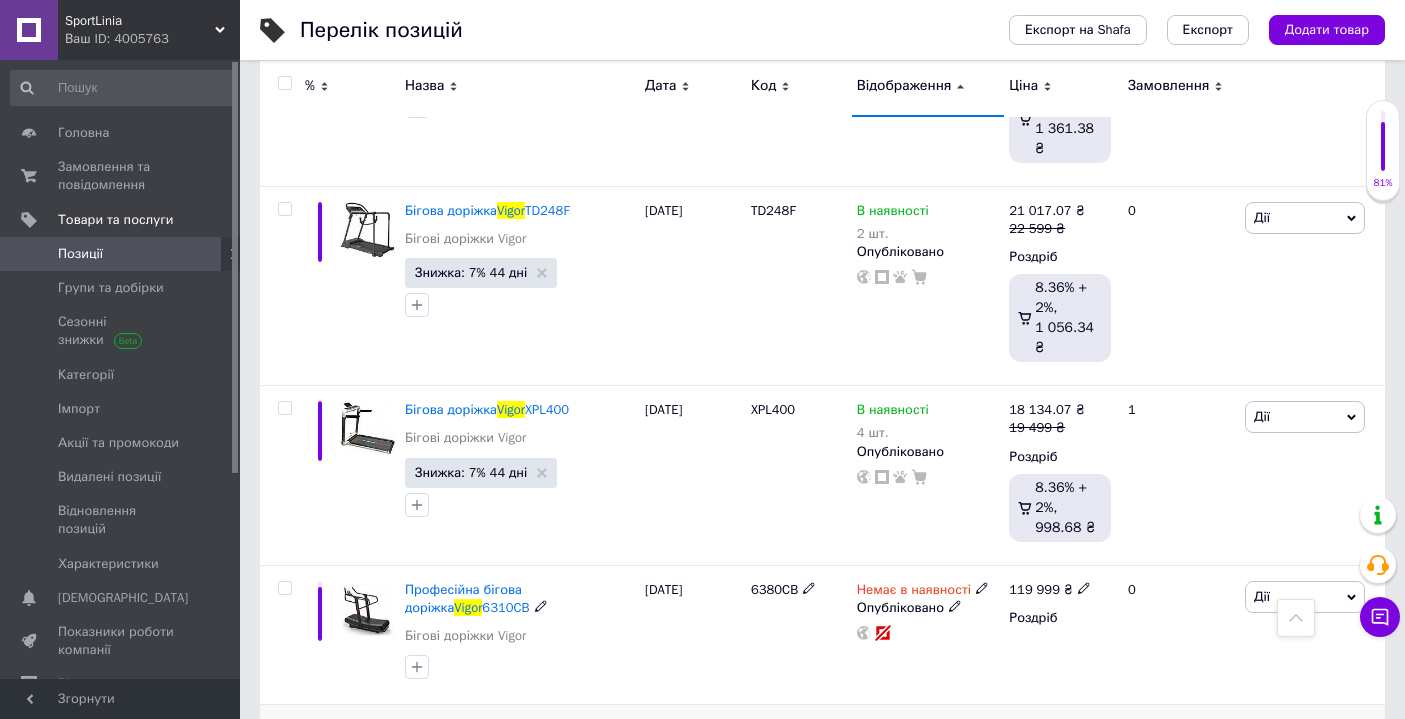 click 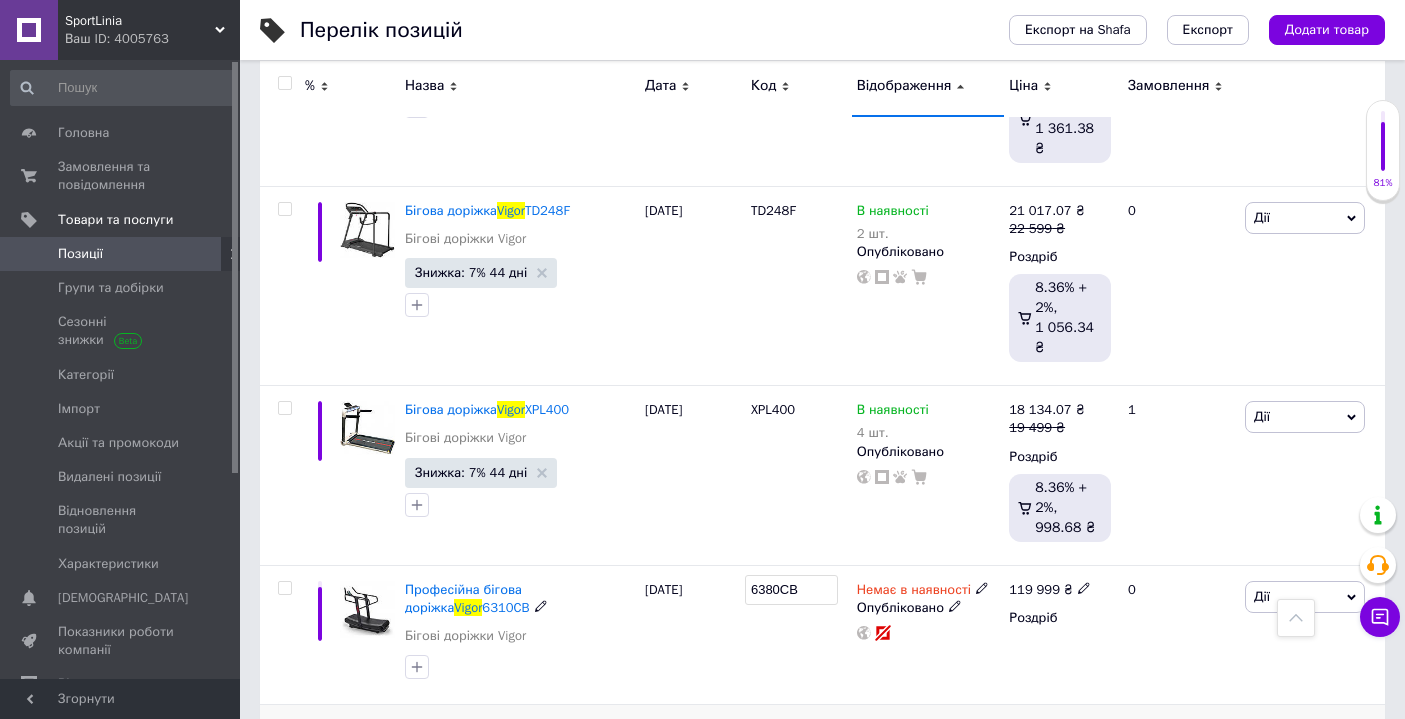 drag, startPoint x: 801, startPoint y: 497, endPoint x: 726, endPoint y: 498, distance: 75.00667 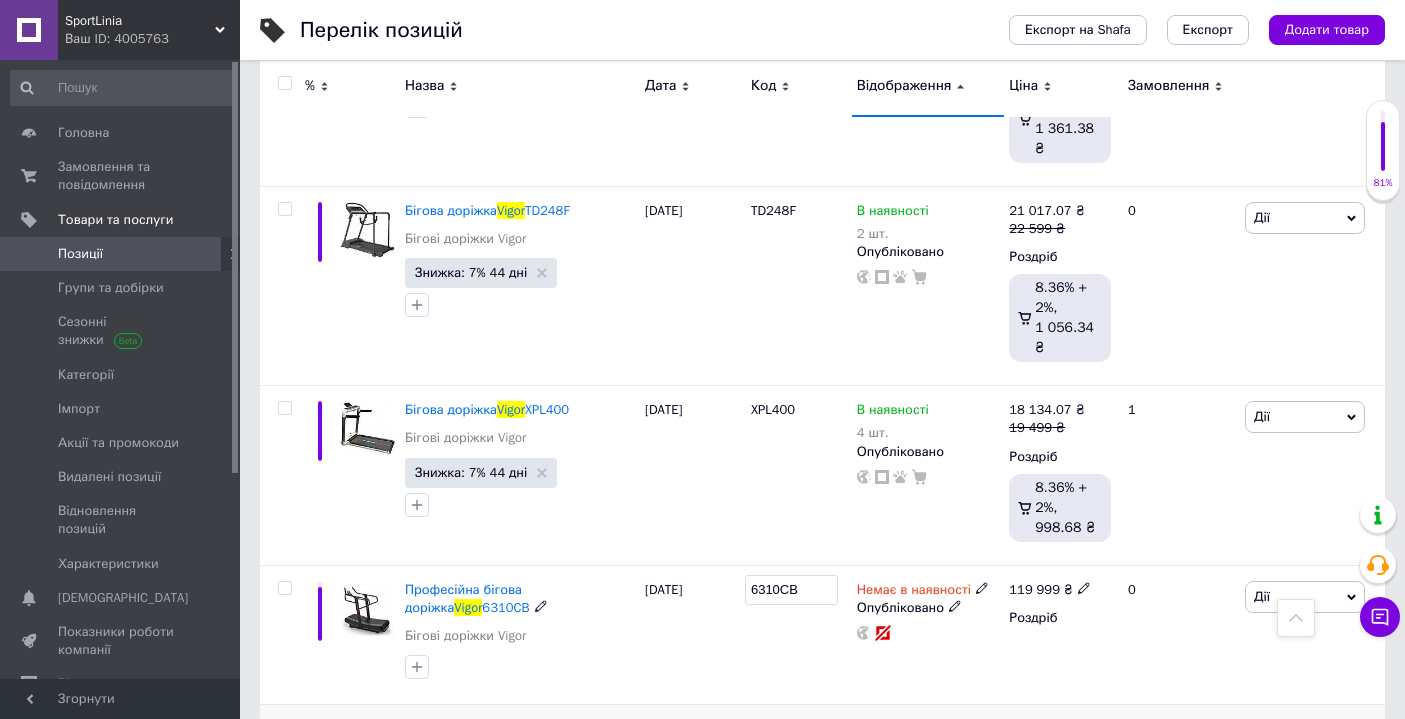 click on "[DATE]" at bounding box center [693, 635] 